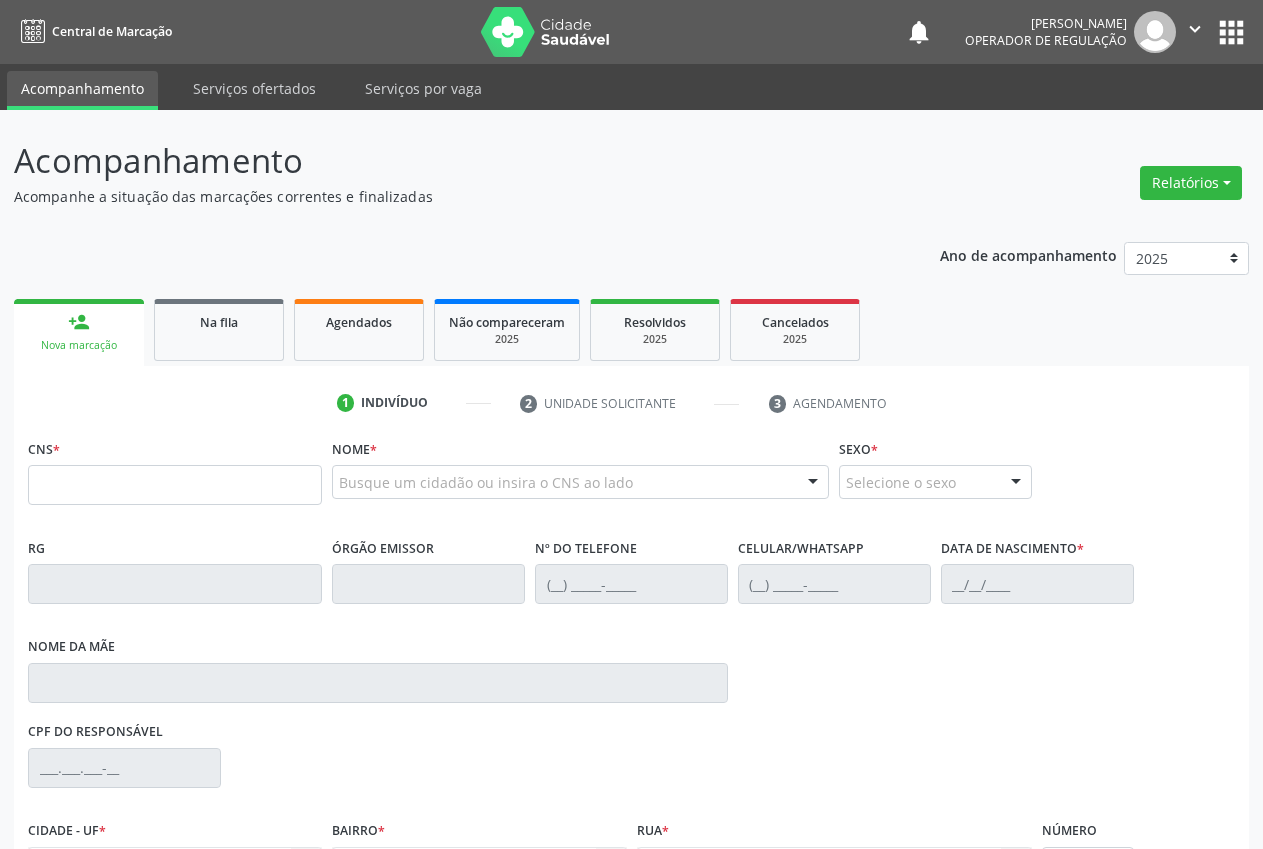 scroll, scrollTop: 0, scrollLeft: 0, axis: both 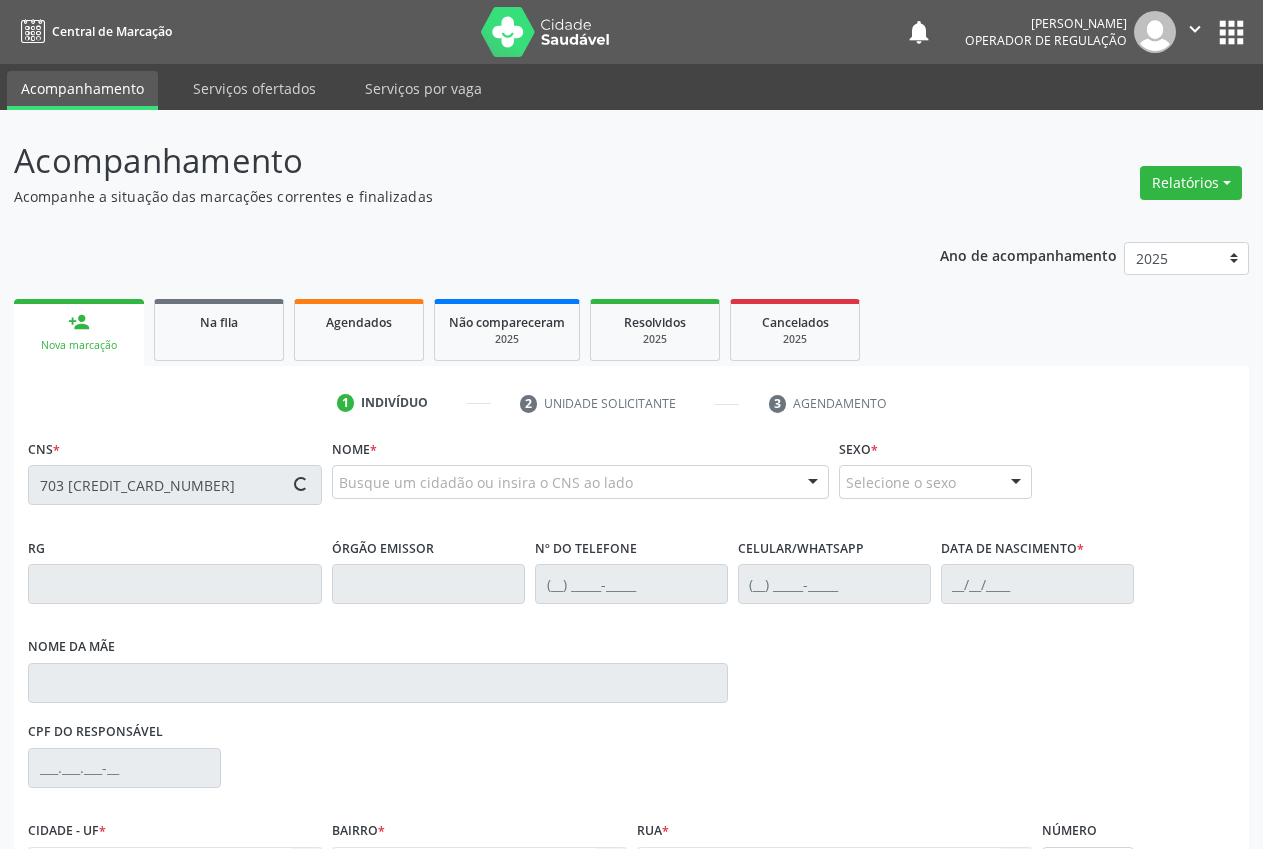 type on "703 [CREDIT_CARD_NUMBER]" 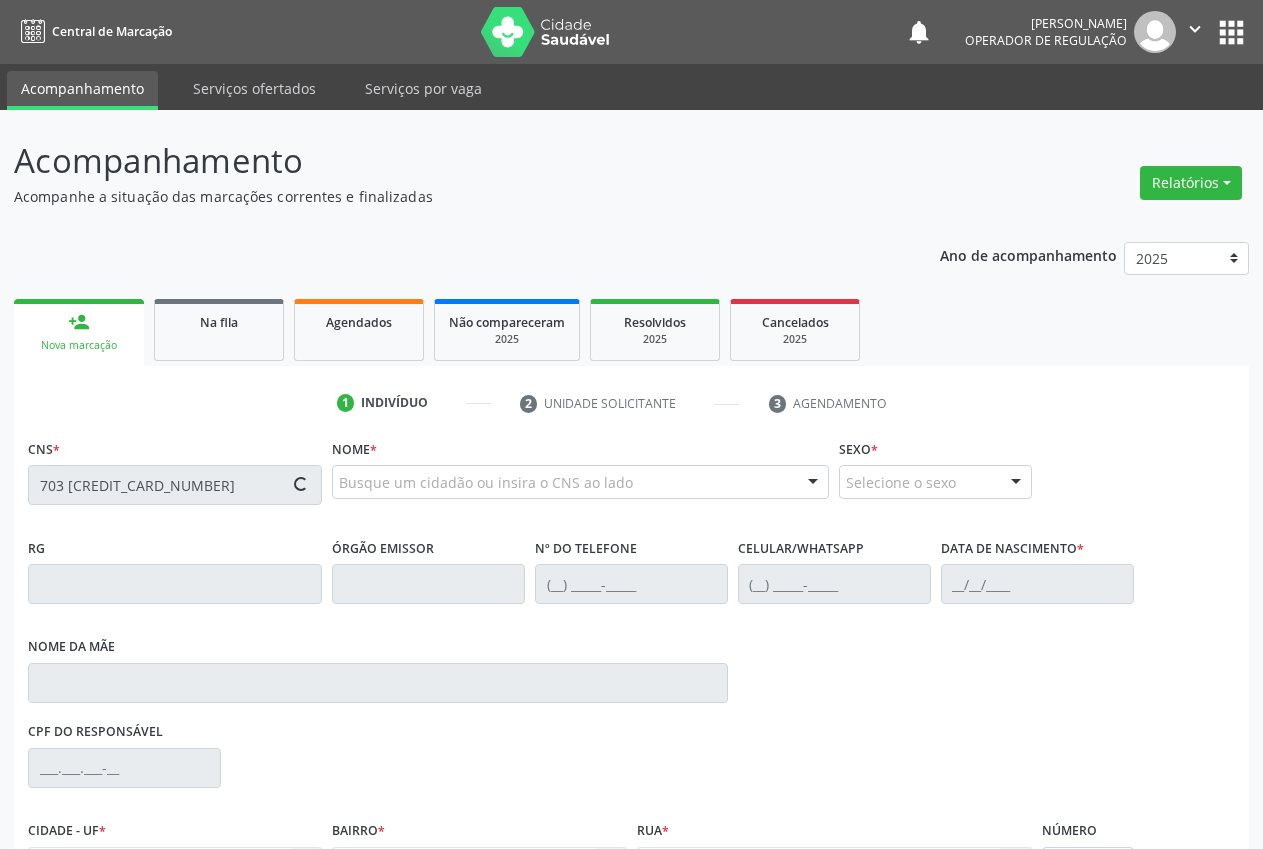 type 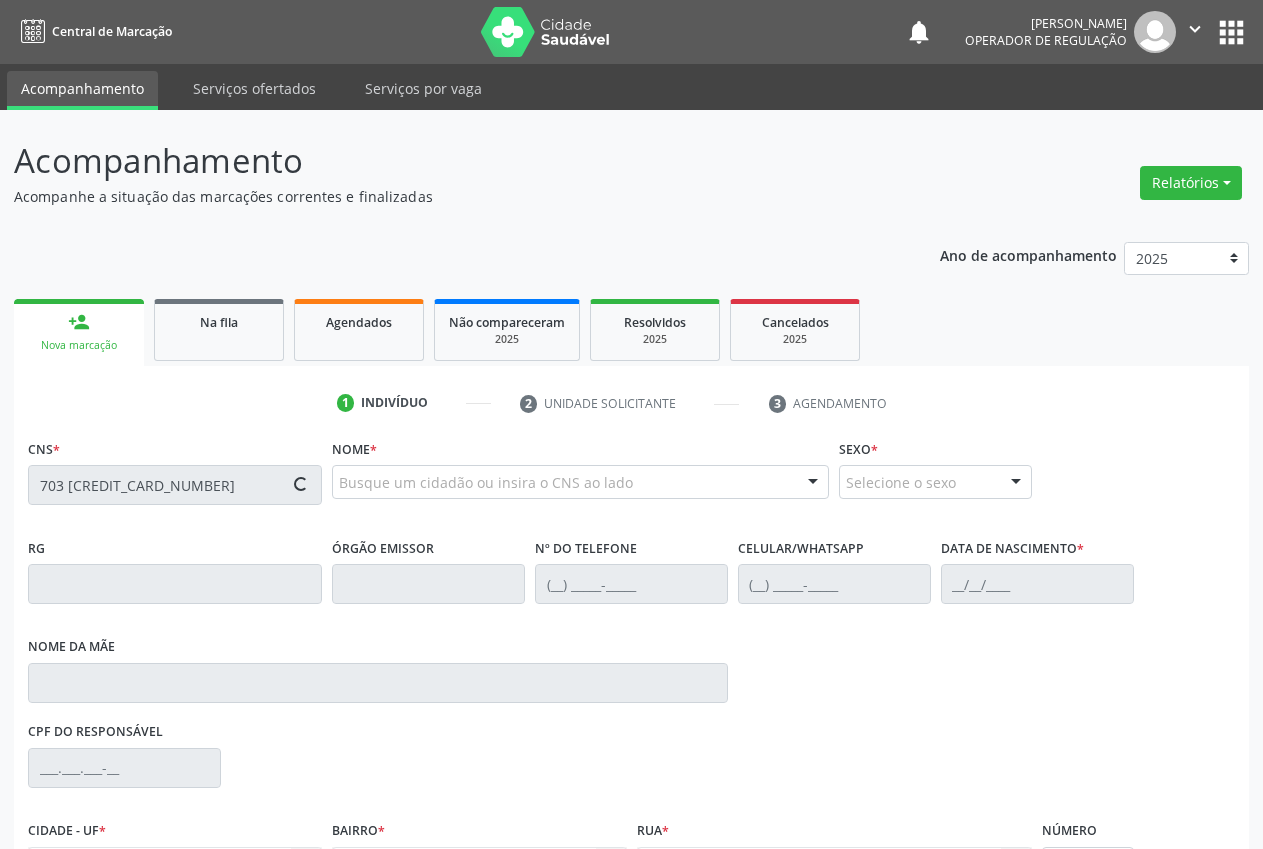 type 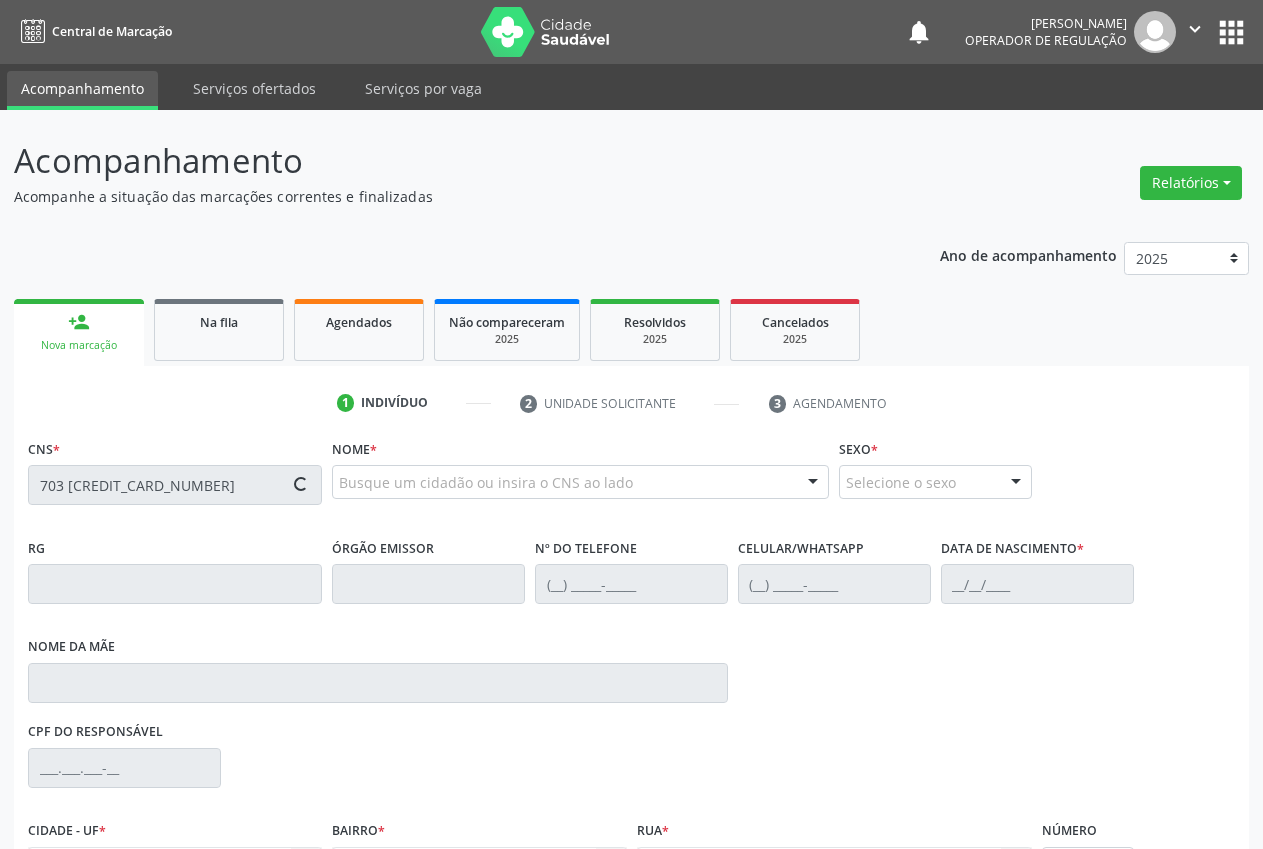 type 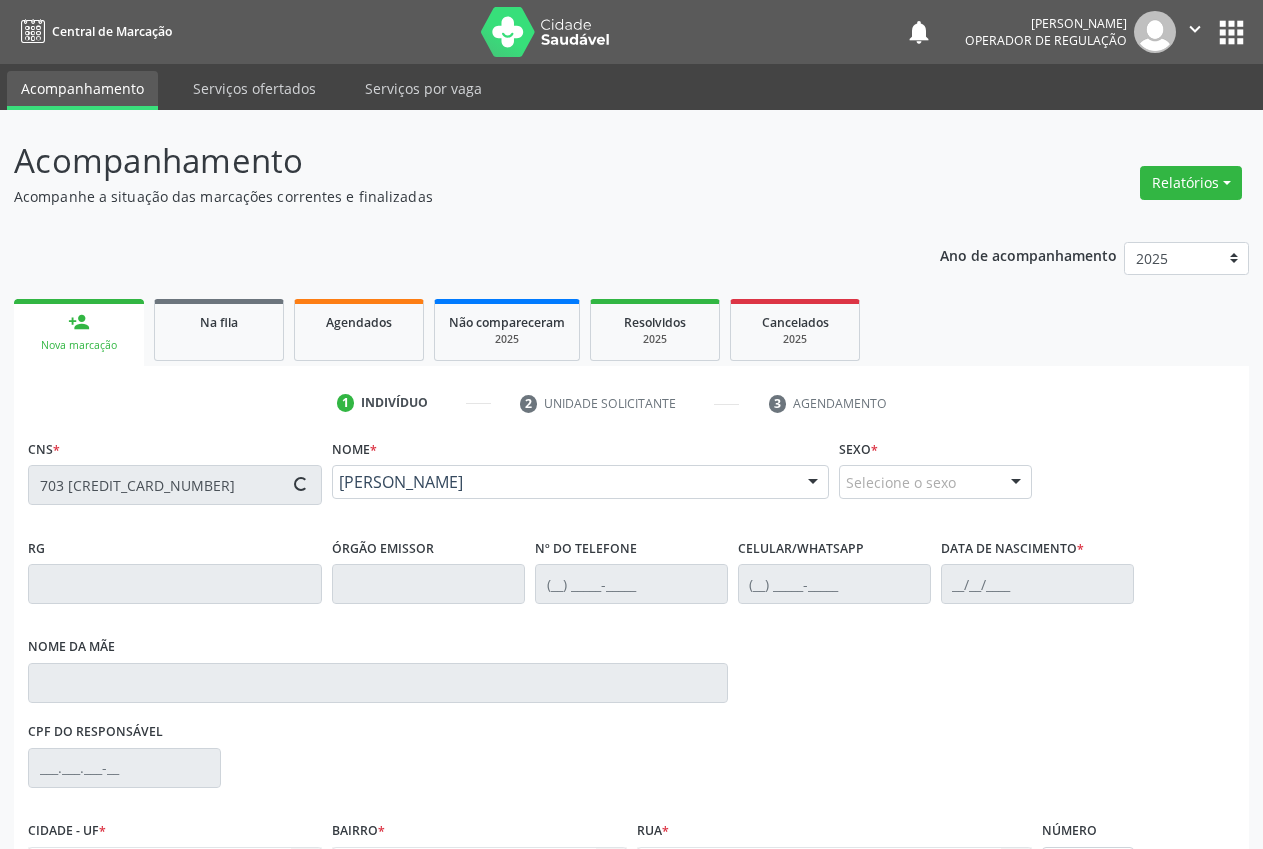 type on "[PHONE_NUMBER]" 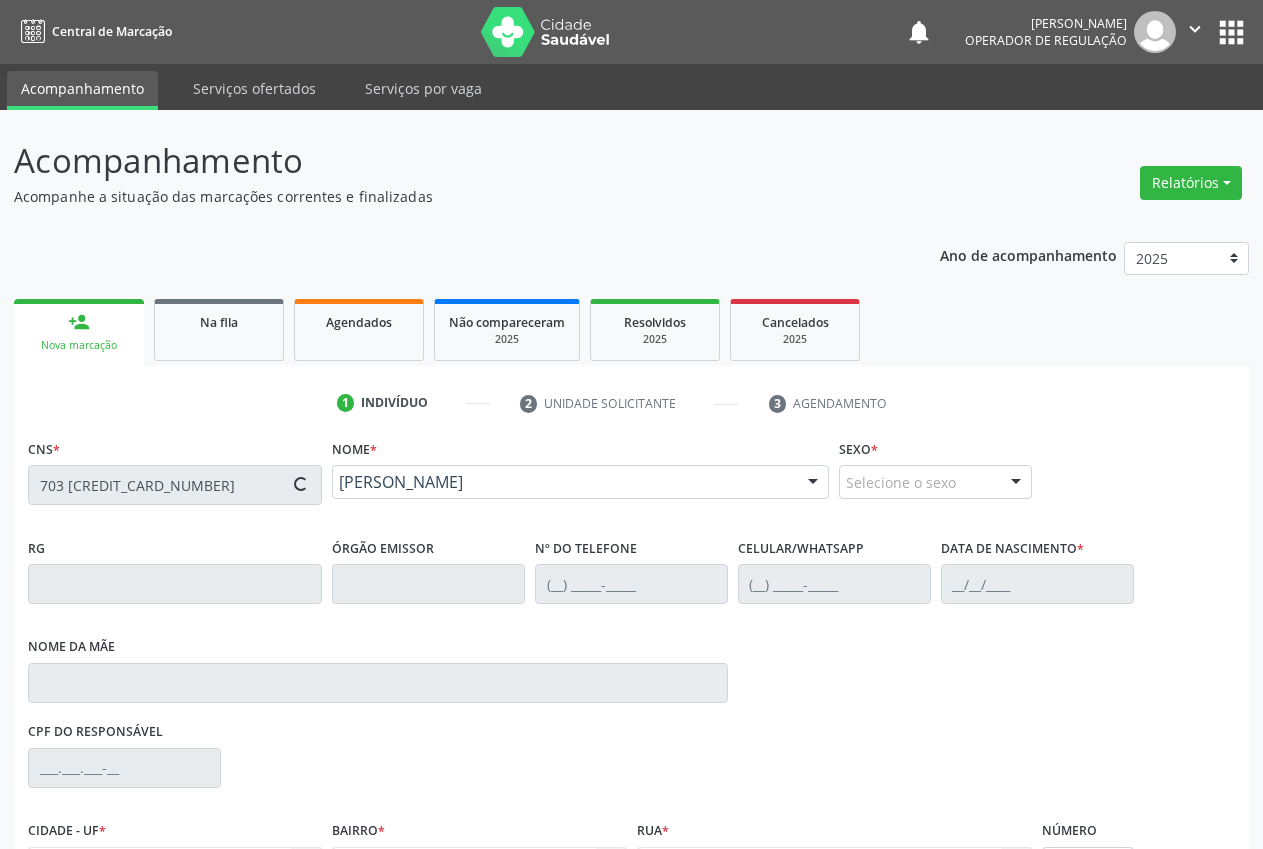 type on "[PERSON_NAME]" 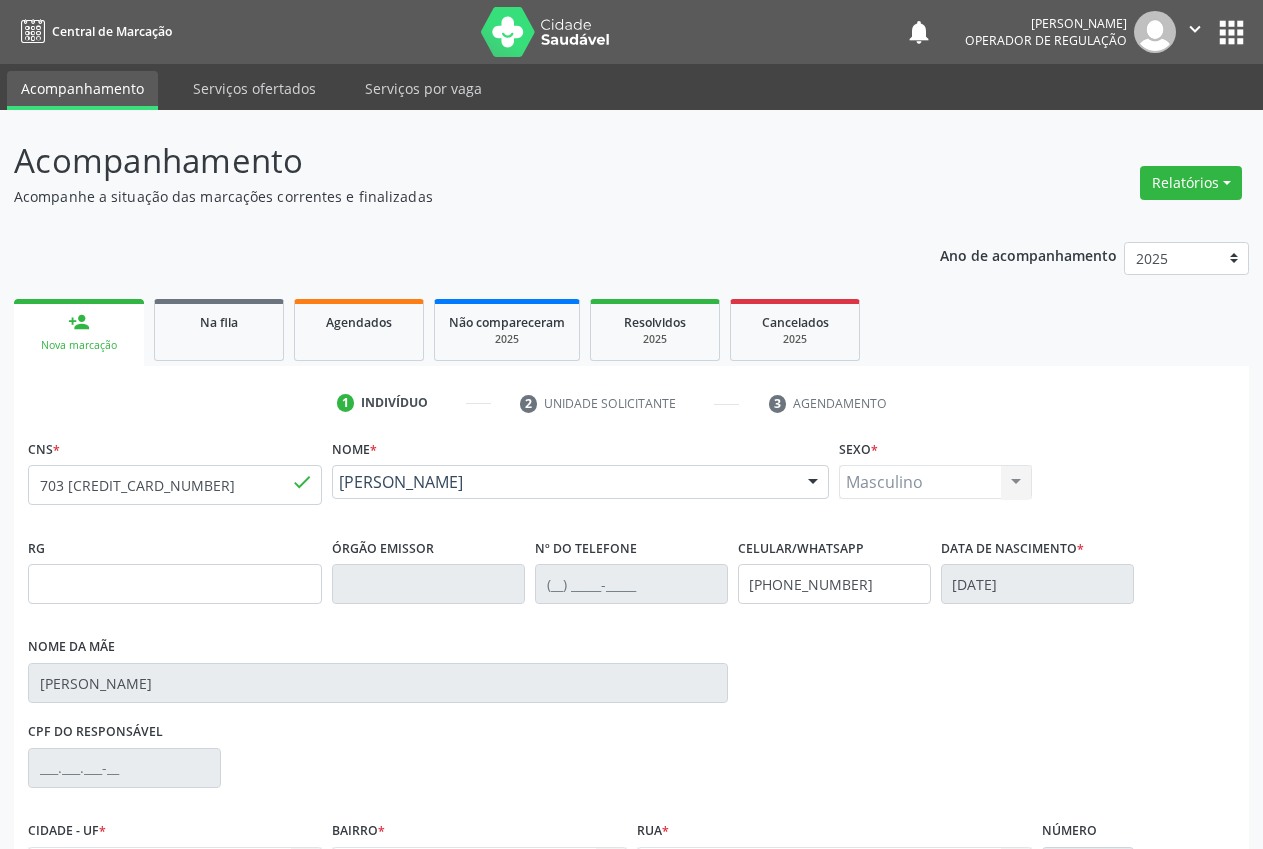 scroll, scrollTop: 221, scrollLeft: 0, axis: vertical 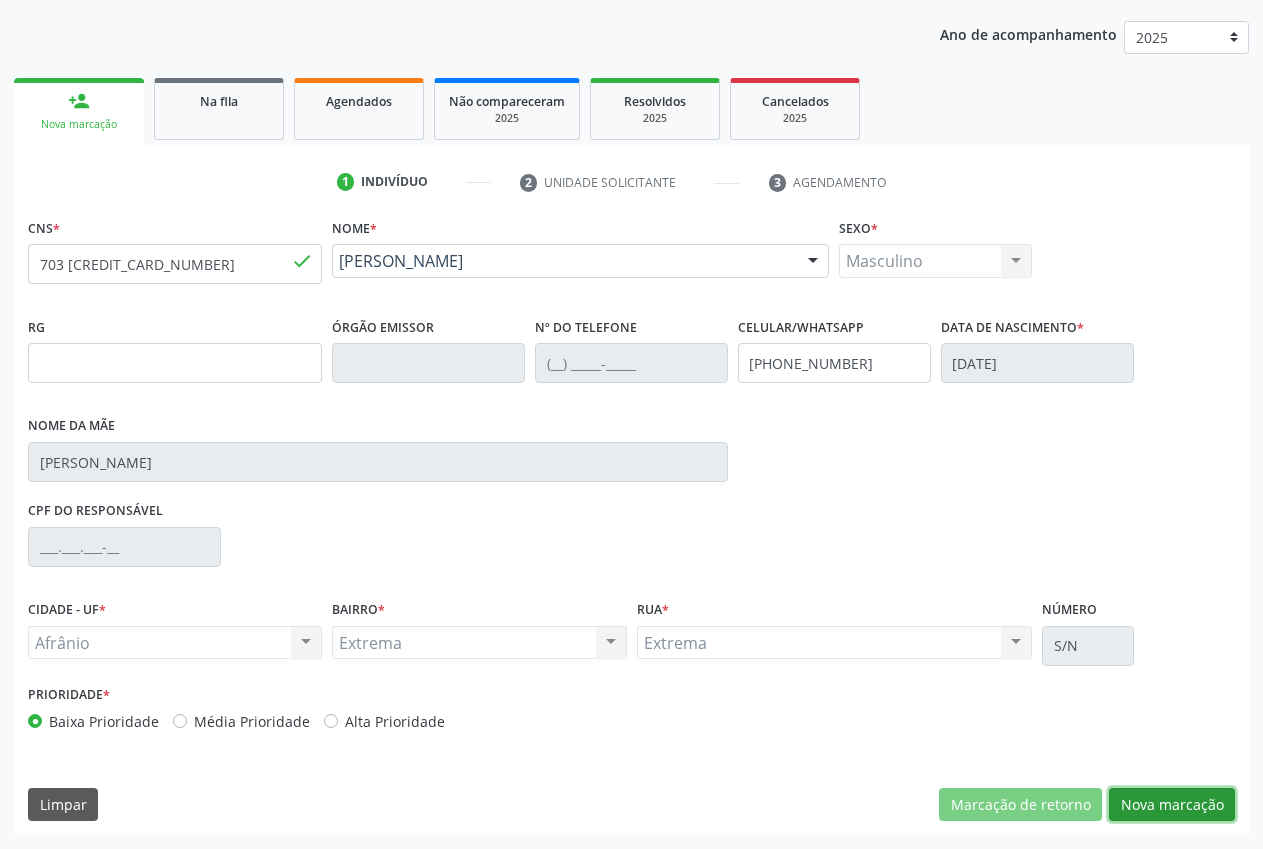 click on "Nova marcação" at bounding box center (1172, 805) 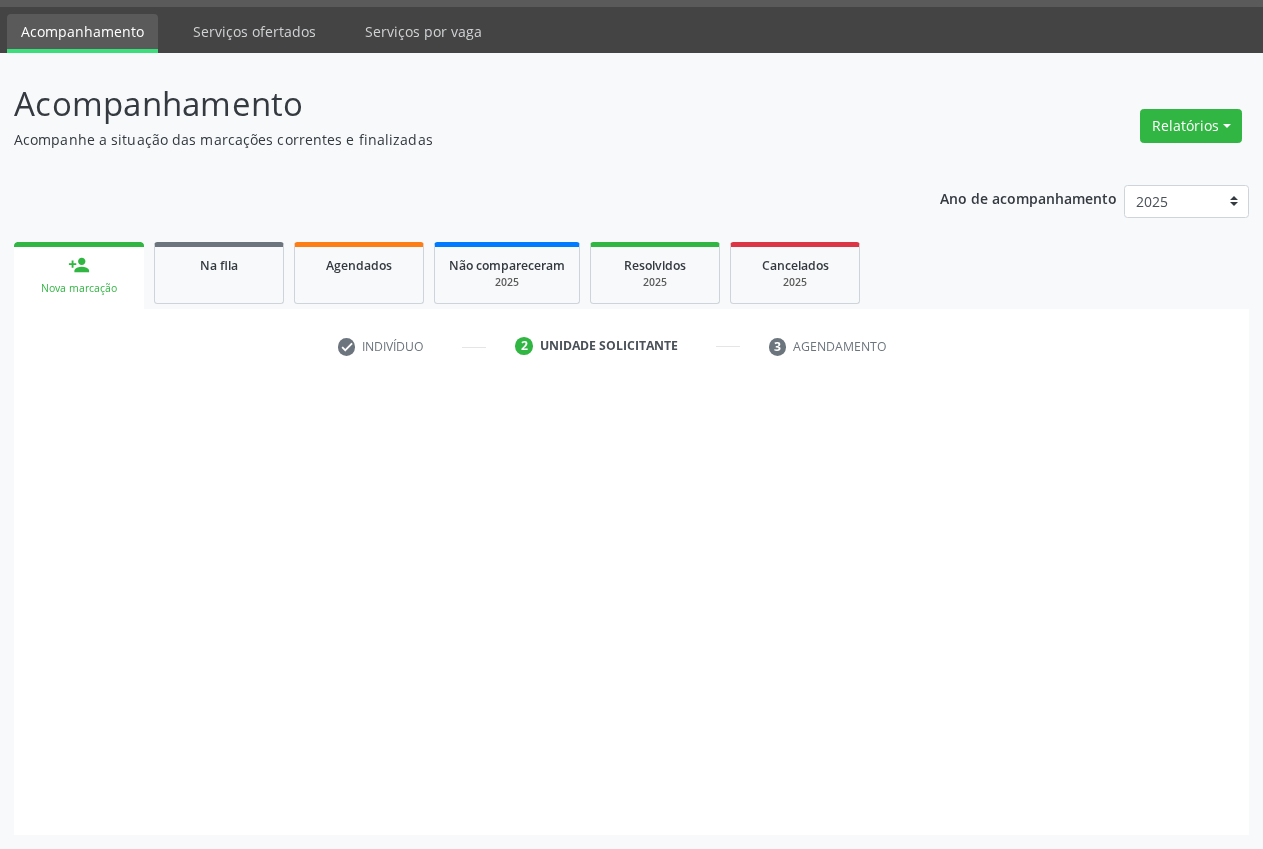 scroll, scrollTop: 57, scrollLeft: 0, axis: vertical 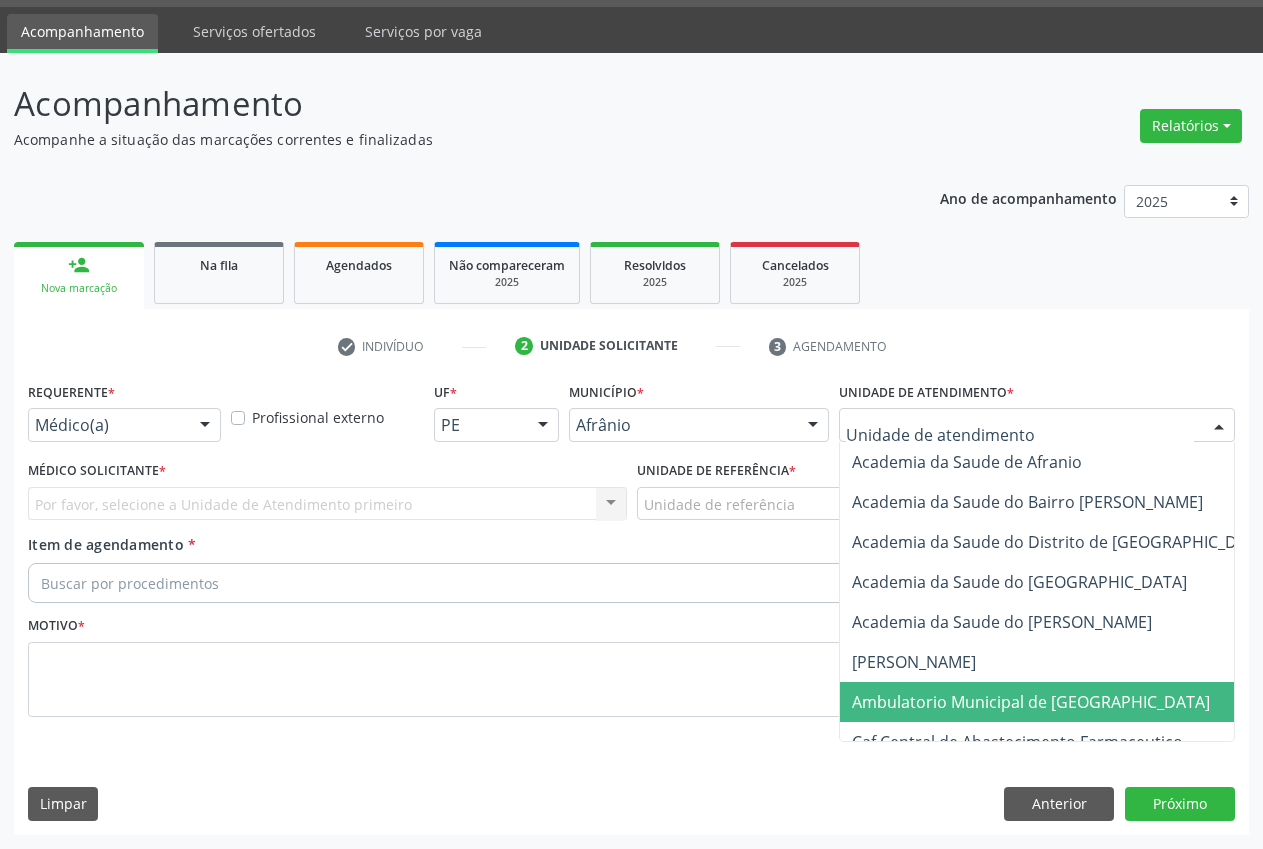 drag, startPoint x: 937, startPoint y: 696, endPoint x: 917, endPoint y: 621, distance: 77.62087 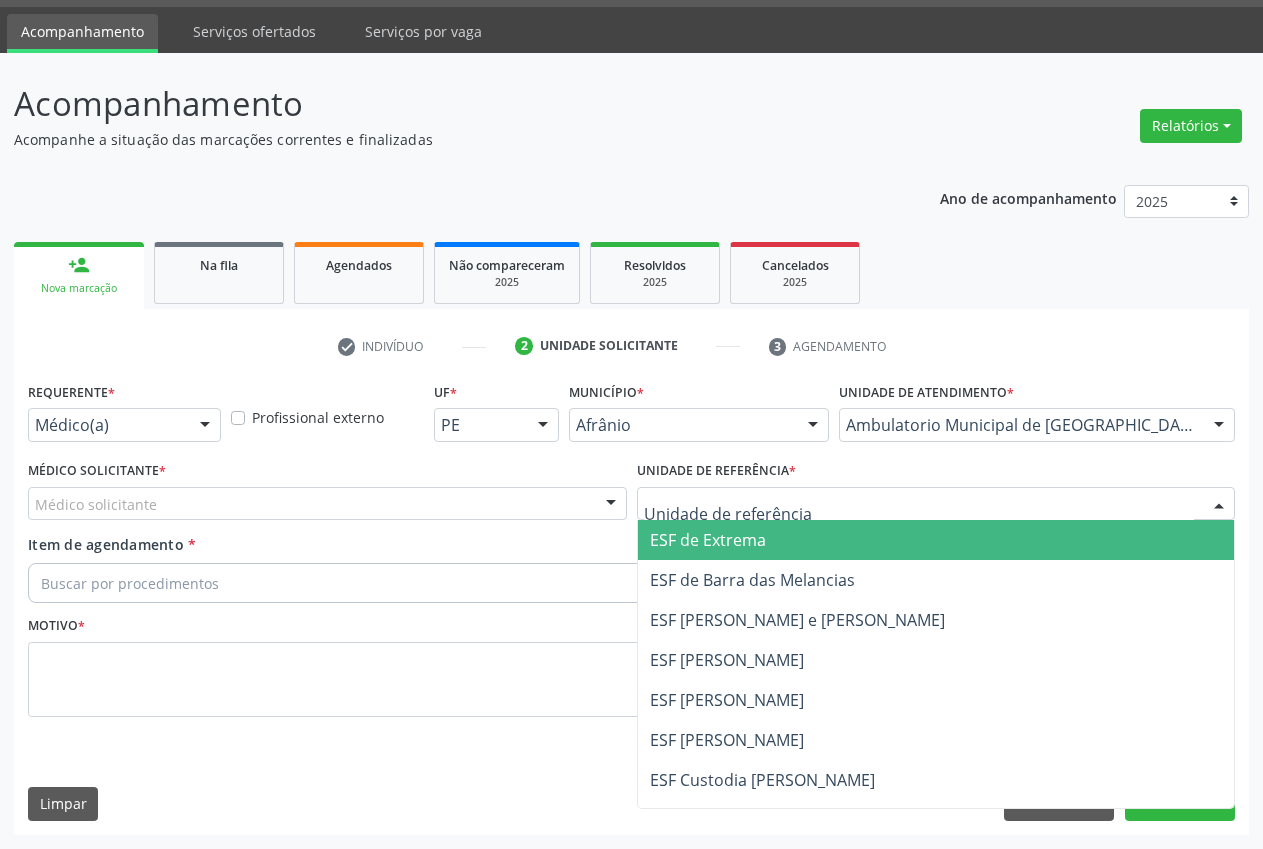 click on "ESF de Extrema" at bounding box center [936, 540] 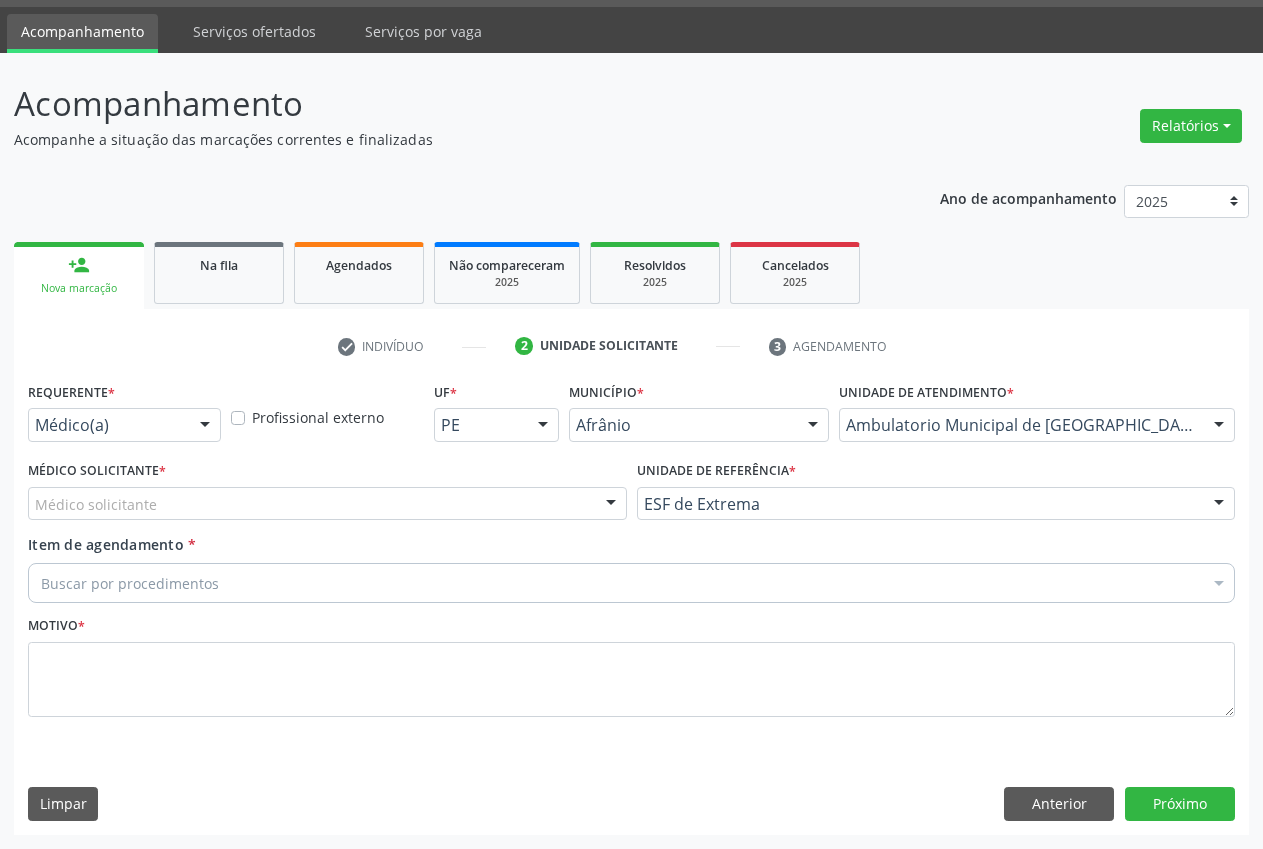 click on "Médico solicitante" at bounding box center (327, 504) 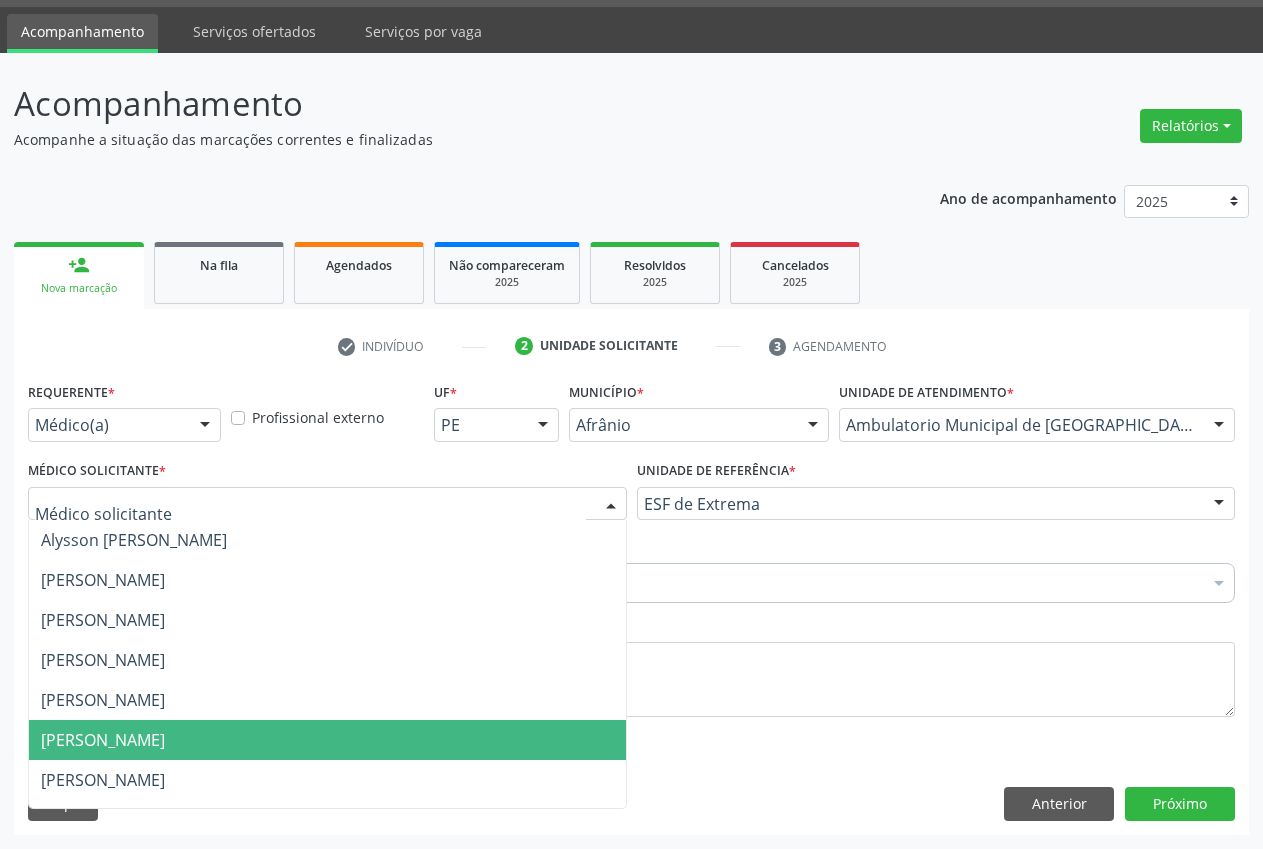 click on "[PERSON_NAME]" at bounding box center (327, 740) 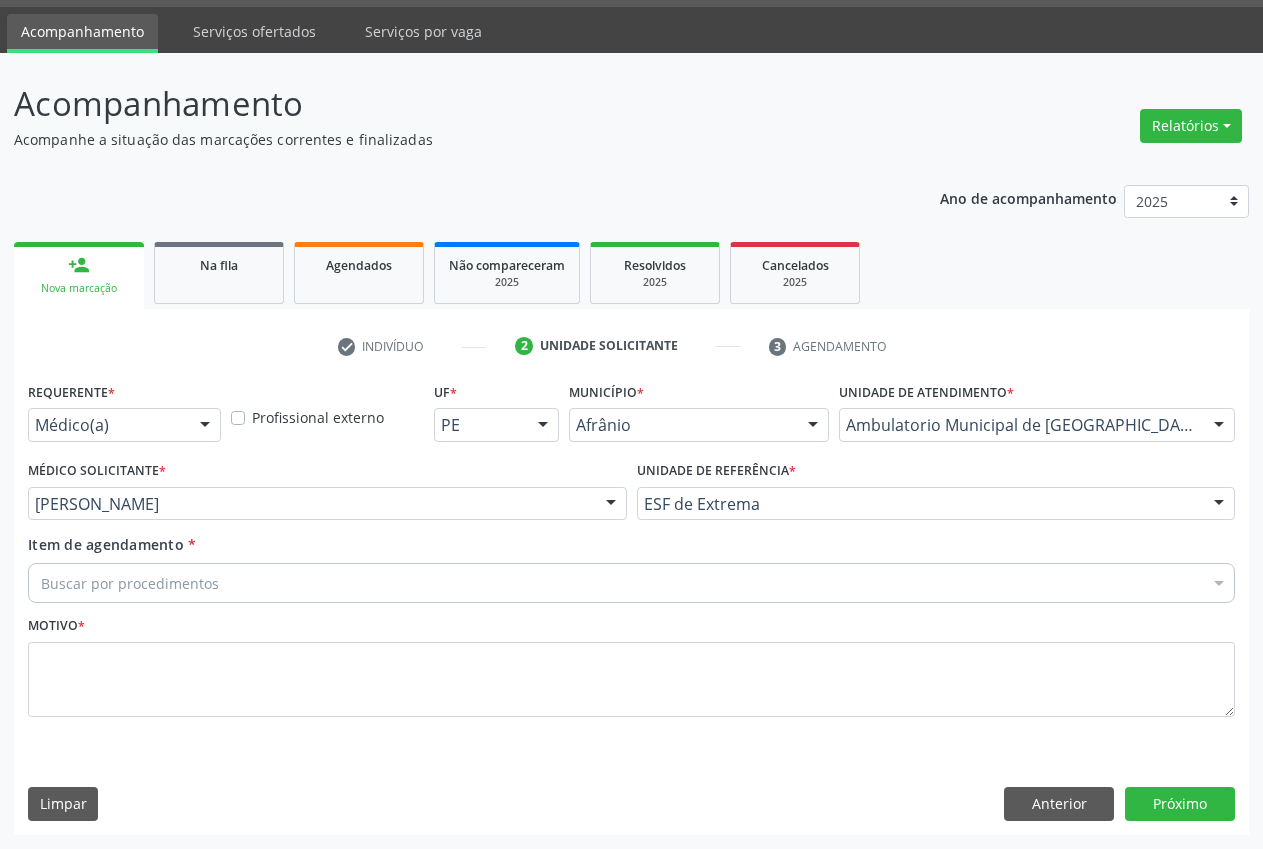 click on "Buscar por procedimentos" at bounding box center [631, 583] 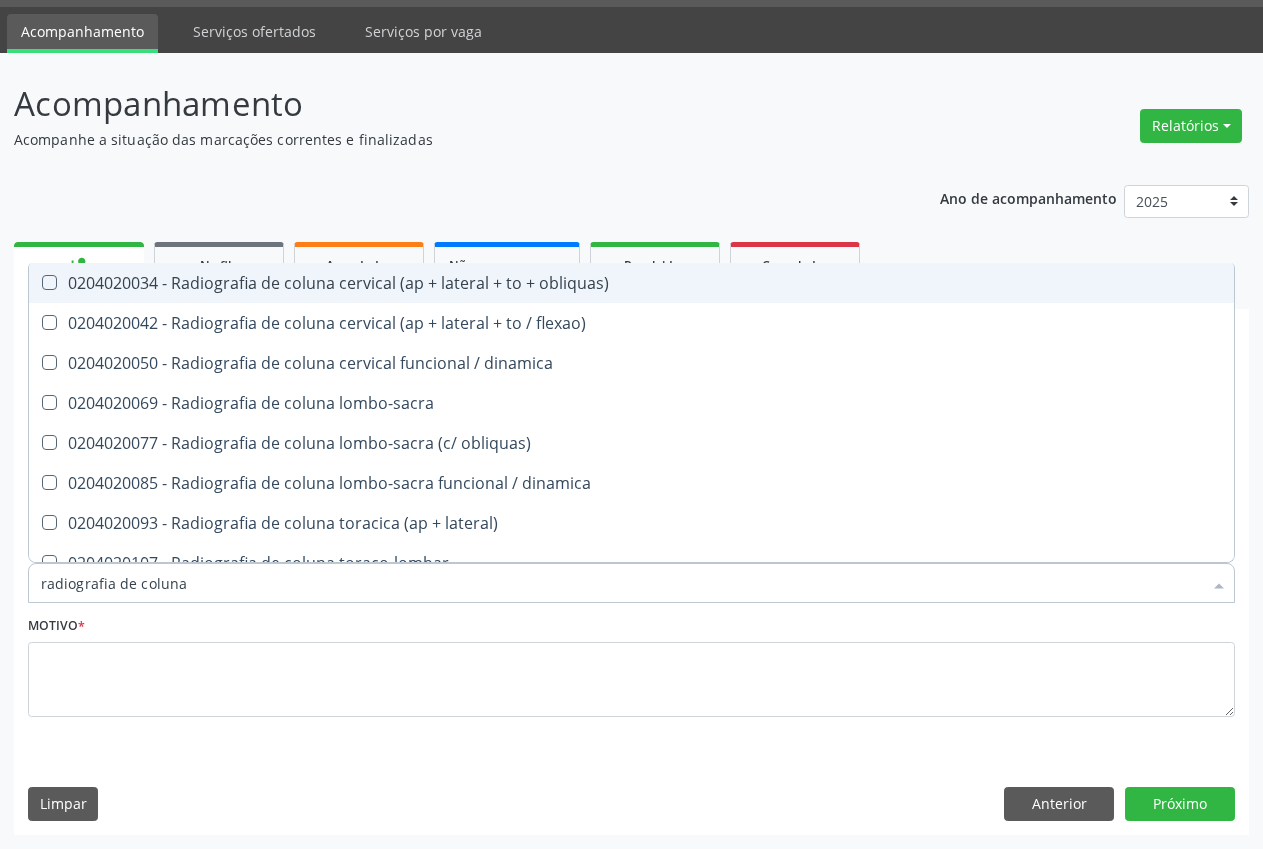 type on "radiografia de coluna" 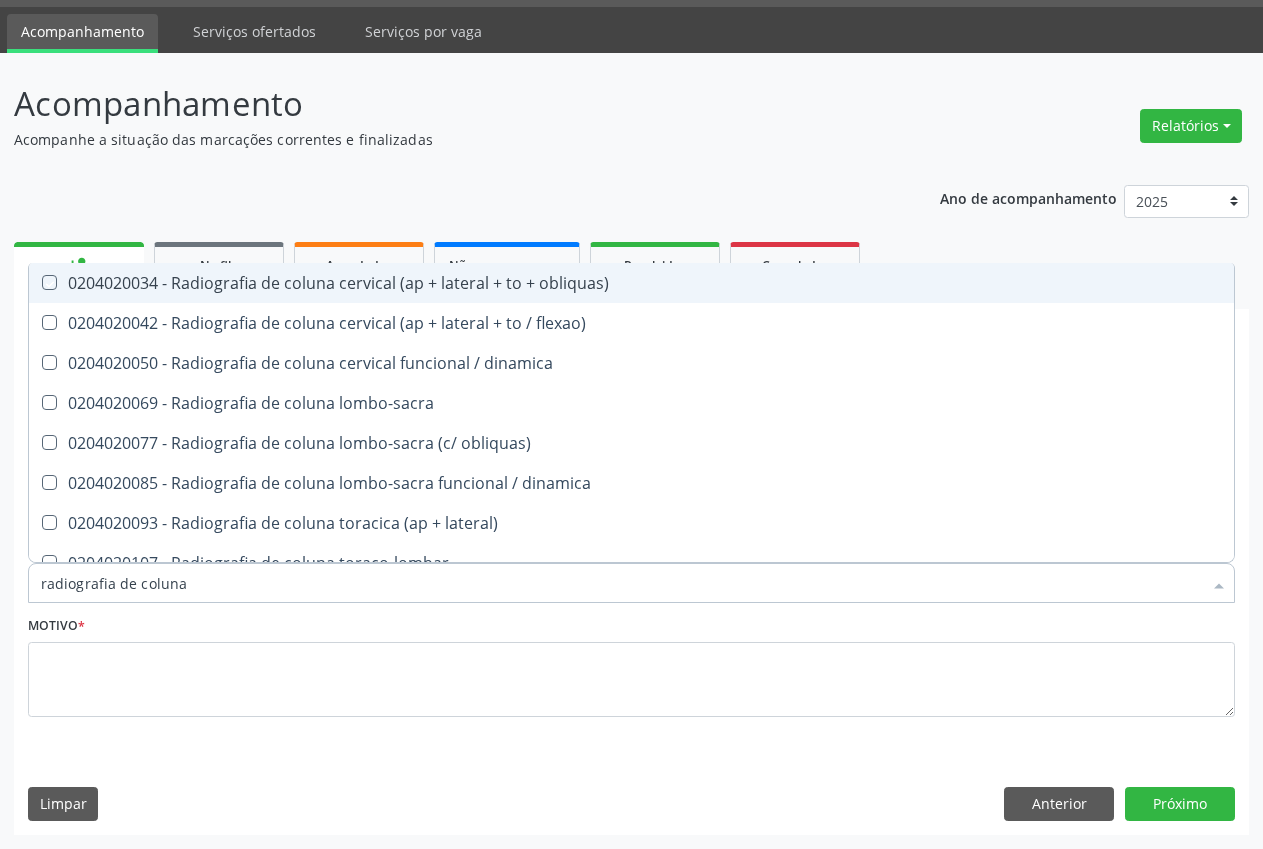 checkbox on "true" 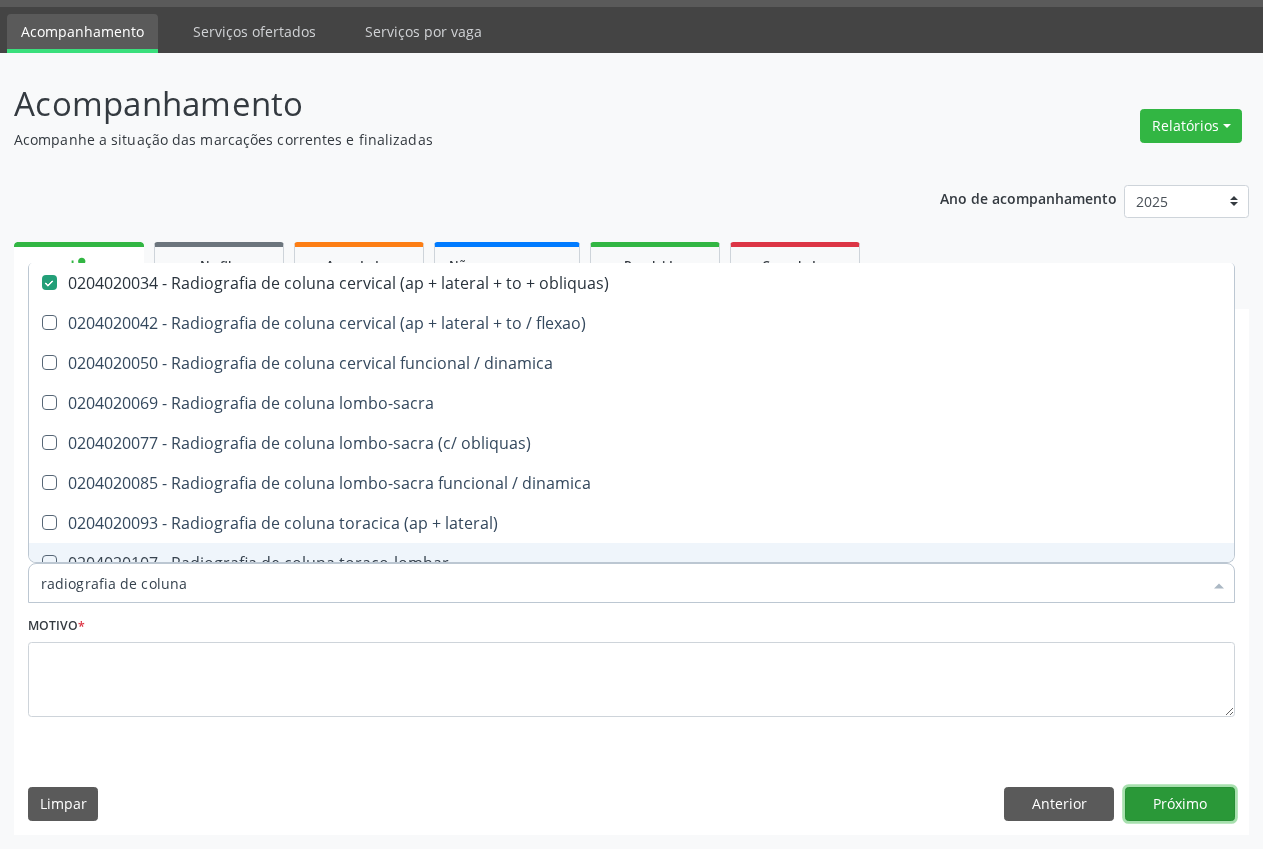 click on "Próximo" at bounding box center [1180, 804] 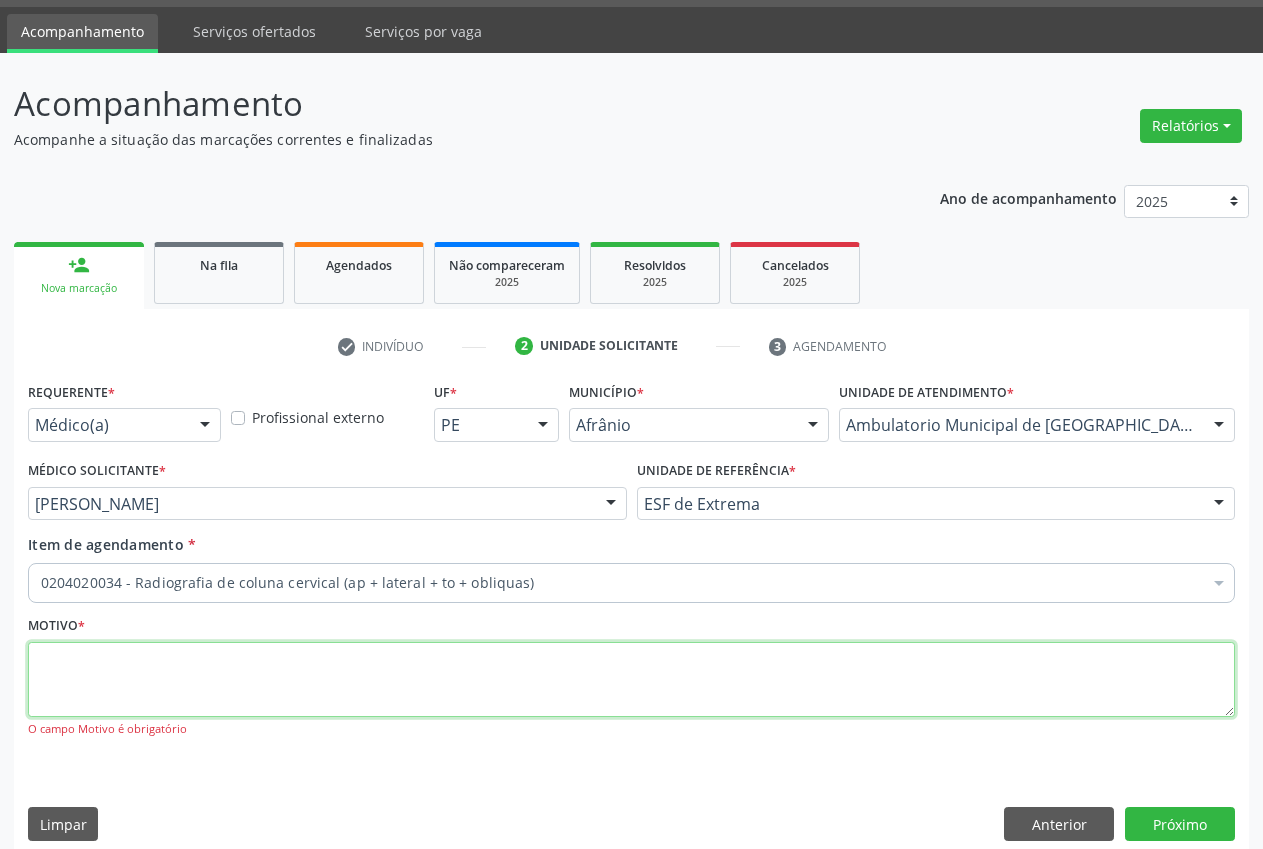 click at bounding box center (631, 680) 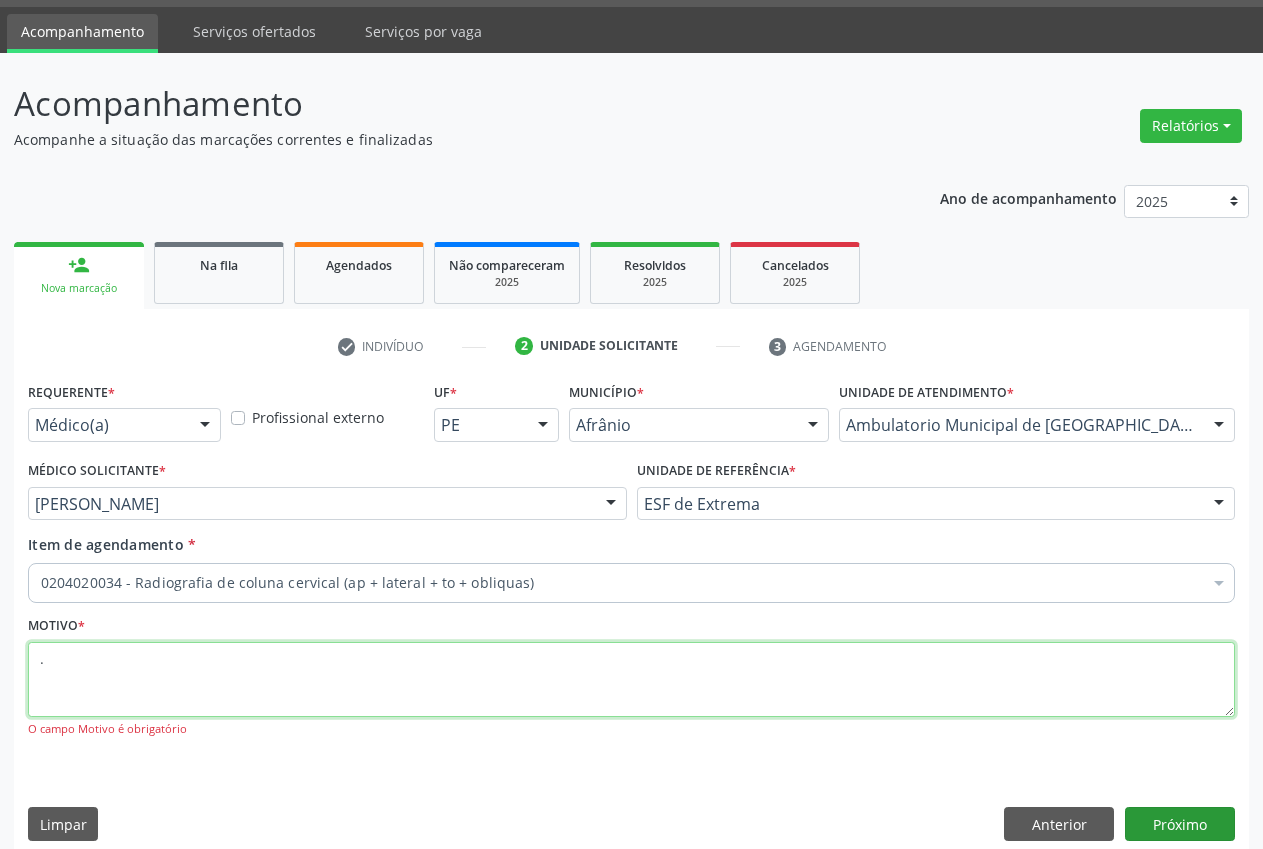 type on "." 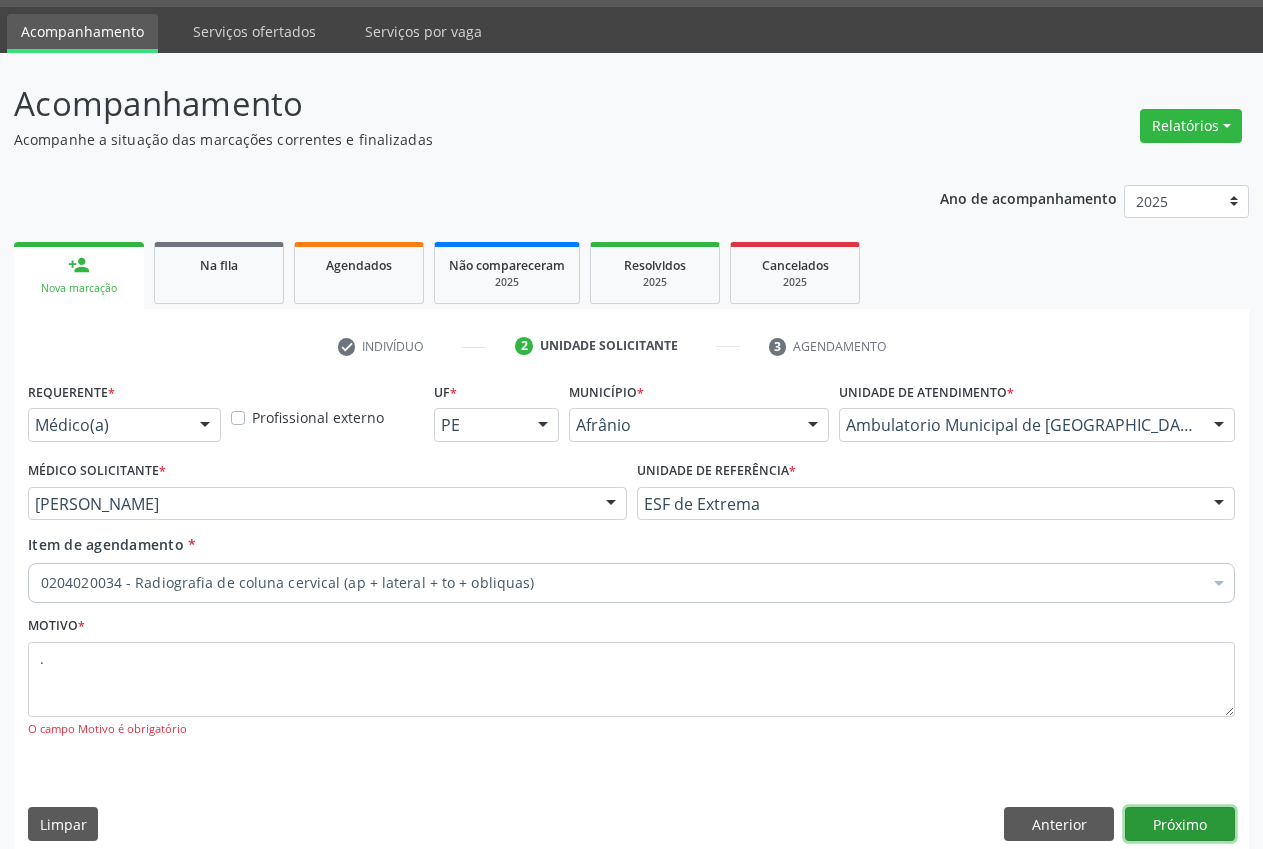 click on "Próximo" at bounding box center (1180, 824) 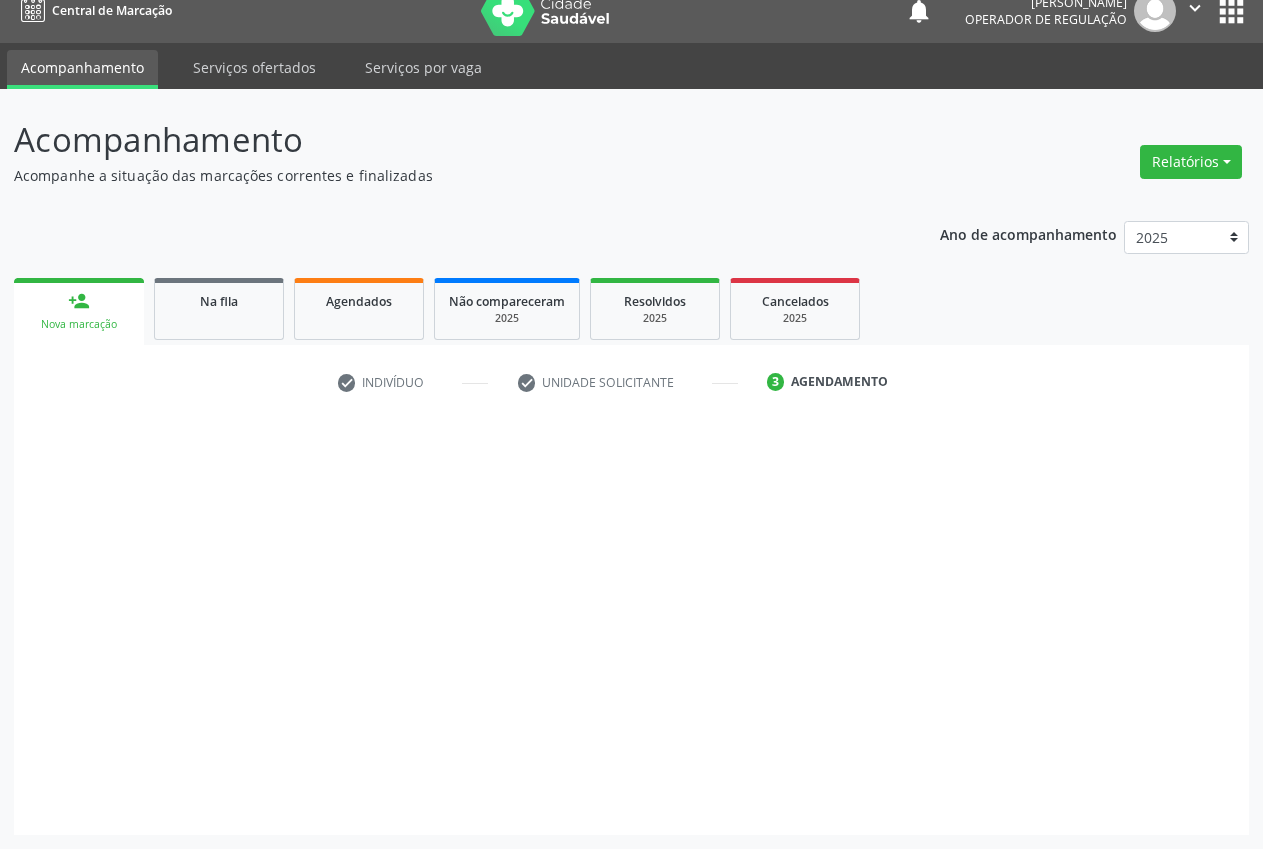 scroll, scrollTop: 21, scrollLeft: 0, axis: vertical 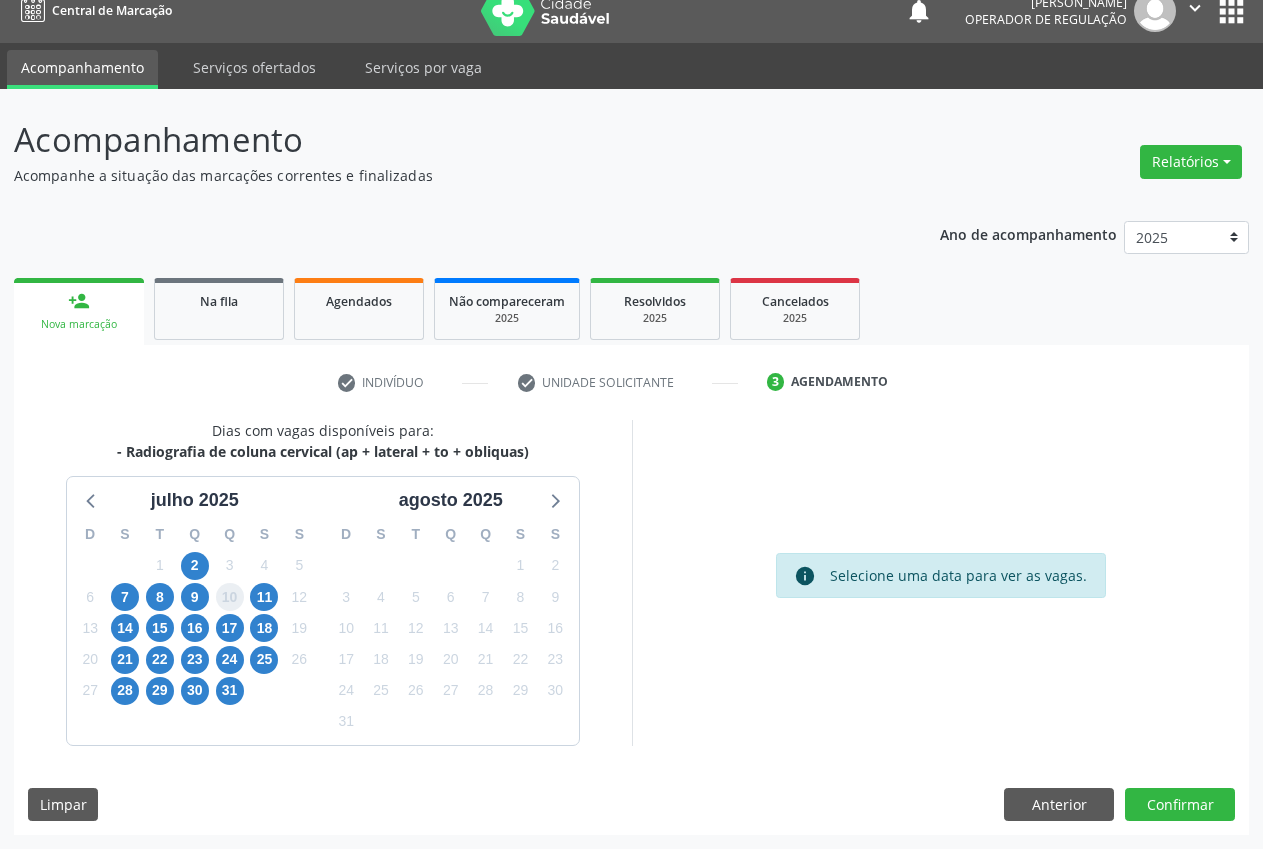 click on "10" at bounding box center [230, 597] 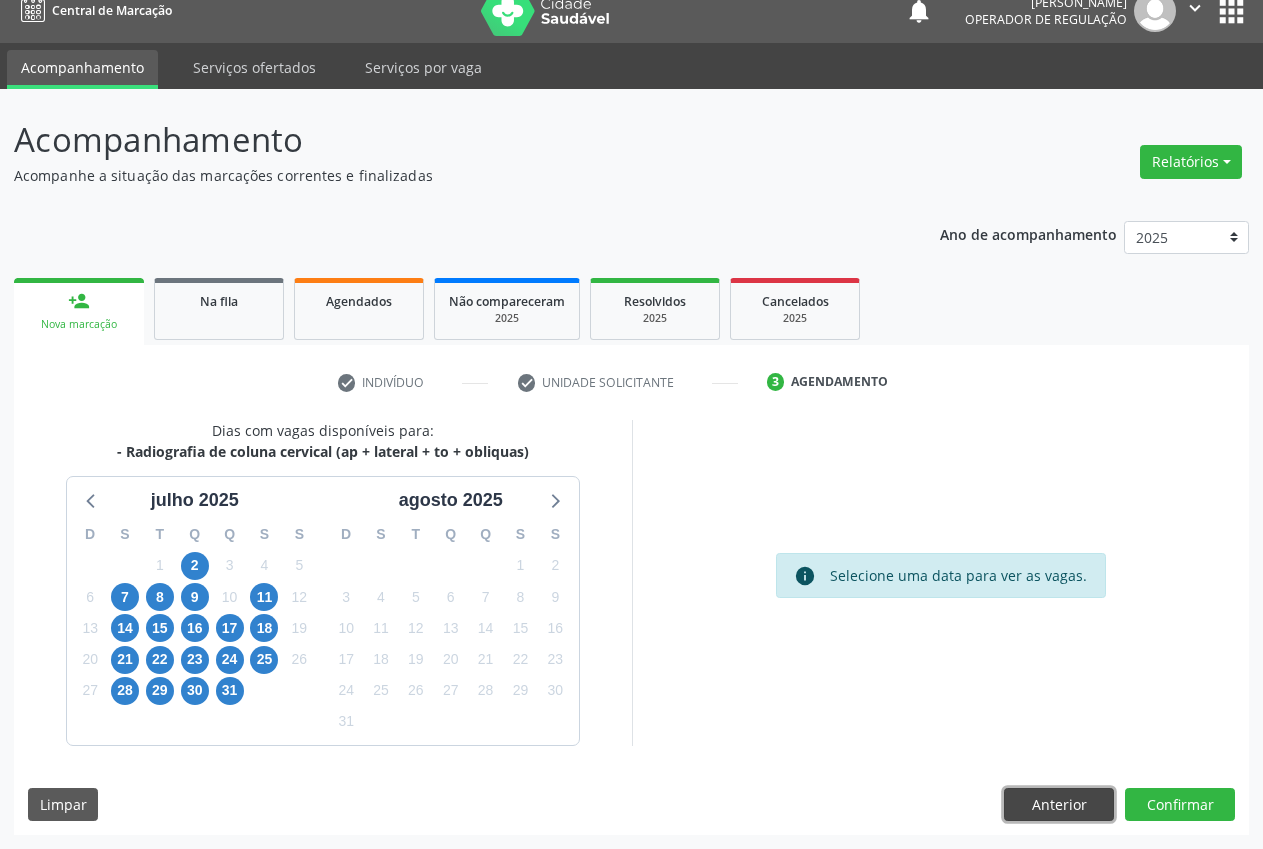 click on "Anterior" at bounding box center (1059, 805) 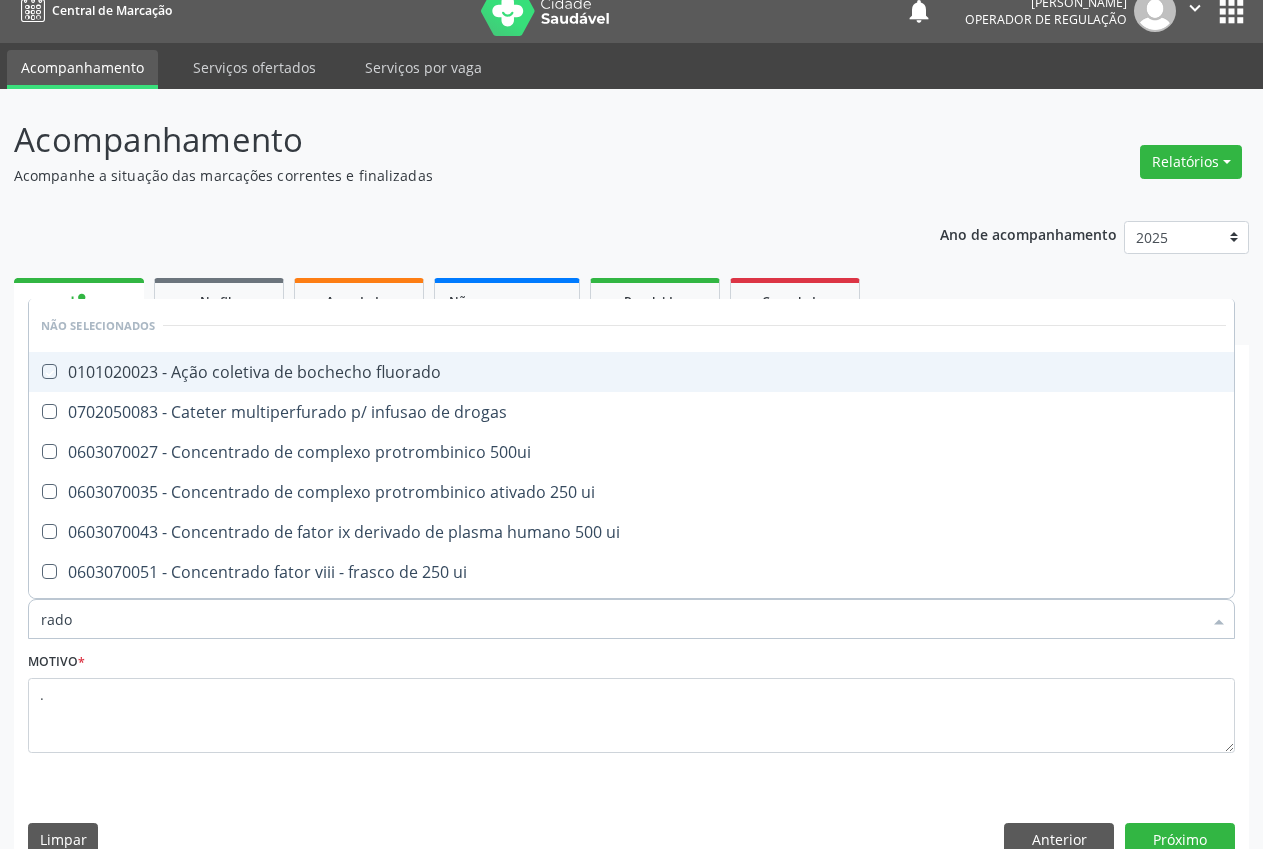 type on "rad" 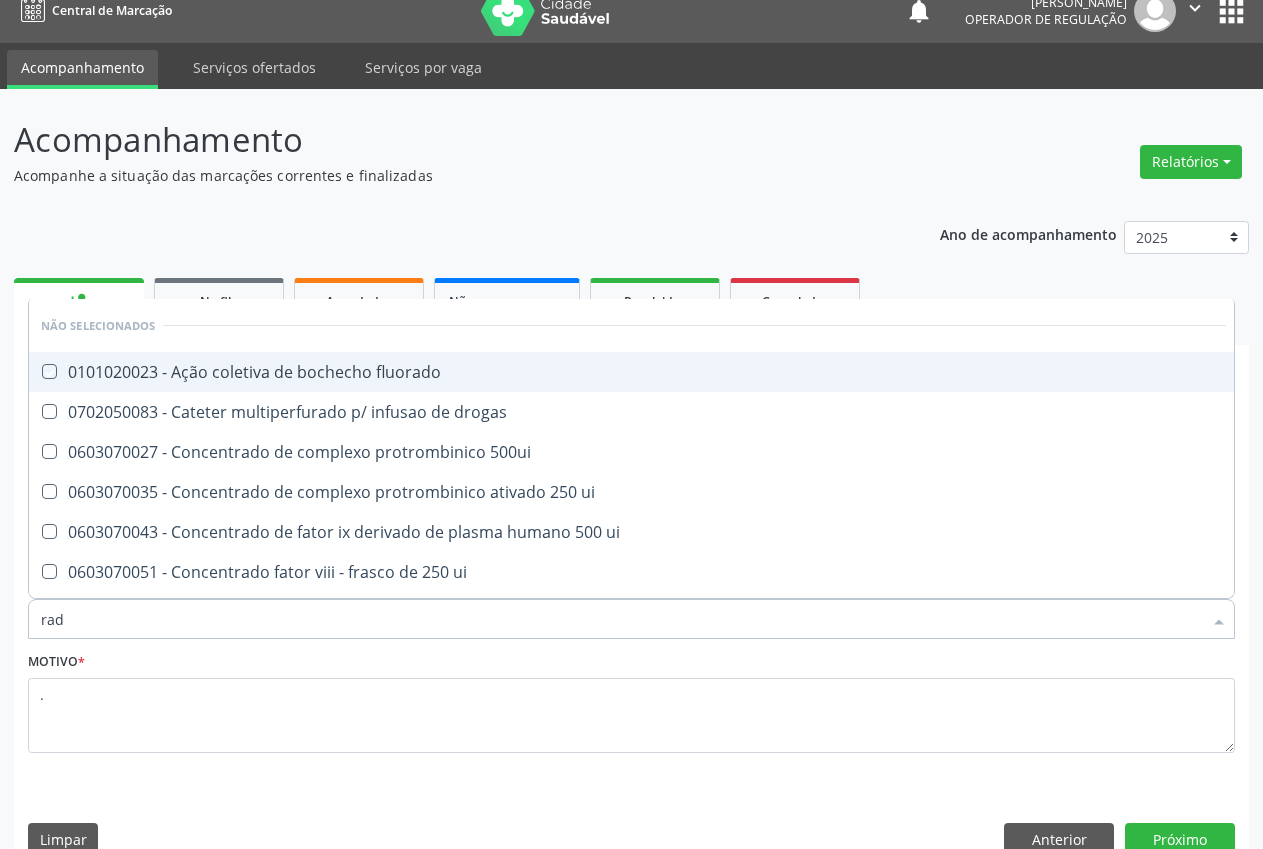 checkbox on "true" 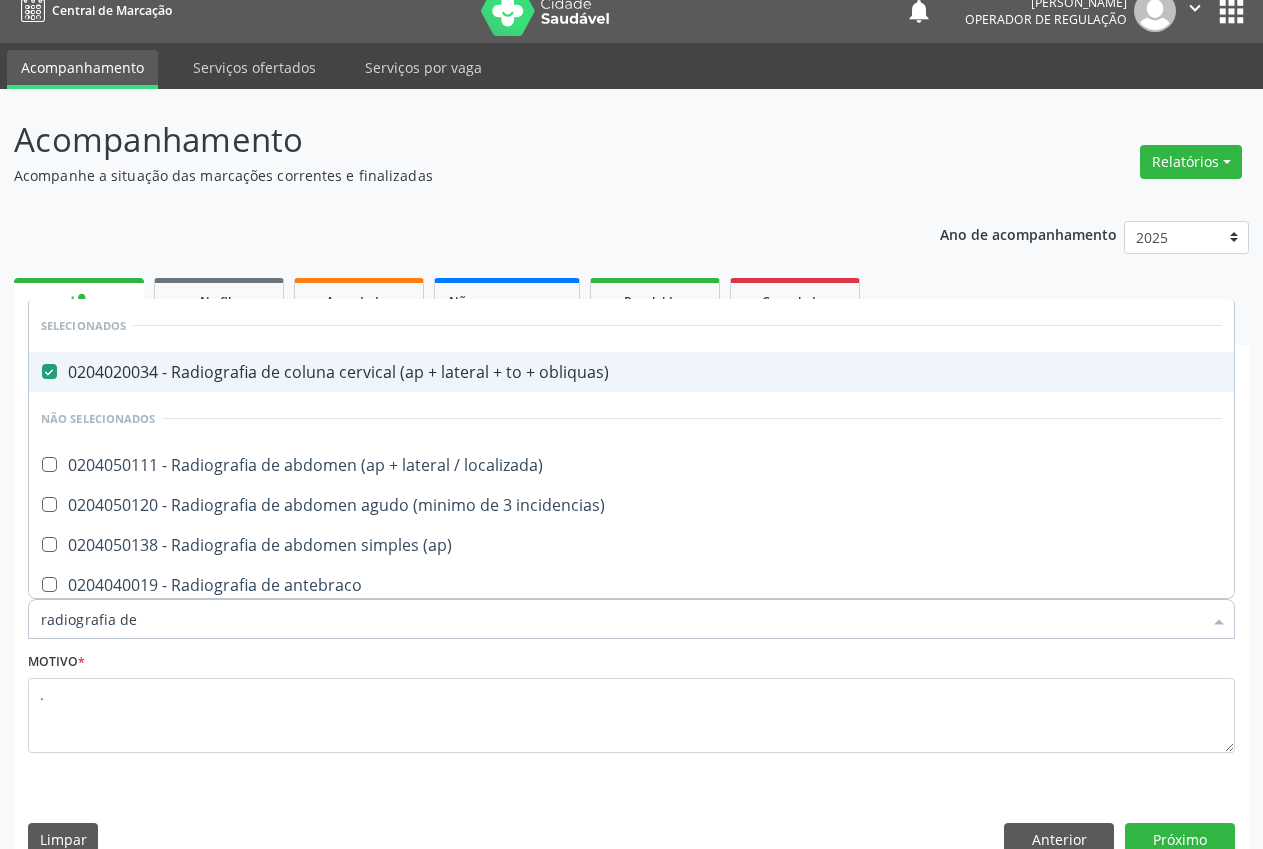 type on "radiografia de j" 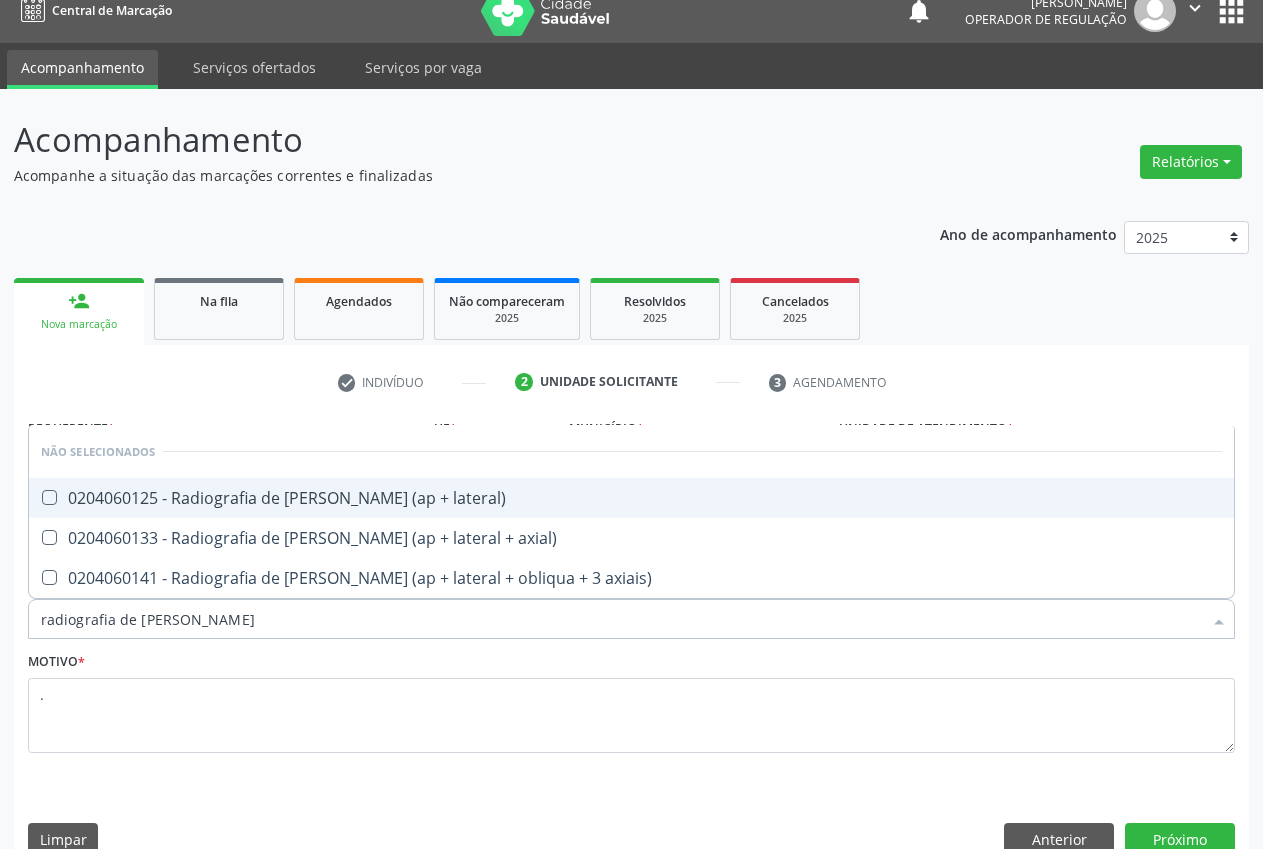 type on "radiografia de [PERSON_NAME]" 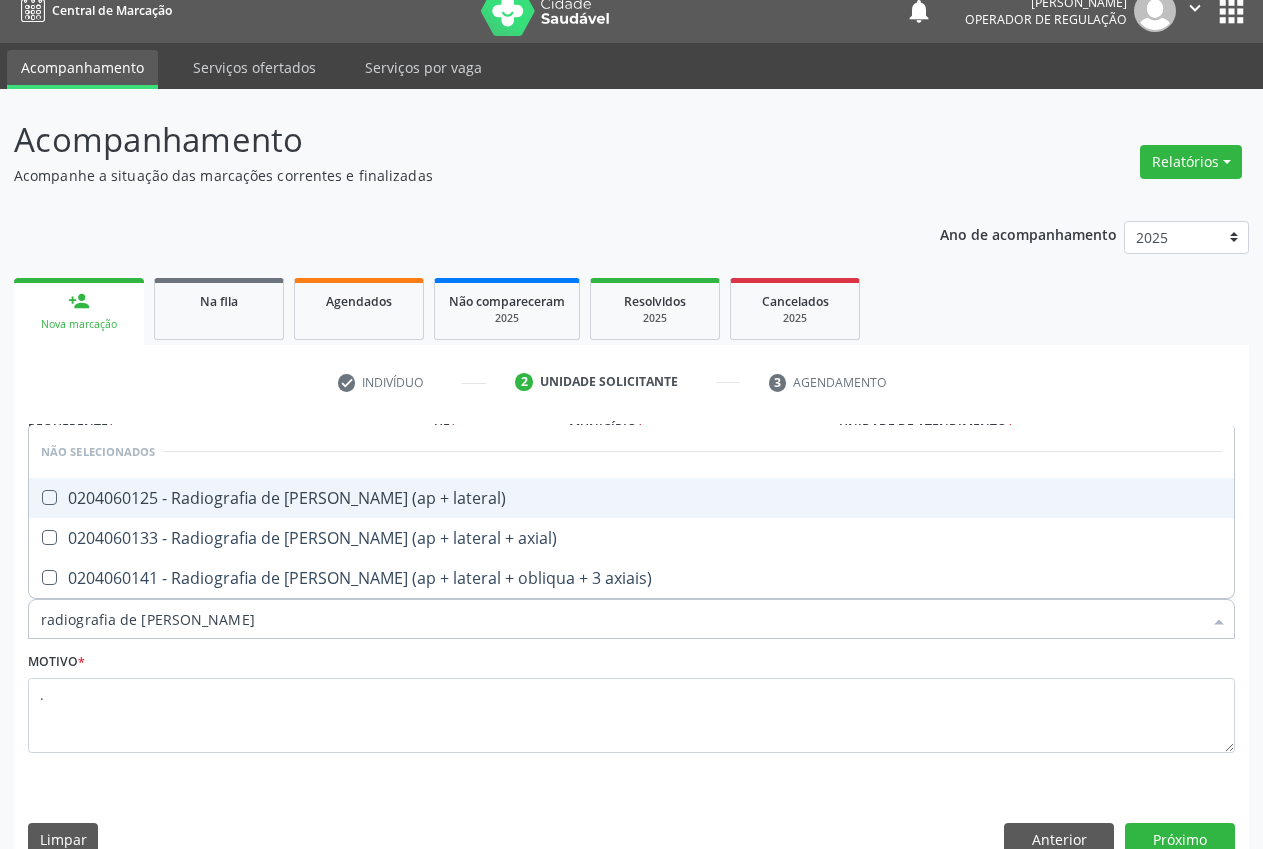 click on "0204060125 - Radiografia de [PERSON_NAME] (ap + lateral)" at bounding box center [631, 498] 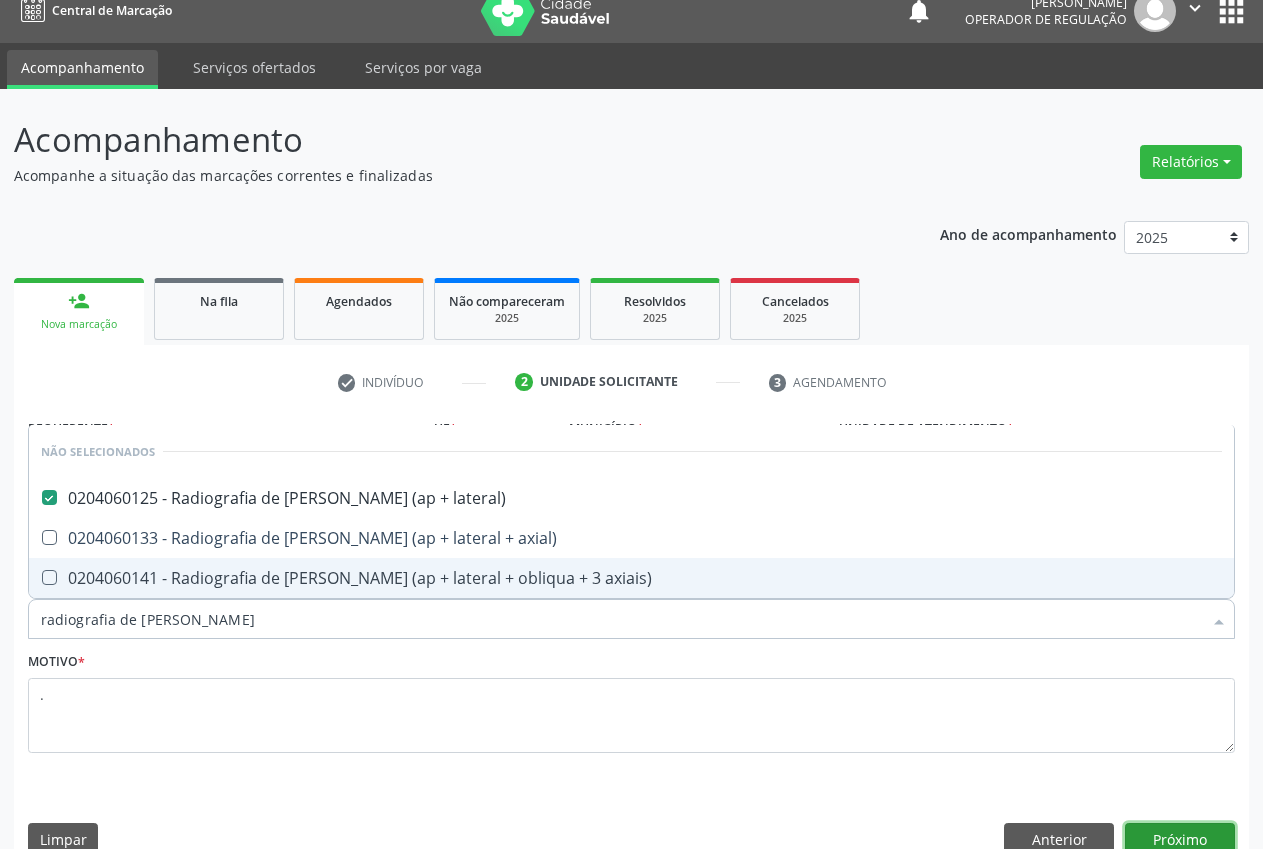 click on "Próximo" at bounding box center [1180, 840] 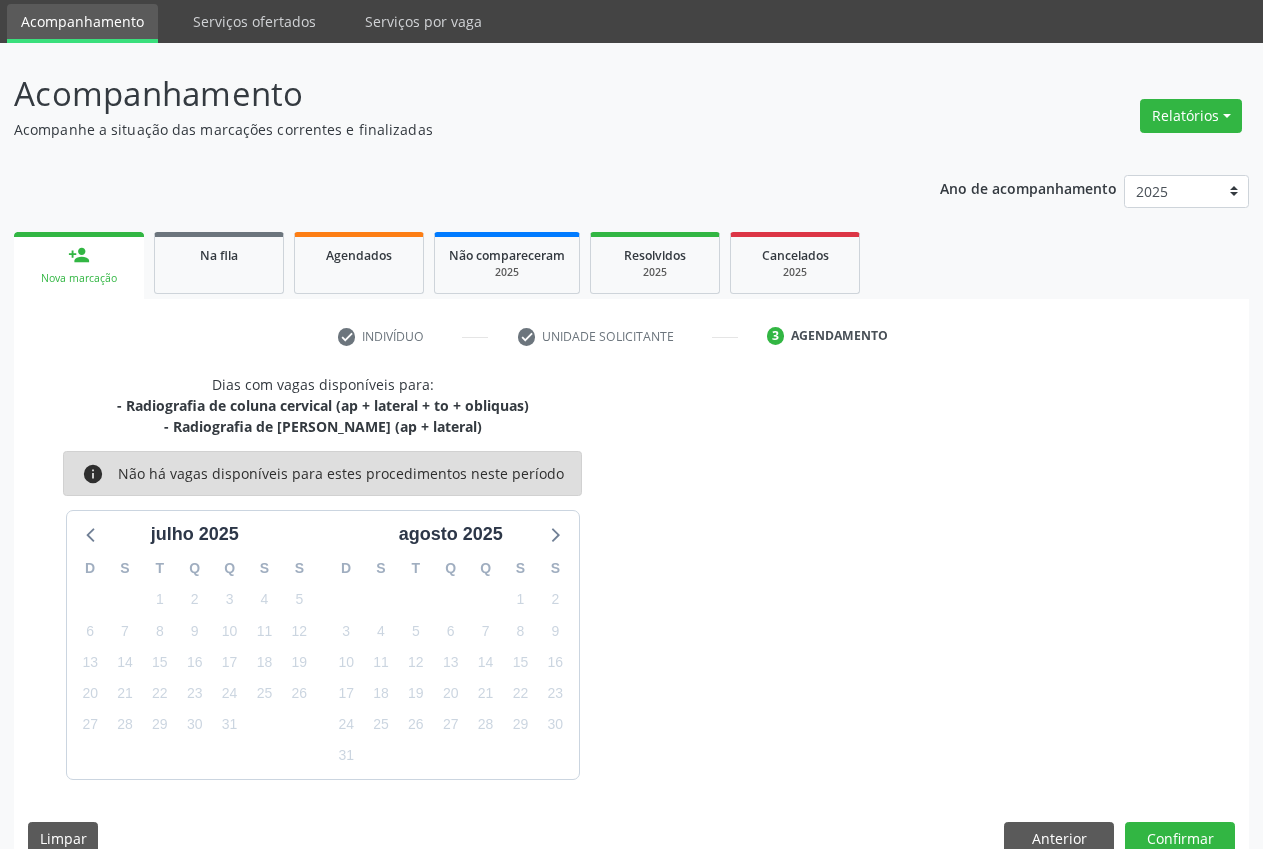 scroll, scrollTop: 101, scrollLeft: 0, axis: vertical 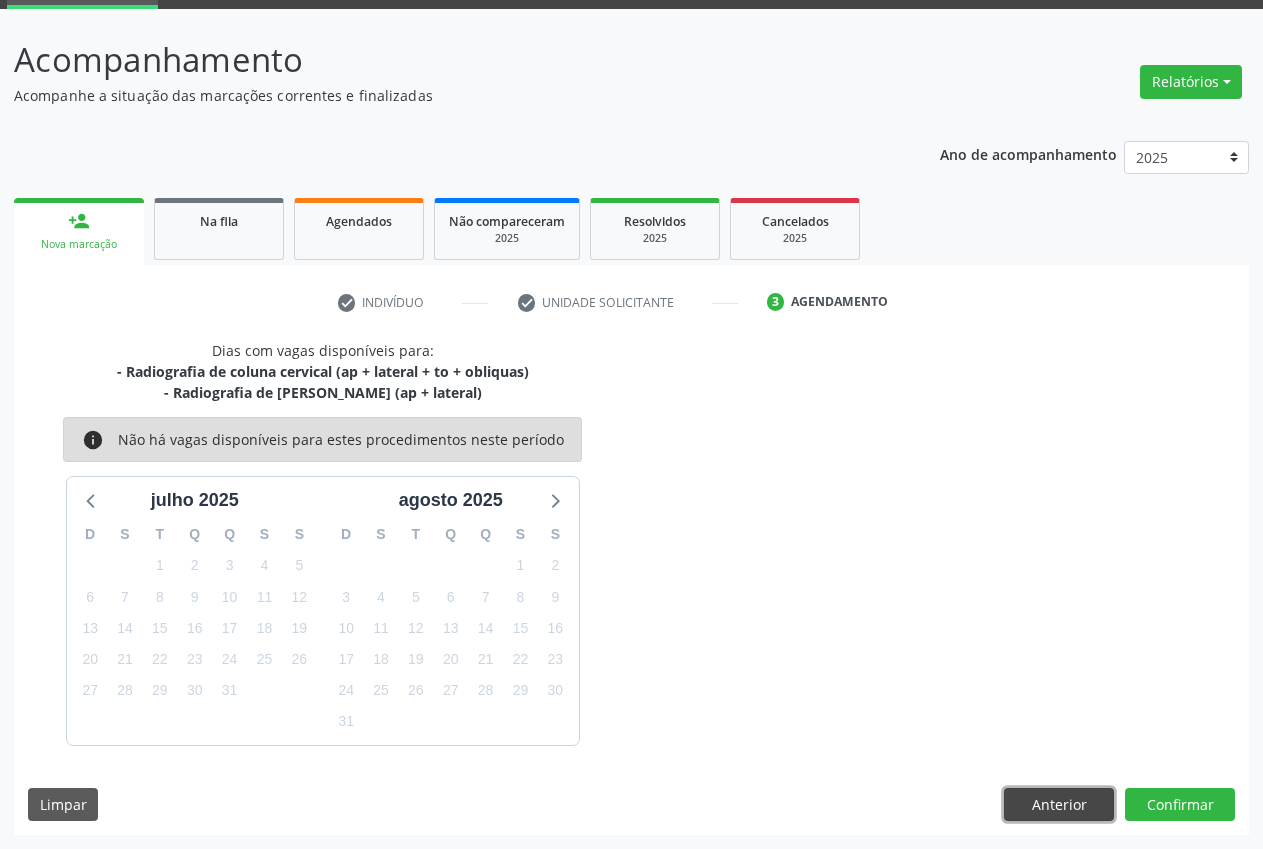 click on "Anterior" at bounding box center (1059, 805) 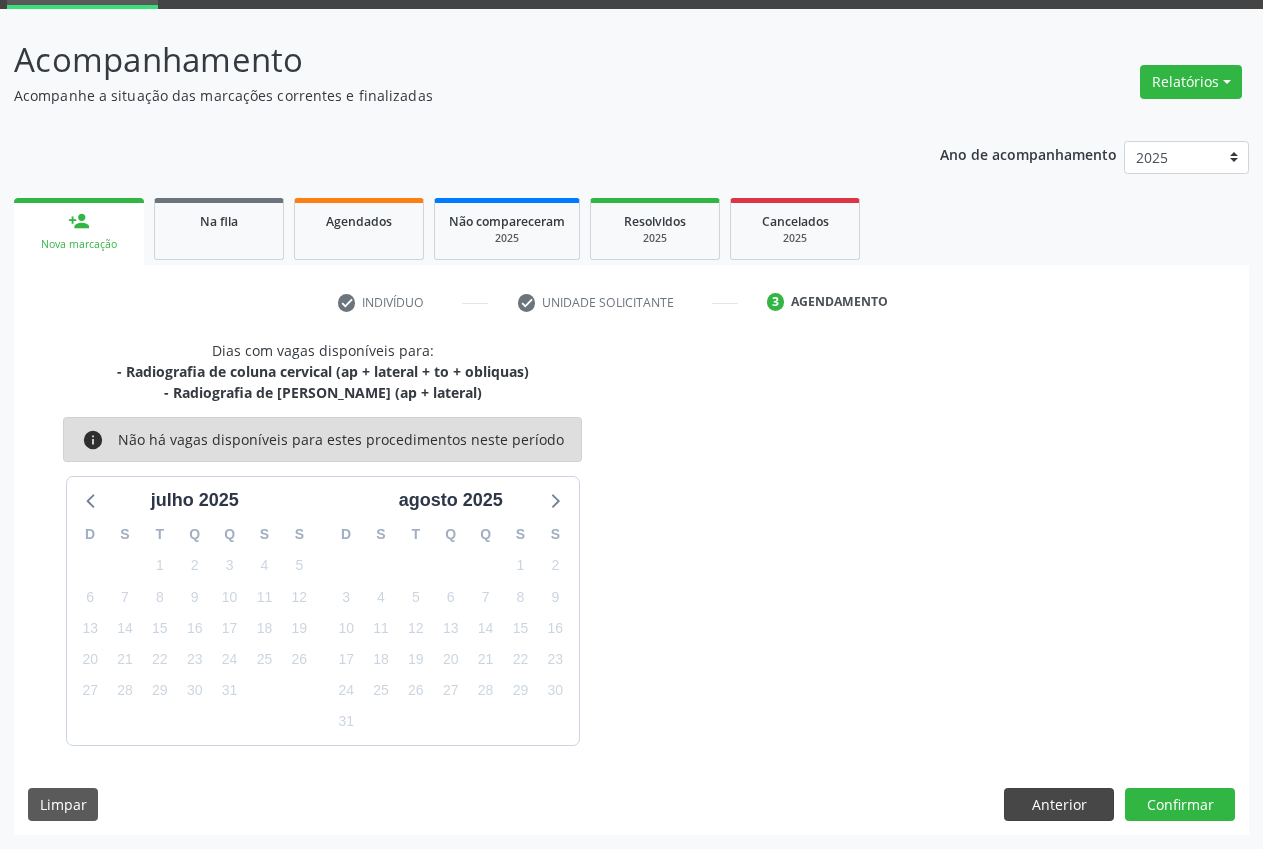scroll, scrollTop: 57, scrollLeft: 0, axis: vertical 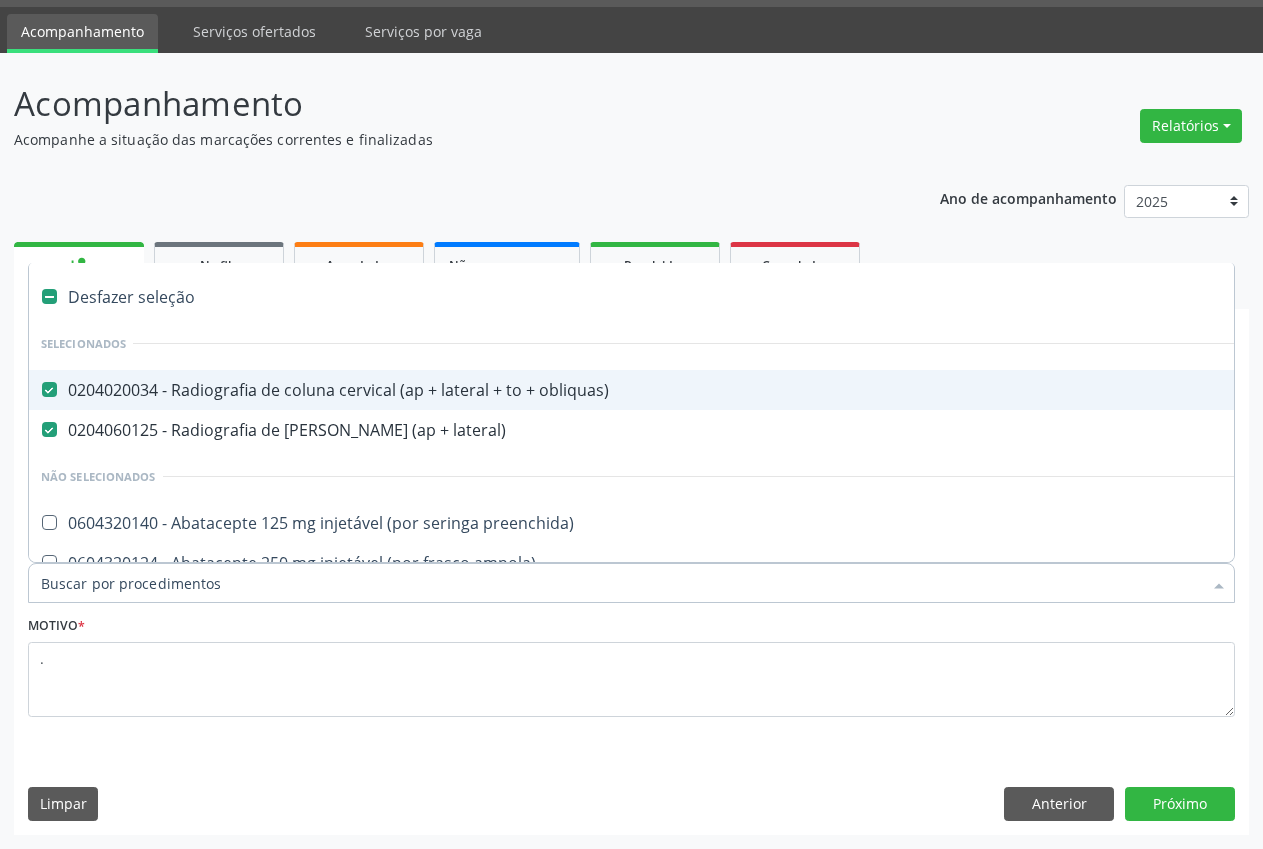 click at bounding box center [49, 389] 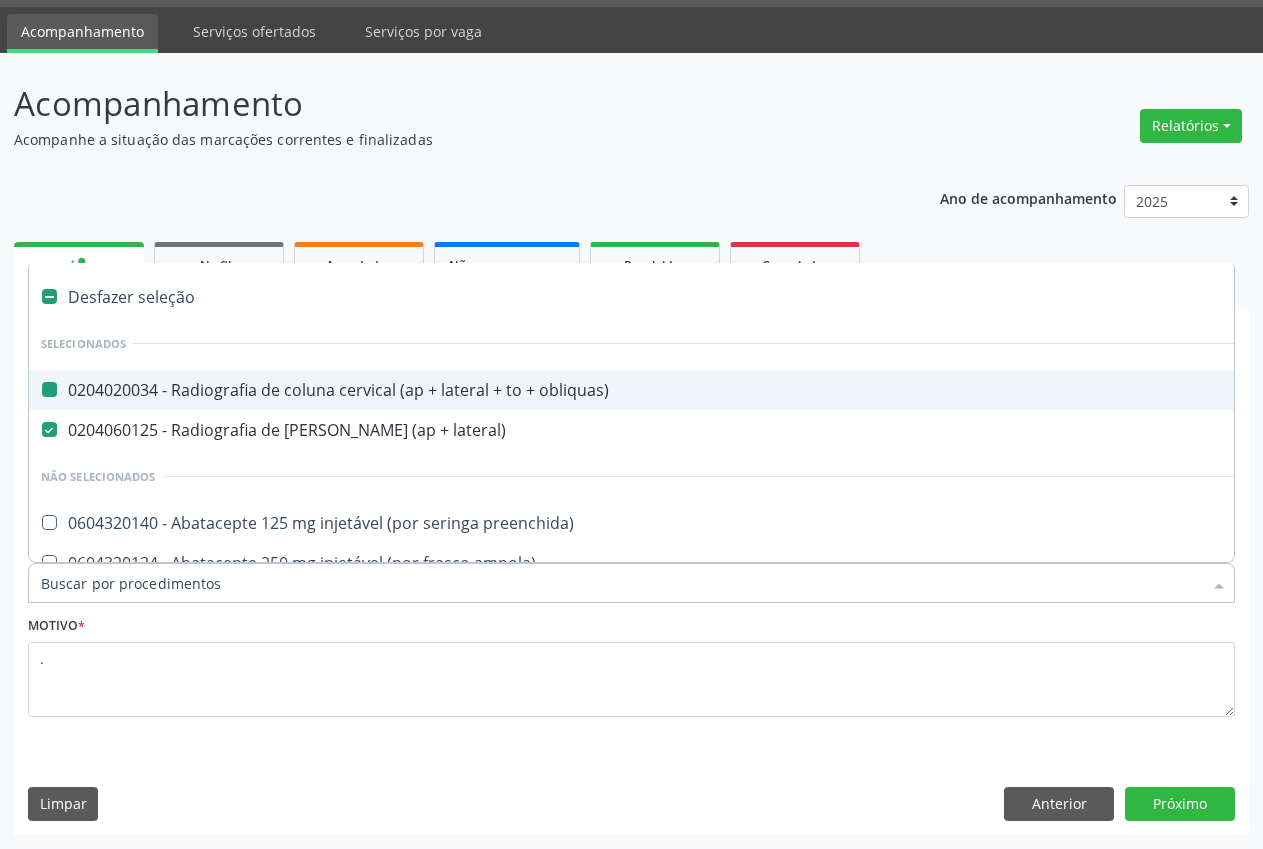 checkbox on "false" 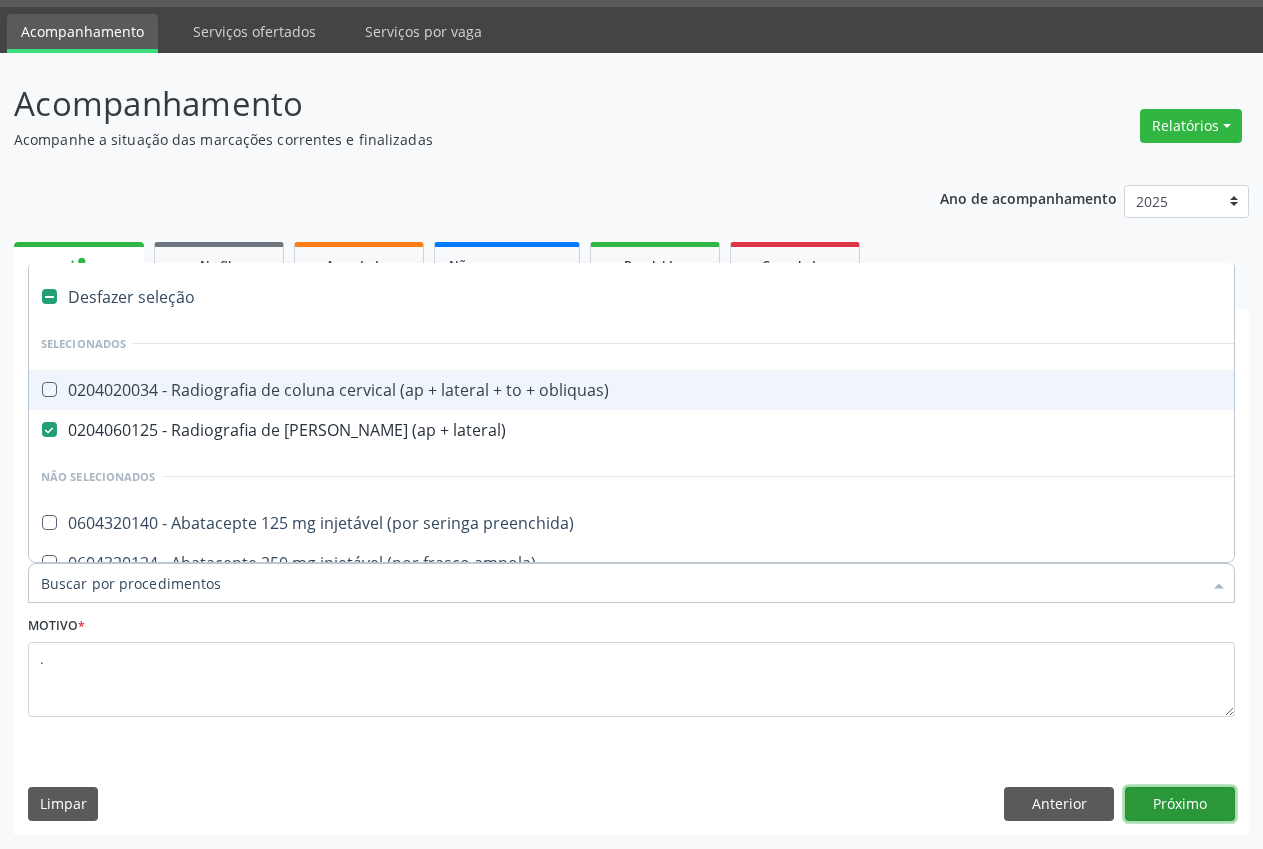 click on "Próximo" at bounding box center (1180, 804) 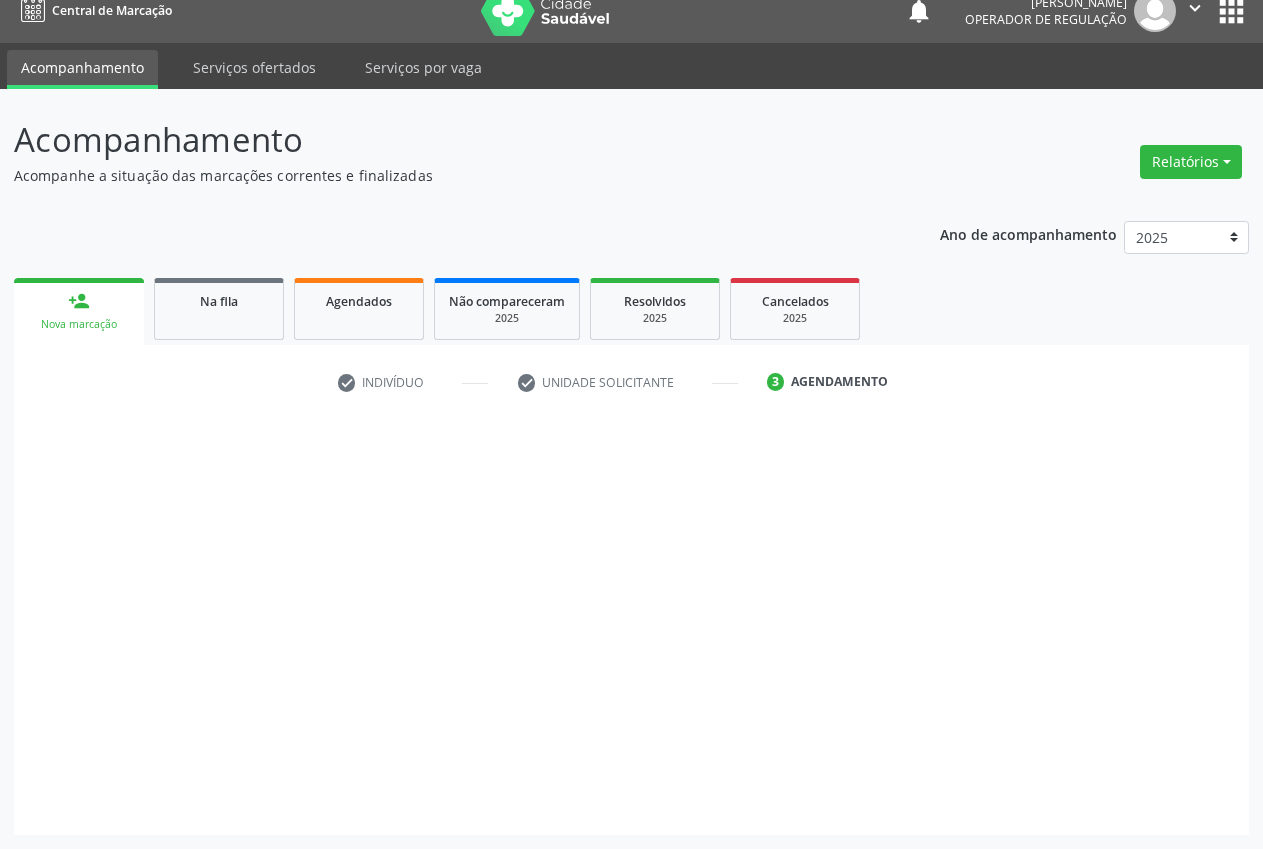 scroll, scrollTop: 21, scrollLeft: 0, axis: vertical 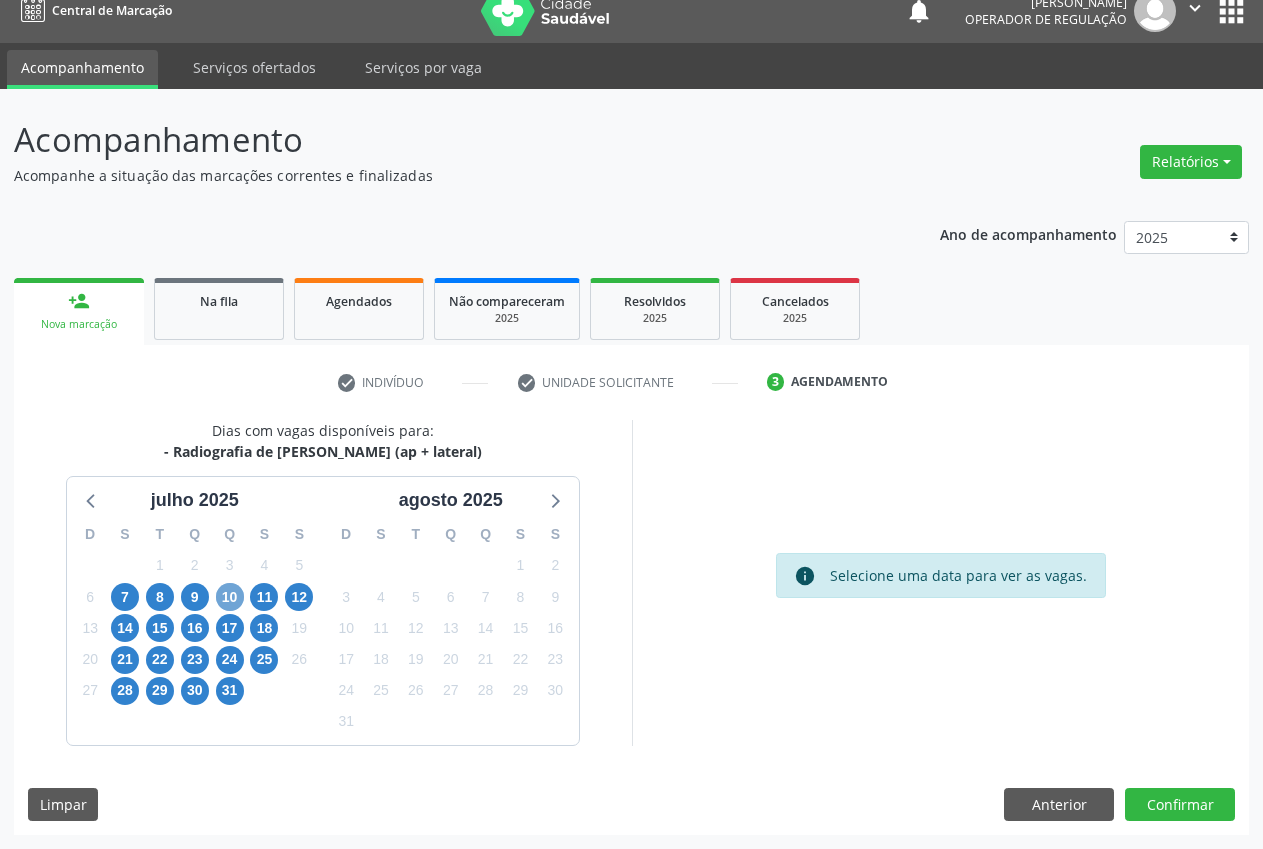 click on "10" at bounding box center (230, 597) 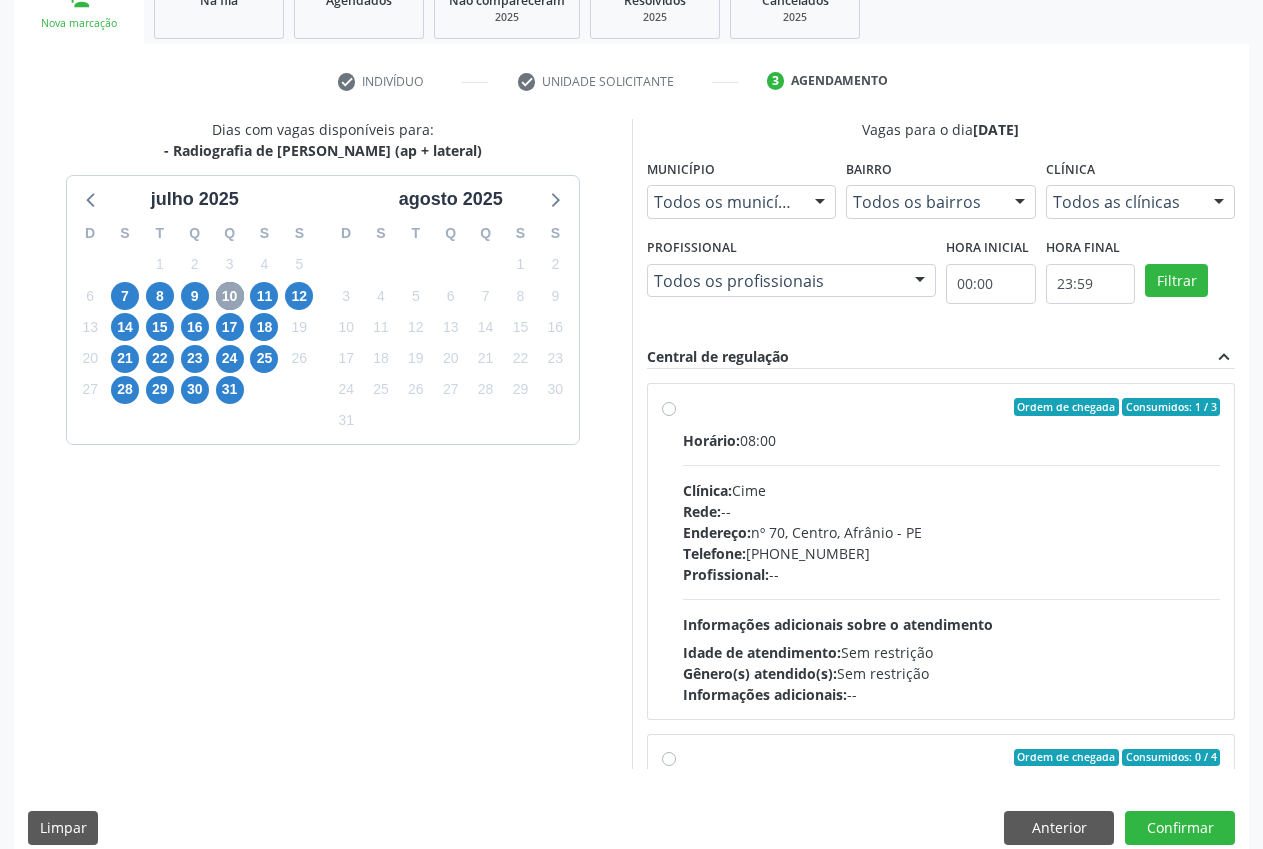 scroll, scrollTop: 346, scrollLeft: 0, axis: vertical 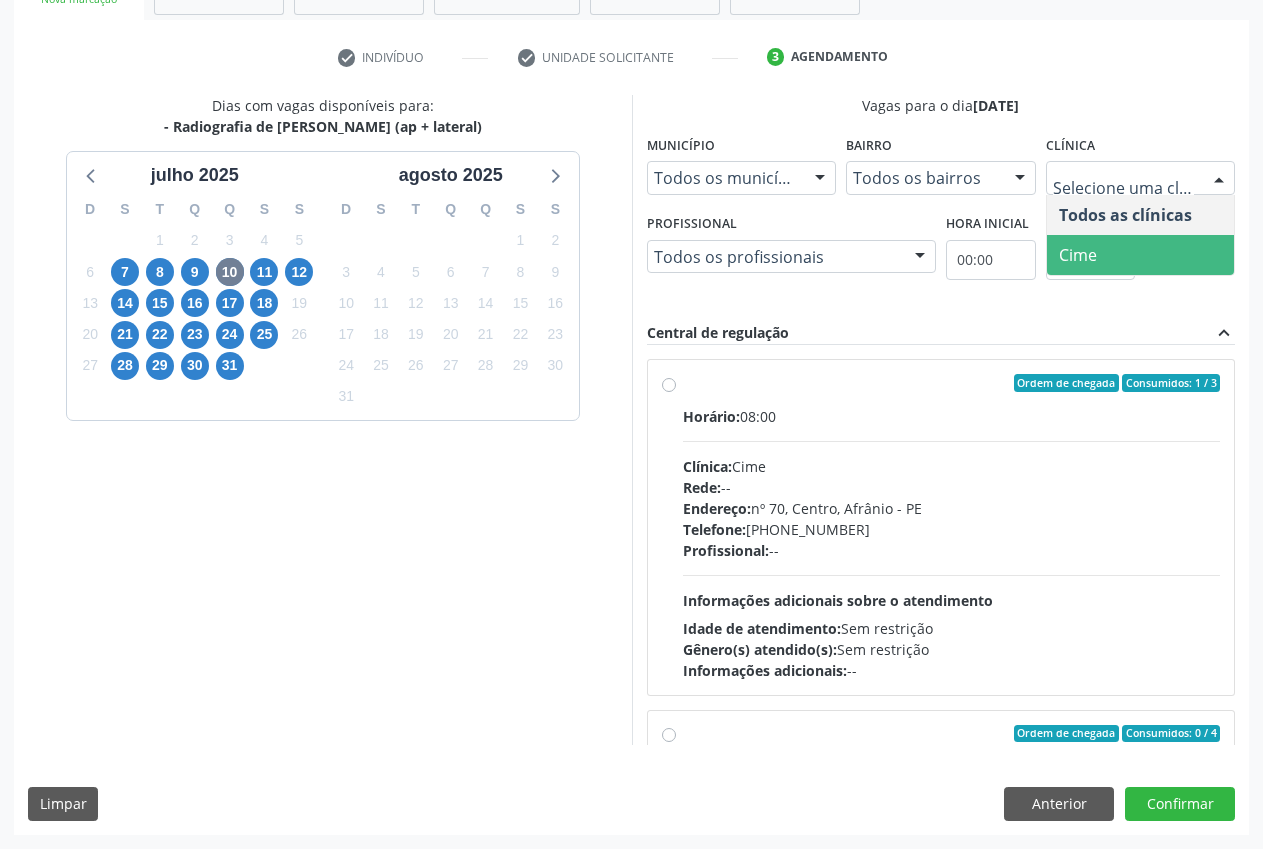 click on "Cime" at bounding box center [1141, 255] 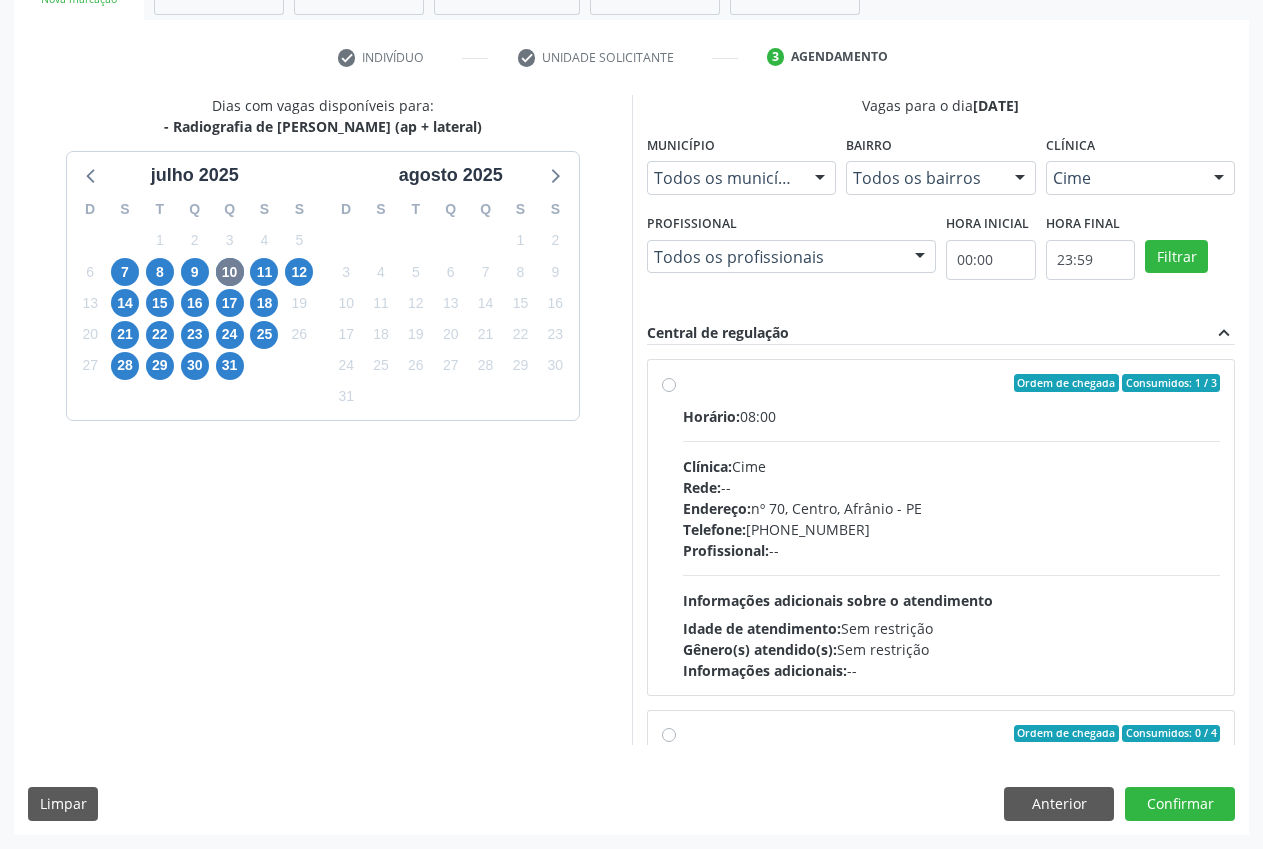 click on "Ordem de chegada
Consumidos: 1 / 3
Horário:   08:00
Clínica:  Cime
Rede:
--
Endereço:   [STREET_ADDRESS]
Telefone:   [PHONE_NUMBER]
Profissional:
--
Informações adicionais sobre o atendimento
Idade de atendimento:
Sem restrição
Gênero(s) atendido(s):
Sem restrição
Informações adicionais:
--" at bounding box center [952, 527] 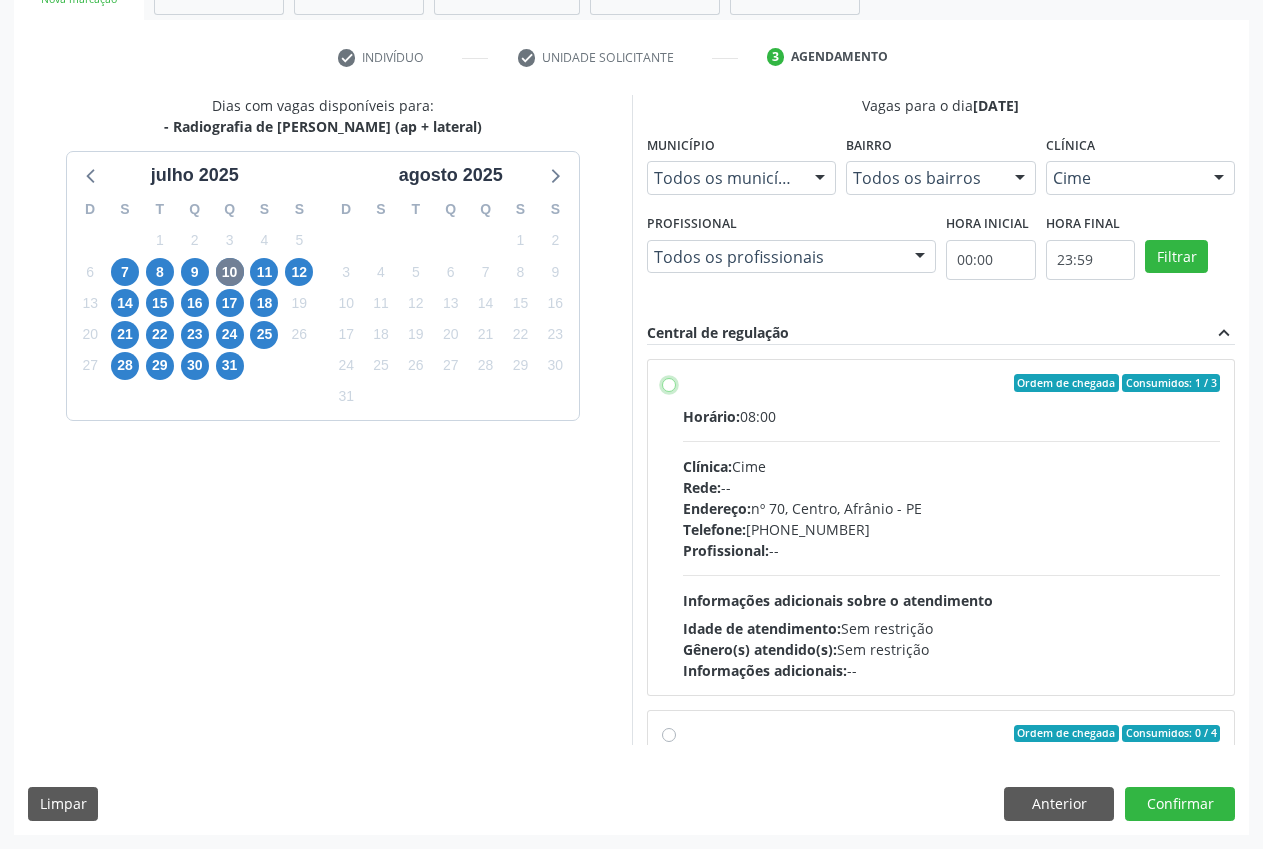 radio on "true" 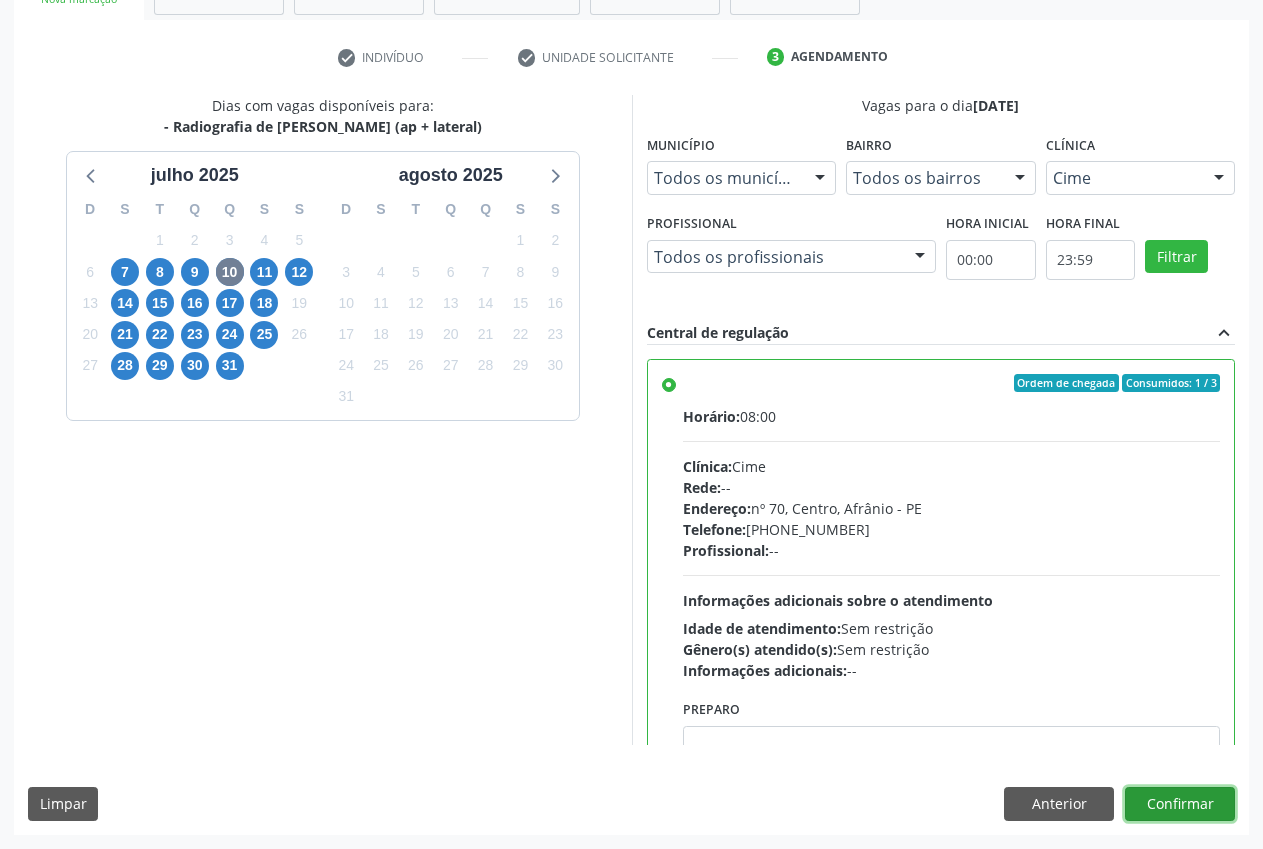 click on "Confirmar" at bounding box center (1180, 804) 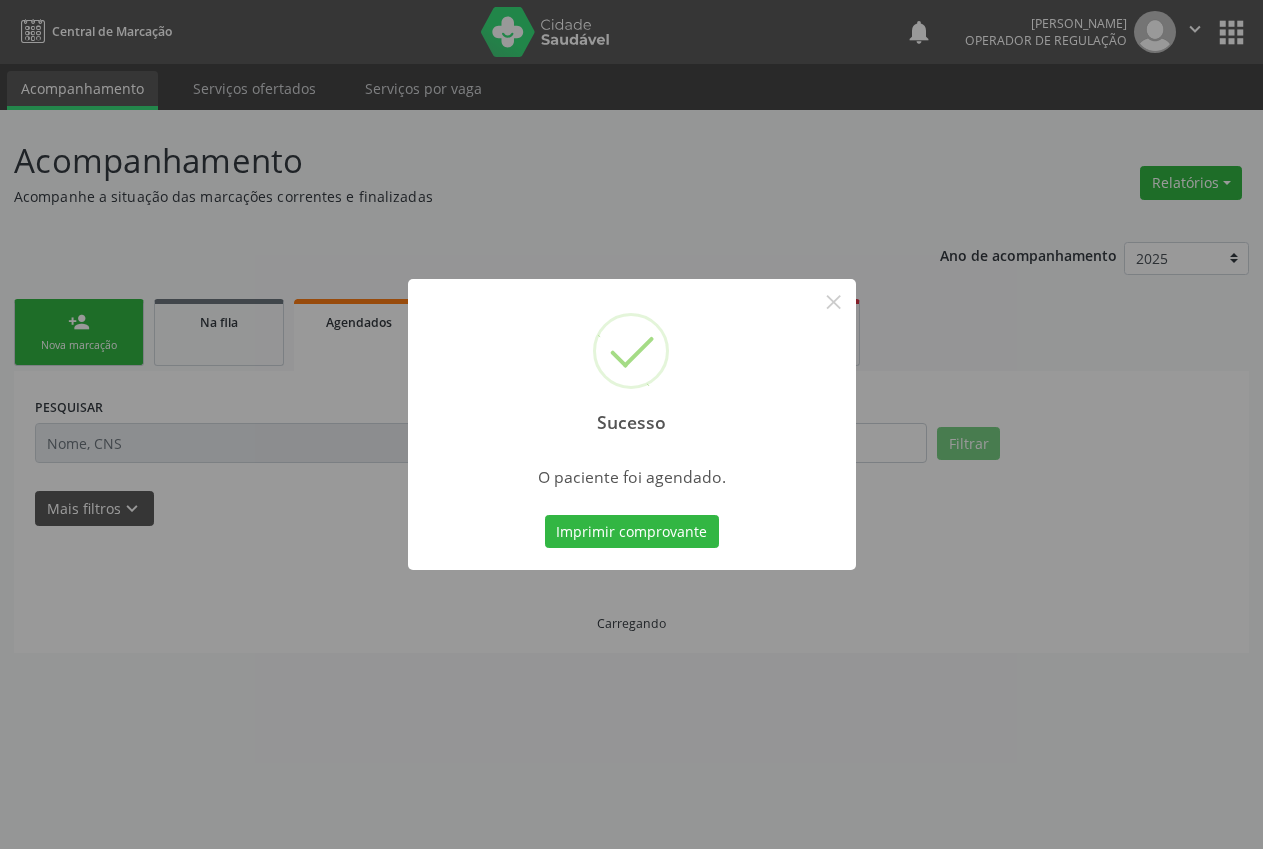 scroll, scrollTop: 0, scrollLeft: 0, axis: both 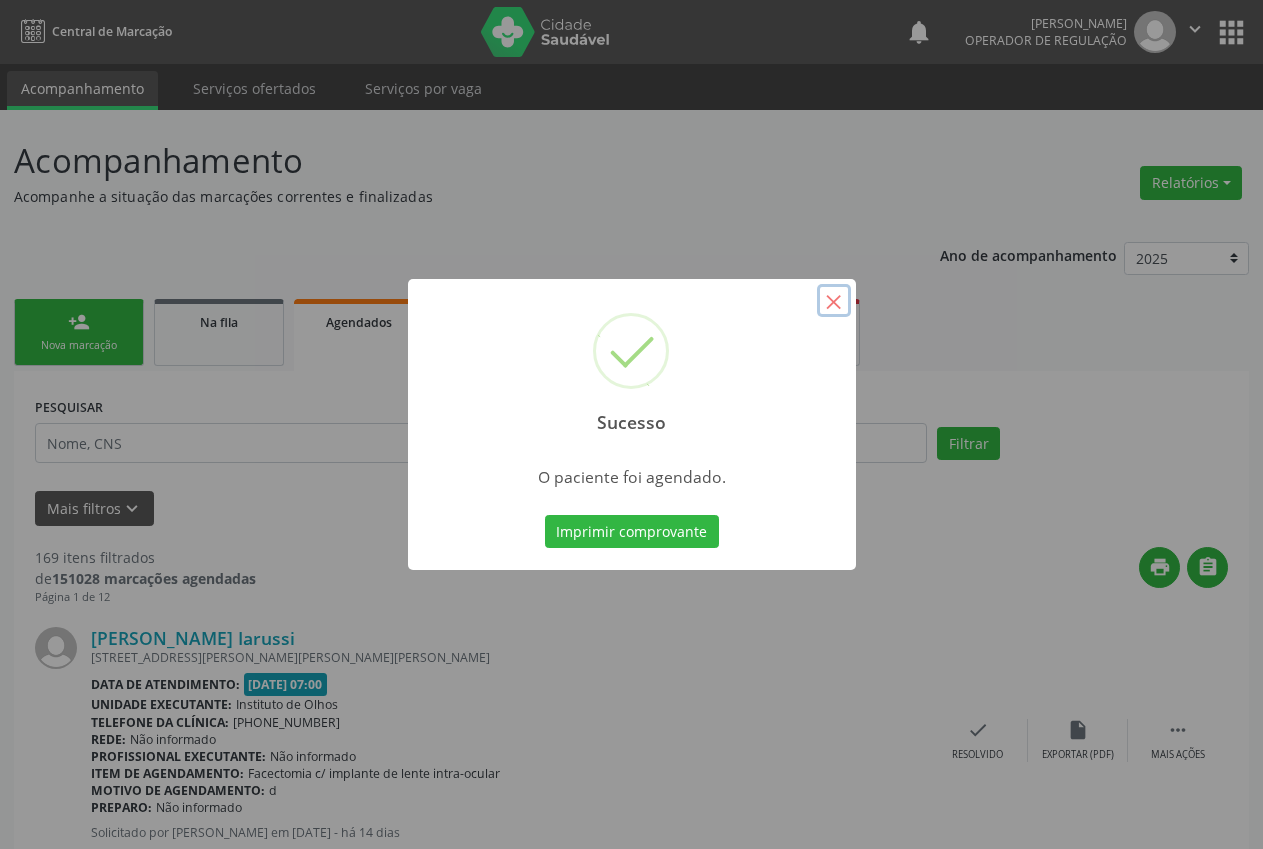 click on "×" at bounding box center (834, 301) 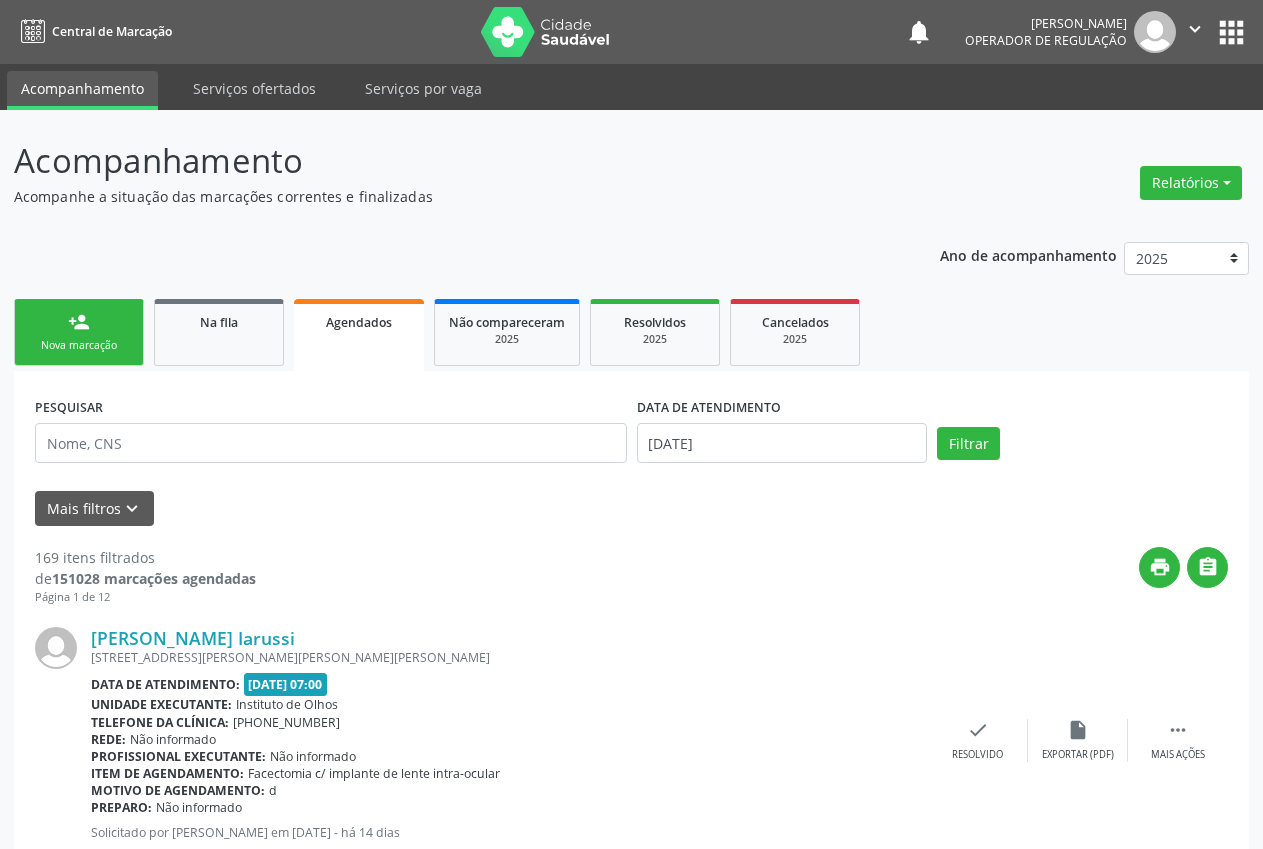 click on "person_add
Nova marcação" at bounding box center (79, 332) 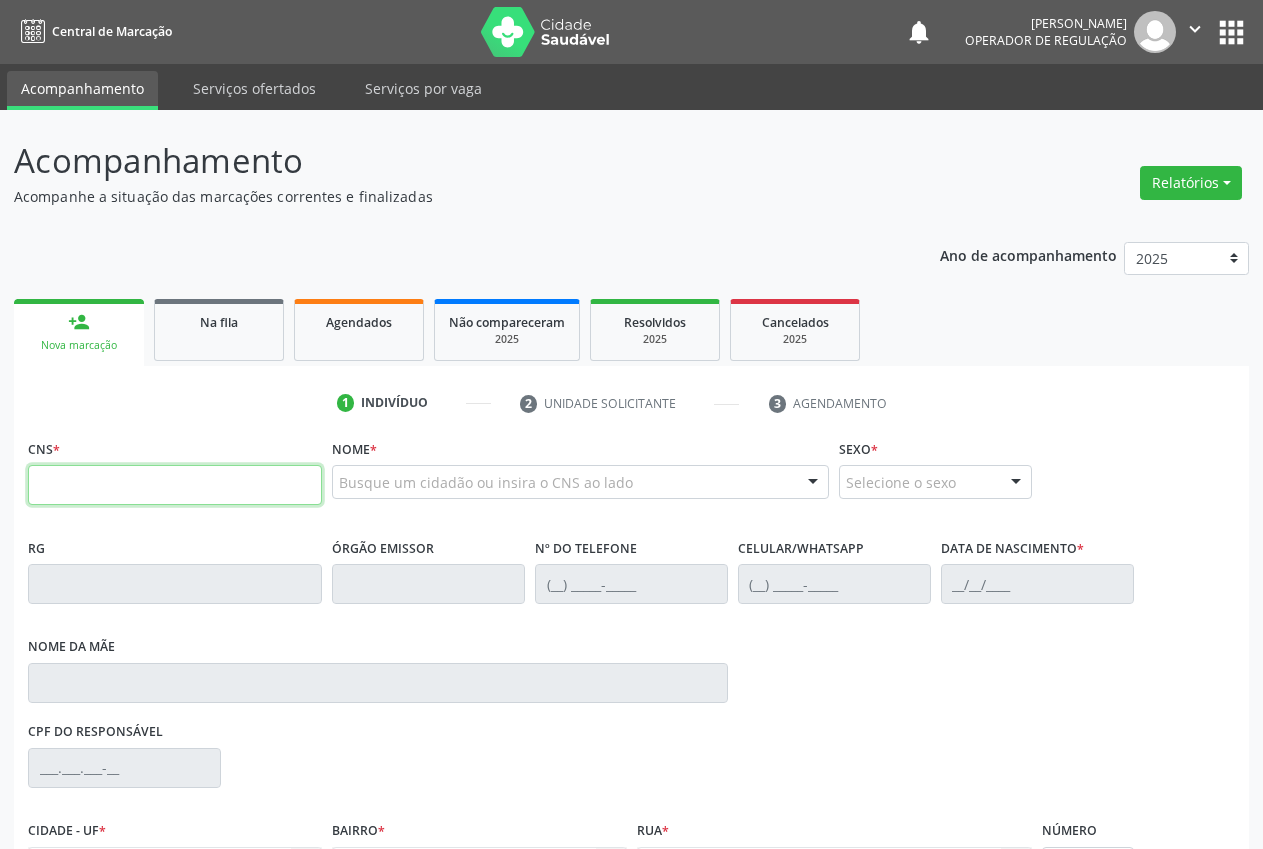 click at bounding box center [175, 485] 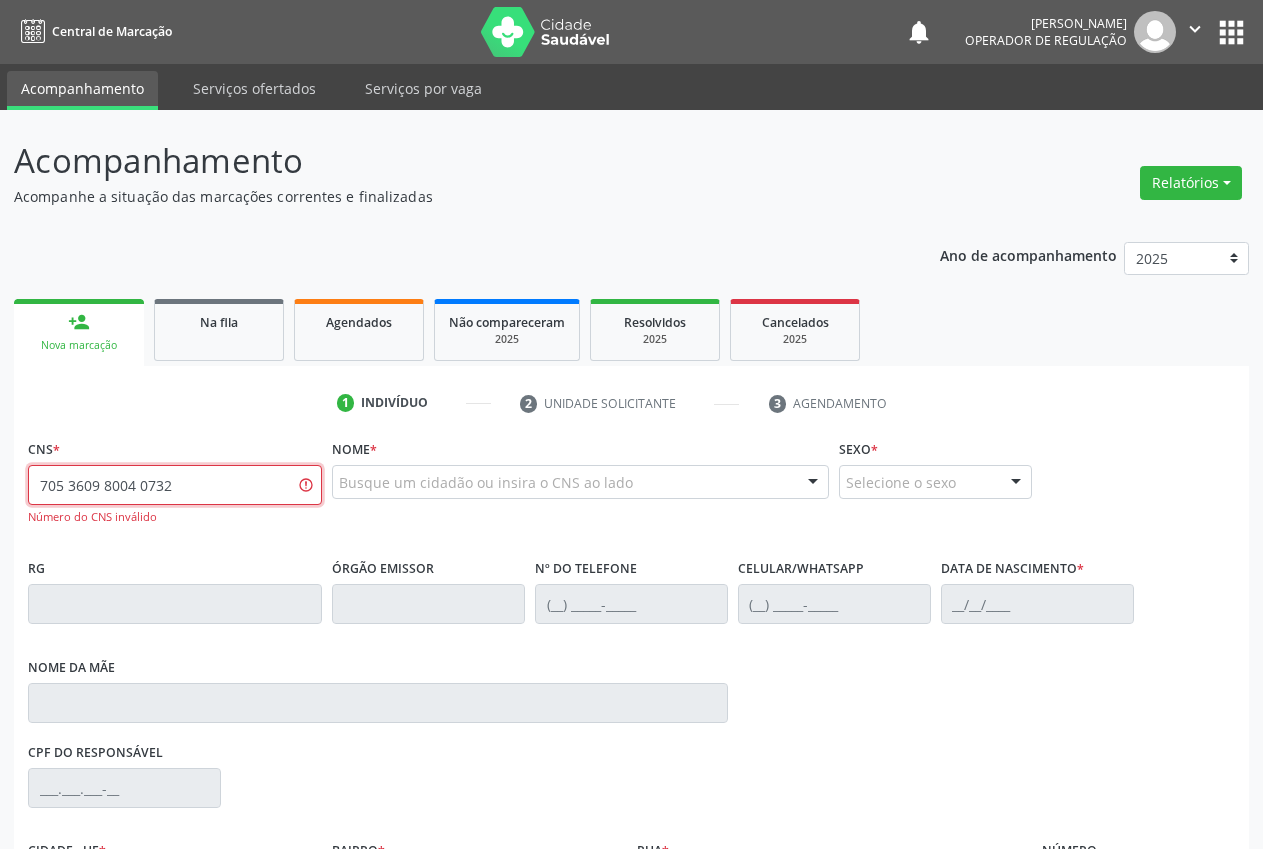 click on "705 3609 8004 0732" at bounding box center (175, 485) 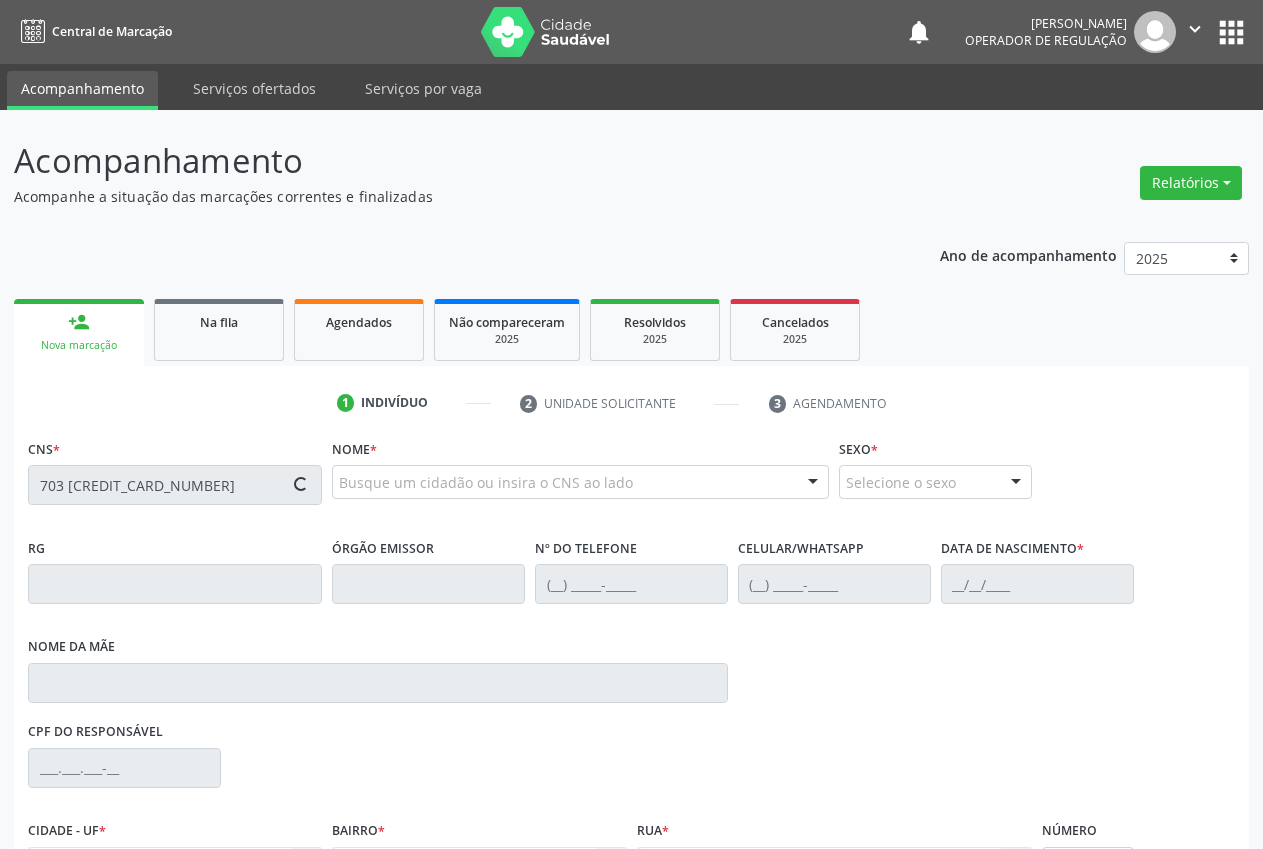 type on "703 [CREDIT_CARD_NUMBER]" 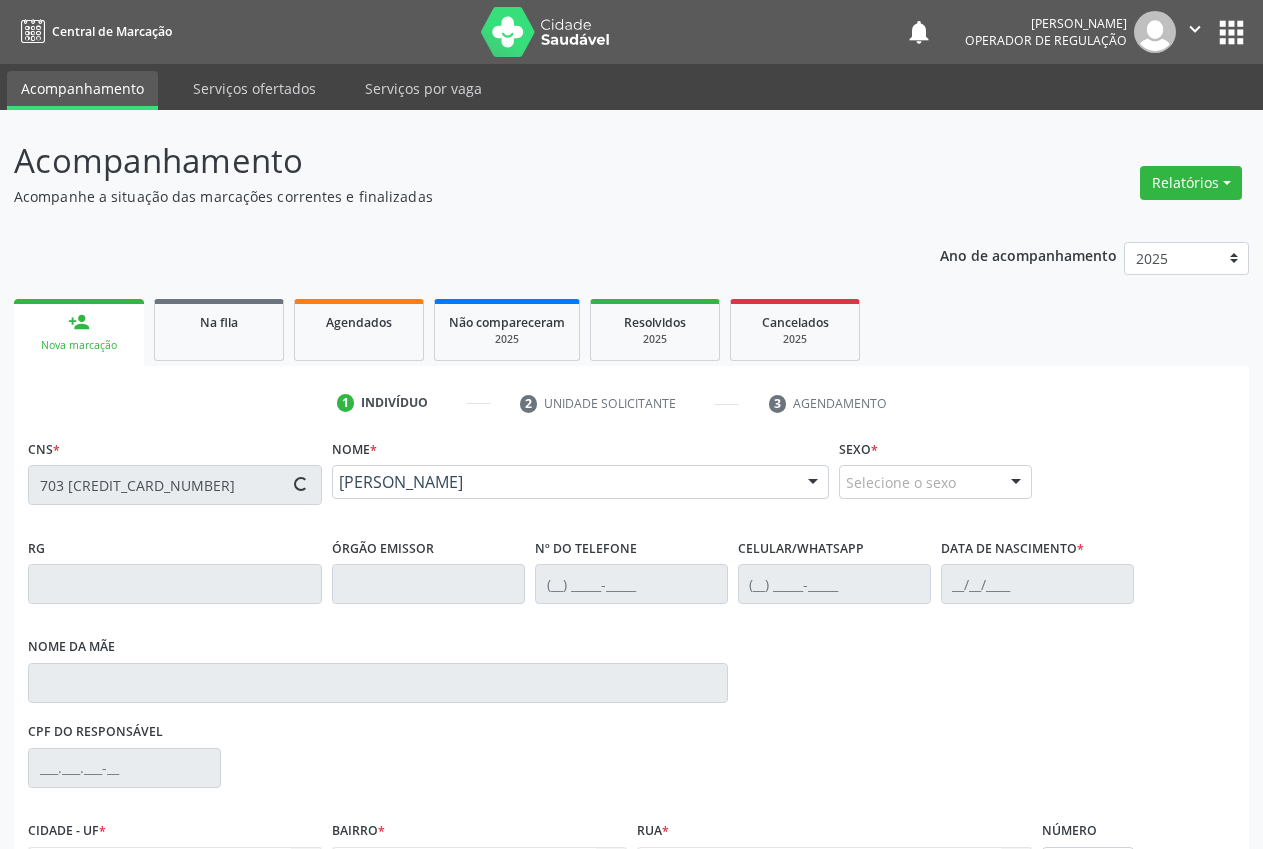 type on "[PHONE_NUMBER]" 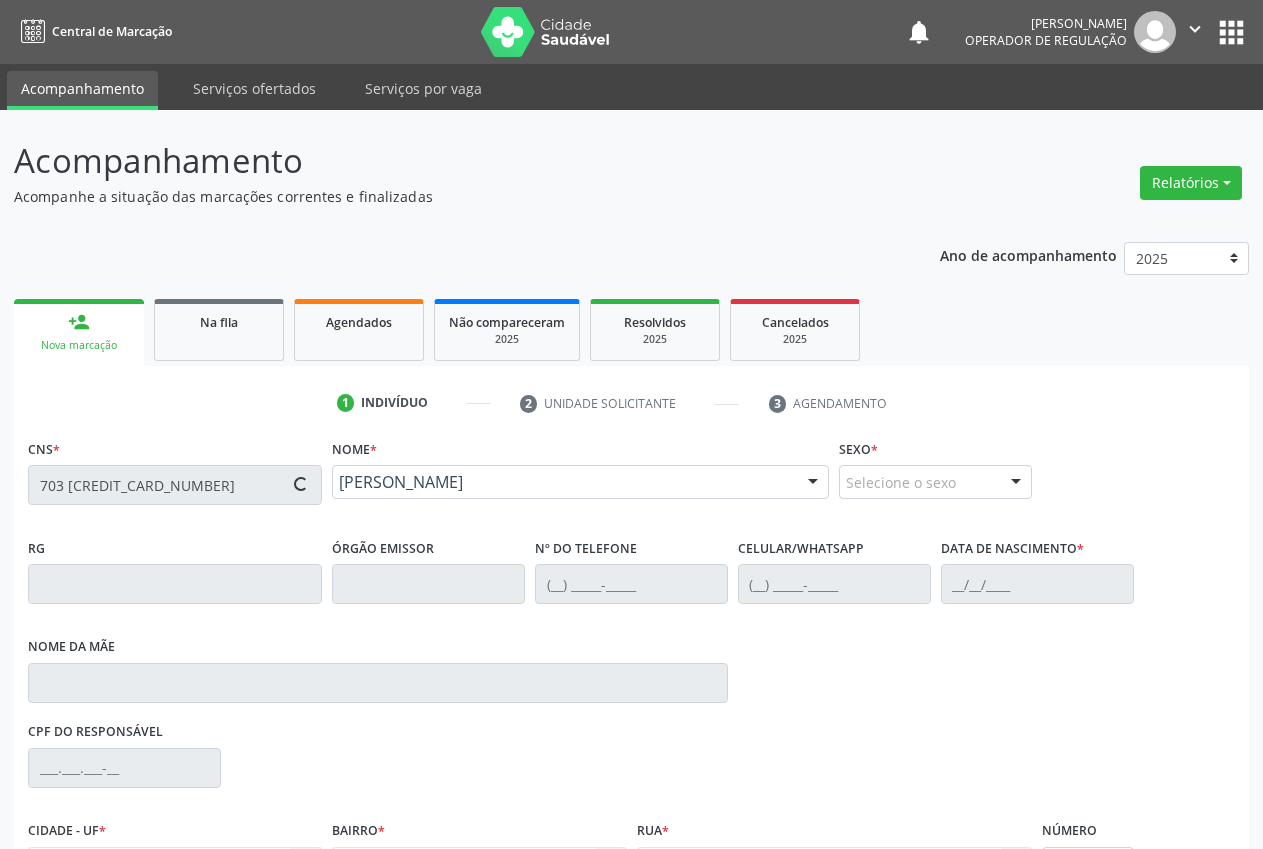 type on "[PHONE_NUMBER]" 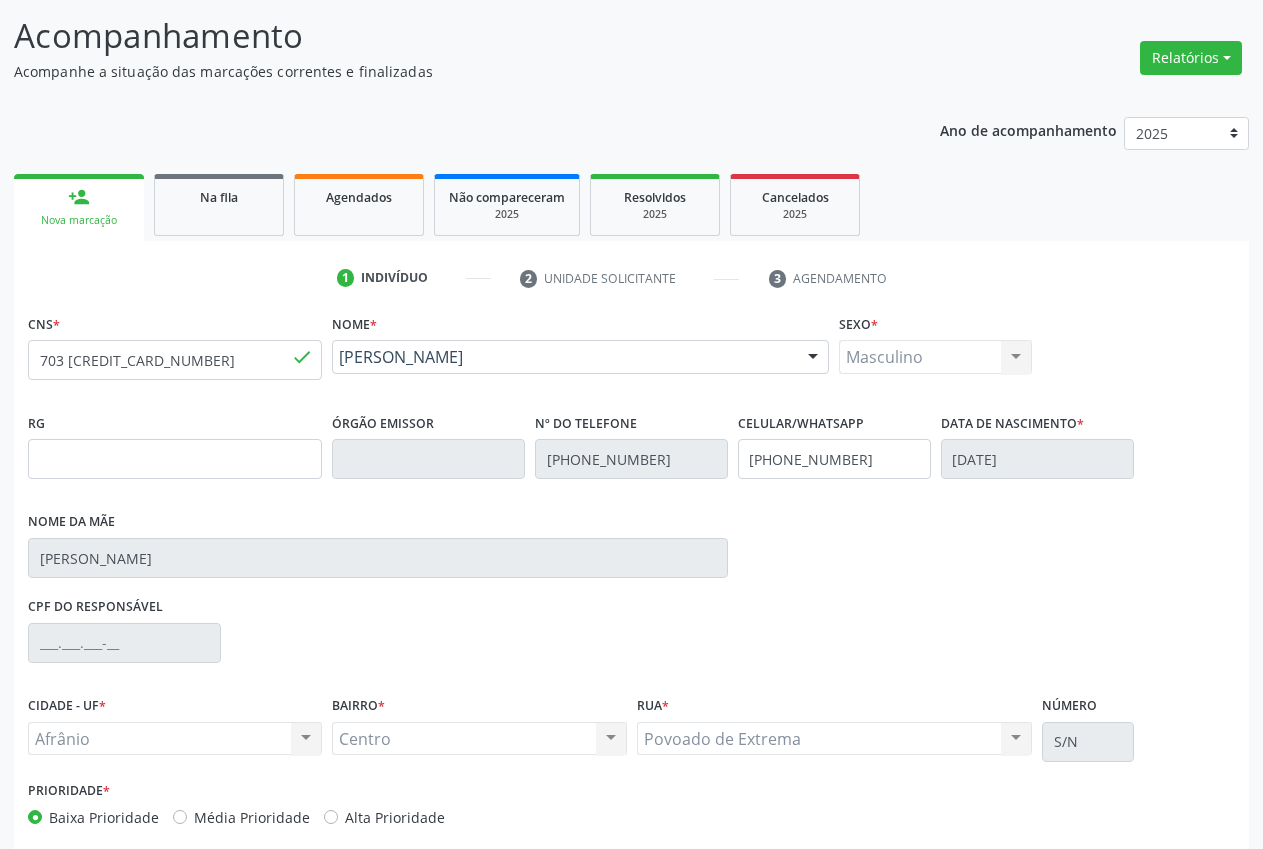 scroll, scrollTop: 221, scrollLeft: 0, axis: vertical 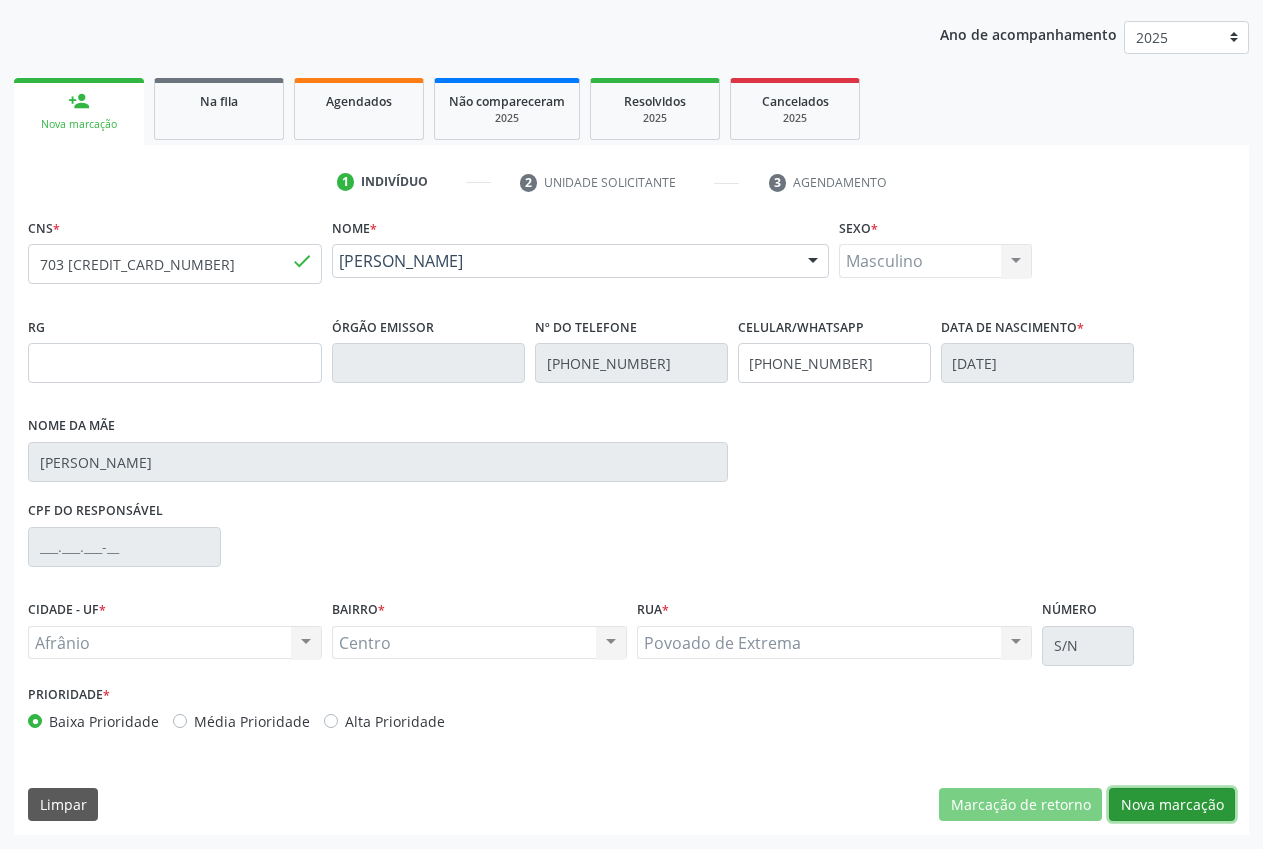 click on "Nova marcação" at bounding box center [1172, 805] 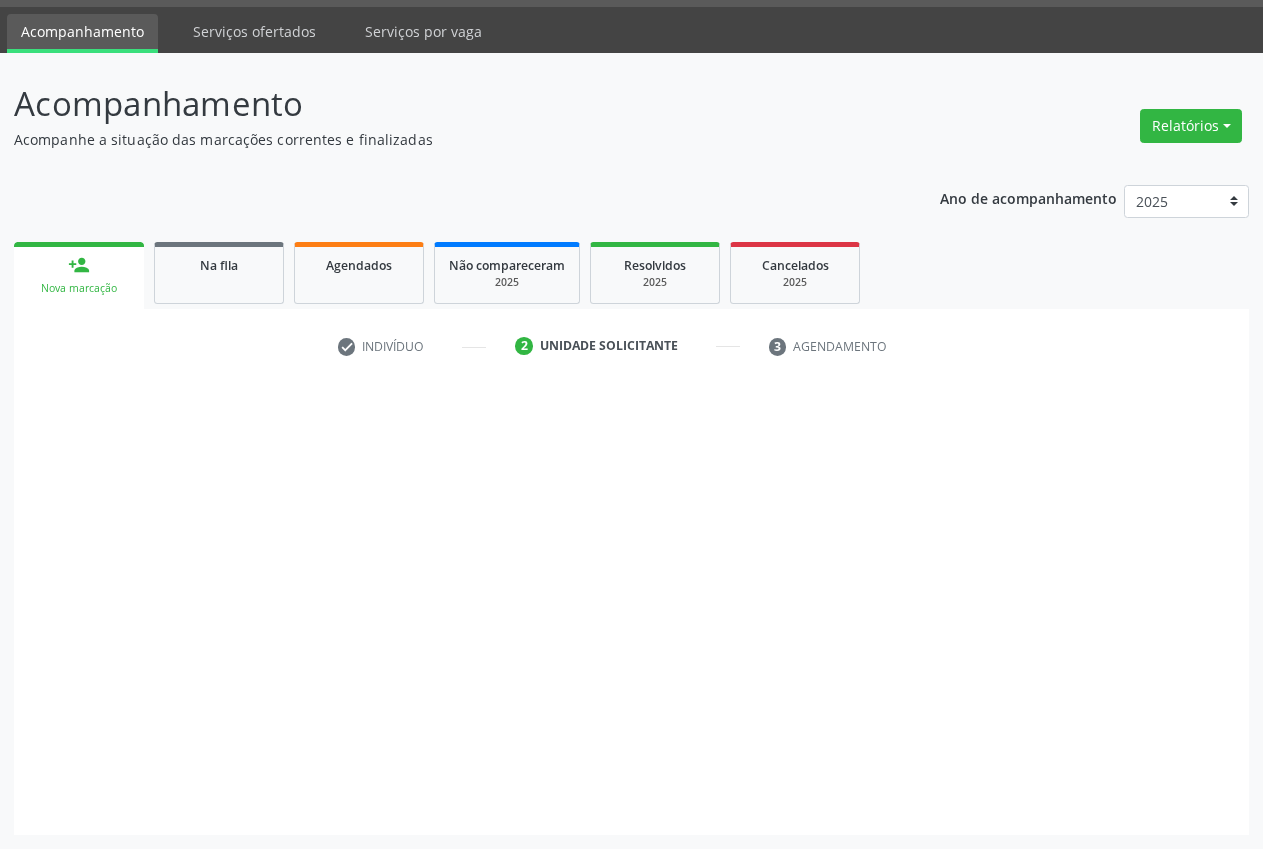 scroll, scrollTop: 57, scrollLeft: 0, axis: vertical 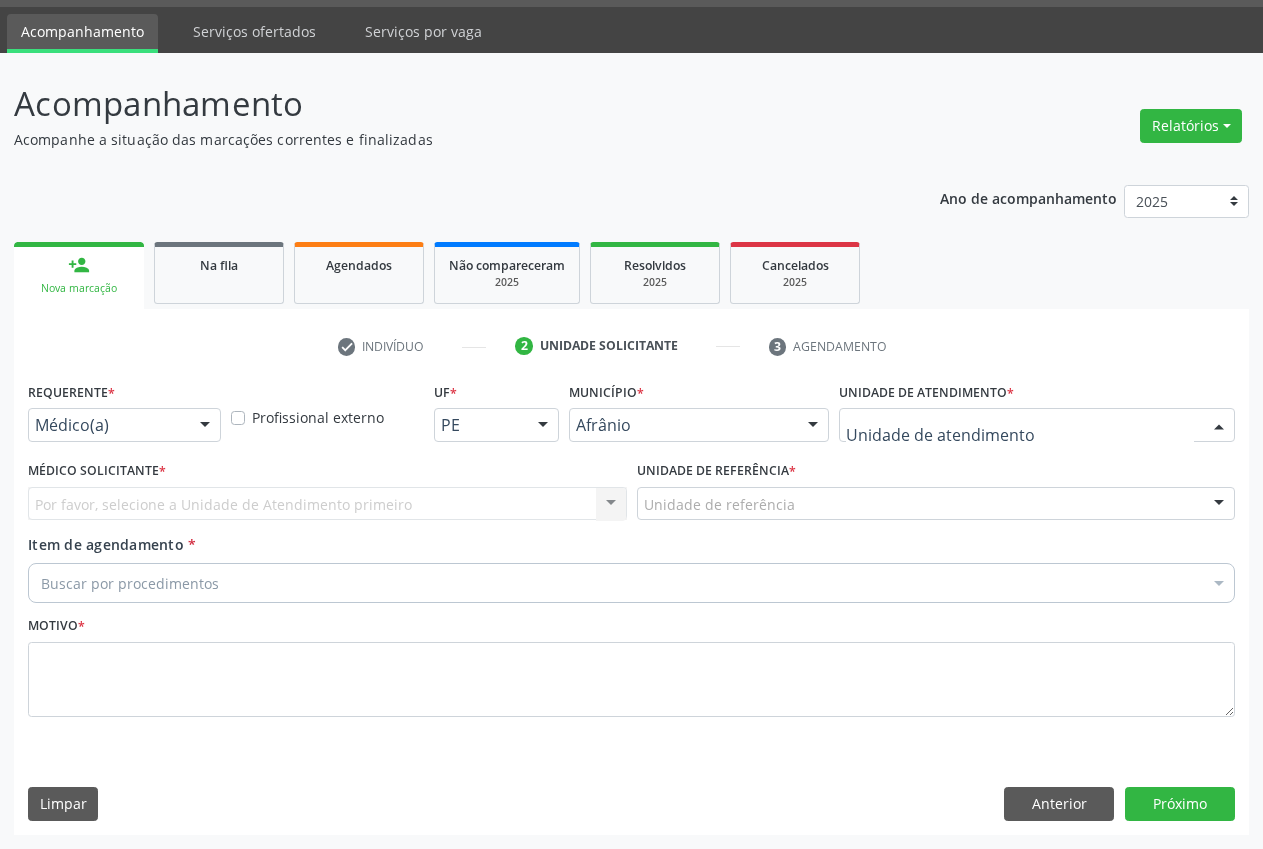 click at bounding box center (1037, 425) 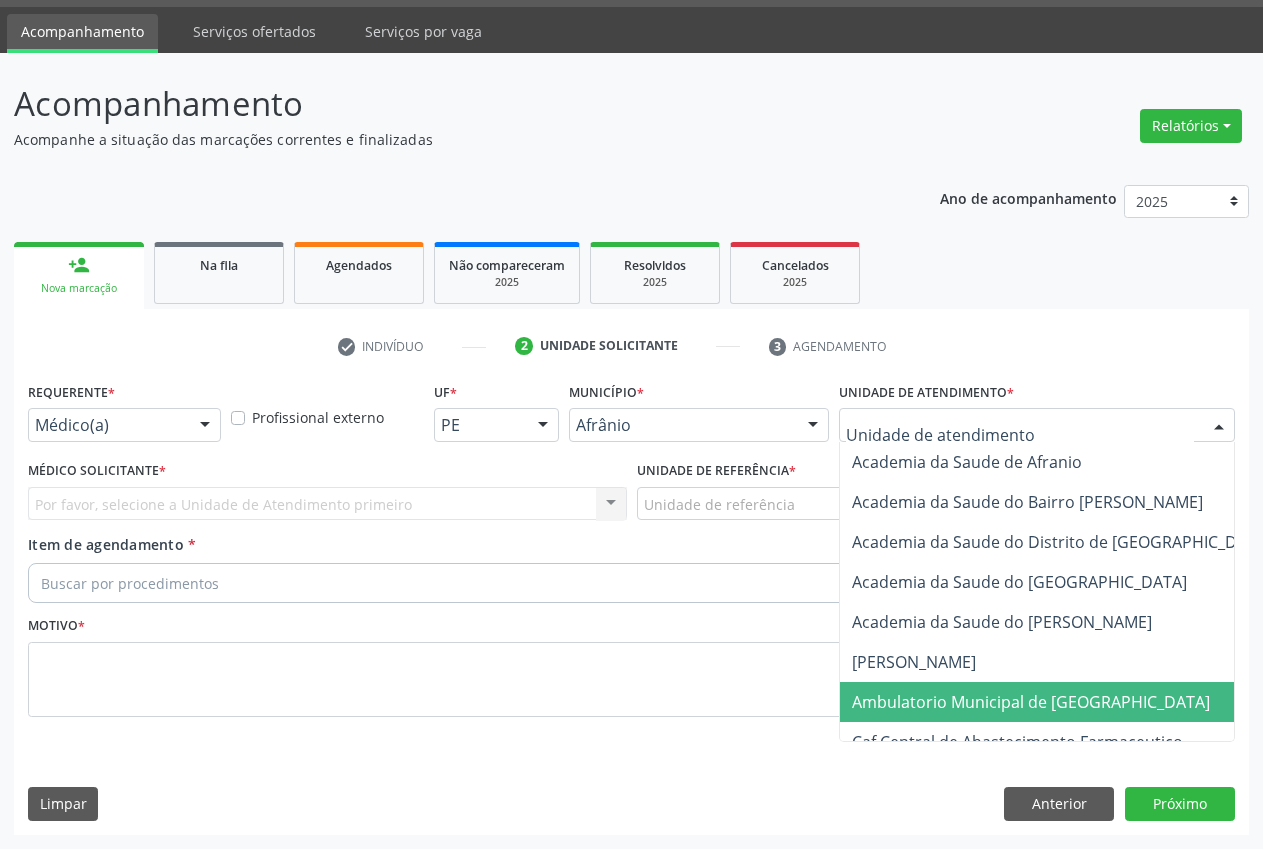 click on "Ambulatorio Municipal de [GEOGRAPHIC_DATA]" at bounding box center (1031, 702) 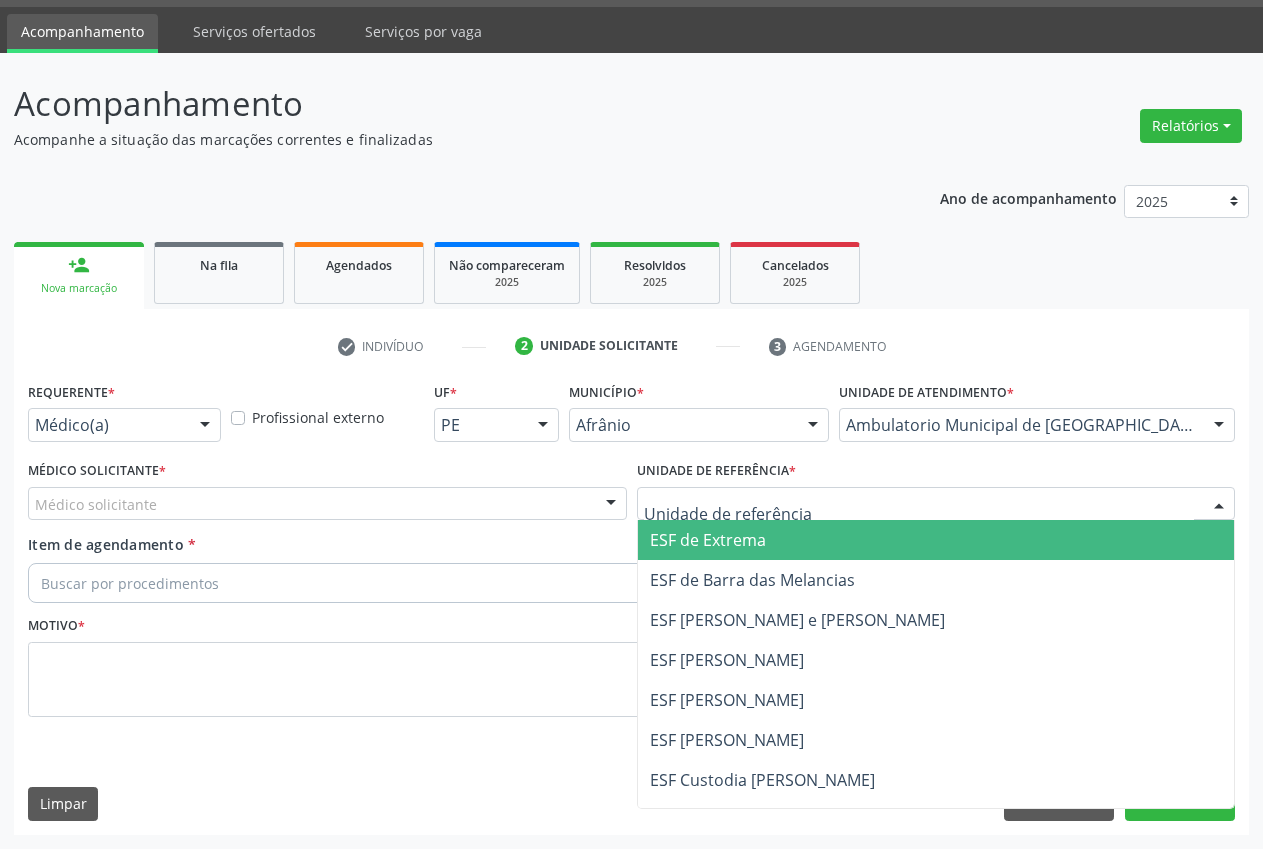 click on "ESF de Extrema" at bounding box center (936, 540) 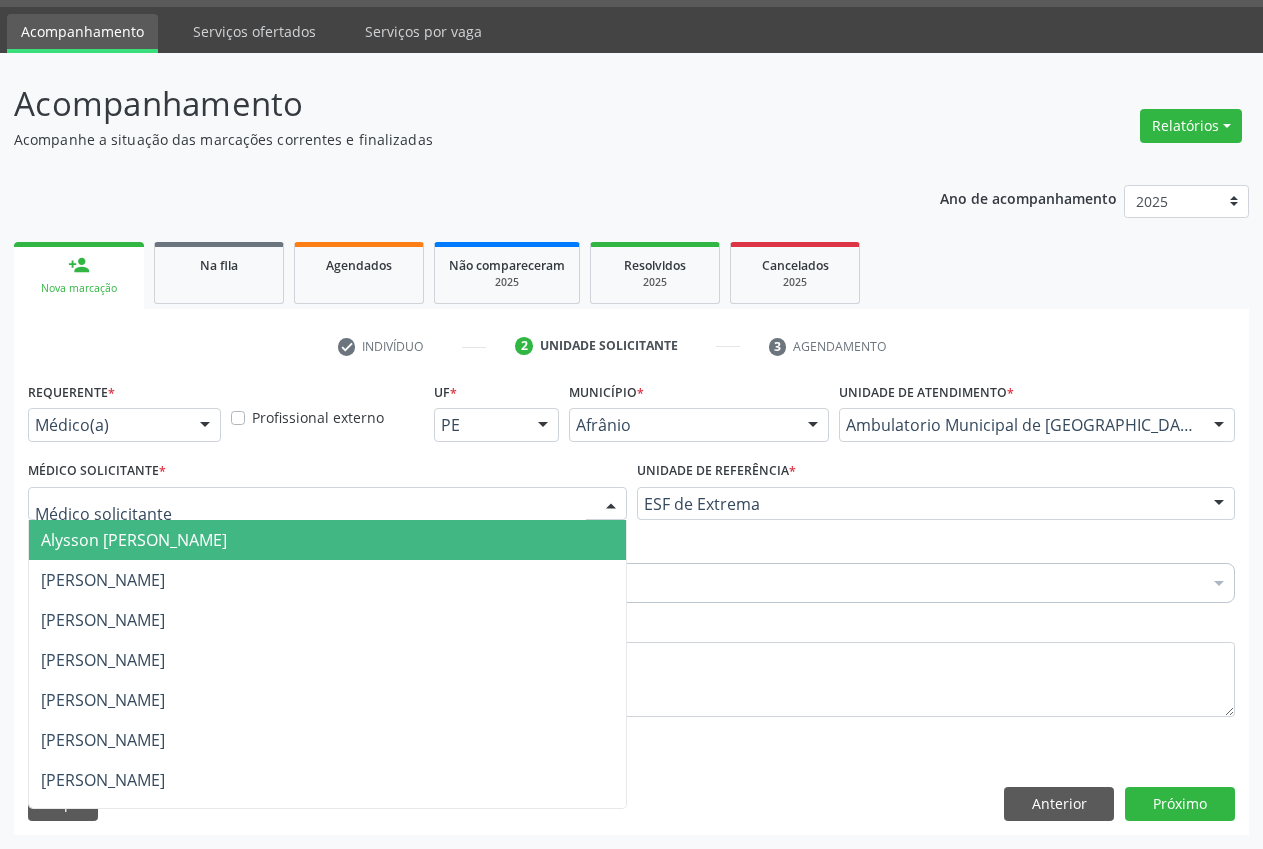 click at bounding box center [327, 504] 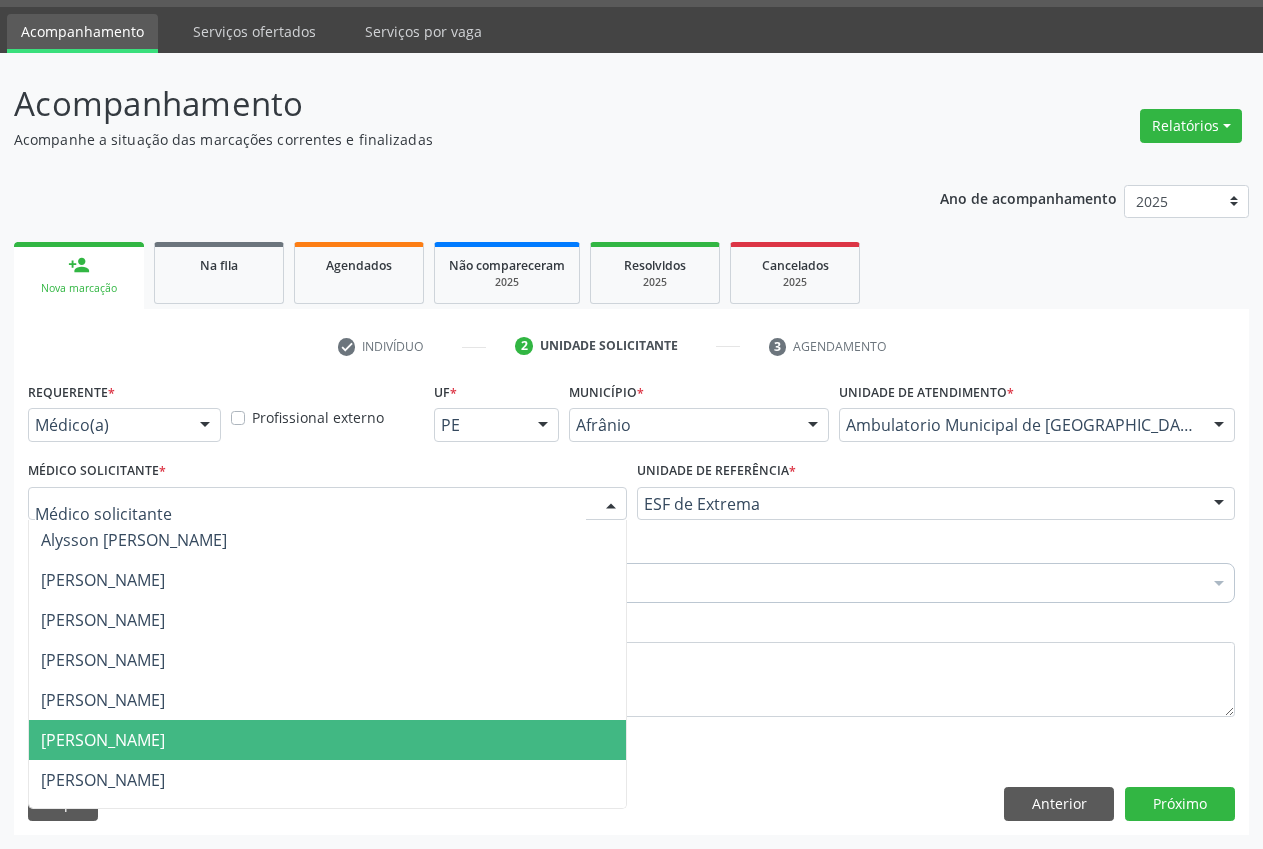 drag, startPoint x: 359, startPoint y: 750, endPoint x: 350, endPoint y: 695, distance: 55.7315 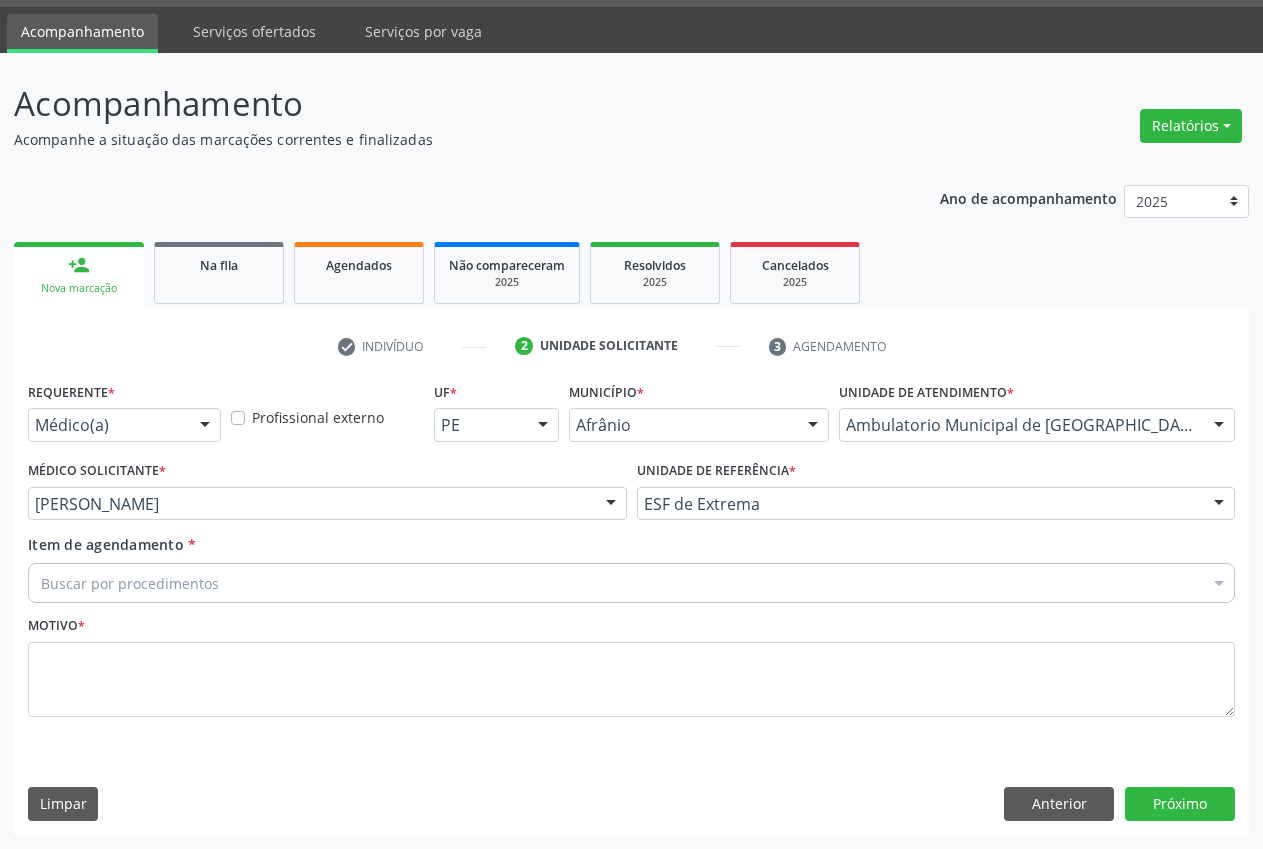 click on "Buscar por procedimentos" at bounding box center [631, 583] 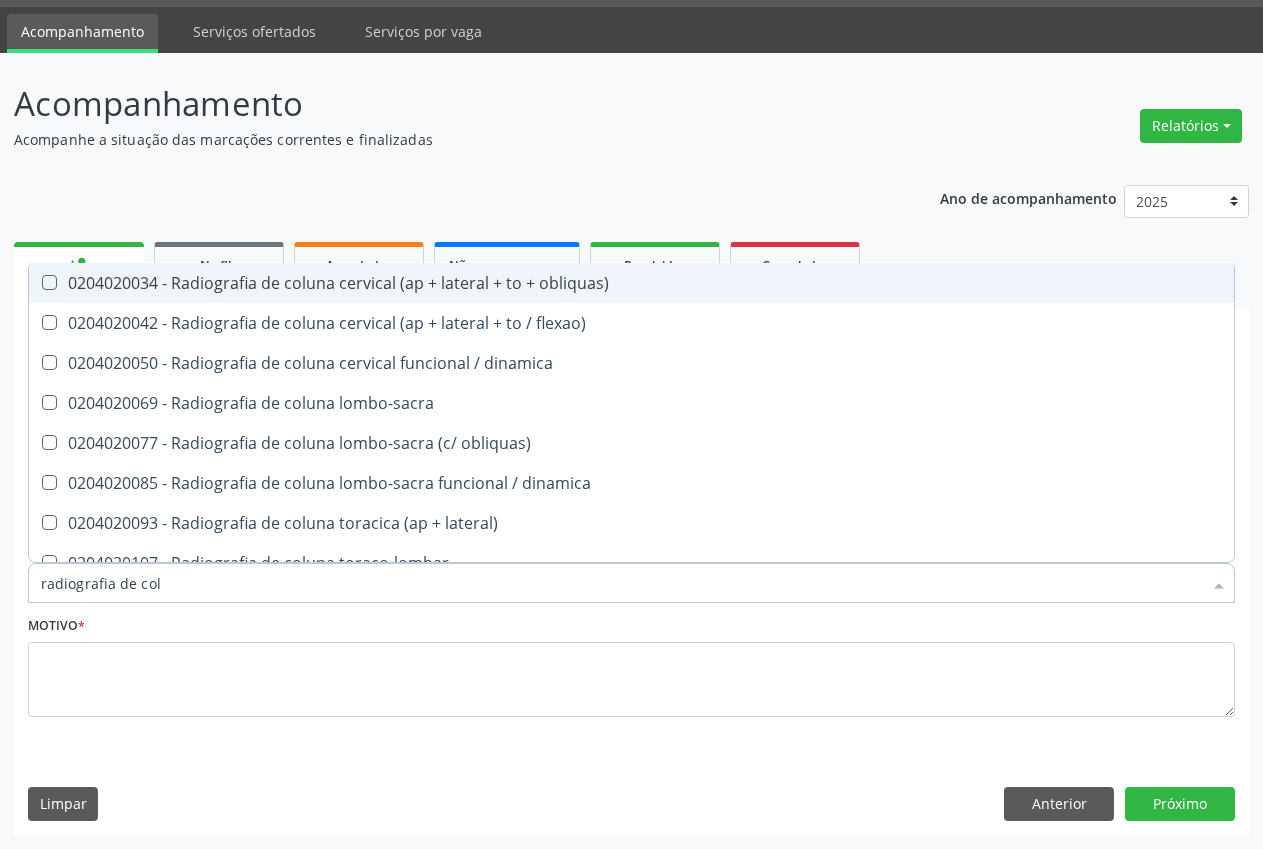type on "radiografia de colu" 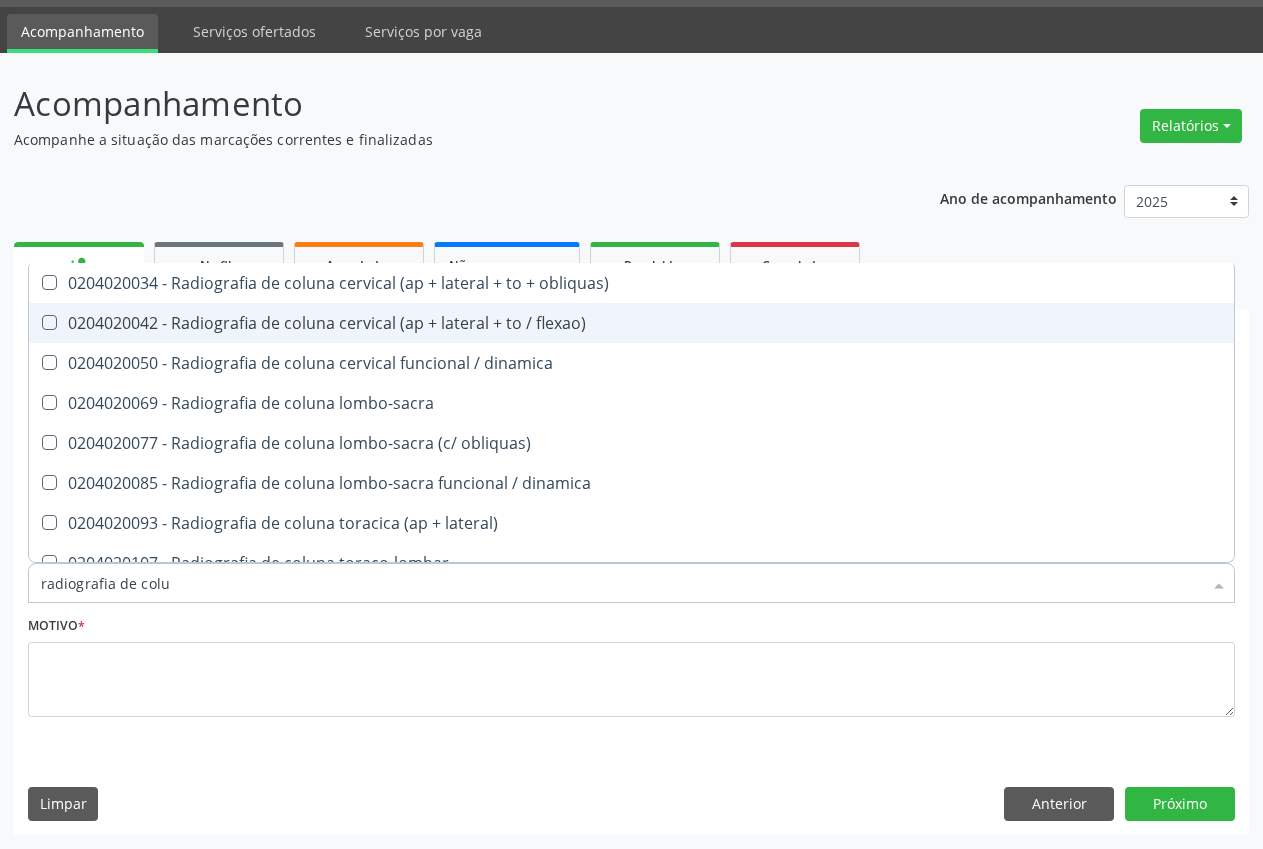 click on "0204020042 - Radiografia de coluna cervical (ap + lateral + to / flexao)" at bounding box center [631, 323] 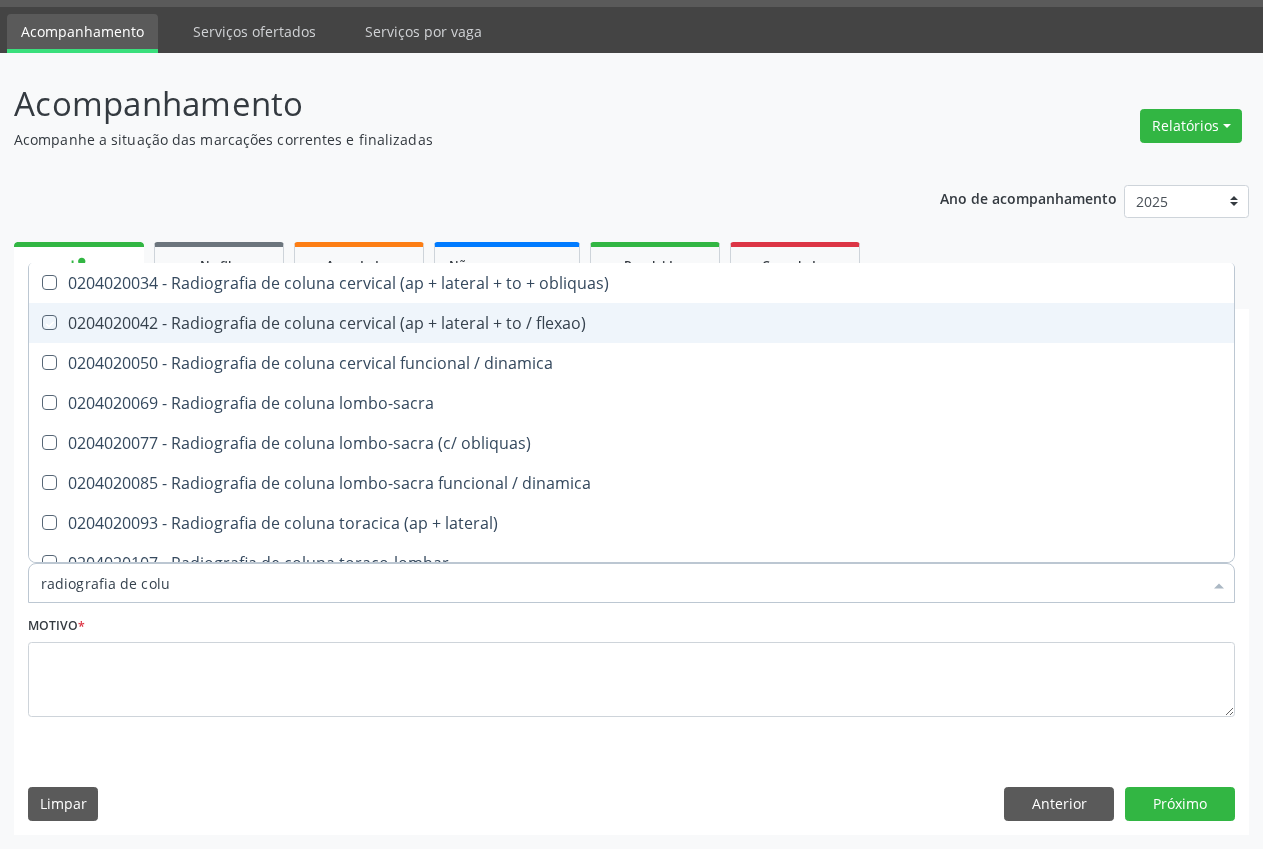 checkbox on "true" 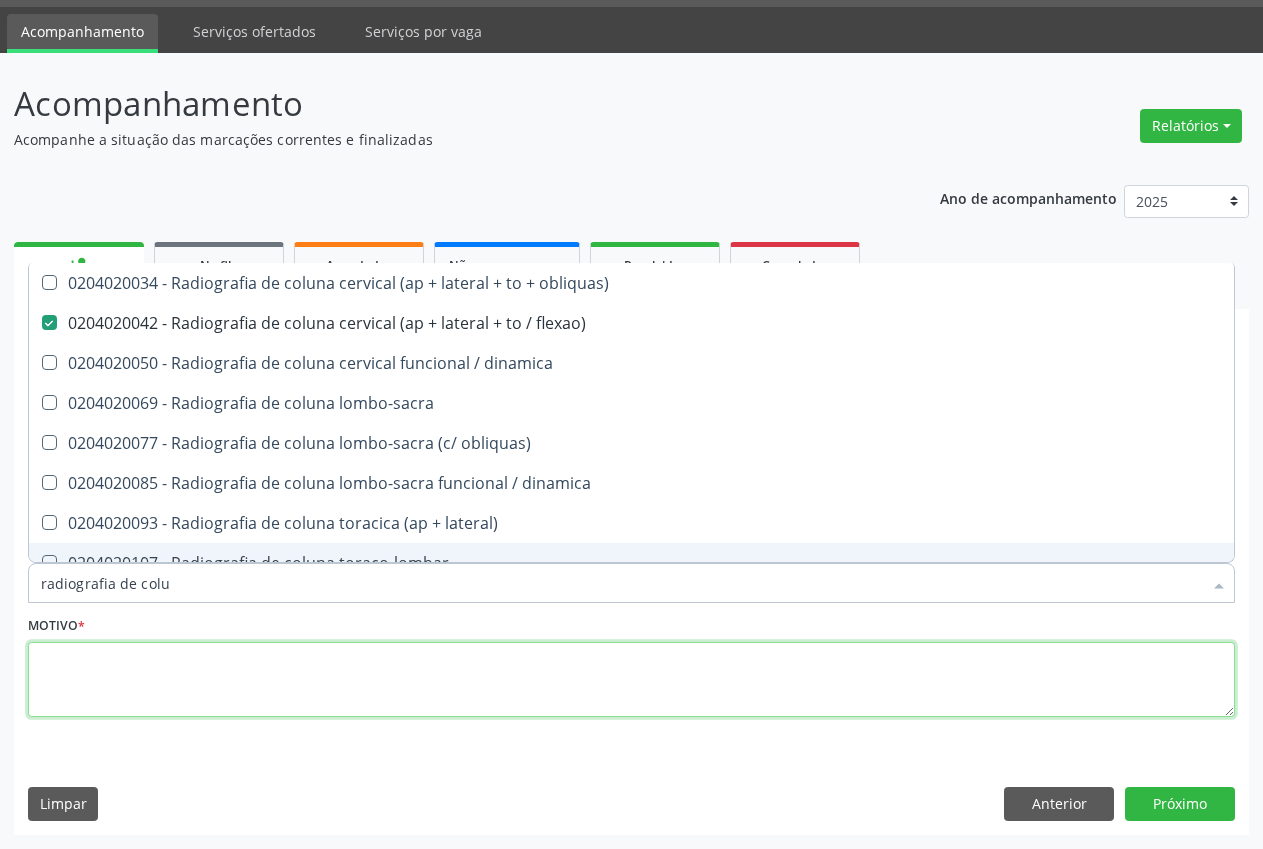 click at bounding box center (631, 680) 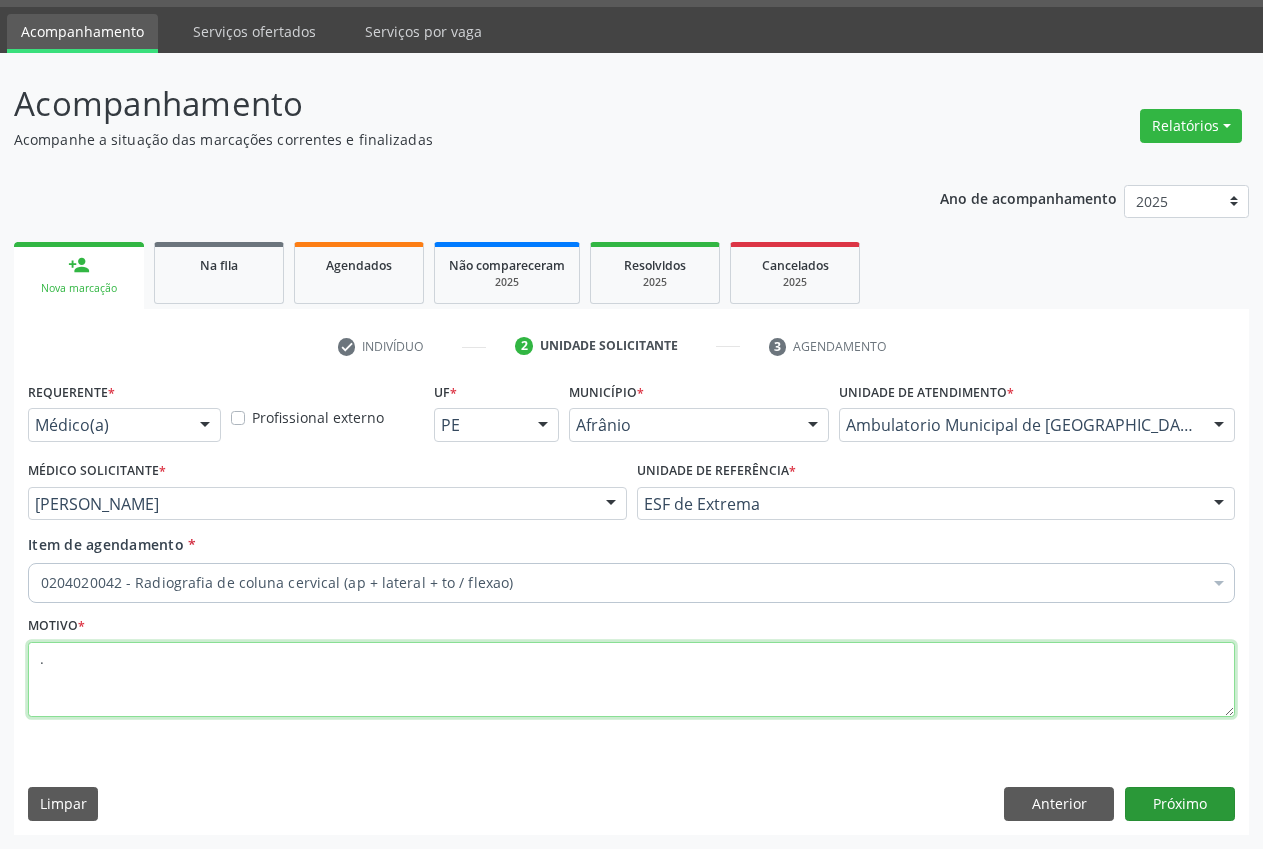 type on "." 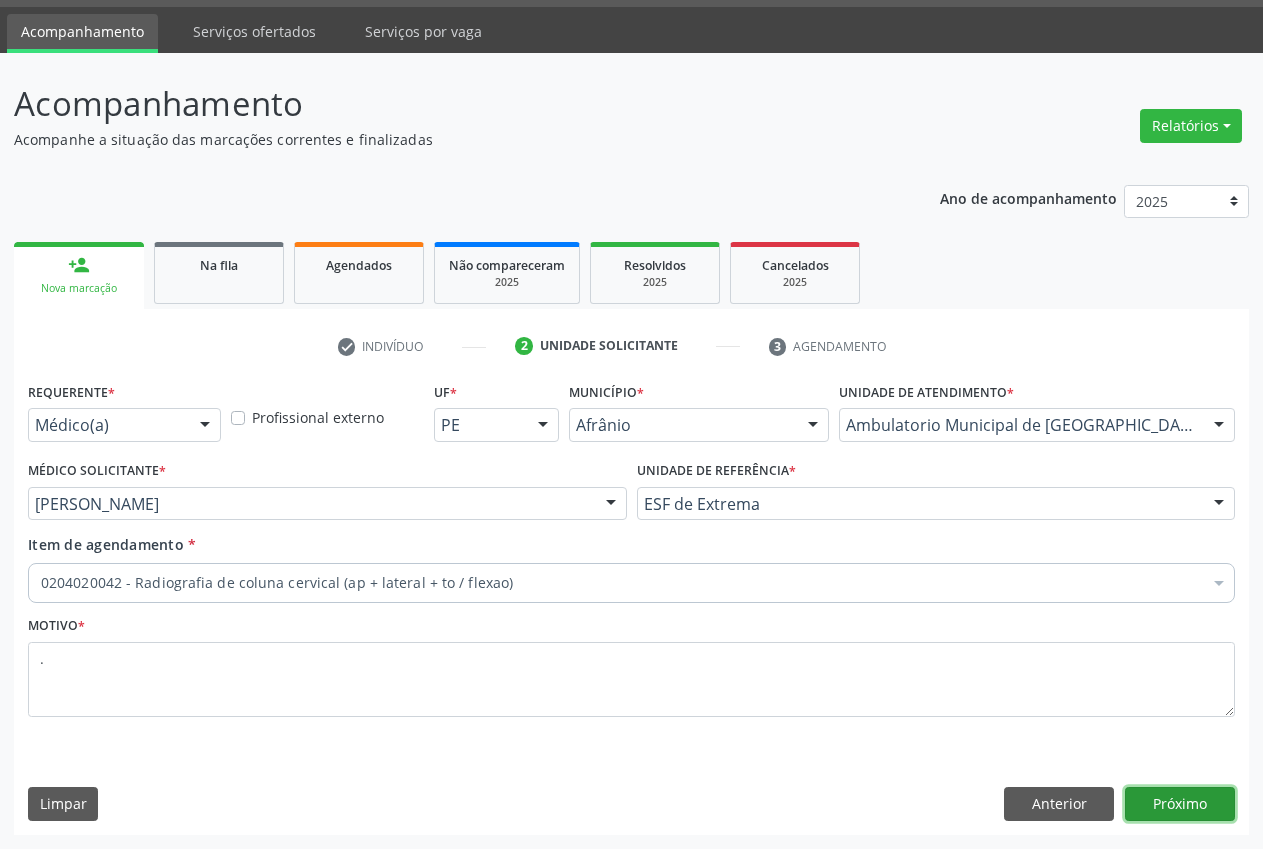 click on "Próximo" at bounding box center (1180, 804) 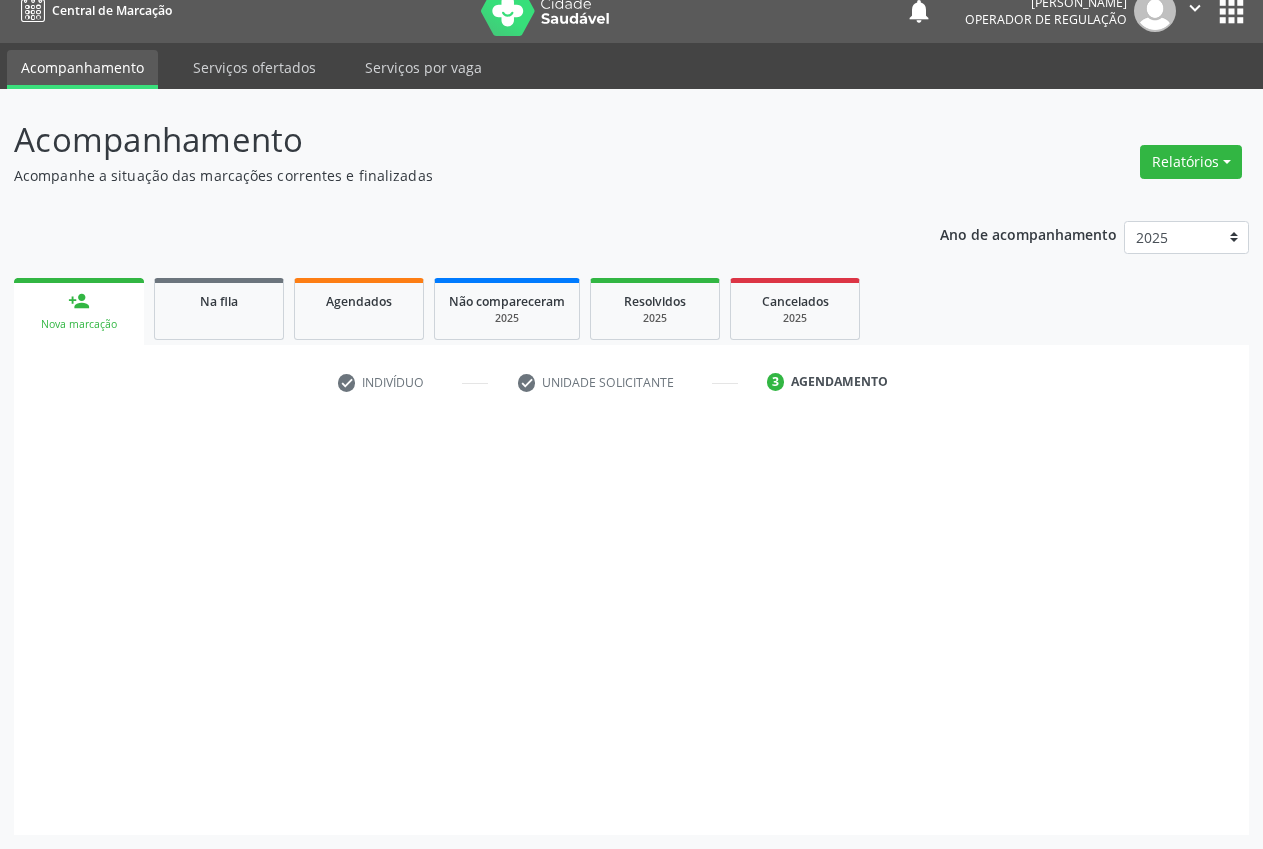 scroll, scrollTop: 21, scrollLeft: 0, axis: vertical 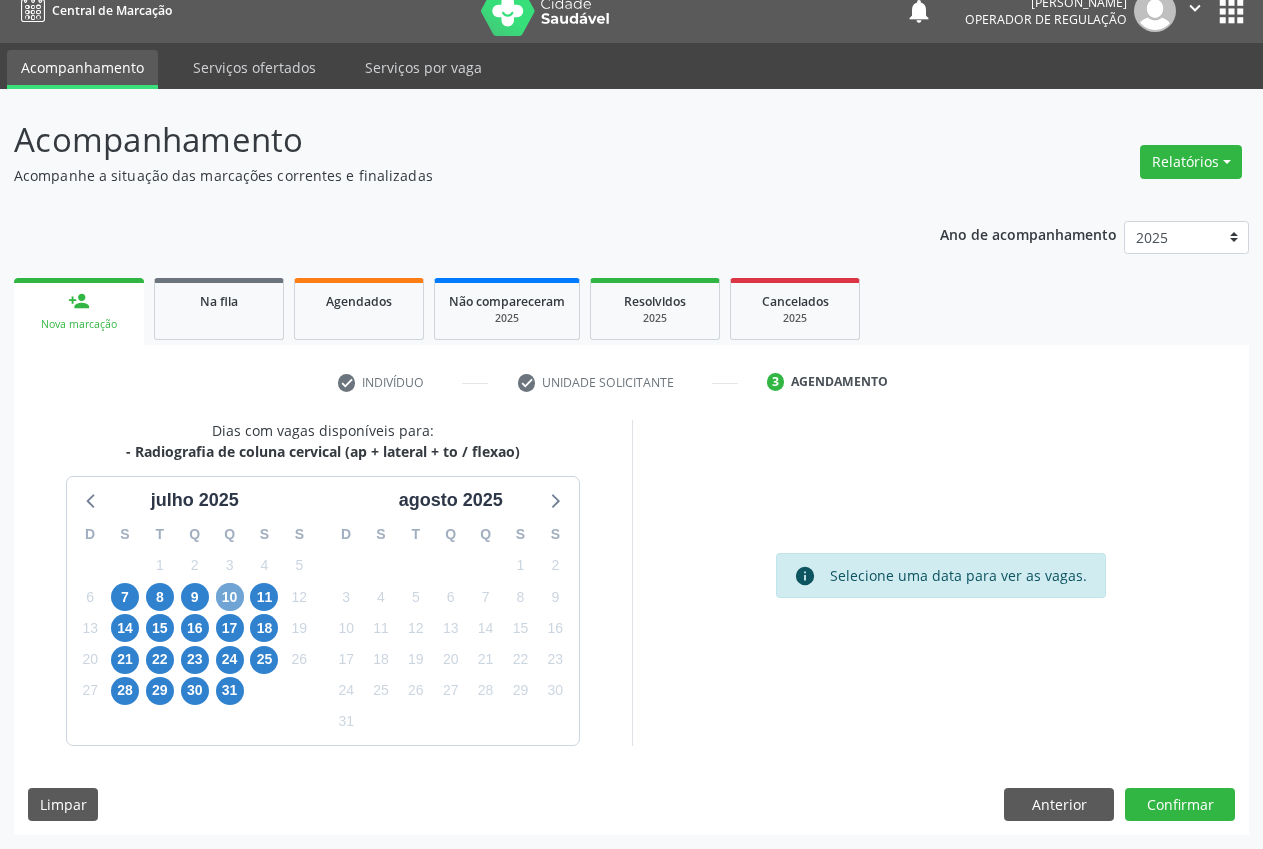 click on "10" at bounding box center [230, 597] 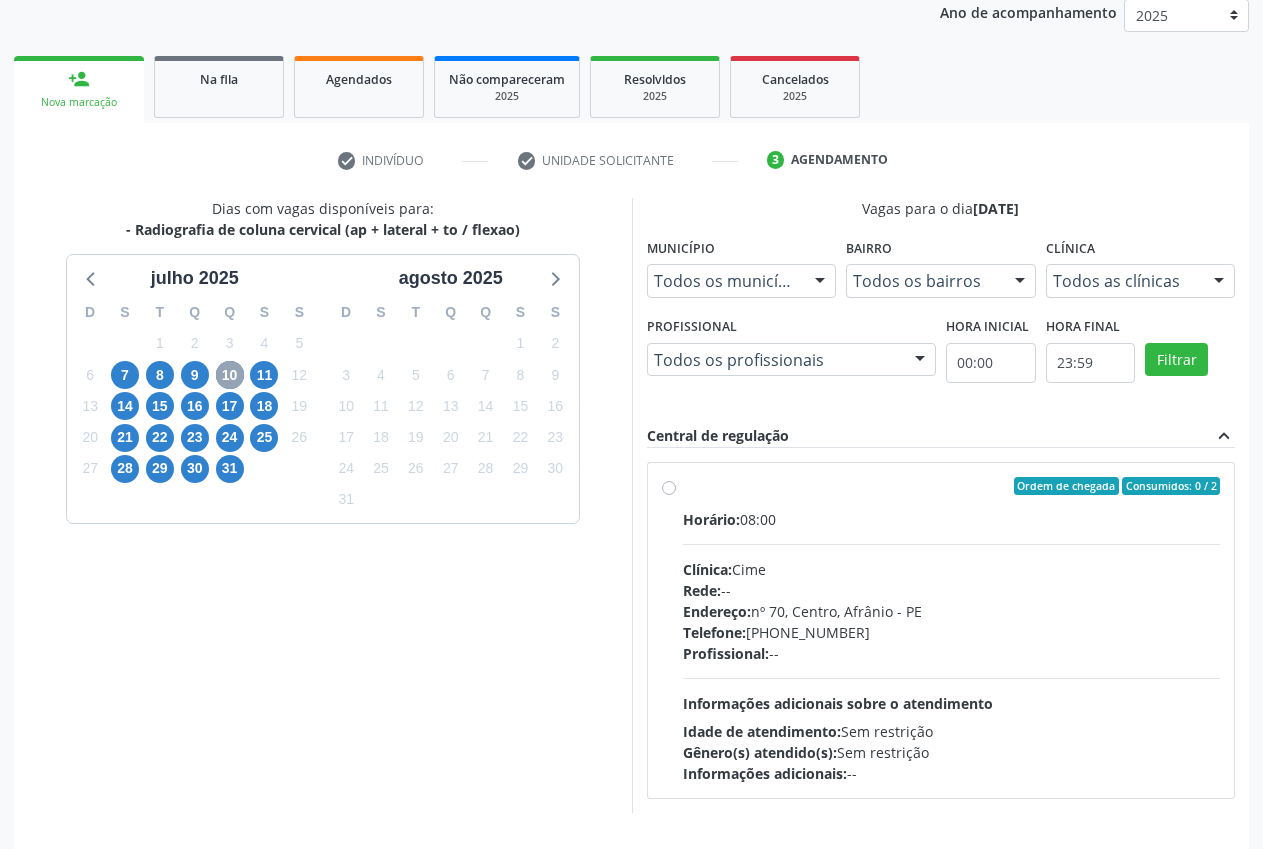 scroll, scrollTop: 240, scrollLeft: 0, axis: vertical 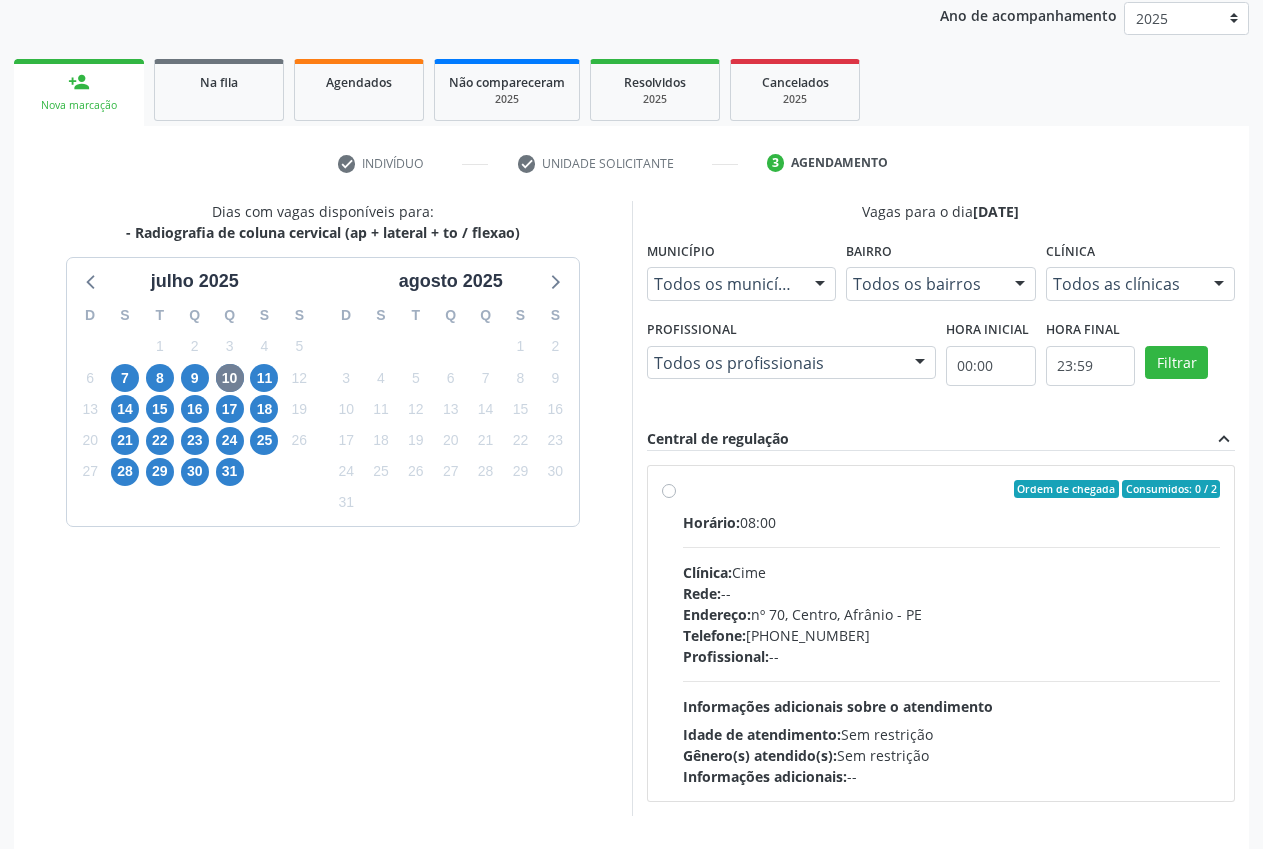 click on "Todos as clínicas" at bounding box center [1141, 284] 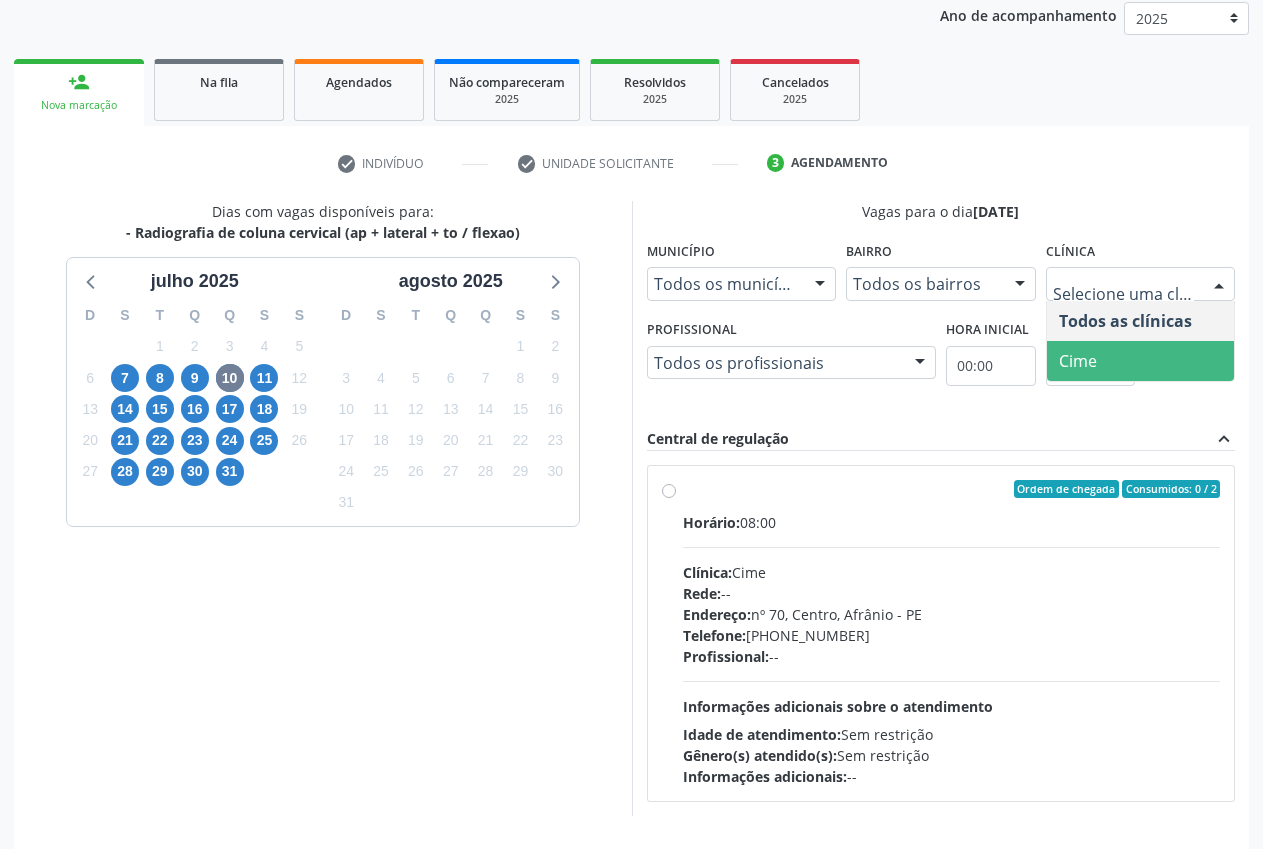 click on "Cime" at bounding box center [1141, 361] 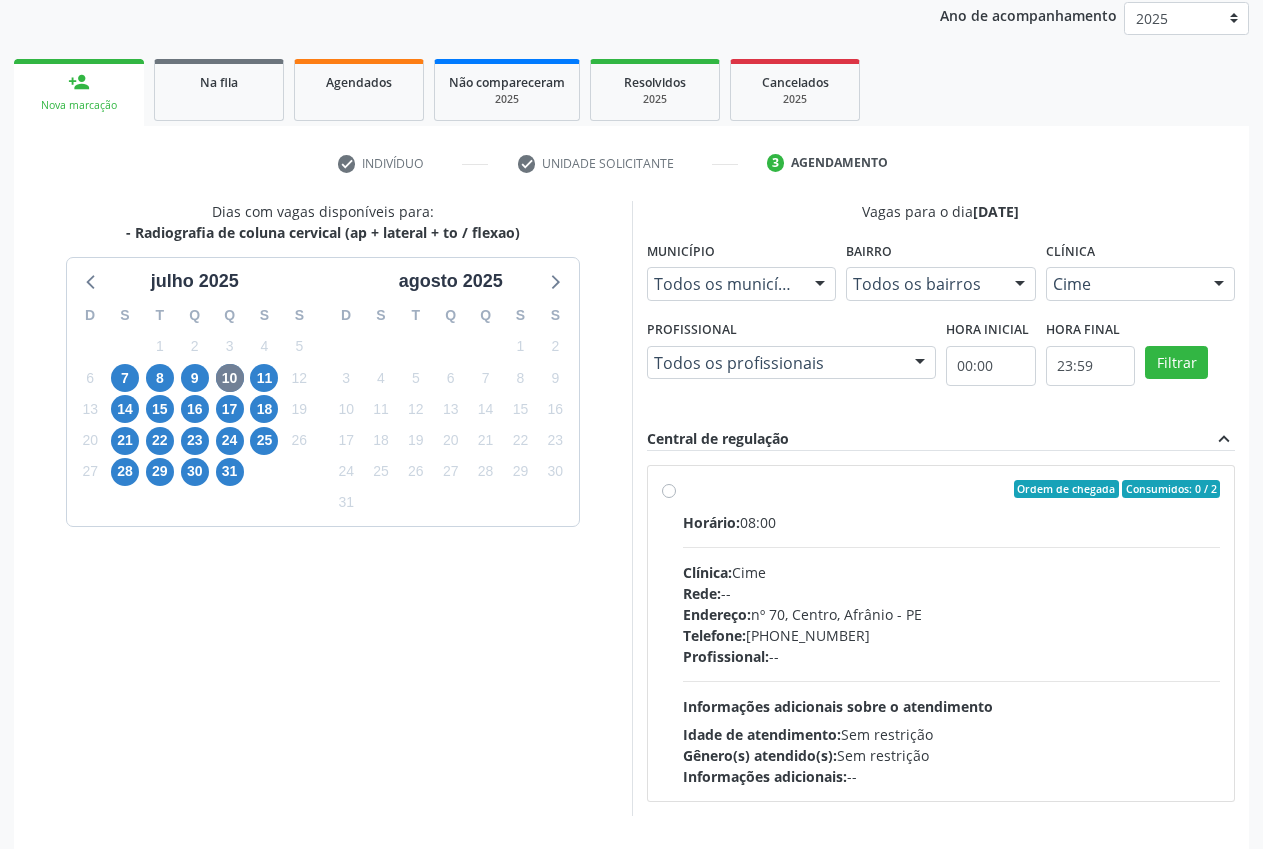click on "Ordem de chegada
Consumidos: 0 / 2
Horário:   08:00
Clínica:  Cime
Rede:
--
Endereço:   [STREET_ADDRESS]
Telefone:   [PHONE_NUMBER]
Profissional:
--
Informações adicionais sobre o atendimento
Idade de atendimento:
Sem restrição
Gênero(s) atendido(s):
Sem restrição
Informações adicionais:
--" at bounding box center (941, 633) 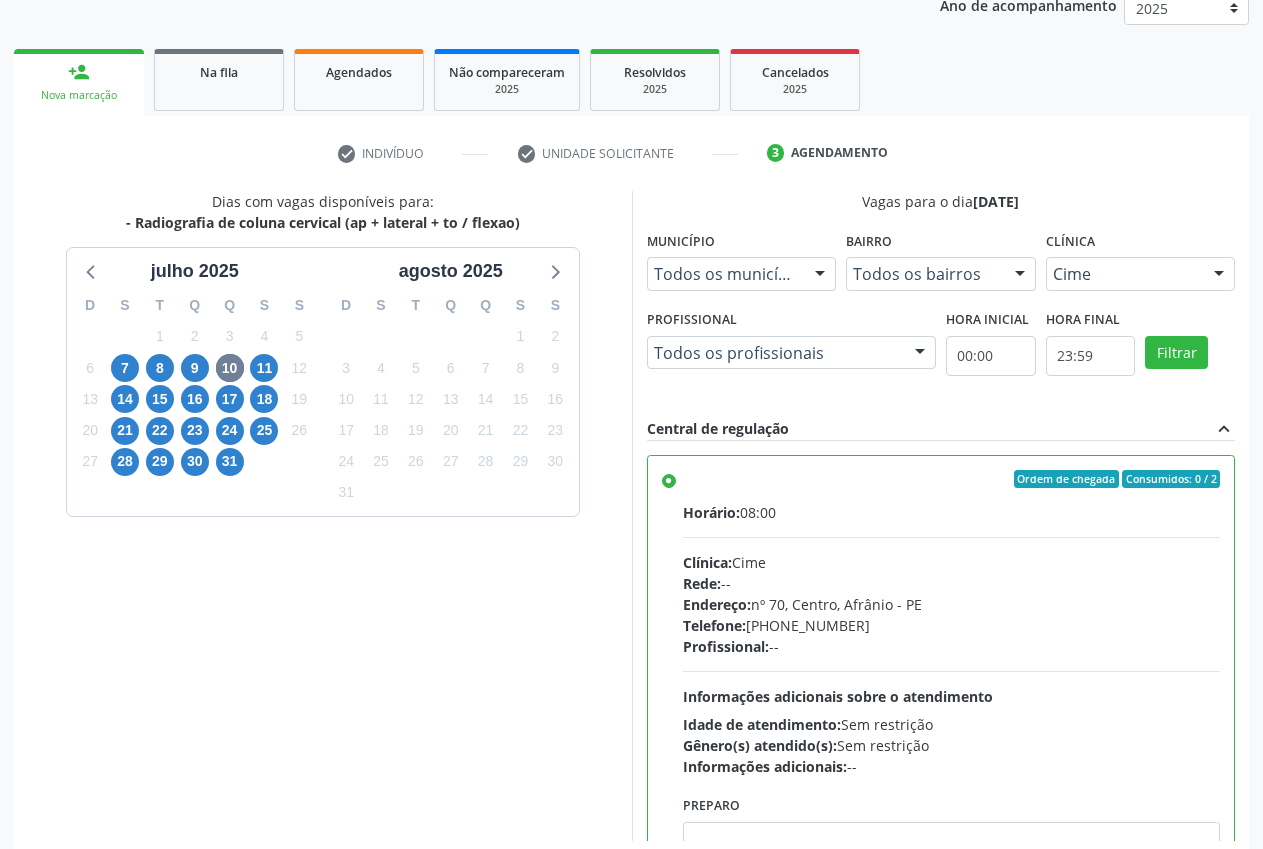 scroll, scrollTop: 346, scrollLeft: 0, axis: vertical 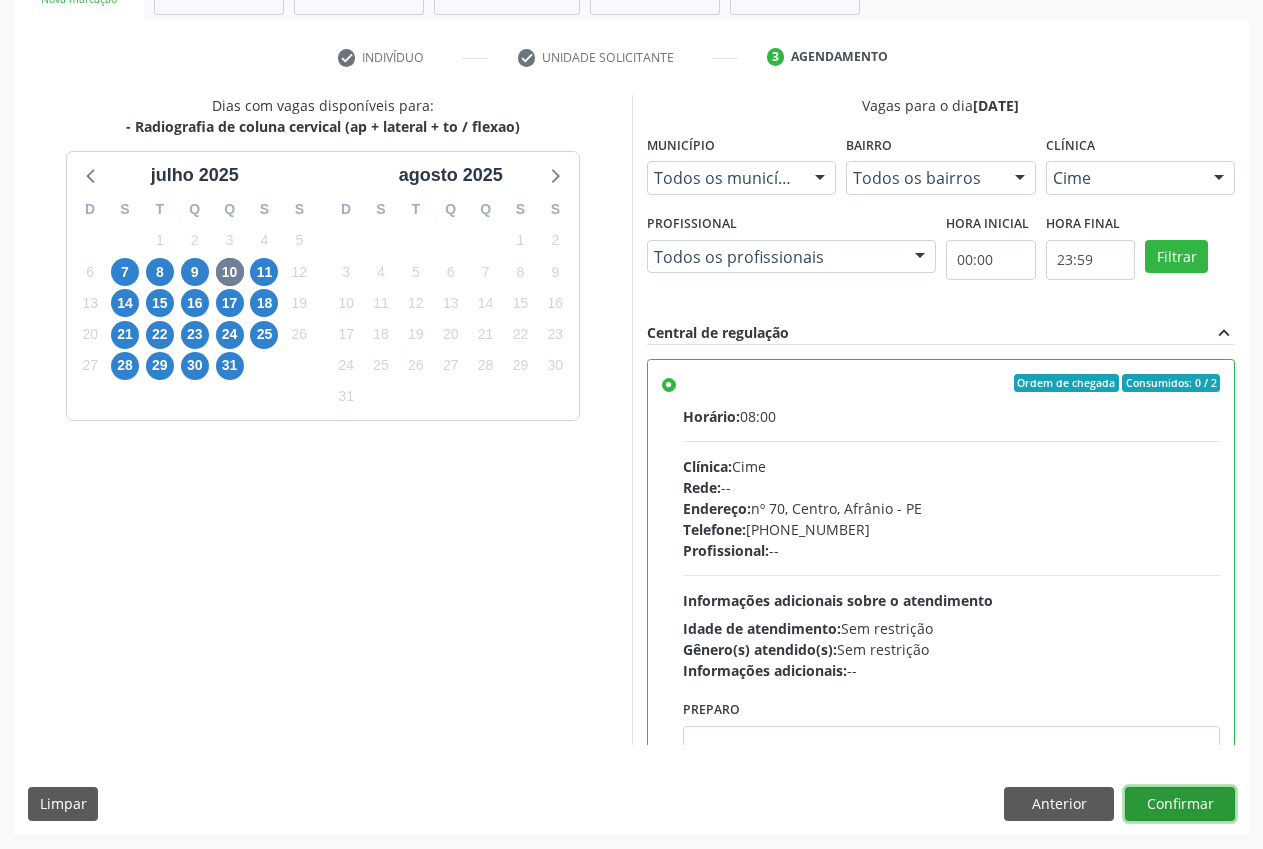 click on "Confirmar" at bounding box center [1180, 804] 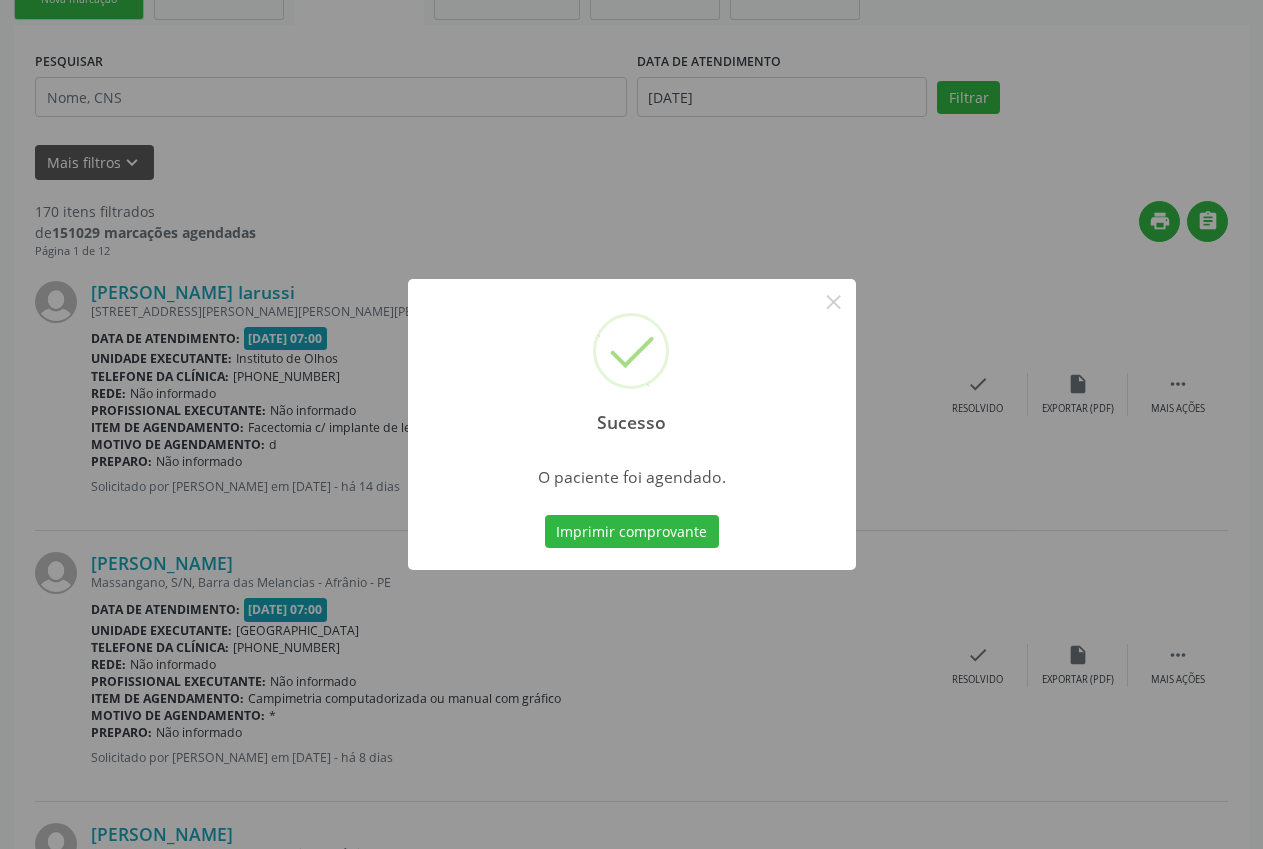 scroll, scrollTop: 0, scrollLeft: 0, axis: both 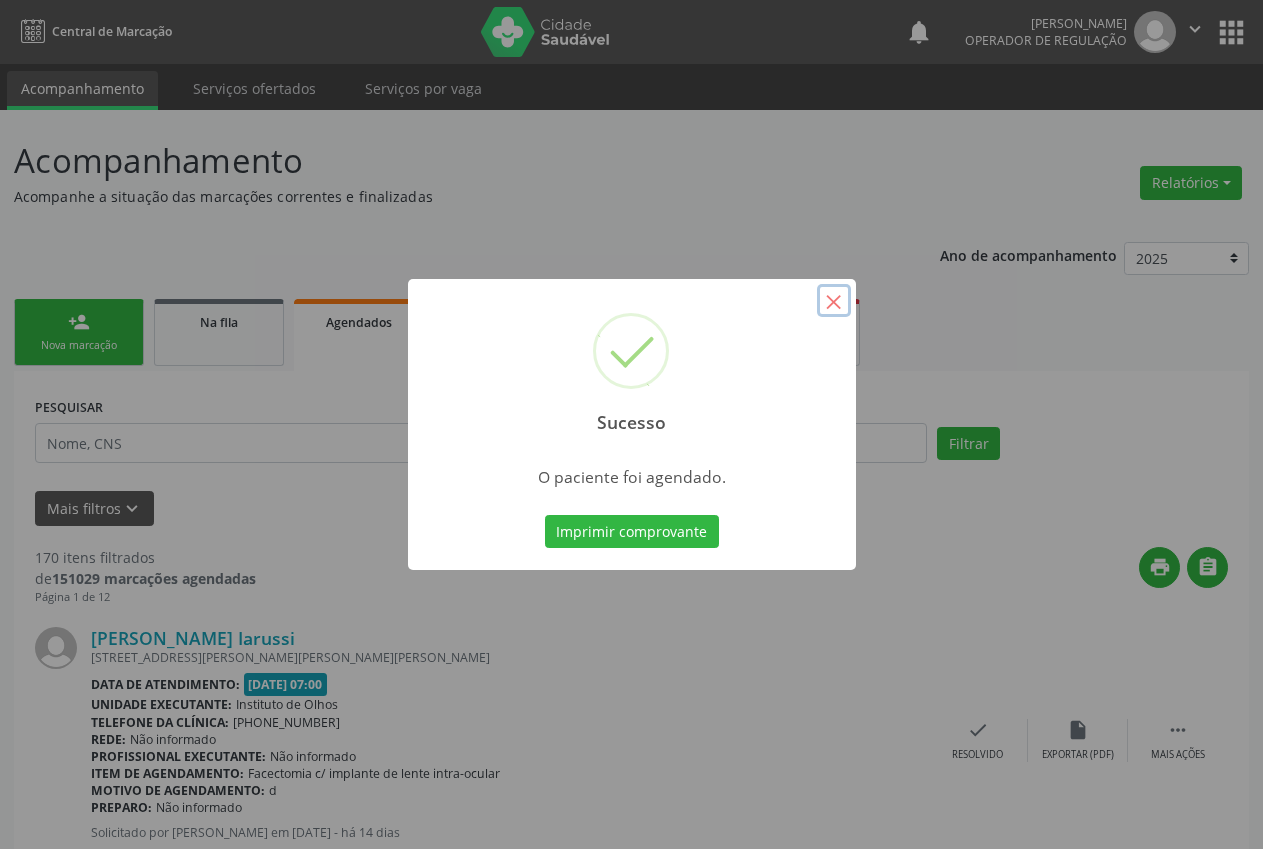 click on "×" at bounding box center [834, 301] 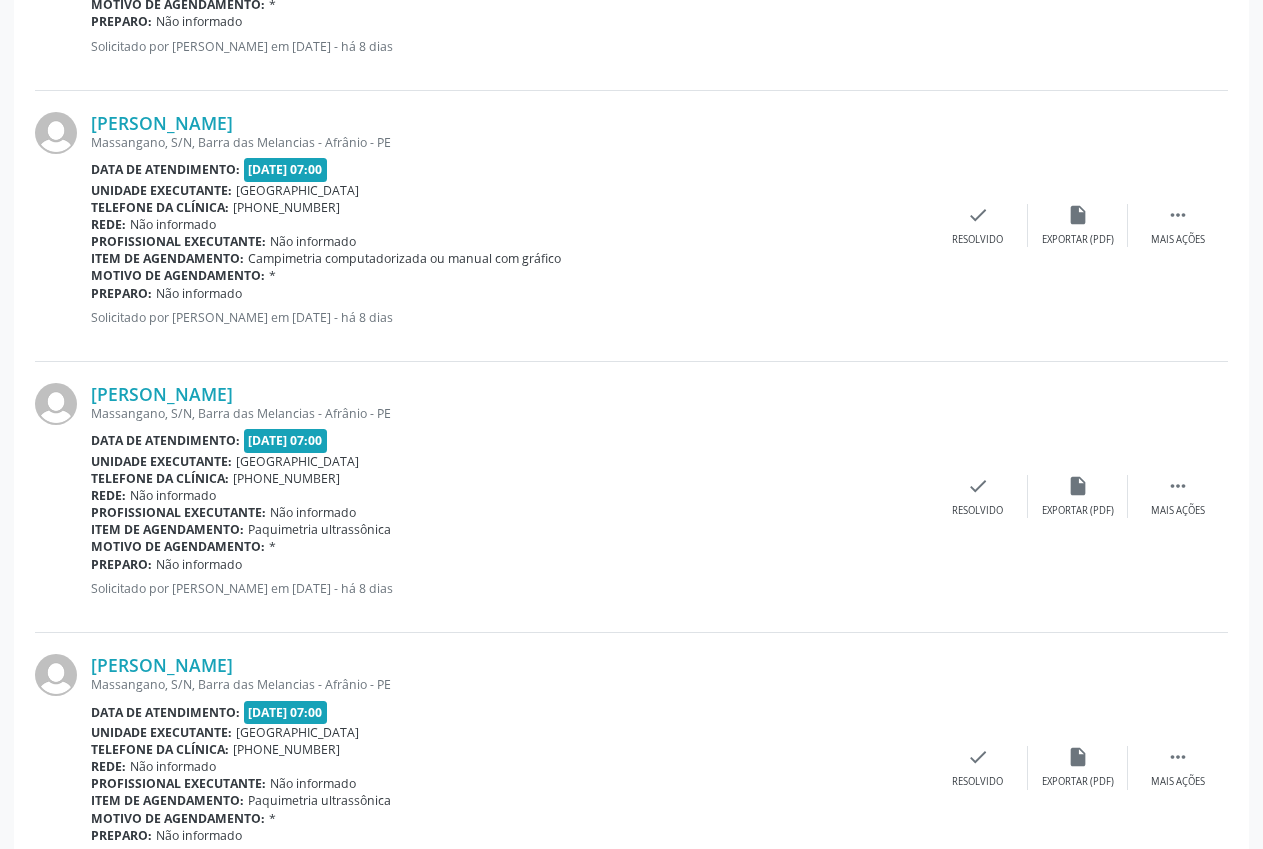 scroll, scrollTop: 0, scrollLeft: 0, axis: both 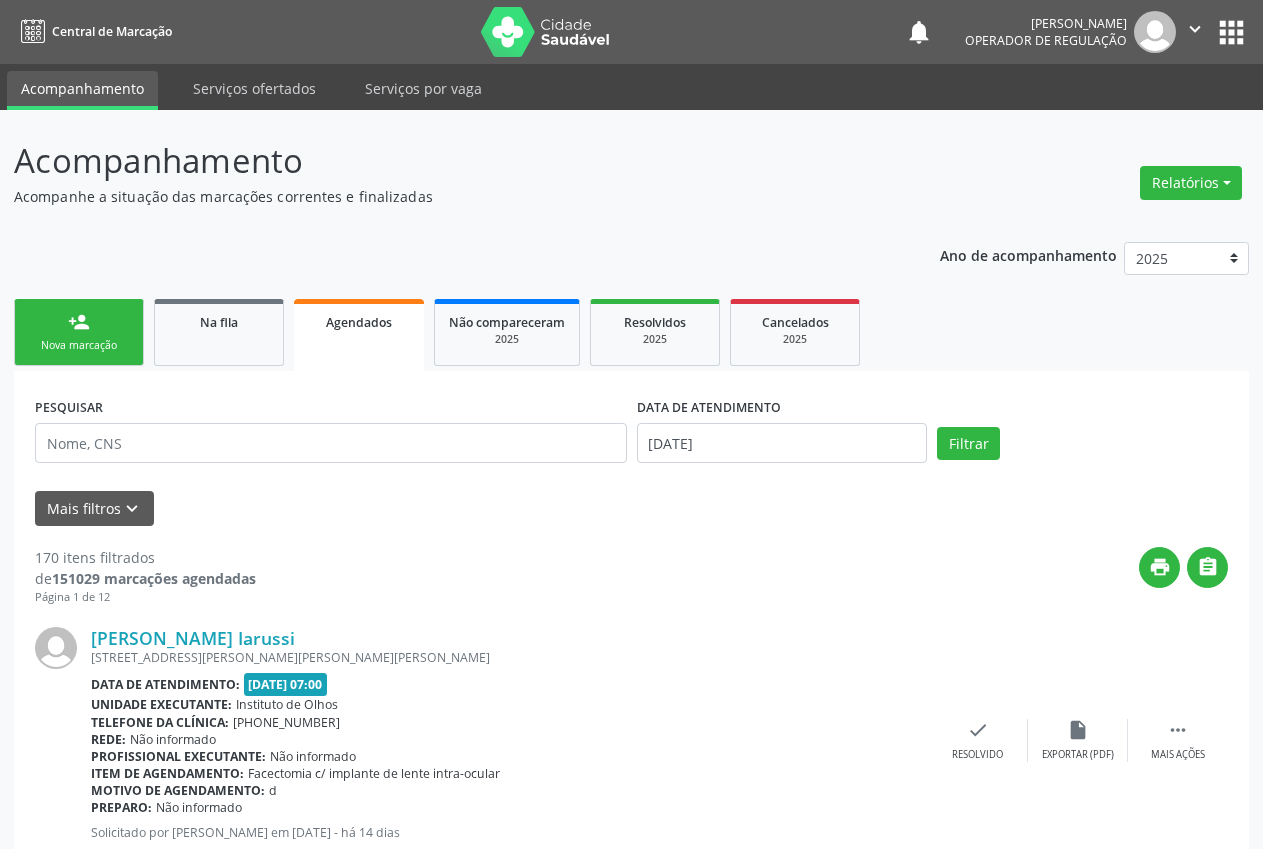click on "Nova marcação" at bounding box center [79, 345] 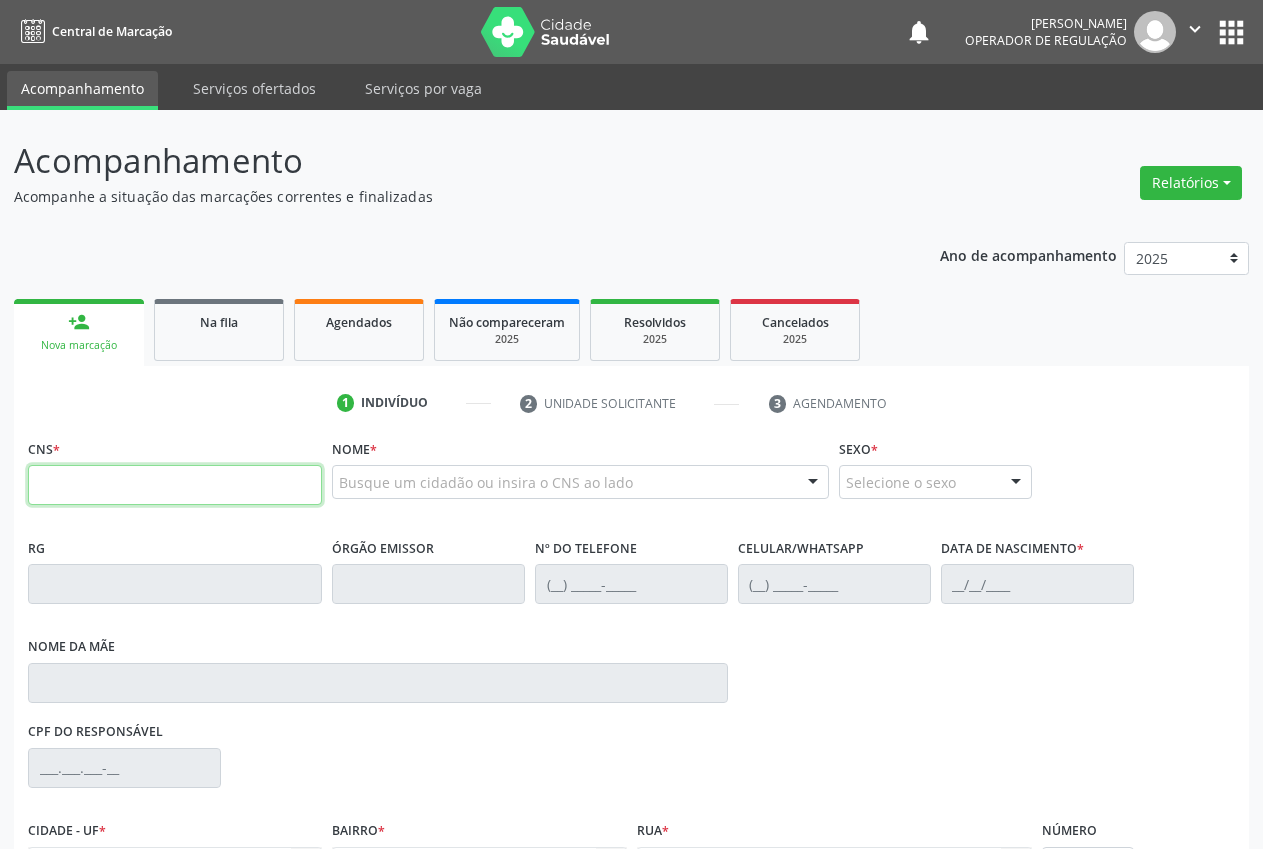 click at bounding box center (175, 485) 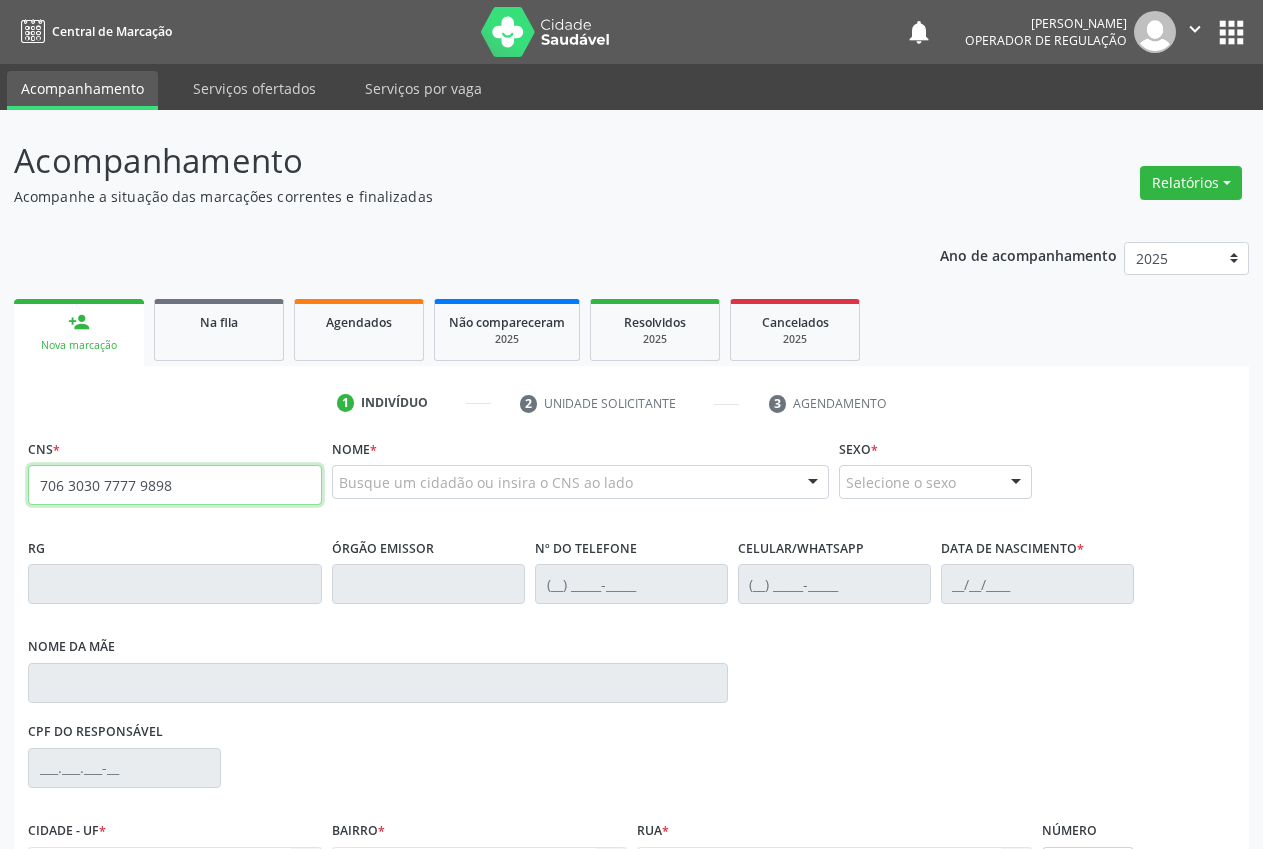 type on "706 3030 7777 9898" 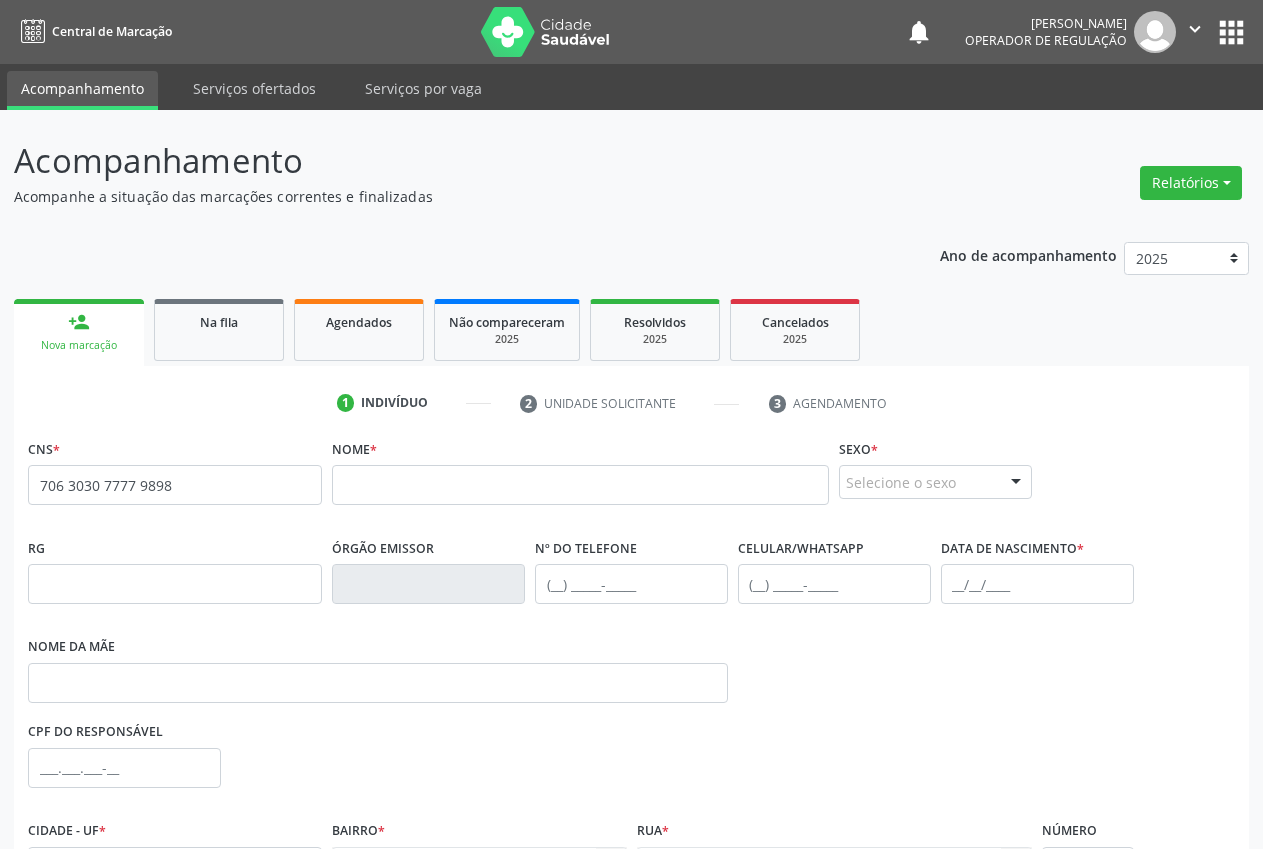 click on "none" at bounding box center (269, 482) 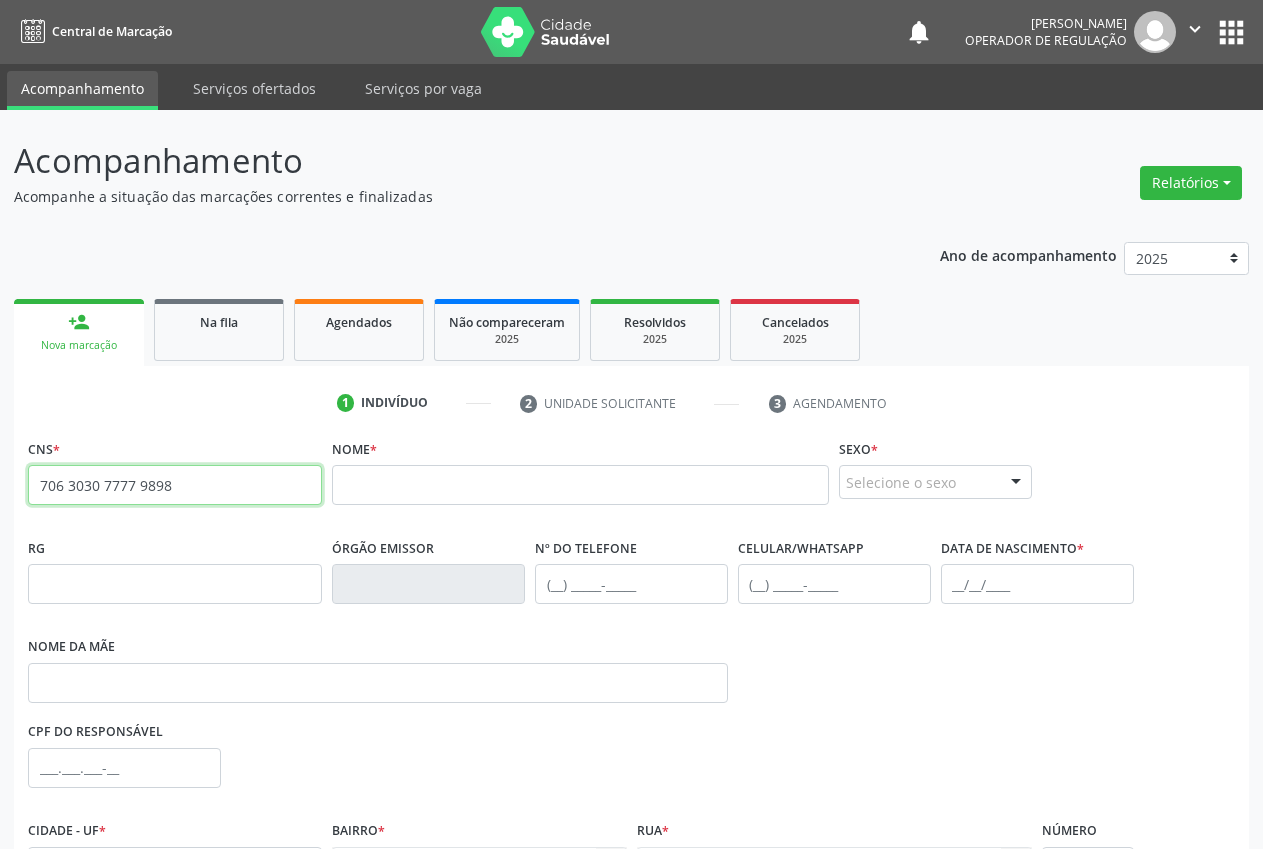 drag, startPoint x: 184, startPoint y: 490, endPoint x: 1, endPoint y: 496, distance: 183.09833 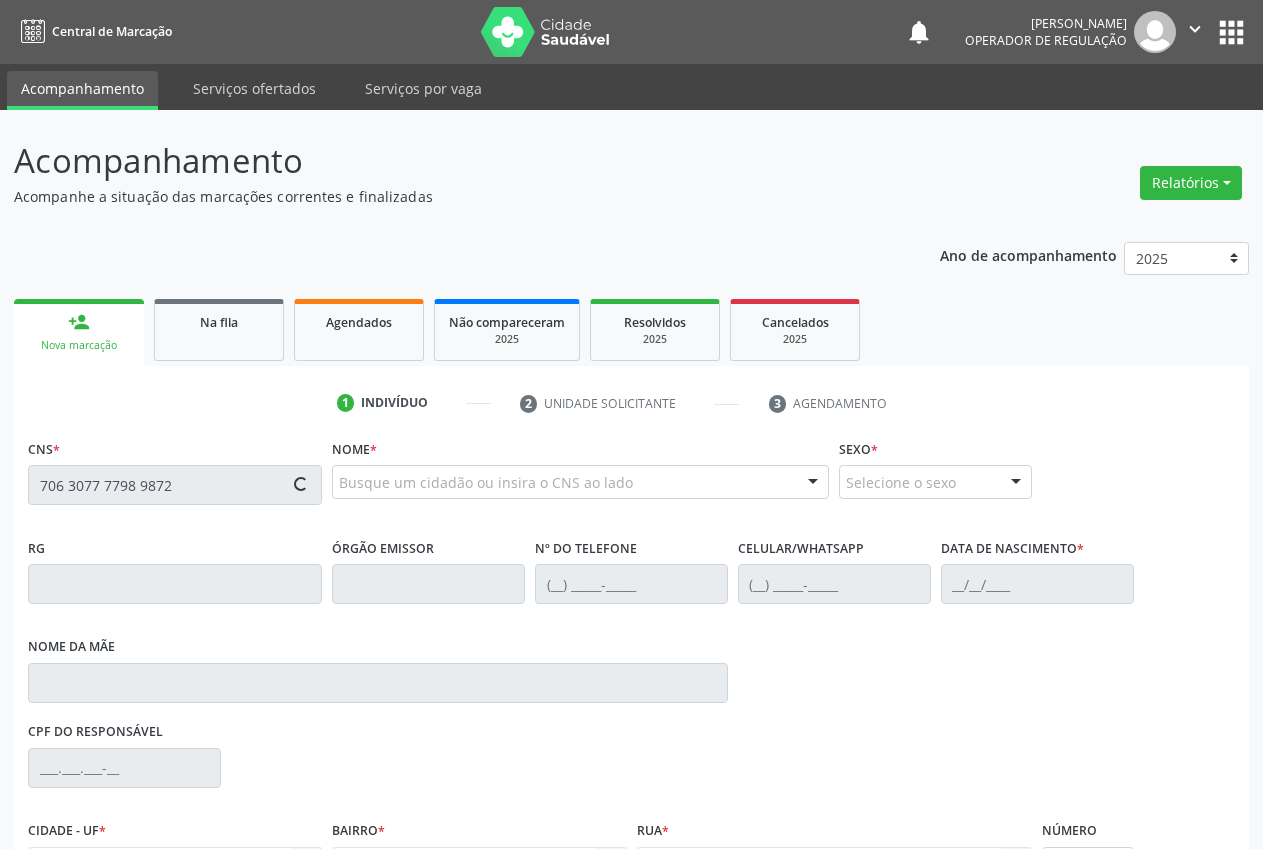 type on "706 3077 7798 9872" 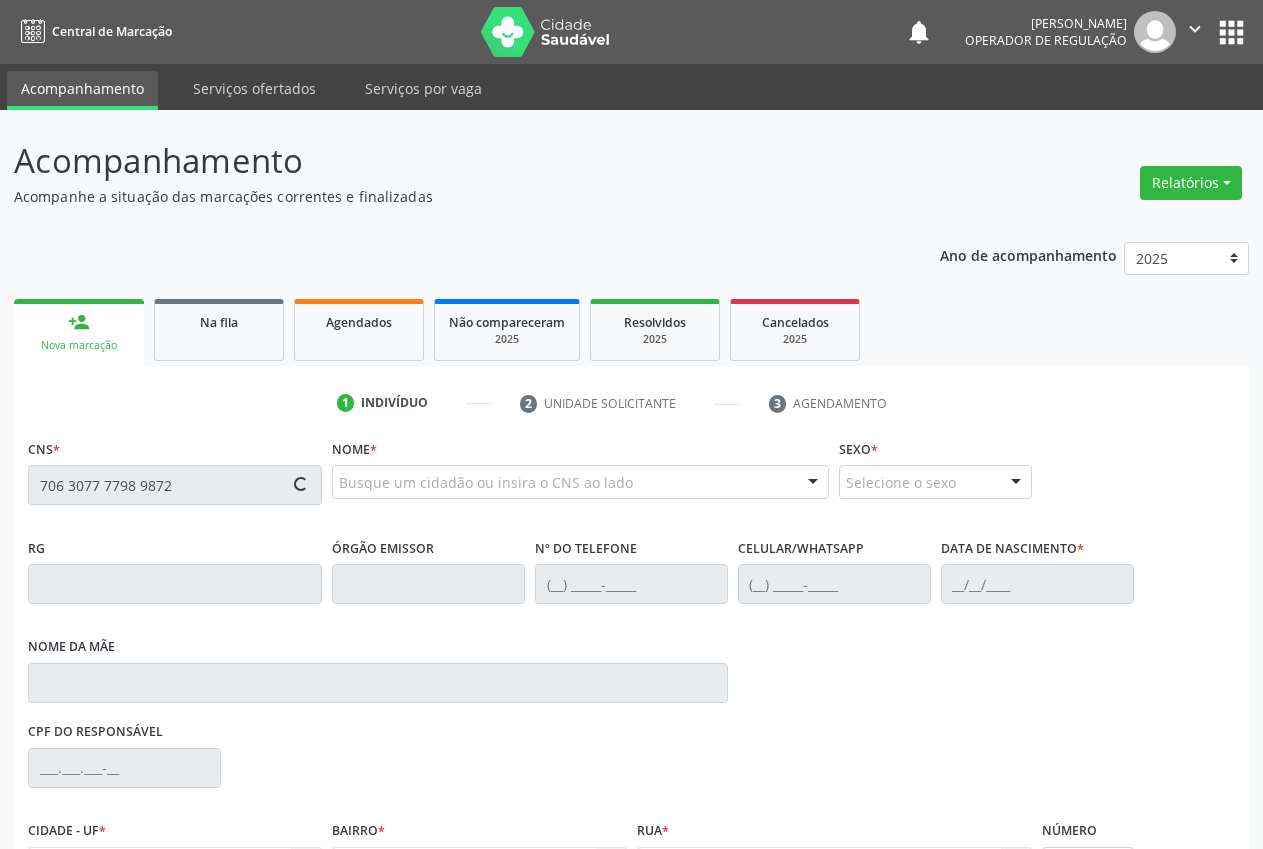 type 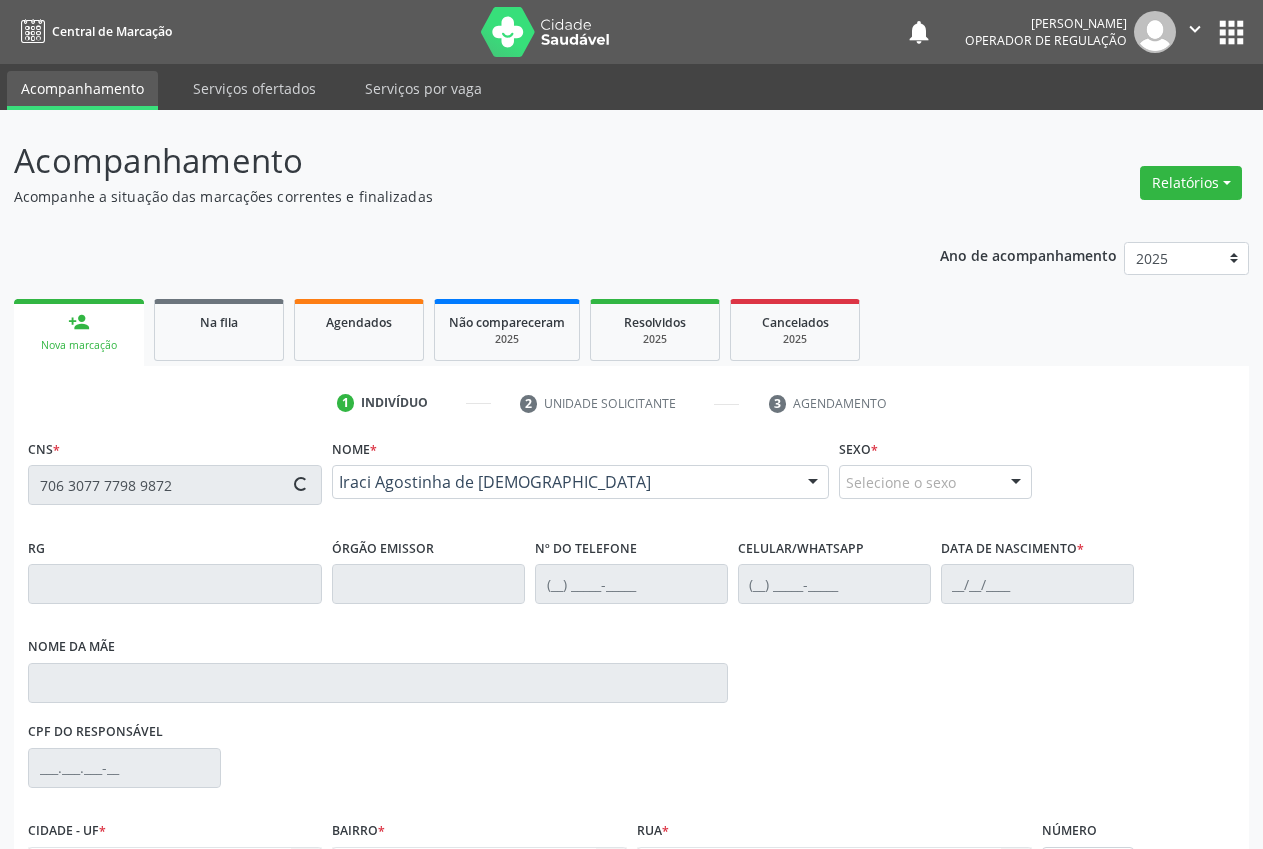 type on "[PHONE_NUMBER]" 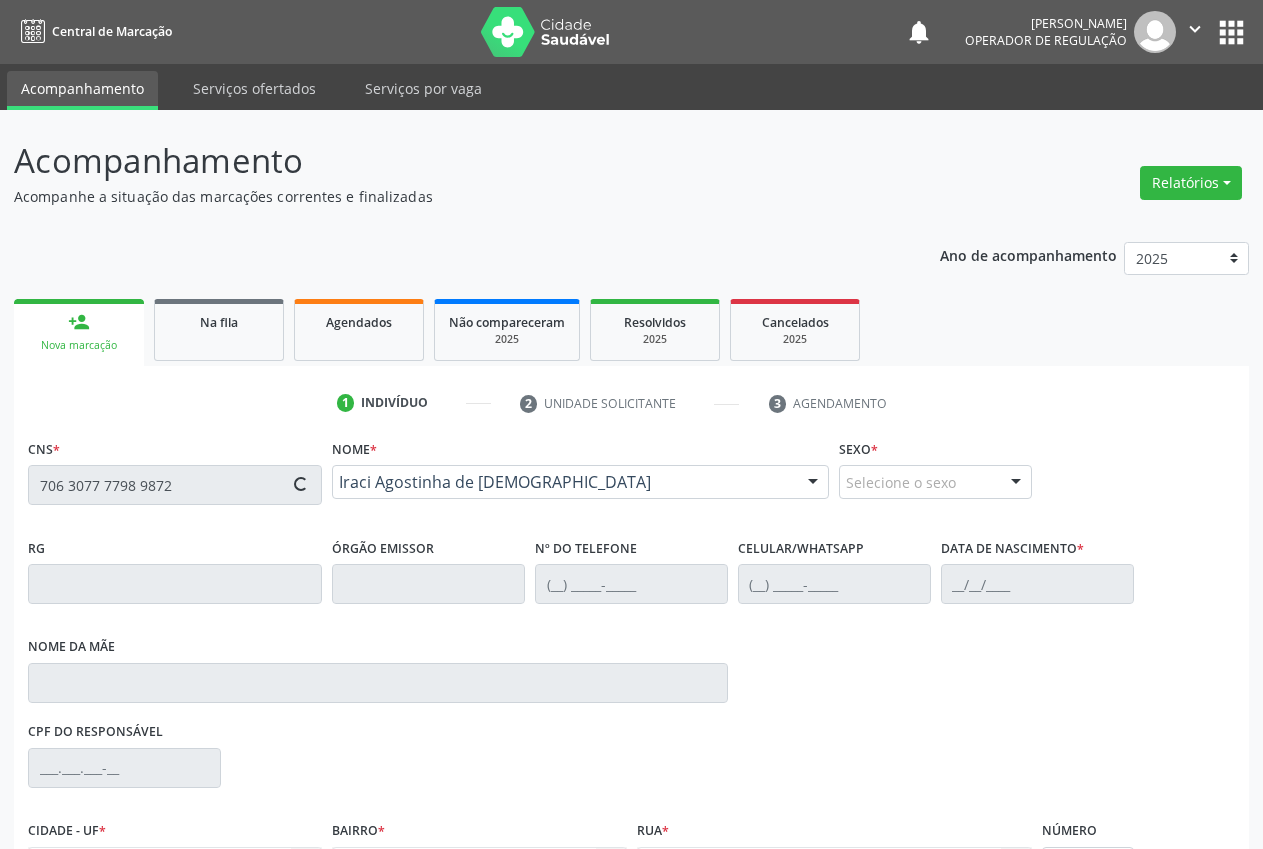 type on "[PHONE_NUMBER]" 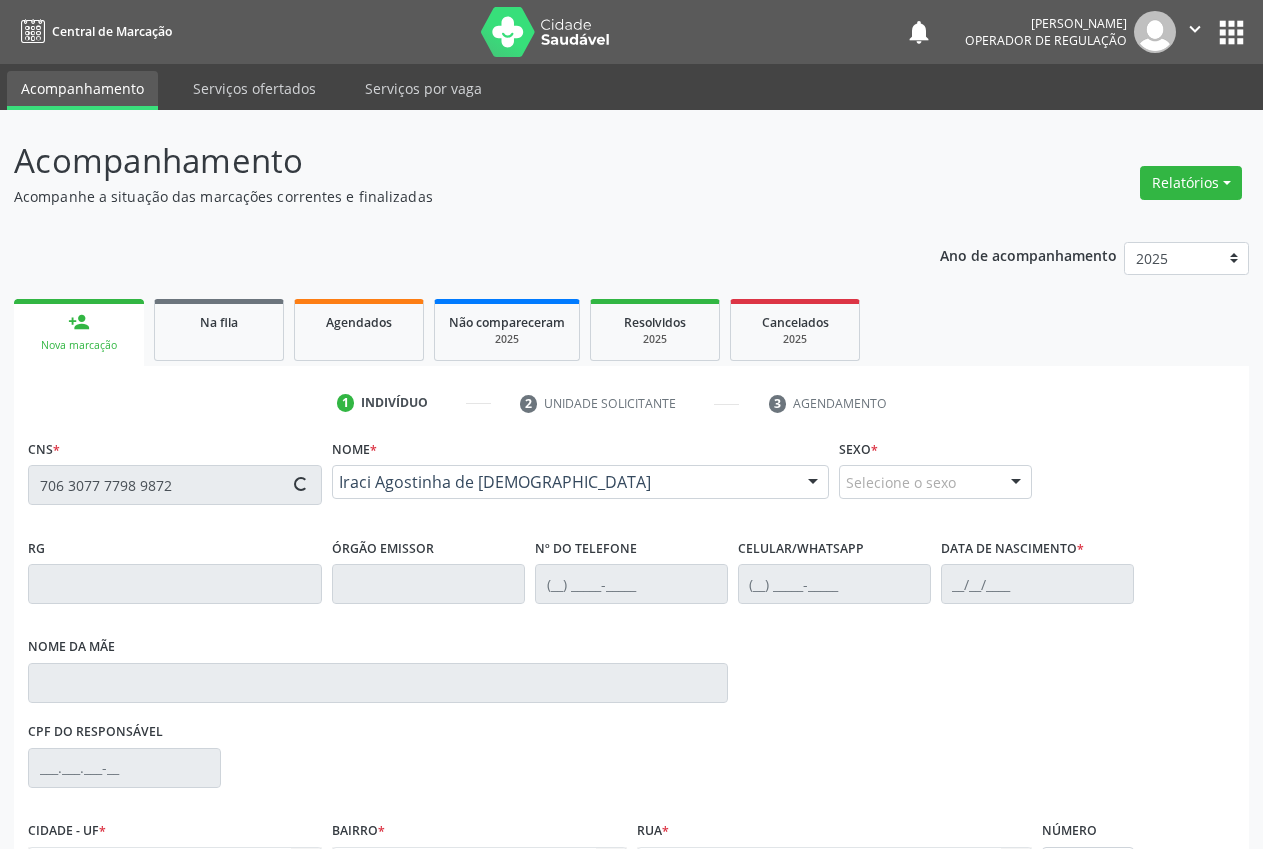 type on "Agistinha Aduvigem de [DEMOGRAPHIC_DATA]" 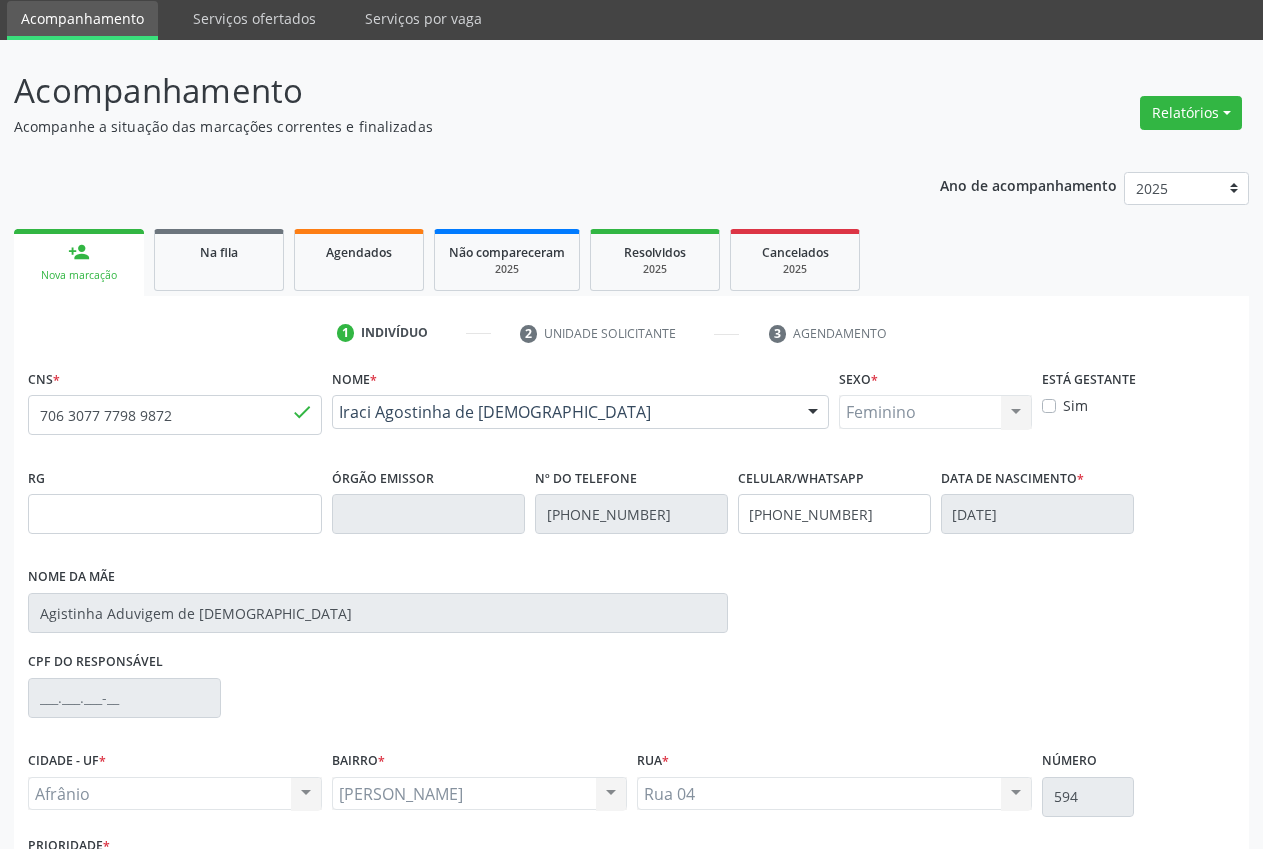 scroll, scrollTop: 221, scrollLeft: 0, axis: vertical 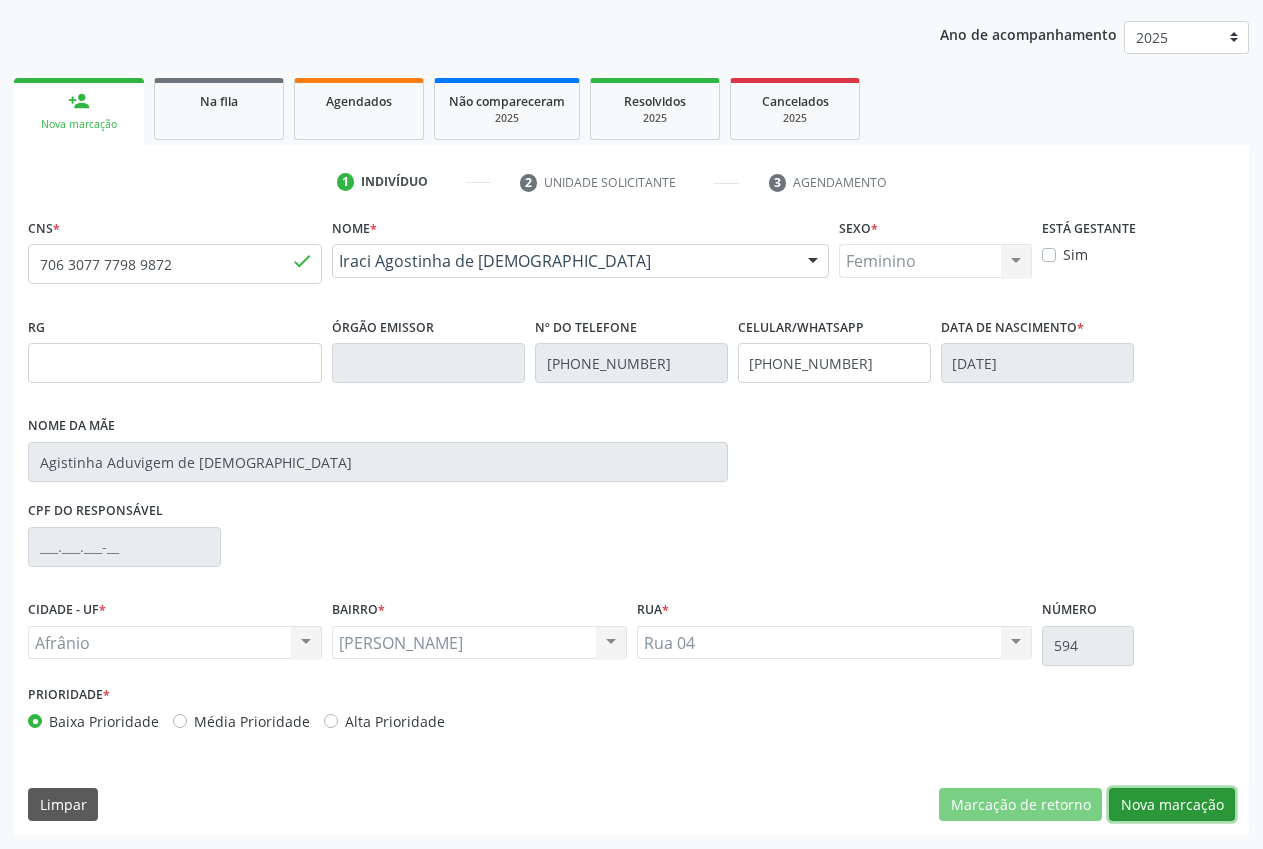 click on "Nova marcação" at bounding box center [1172, 805] 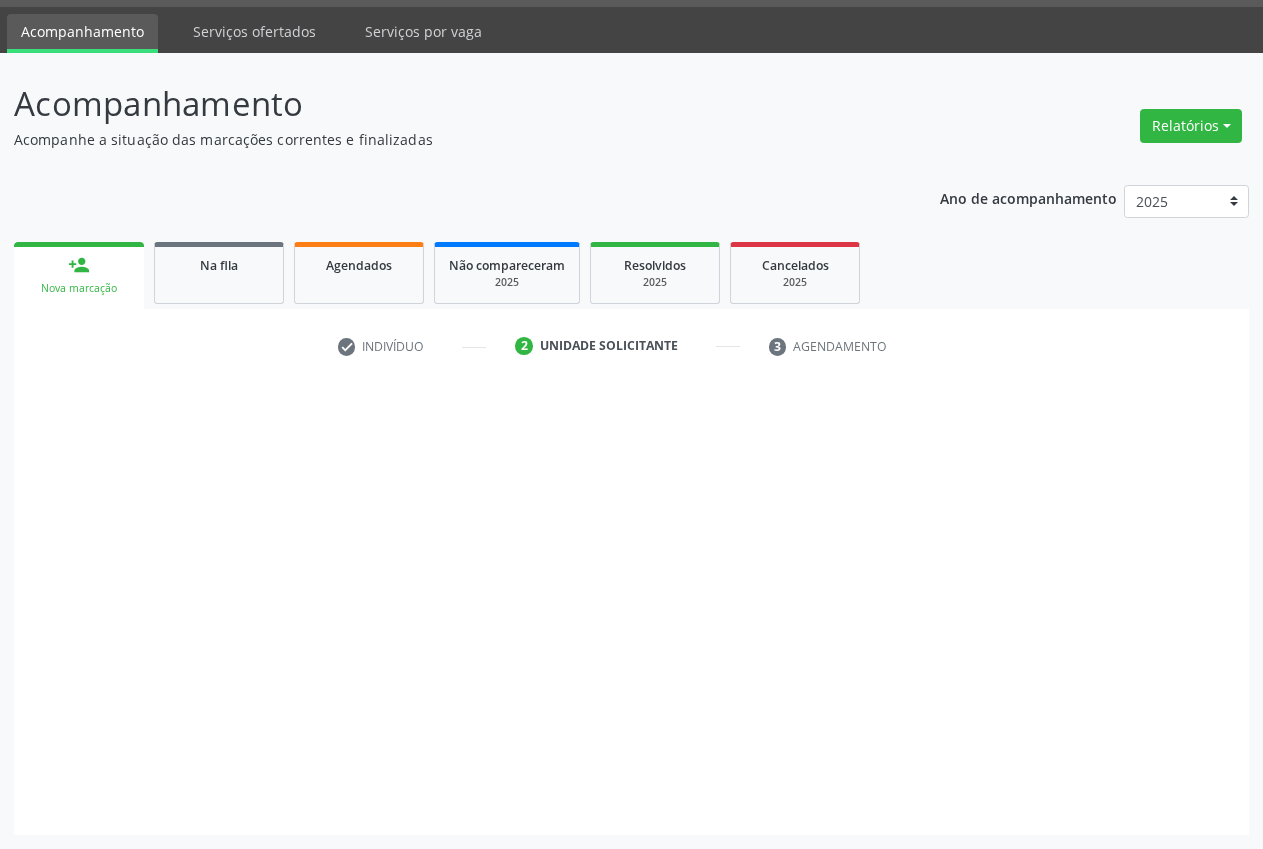 scroll, scrollTop: 57, scrollLeft: 0, axis: vertical 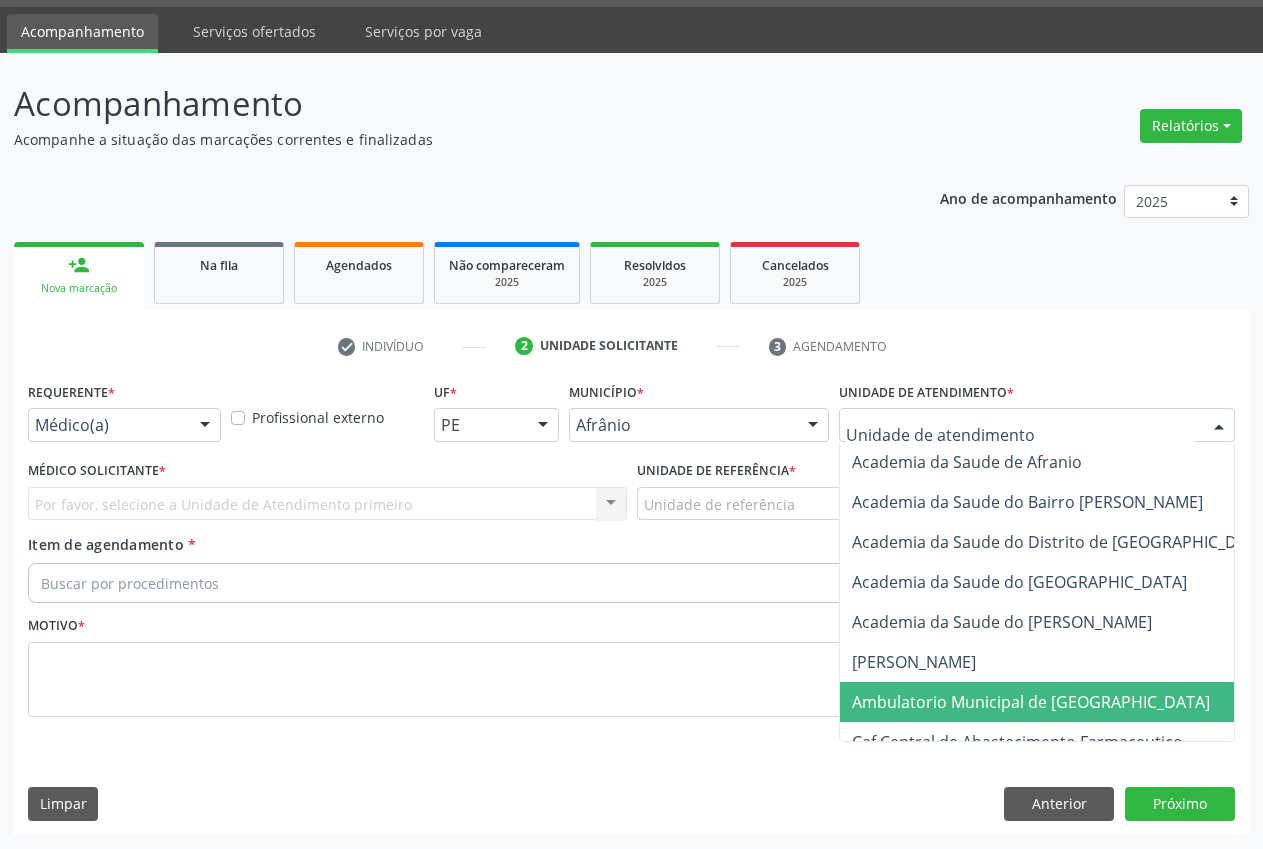 click on "Ambulatorio Municipal de [GEOGRAPHIC_DATA]" at bounding box center (1031, 702) 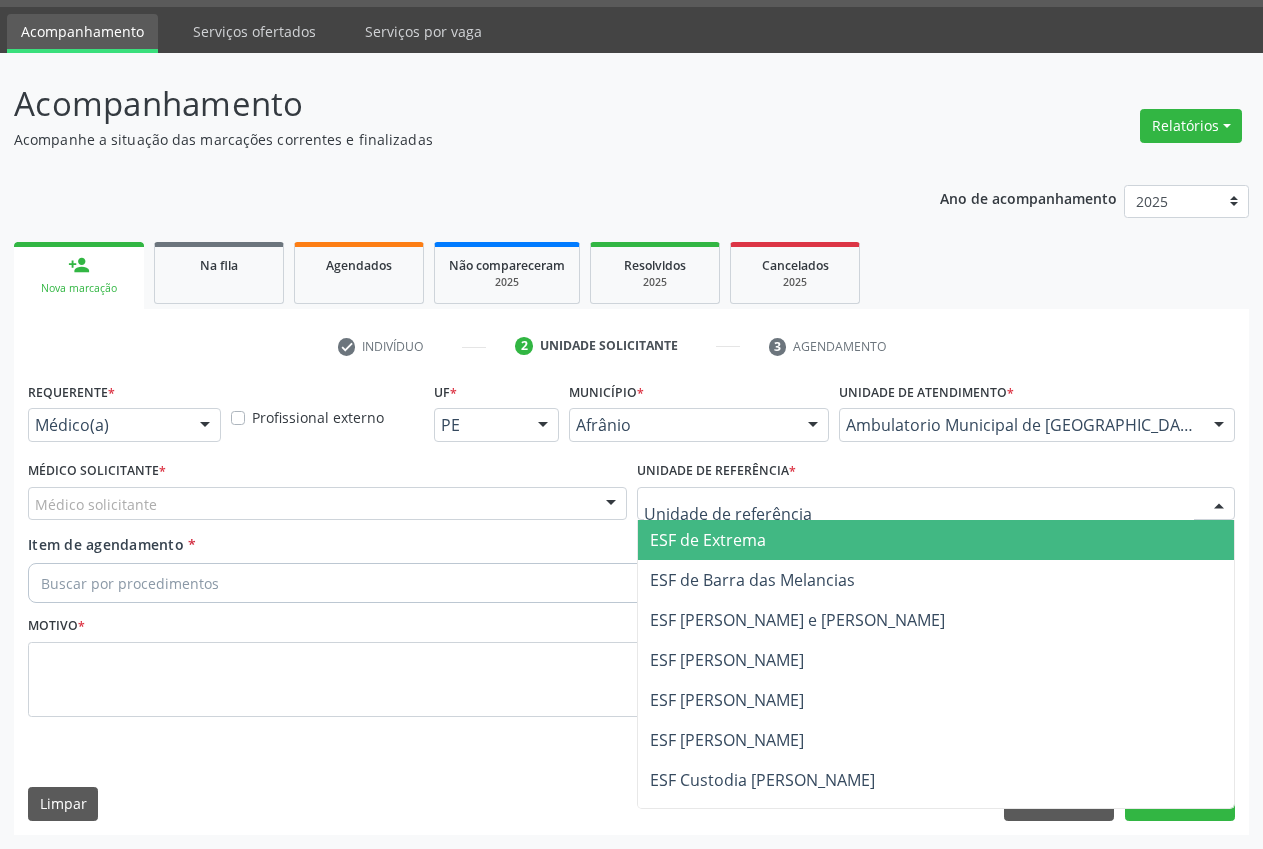 click at bounding box center [936, 504] 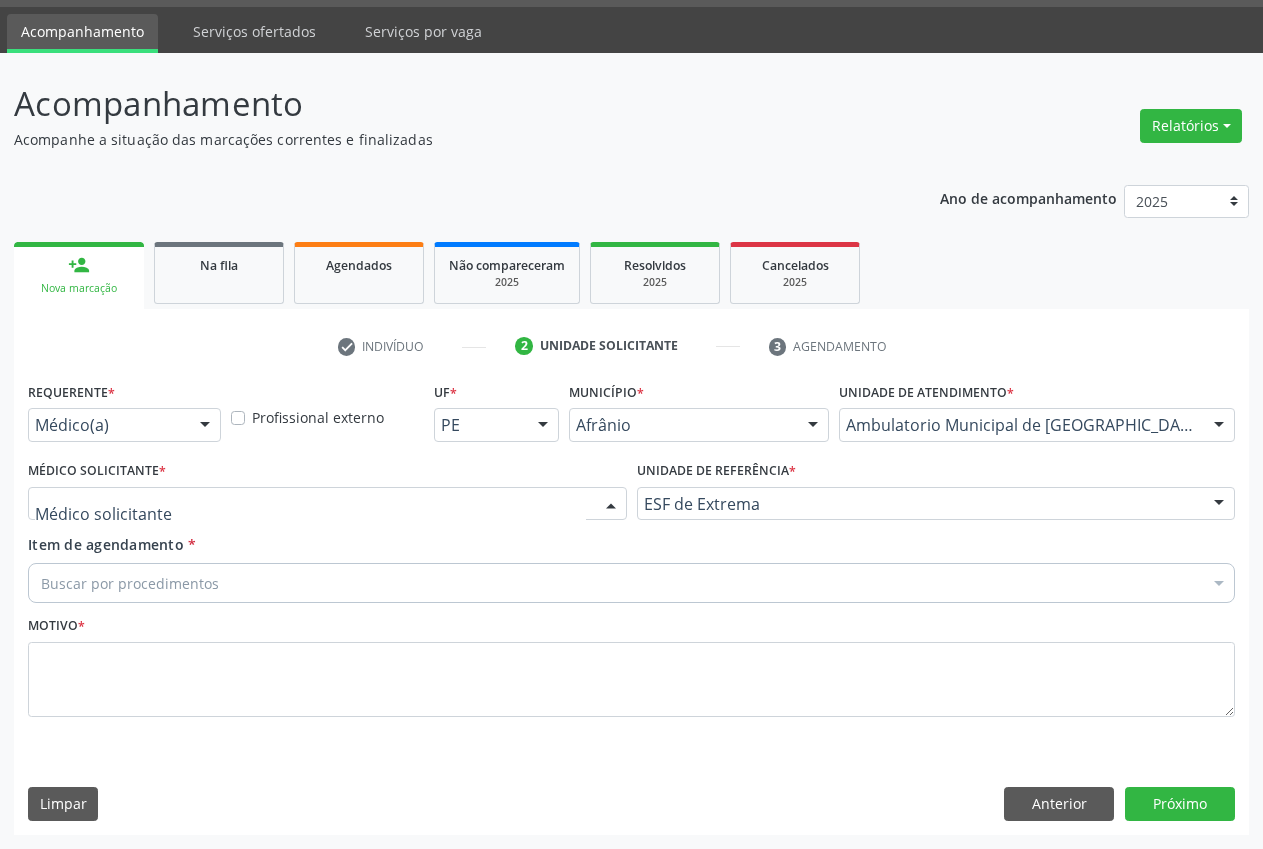click at bounding box center [327, 504] 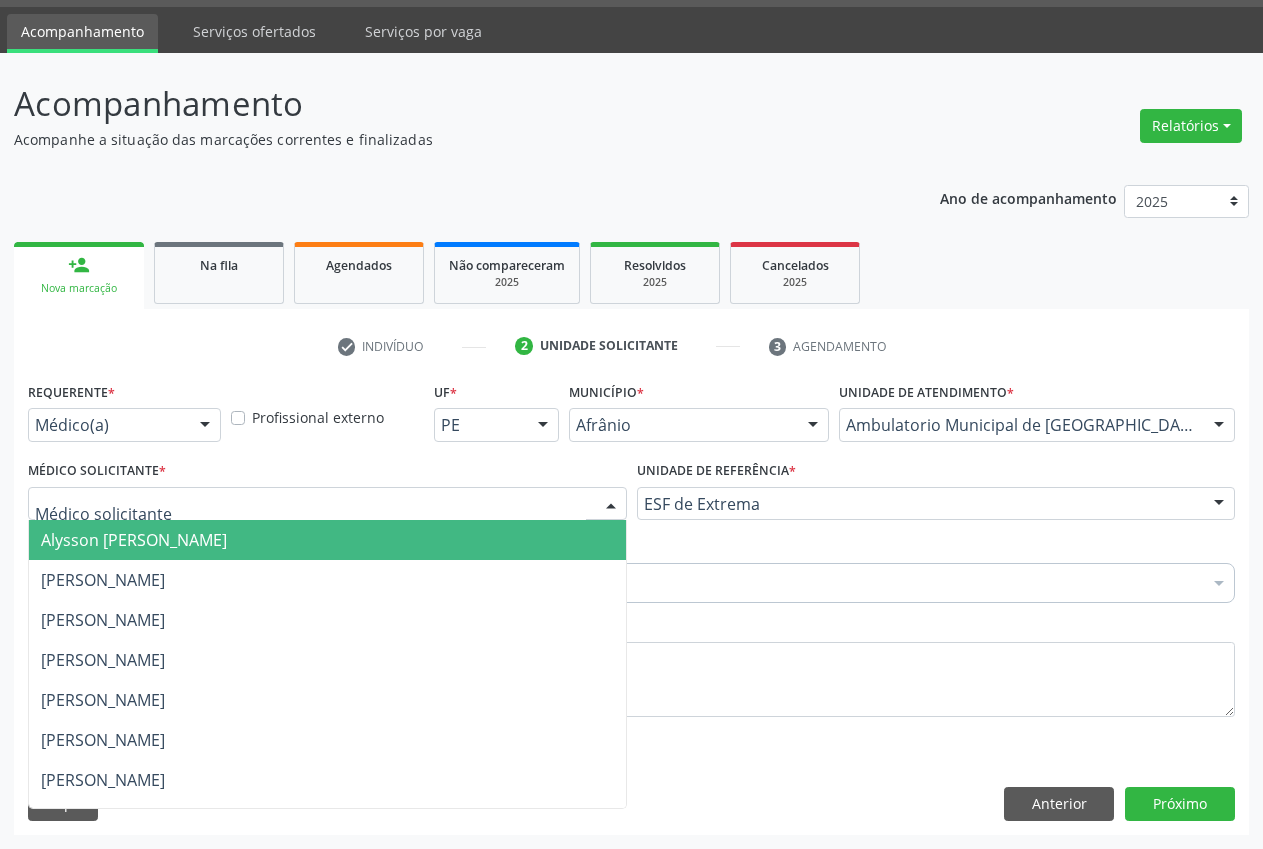click on "Alysson [PERSON_NAME]" at bounding box center (134, 540) 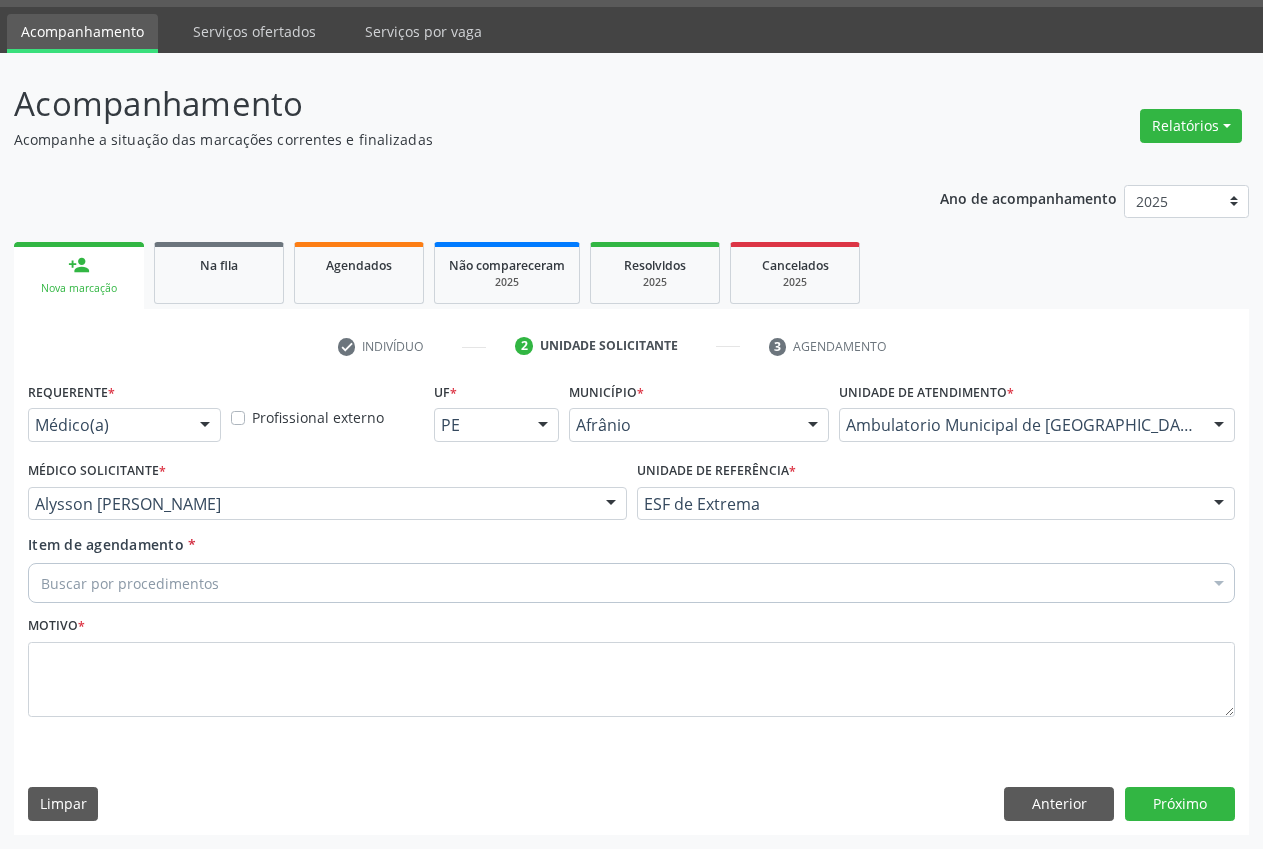 click on "Buscar por procedimentos" at bounding box center (631, 583) 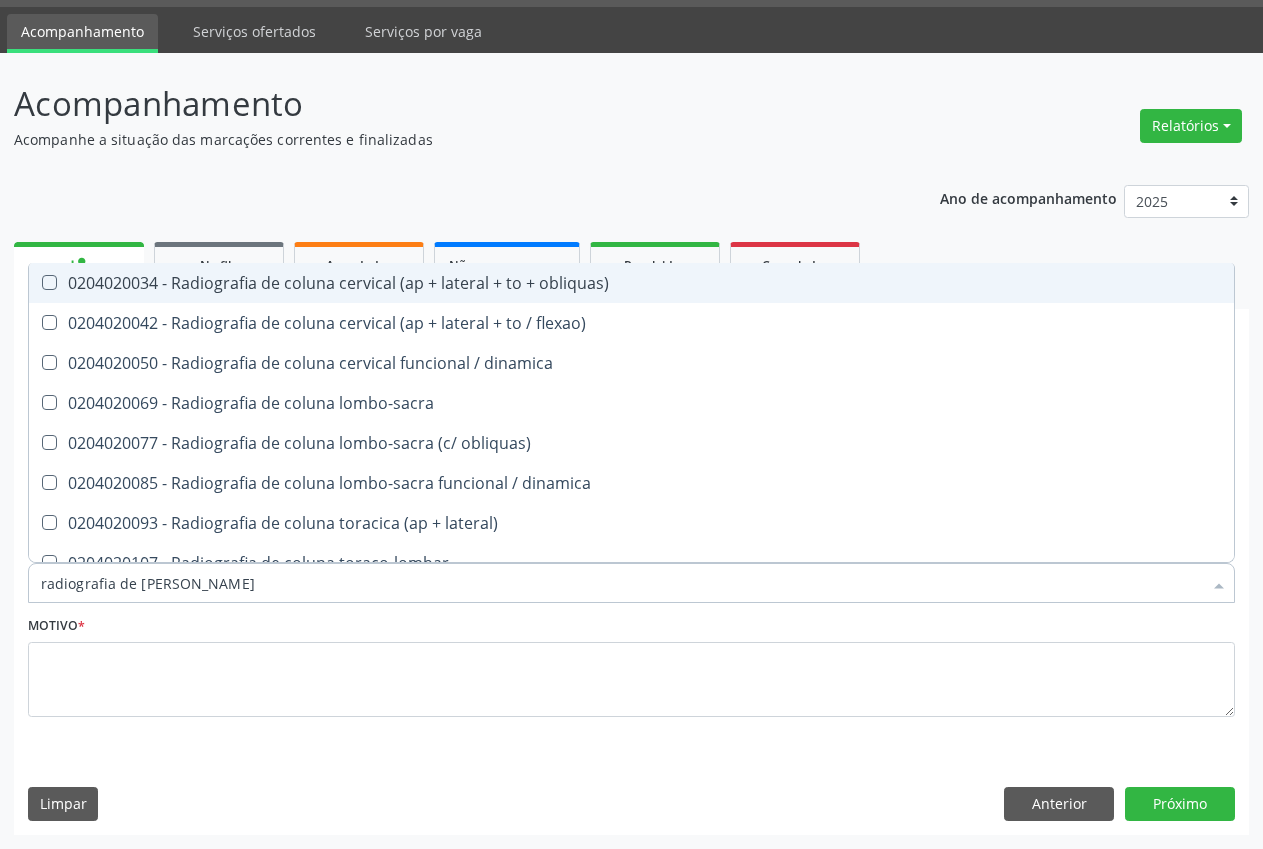 type on "radiografia de coluna" 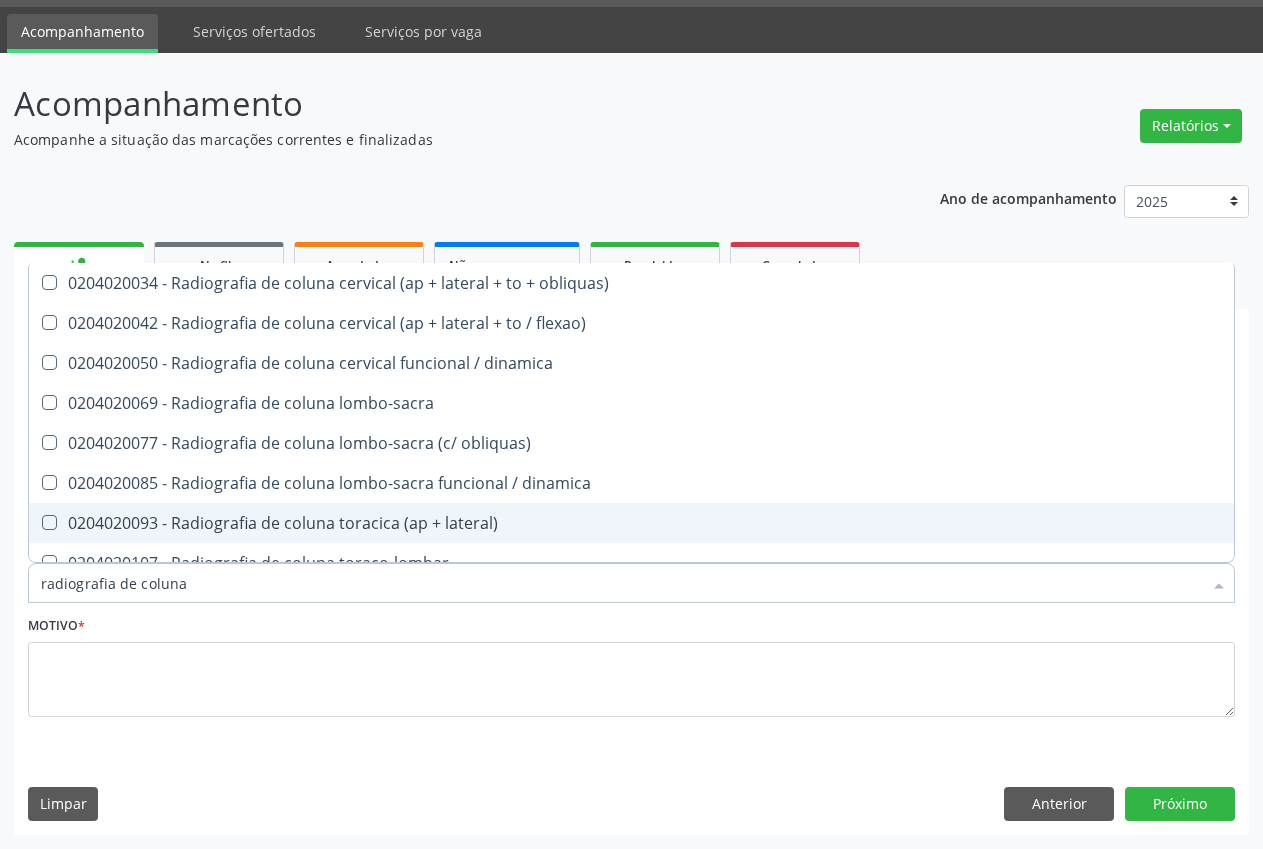 click on "0204020093 - Radiografia de coluna toracica (ap + lateral)" at bounding box center [631, 523] 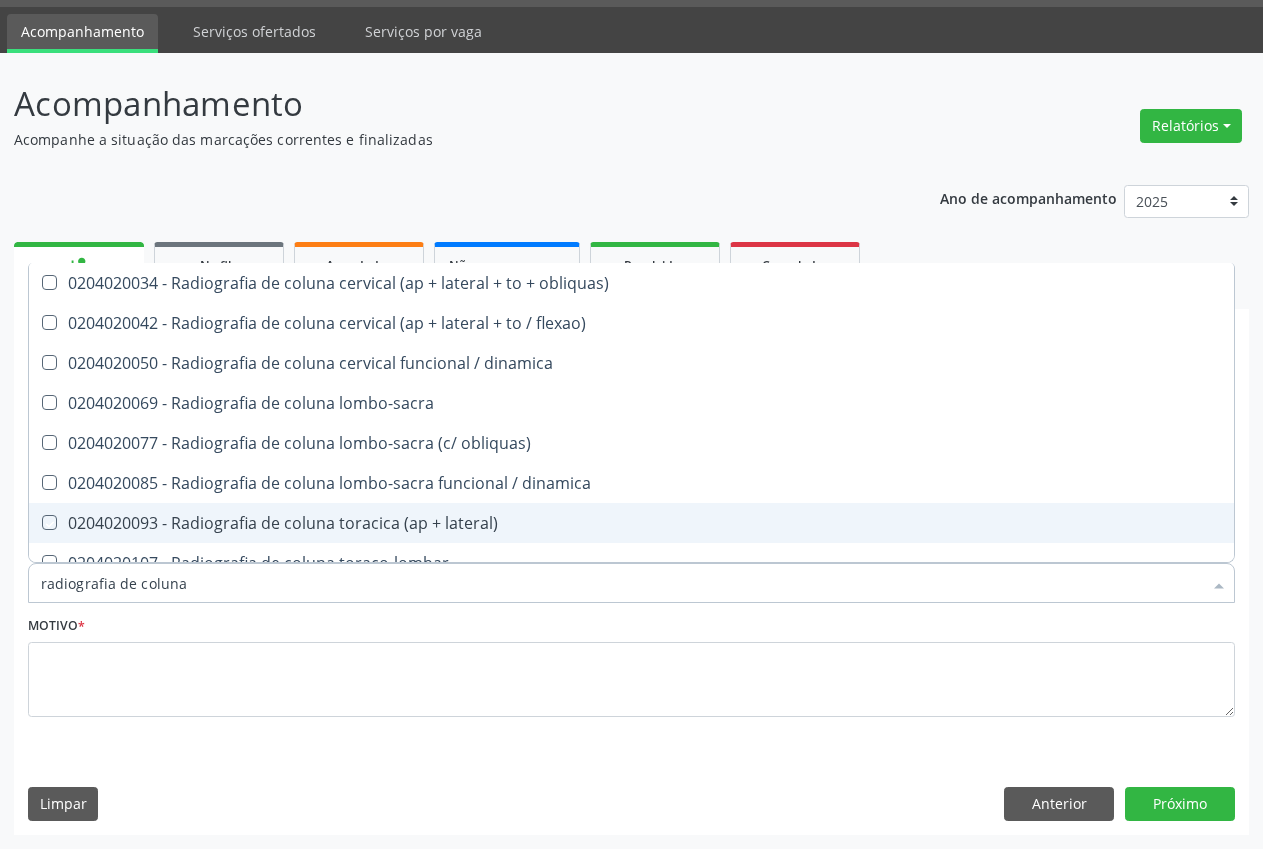 checkbox on "true" 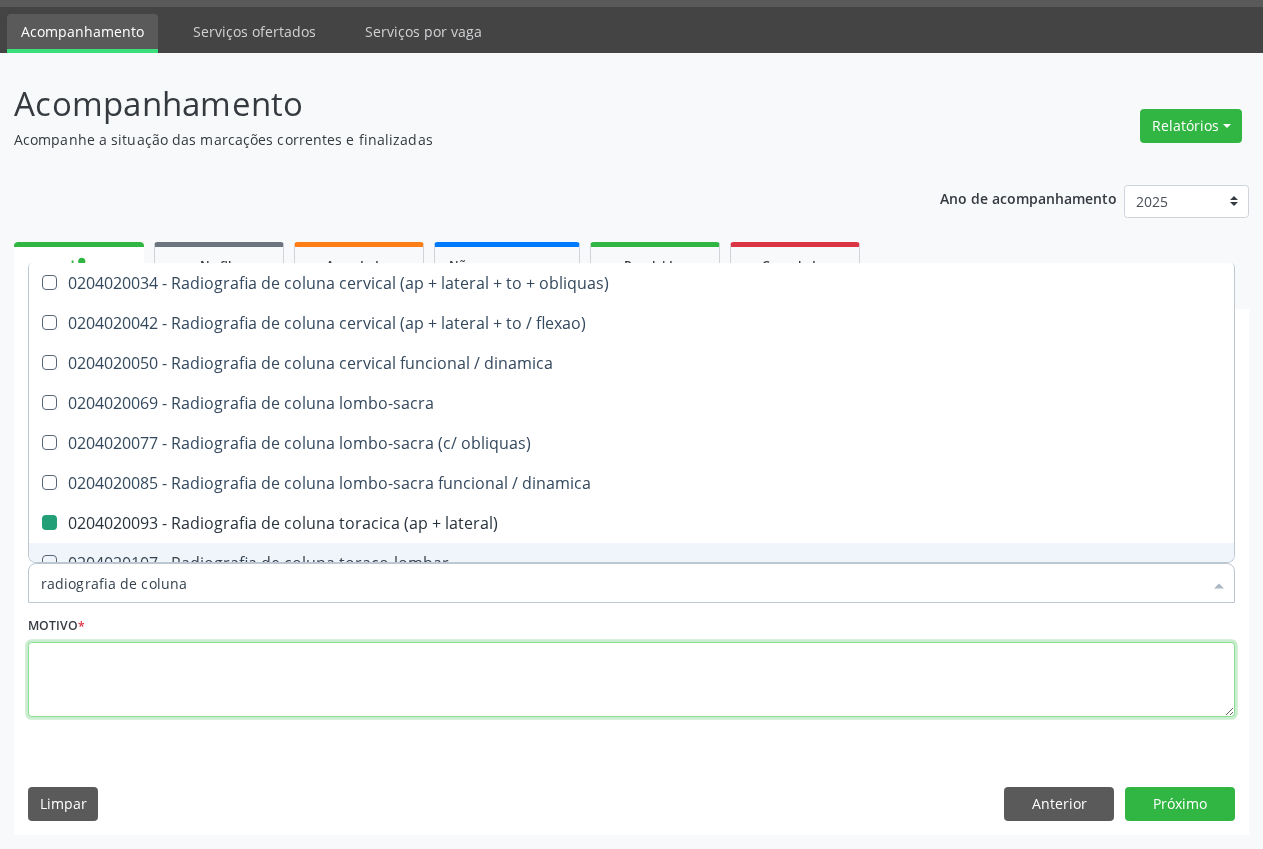click at bounding box center (631, 680) 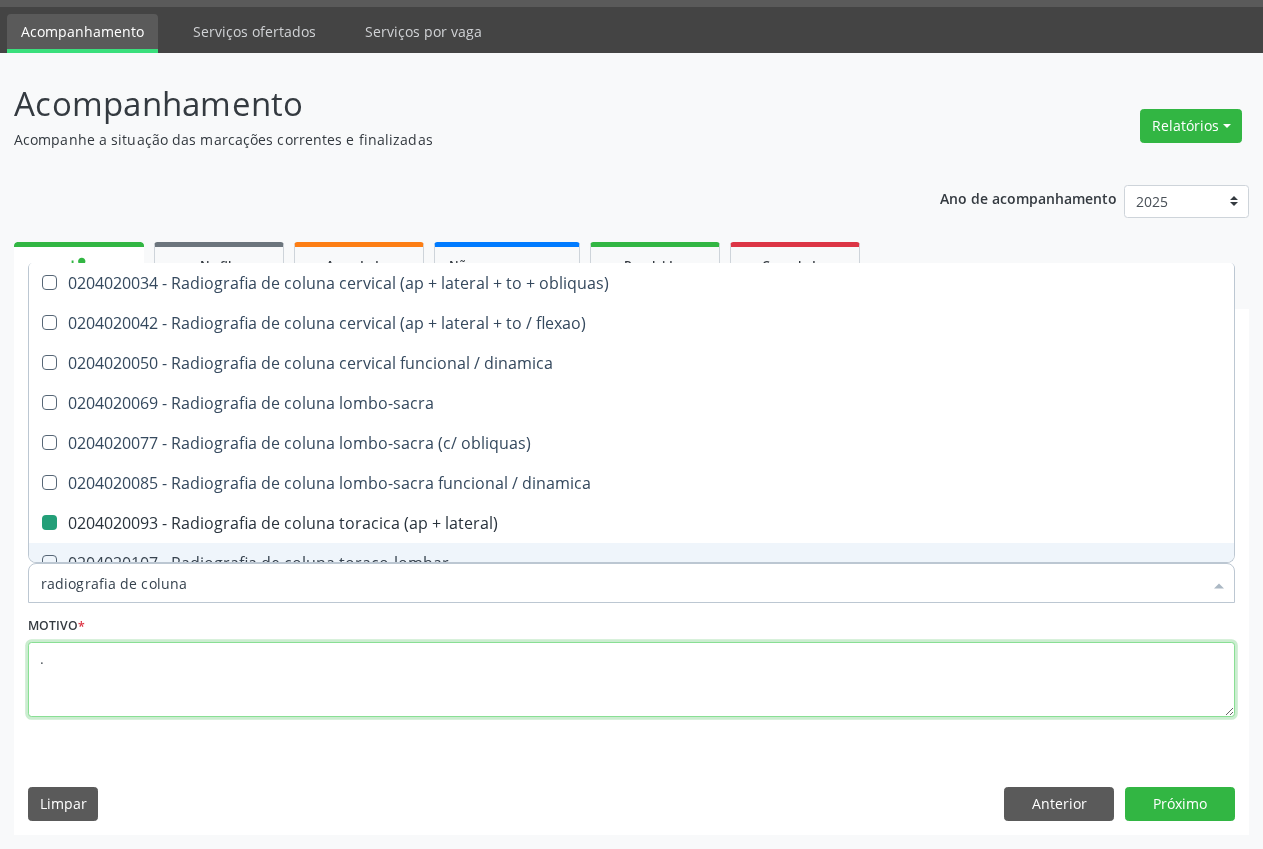 click on "." at bounding box center (631, 680) 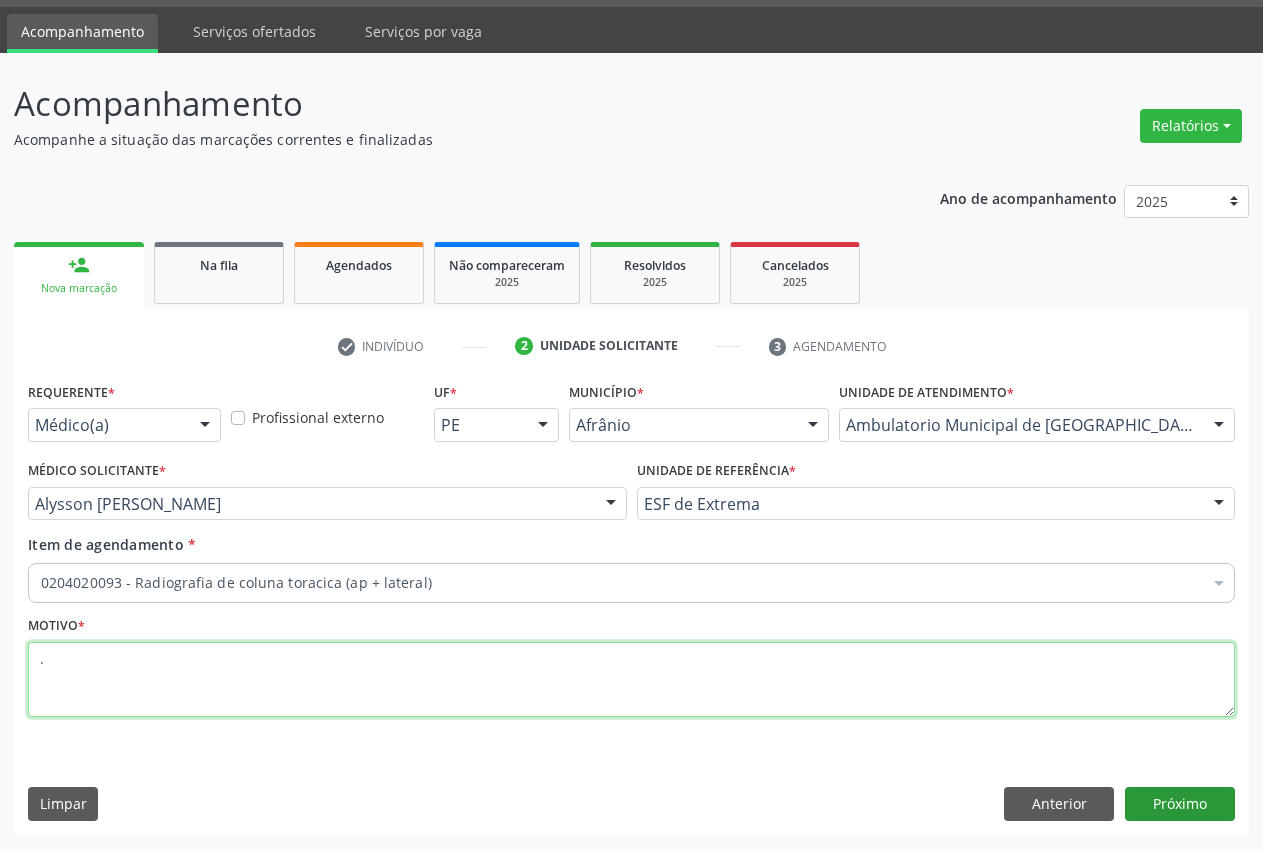 type on "." 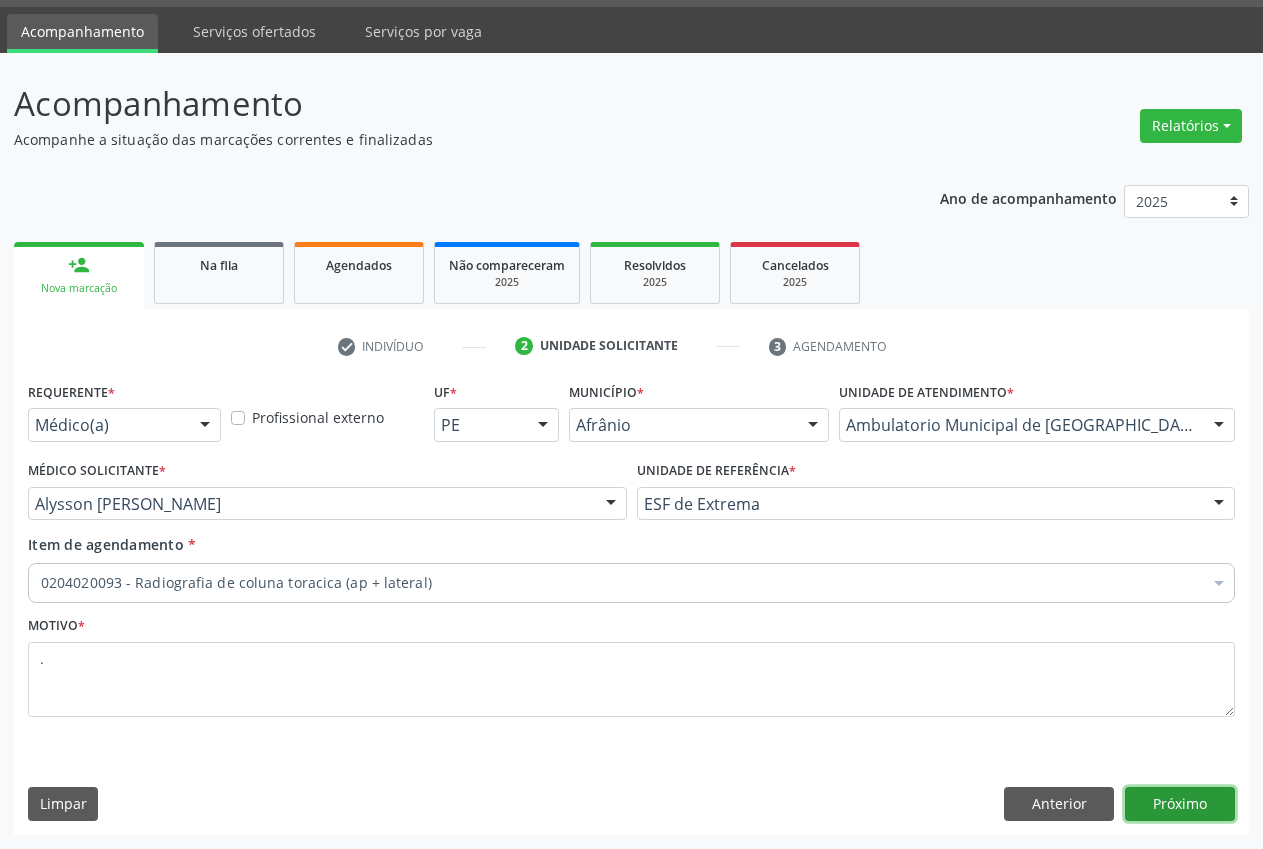 click on "Próximo" at bounding box center (1180, 804) 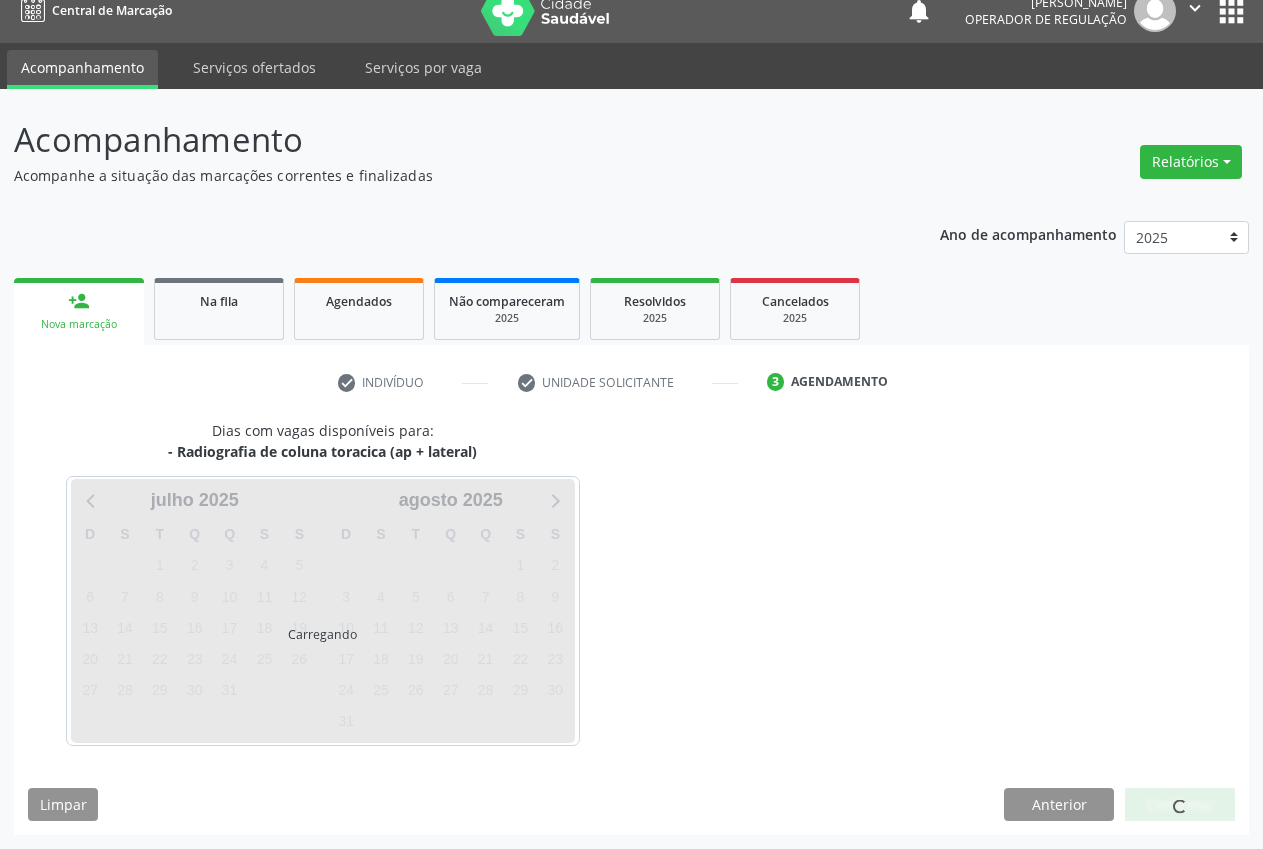 scroll, scrollTop: 21, scrollLeft: 0, axis: vertical 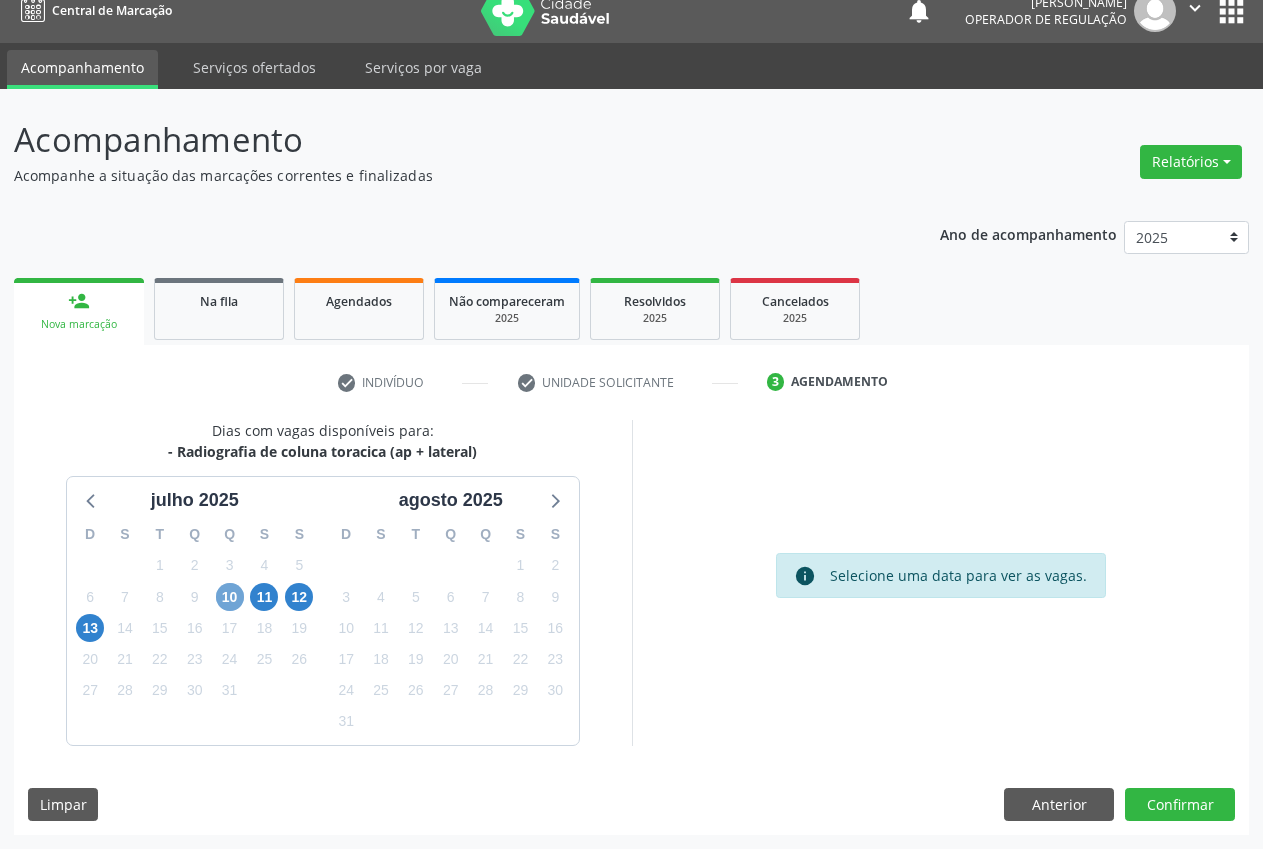 click on "10" at bounding box center [230, 597] 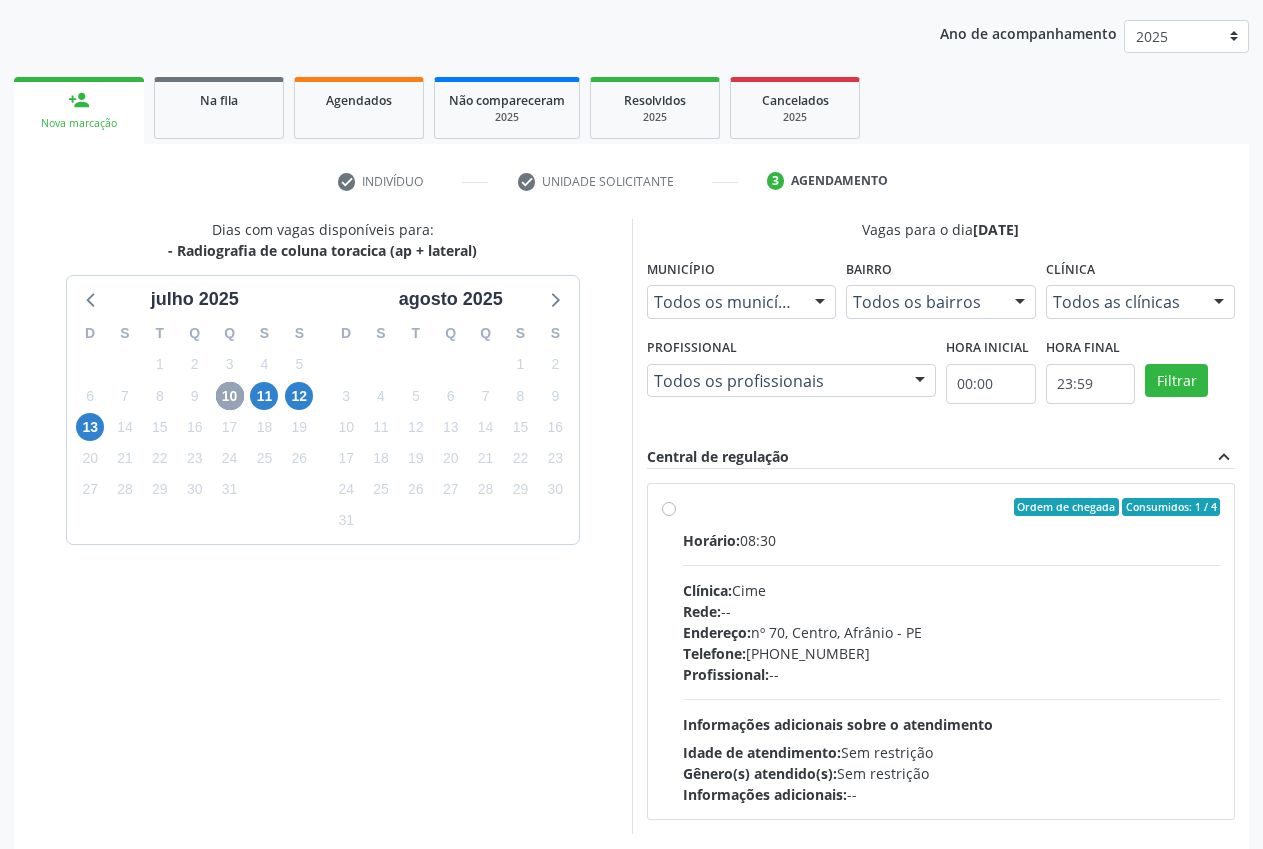 scroll, scrollTop: 284, scrollLeft: 0, axis: vertical 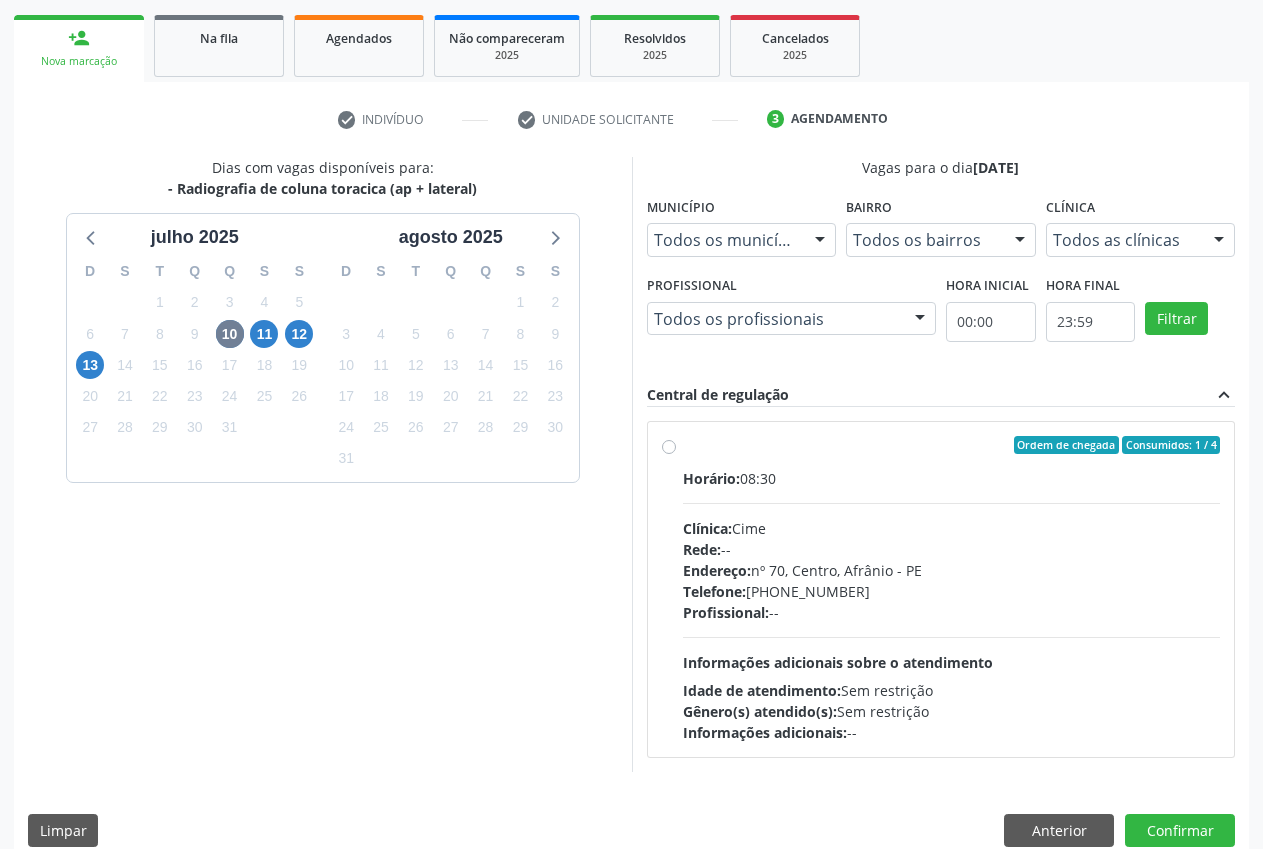 click on "Ordem de chegada
Consumidos: 1 / 4
Horário:   08:30
Clínica:  Cime
Rede:
--
Endereço:   [STREET_ADDRESS]
Telefone:   [PHONE_NUMBER]
Profissional:
--
Informações adicionais sobre o atendimento
Idade de atendimento:
Sem restrição
Gênero(s) atendido(s):
Sem restrição
Informações adicionais:
--" at bounding box center [952, 589] 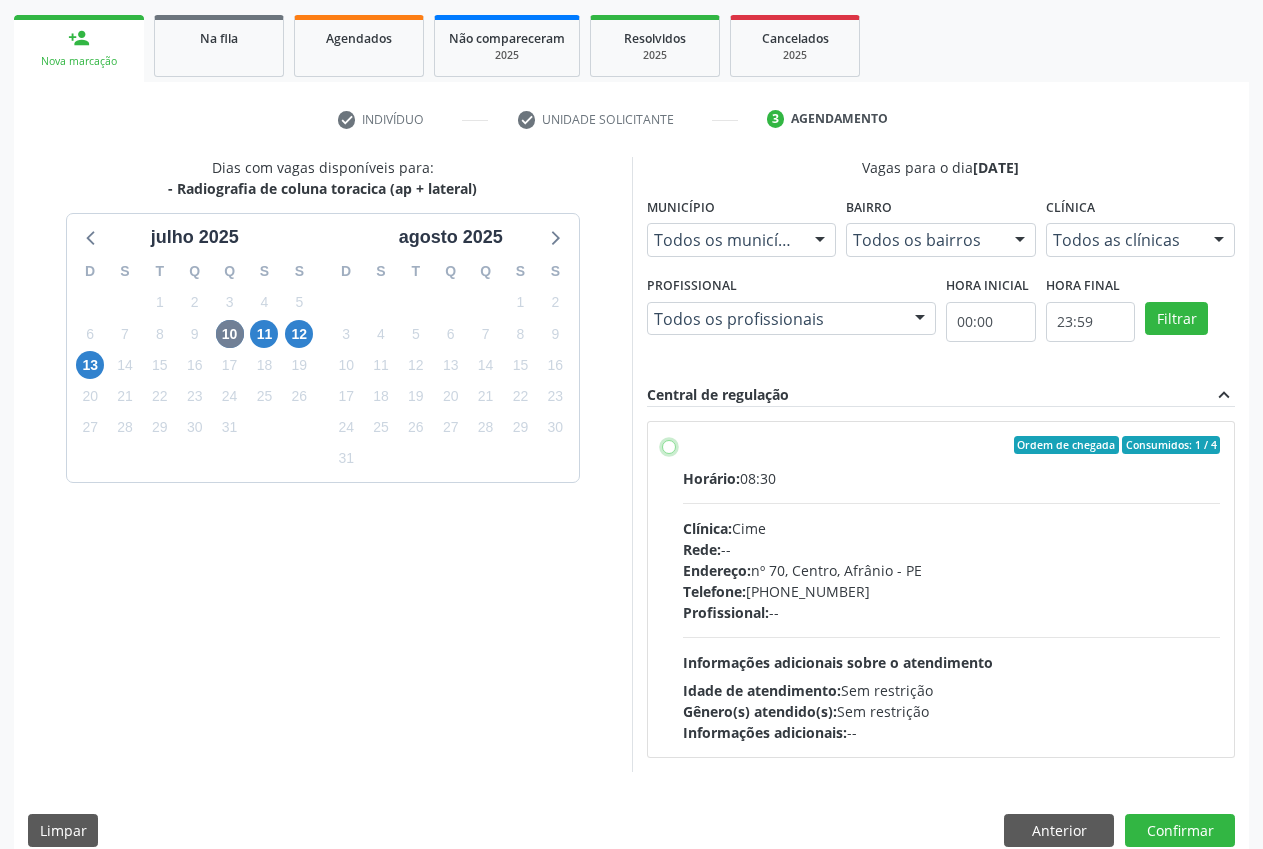 click on "Ordem de chegada
Consumidos: 1 / 4
Horário:   08:30
Clínica:  Cime
Rede:
--
Endereço:   [STREET_ADDRESS]
Telefone:   [PHONE_NUMBER]
Profissional:
--
Informações adicionais sobre o atendimento
Idade de atendimento:
Sem restrição
Gênero(s) atendido(s):
Sem restrição
Informações adicionais:
--" at bounding box center [669, 445] 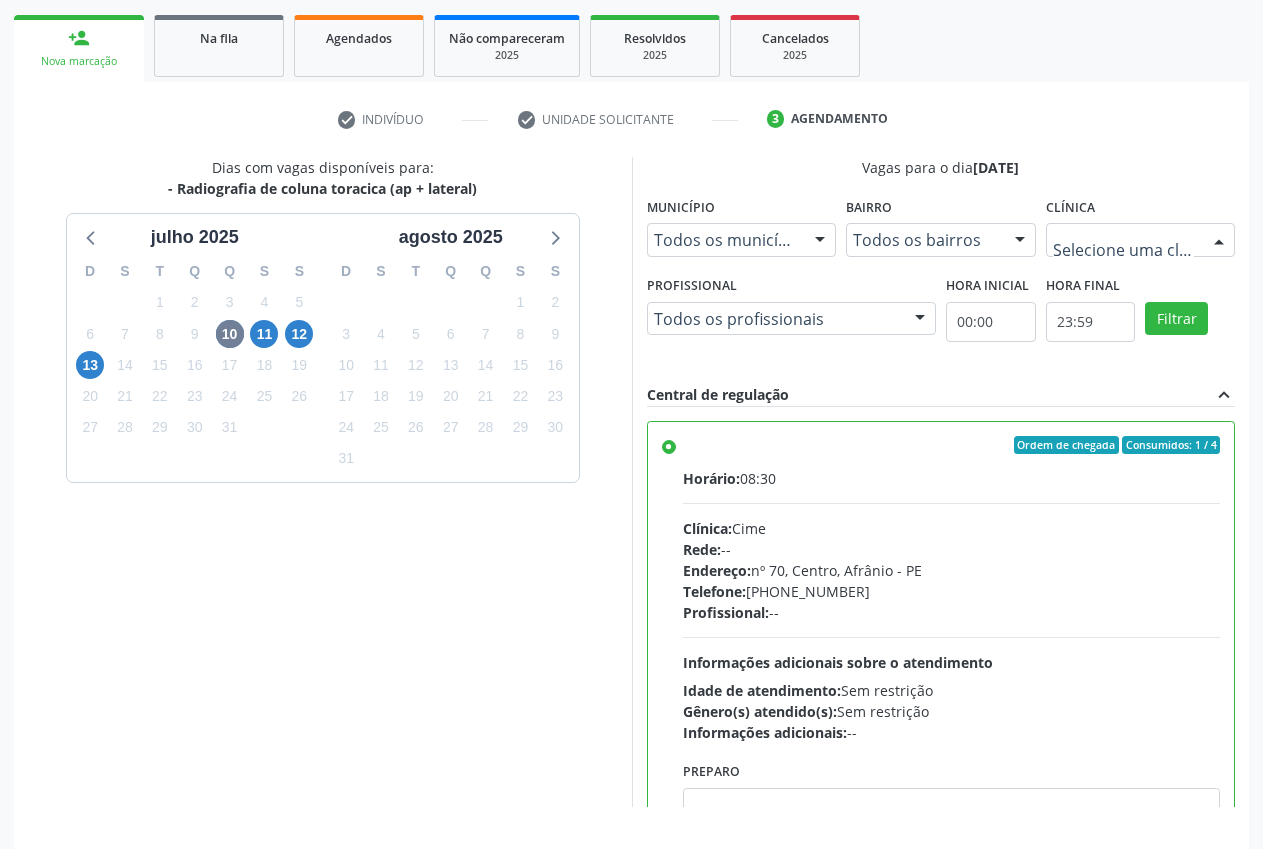 click on "Todos as clínicas   Cime
Nenhum resultado encontrado para: "   "
Não há nenhuma opção para ser exibida." at bounding box center (1141, 240) 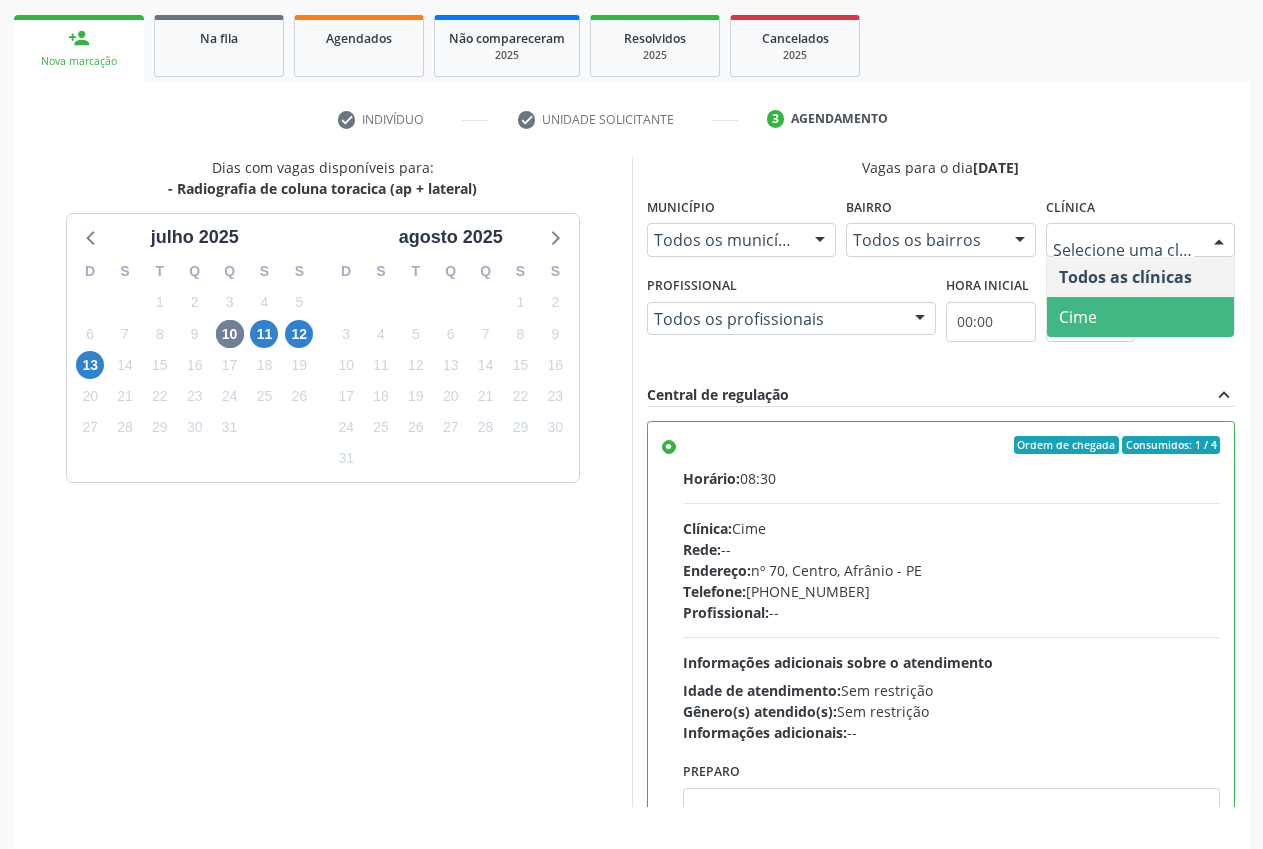 click on "Cime" at bounding box center [1141, 317] 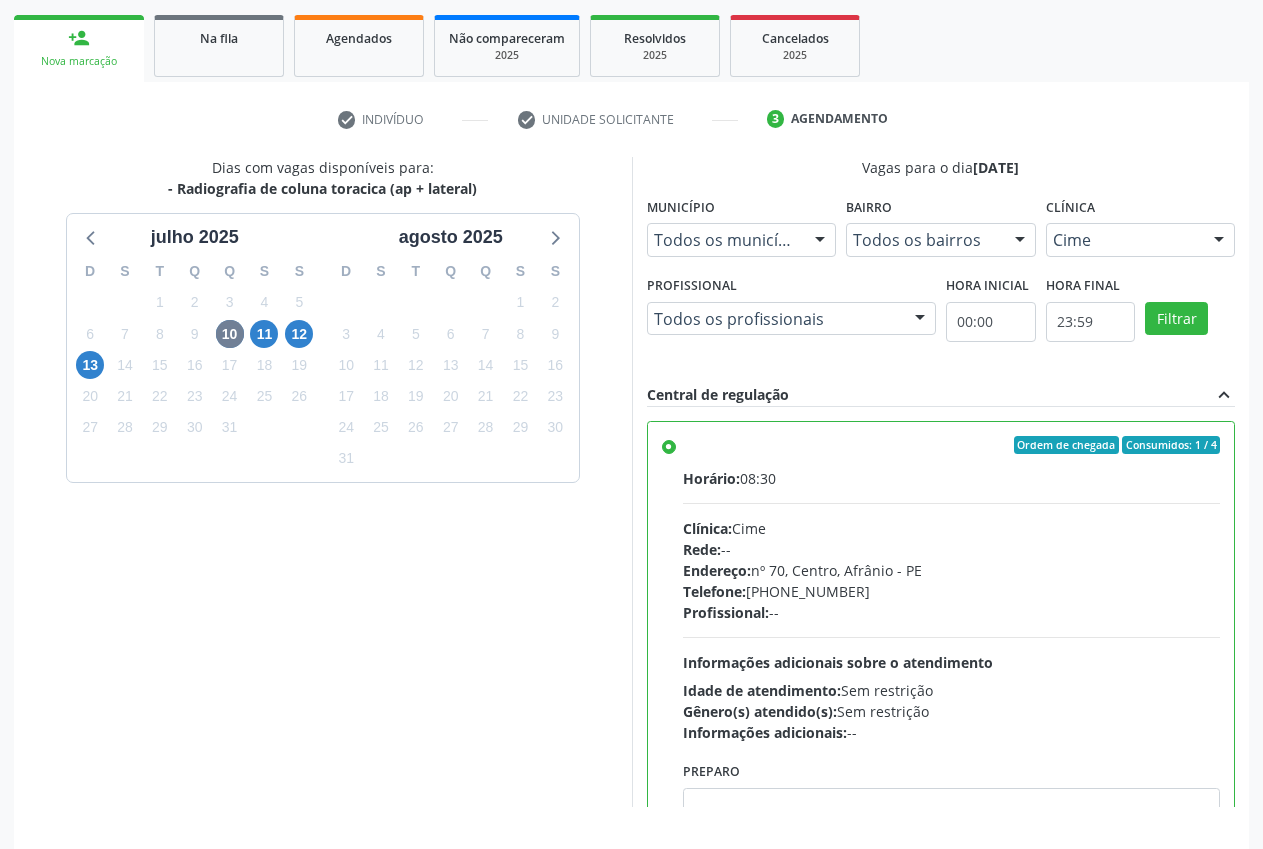 drag, startPoint x: 1262, startPoint y: 261, endPoint x: 1269, endPoint y: 333, distance: 72.33948 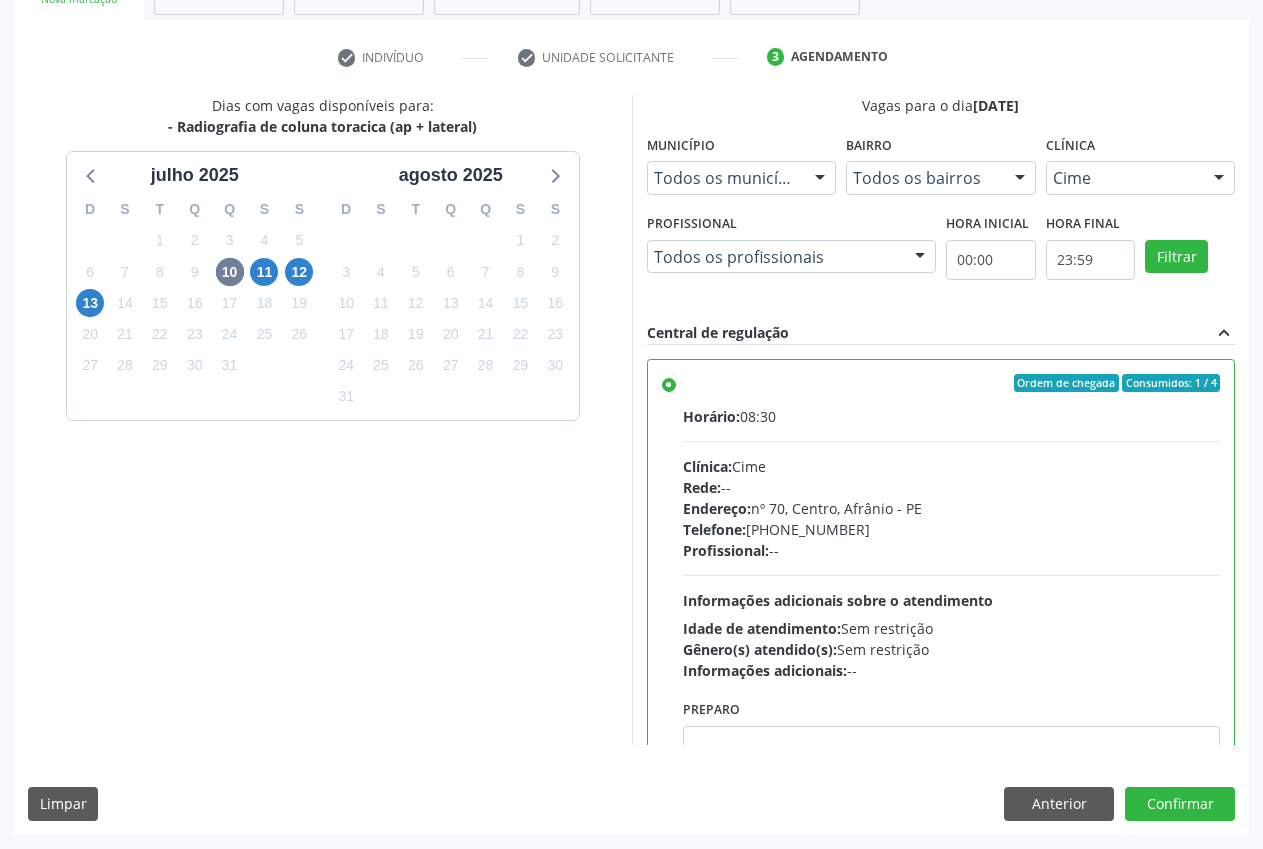 click on "Vagas para o dia
[DATE]
Município
Todos os municípios         Todos os municípios   [GEOGRAPHIC_DATA] resultado encontrado para: "   "
Não há nenhuma opção para ser exibida.
Bairro
Todos os bairros         Todos os bairros   [GEOGRAPHIC_DATA] resultado encontrado para: "   "
Não há nenhuma opção para ser exibida.
Clínica
Cime         Todos as clínicas   Cime
Nenhum resultado encontrado para: "   "
Não há nenhuma opção para ser exibida.
Profissional
Todos os profissionais         Todos os profissionais
Nenhum resultado encontrado para: "   "
Não há nenhuma opção para ser exibida.
Hora inicial
00:00
Hora final
23:59
Filtrar
Central de regulação
expand_less
Horário:   08:30" at bounding box center [941, 420] 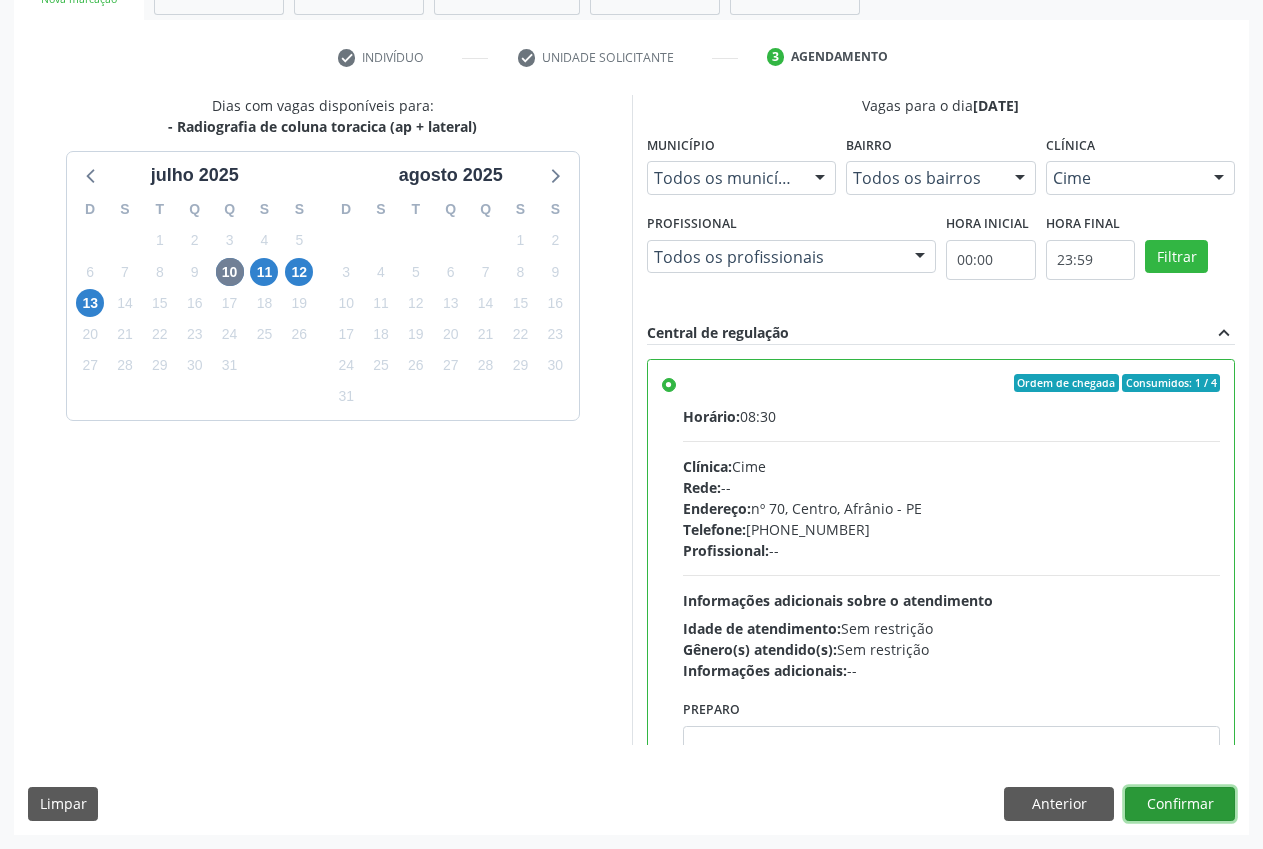 click on "Confirmar" at bounding box center [1180, 804] 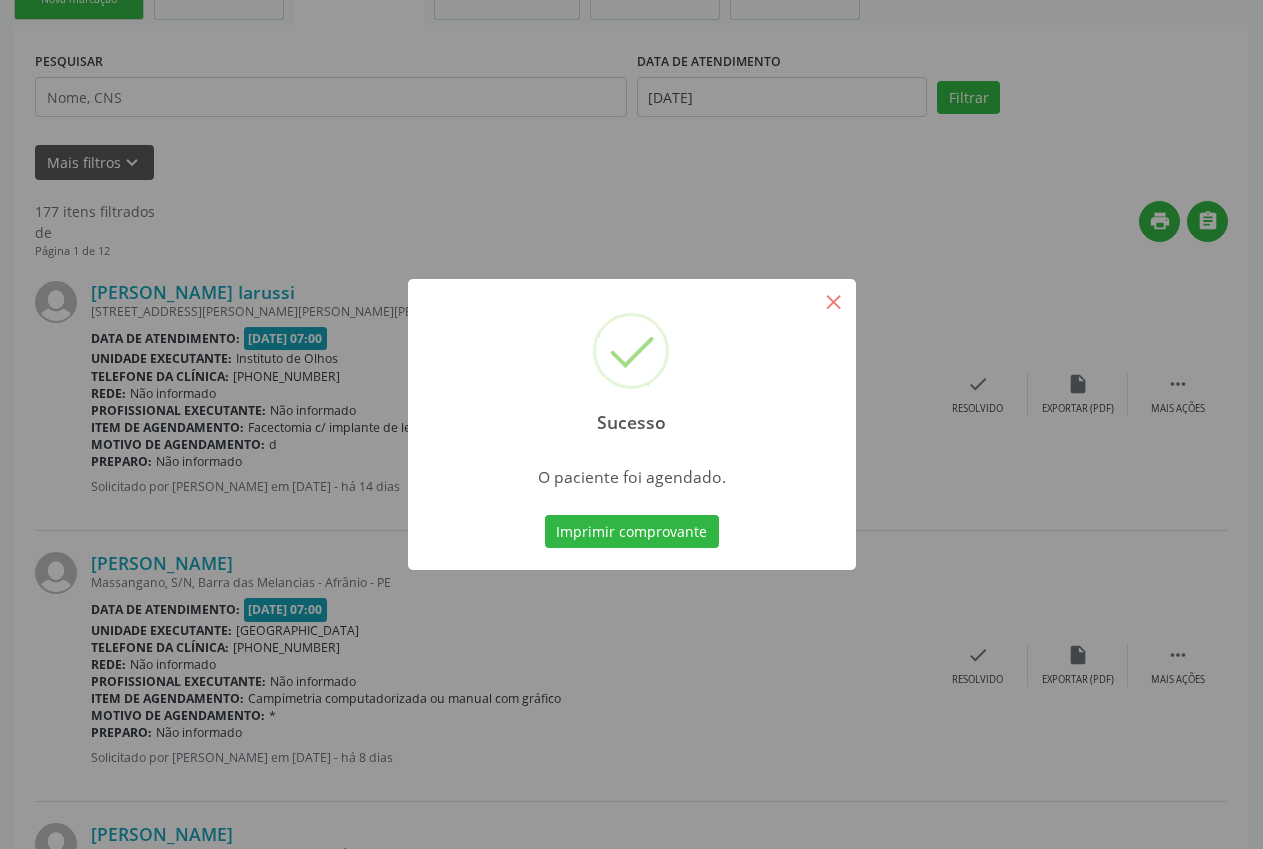 scroll, scrollTop: 0, scrollLeft: 0, axis: both 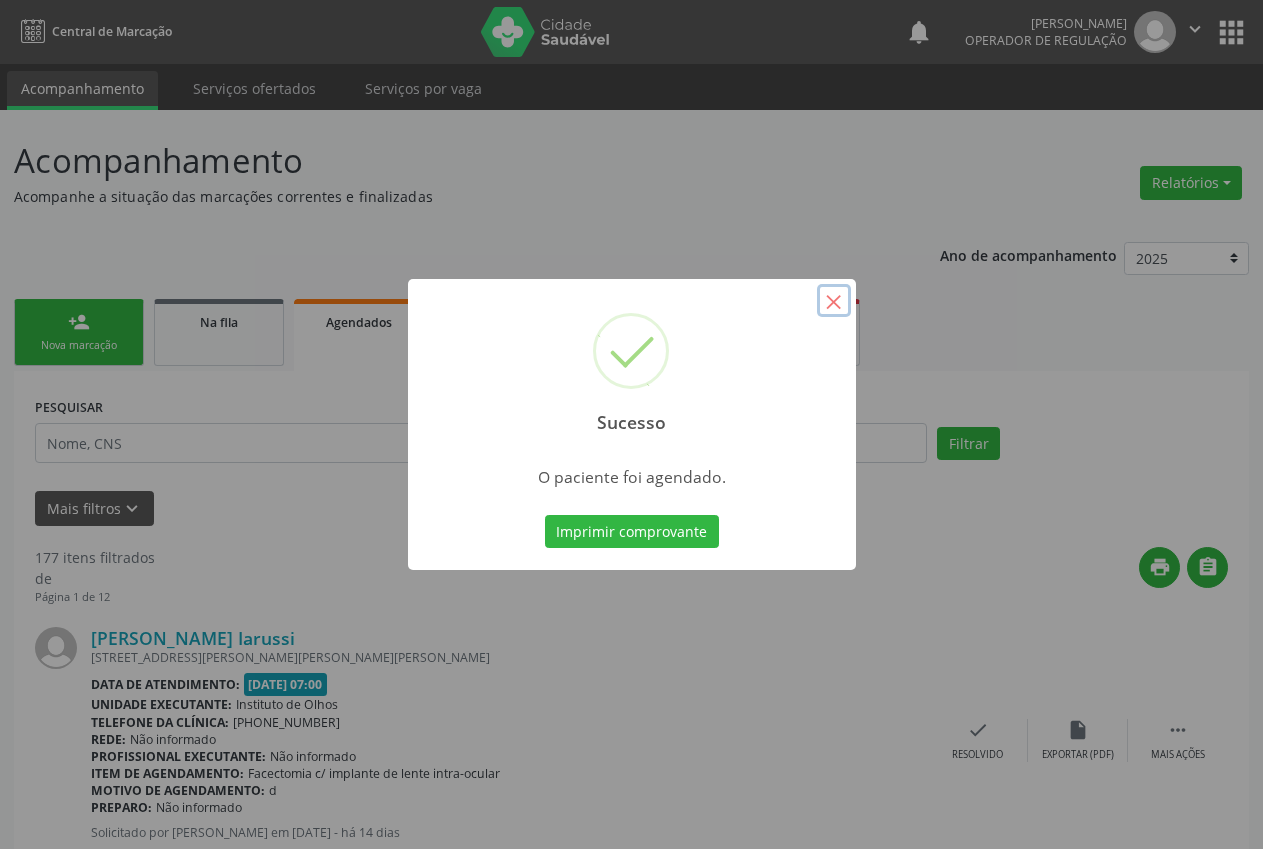 click on "×" at bounding box center (834, 301) 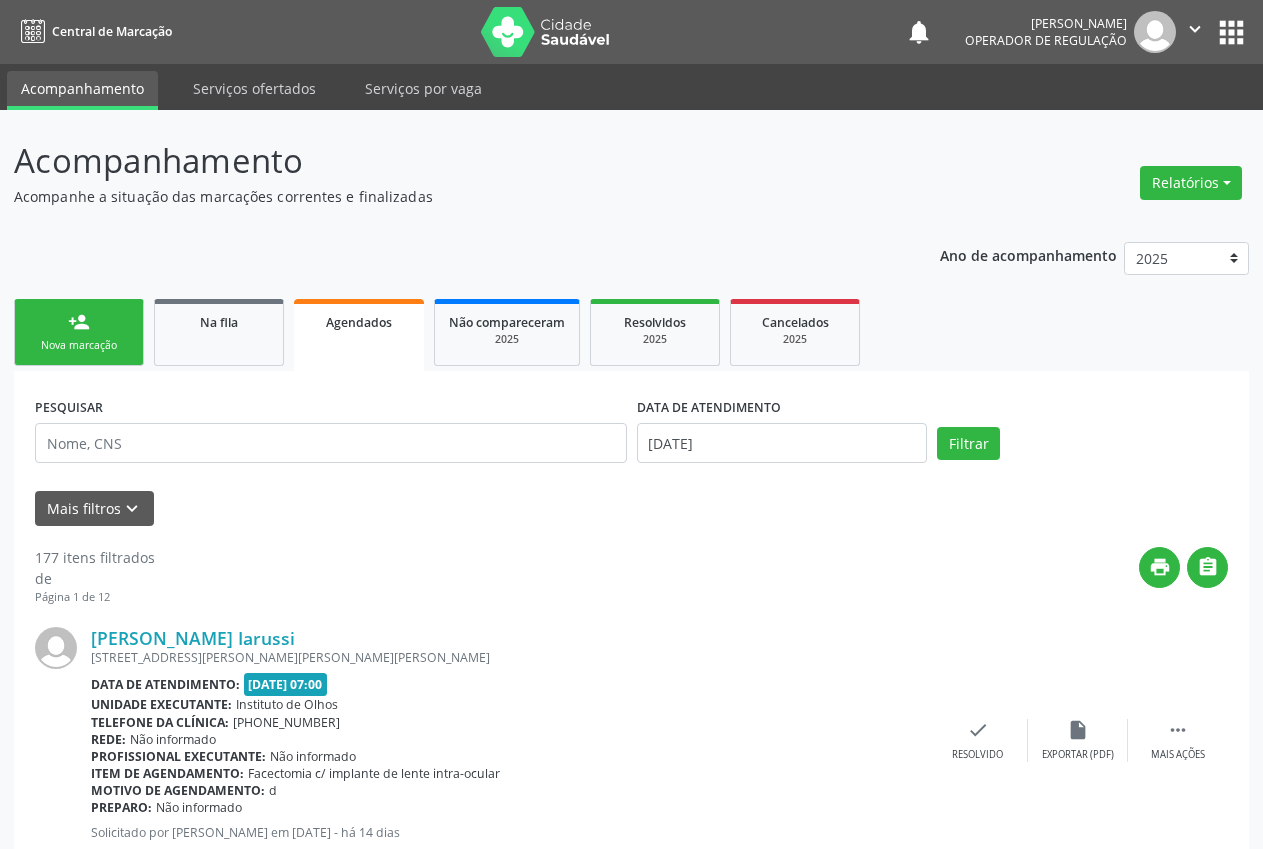 click on "Nova marcação" at bounding box center [79, 345] 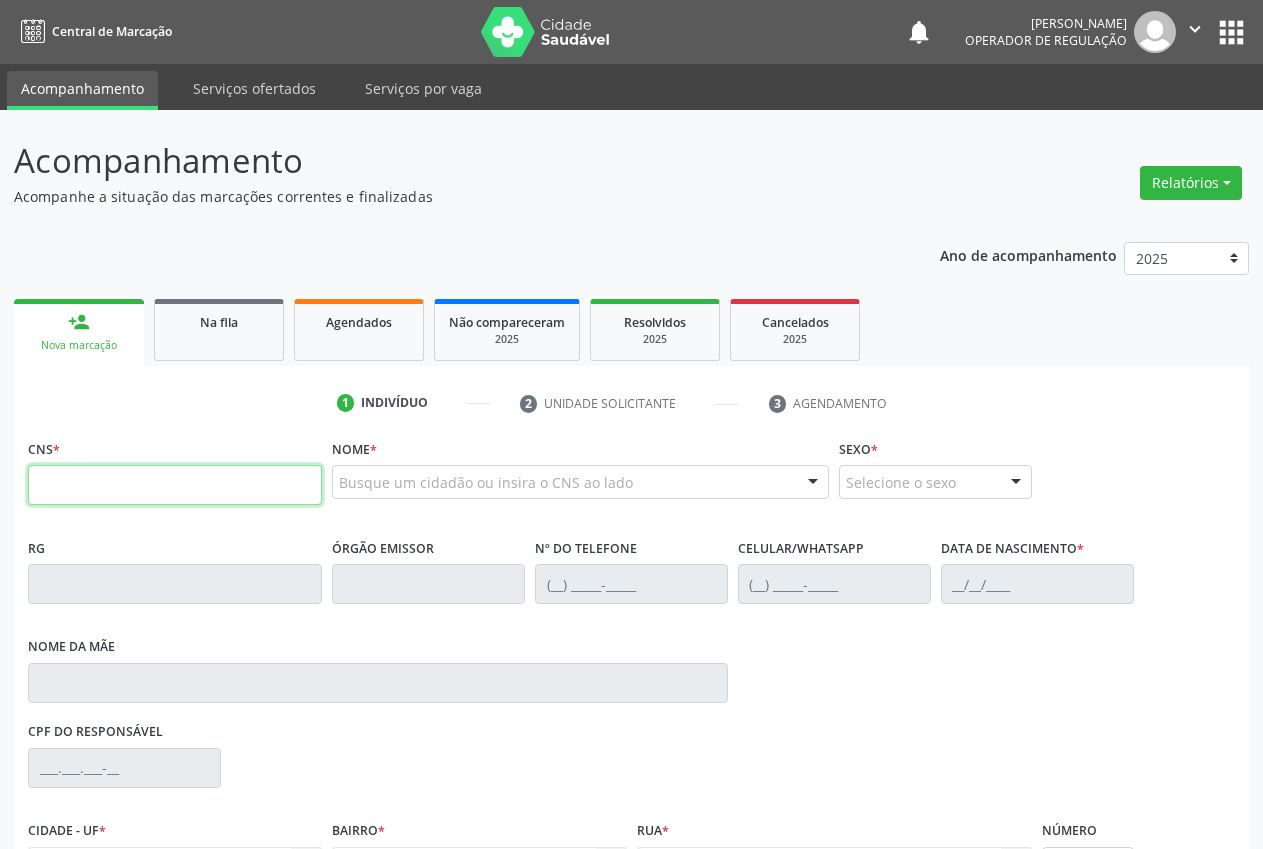 click at bounding box center [175, 485] 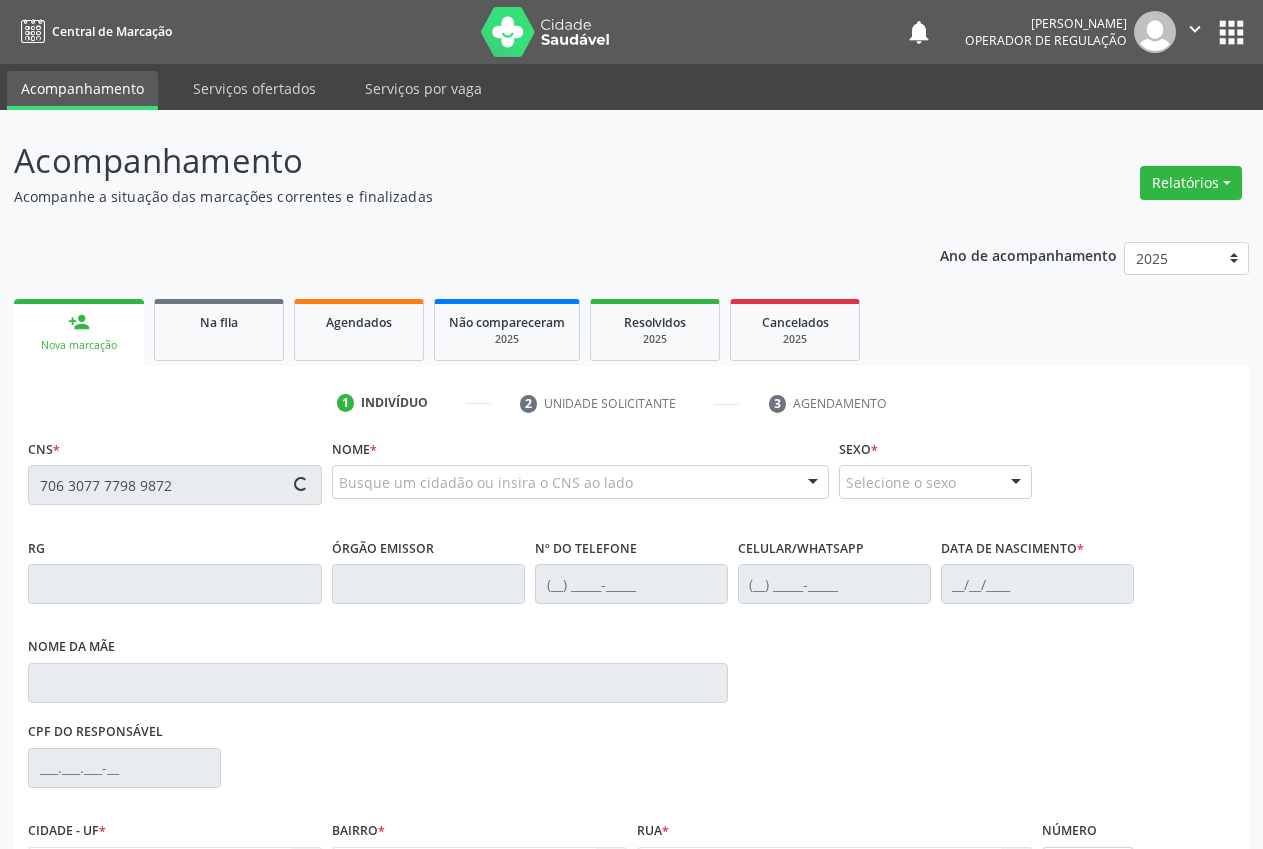 type on "706 3077 7798 9872" 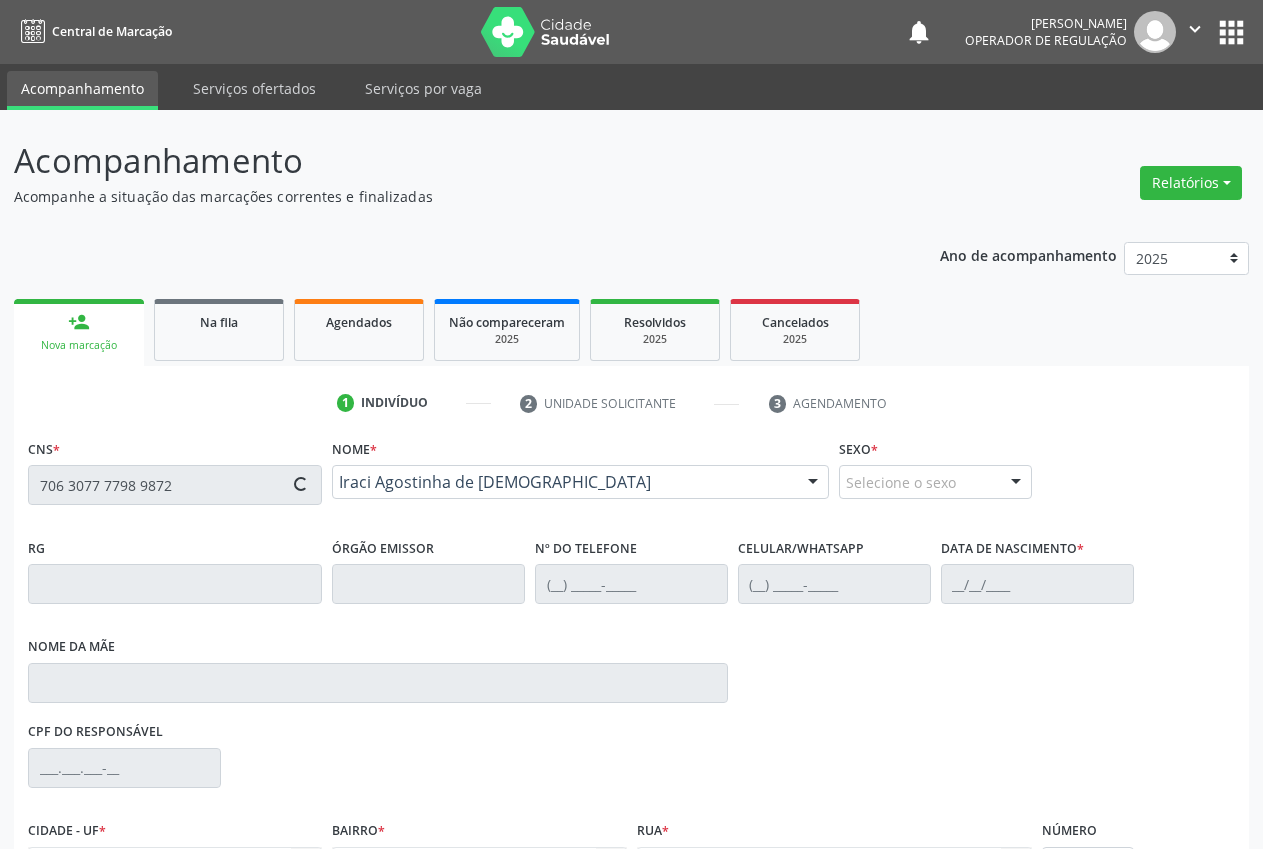 type on "[PHONE_NUMBER]" 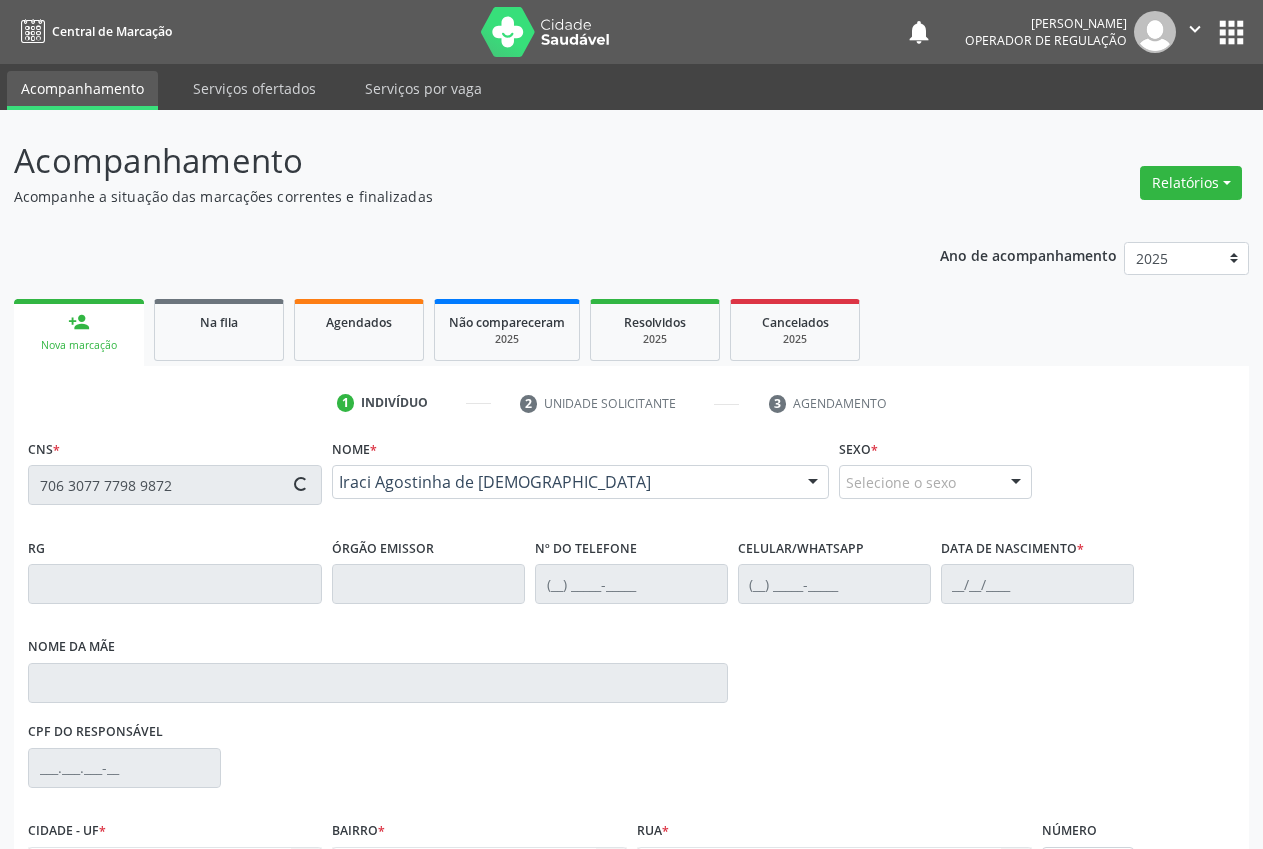 type on "[PHONE_NUMBER]" 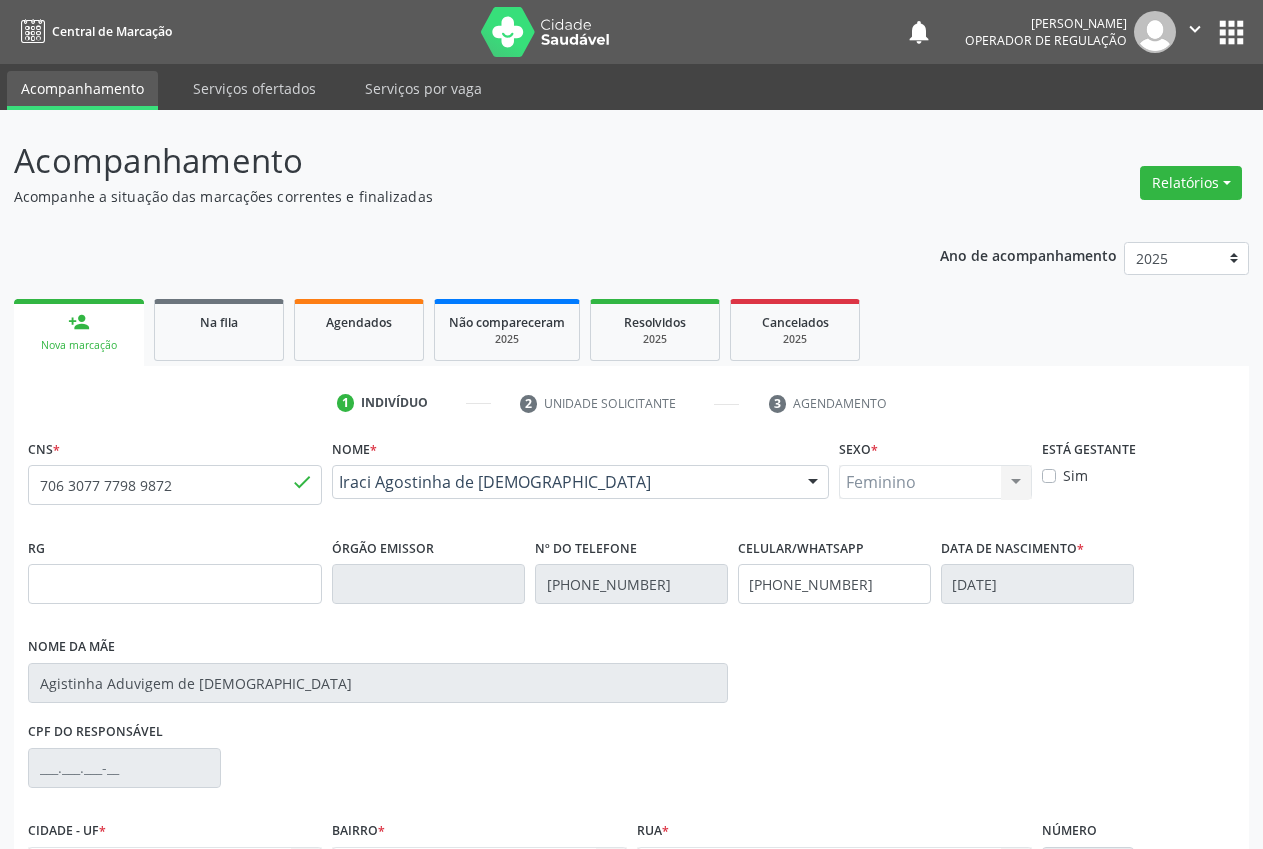 scroll, scrollTop: 221, scrollLeft: 0, axis: vertical 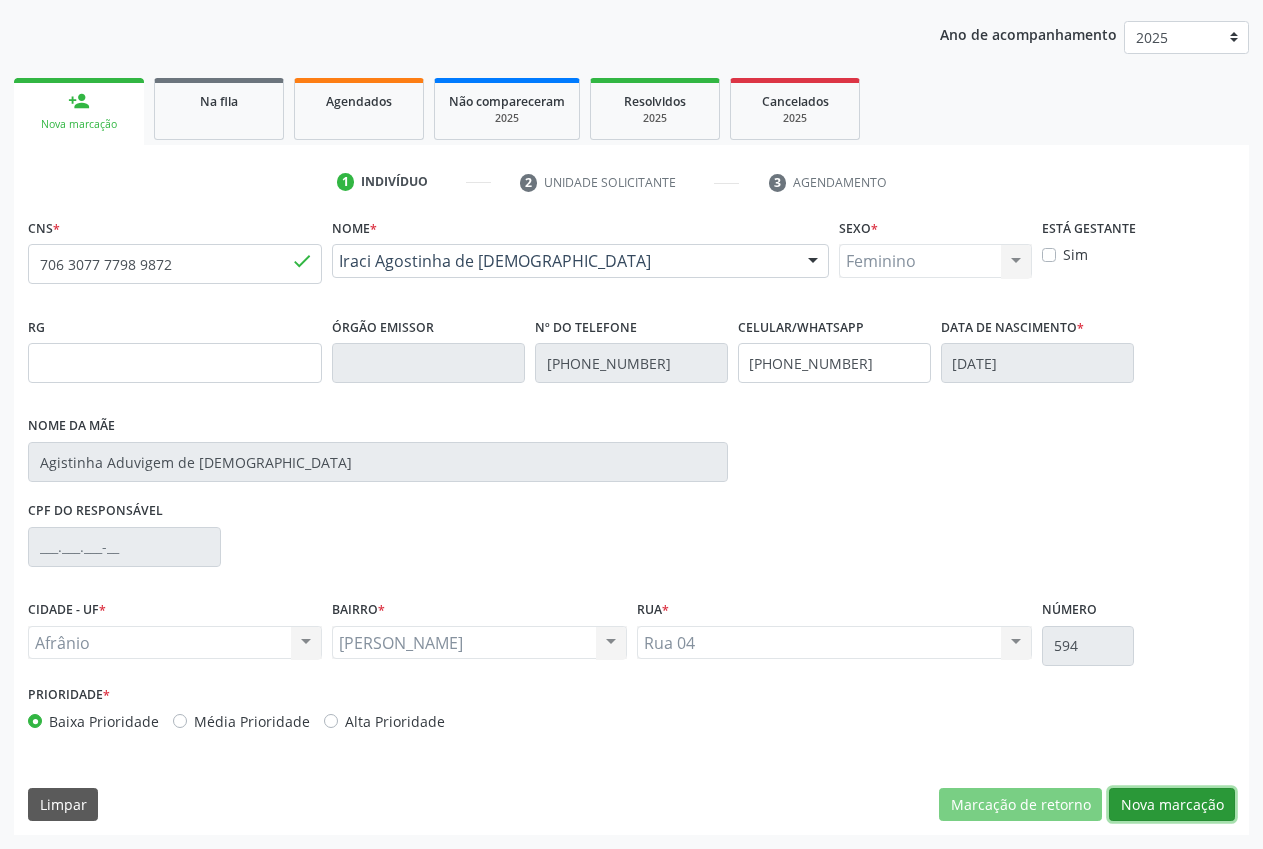 click on "Nova marcação" at bounding box center (1172, 805) 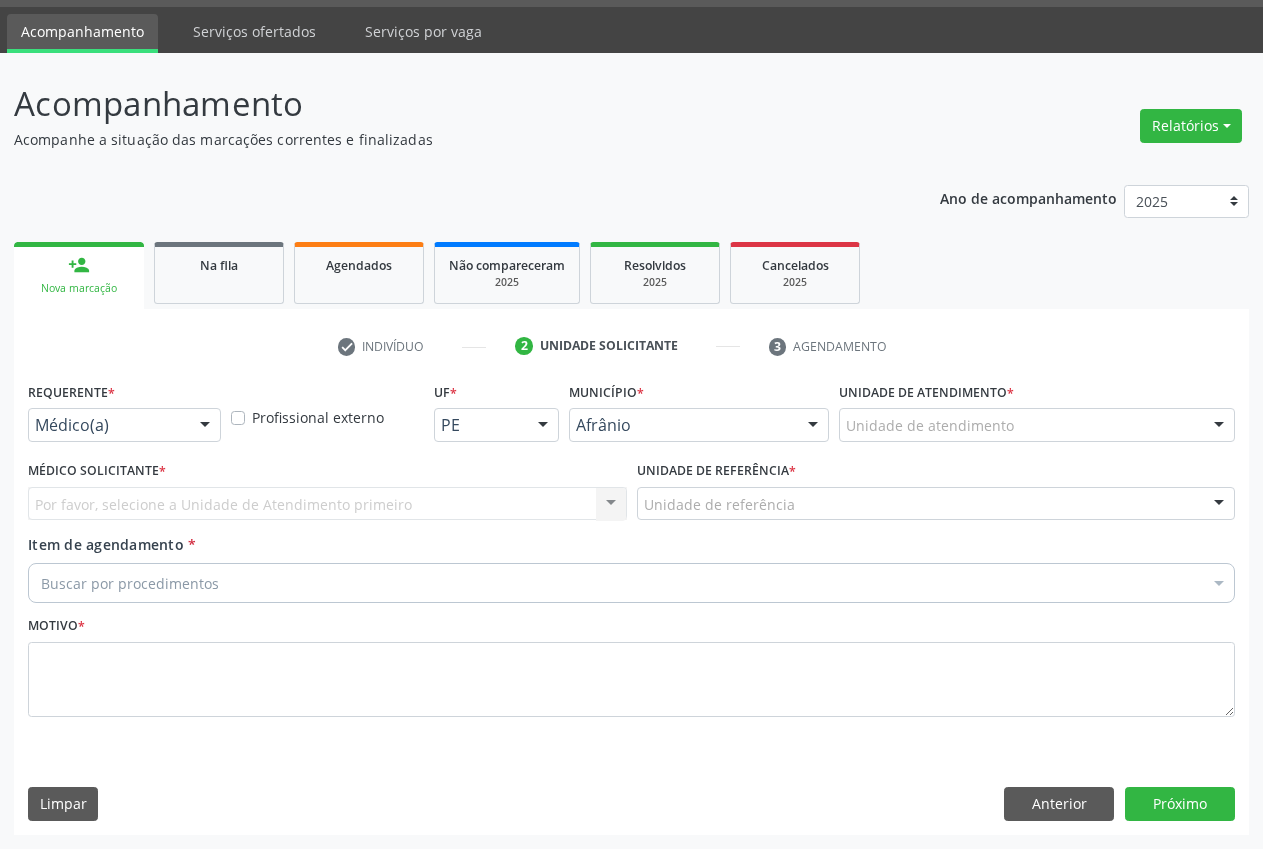 scroll, scrollTop: 57, scrollLeft: 0, axis: vertical 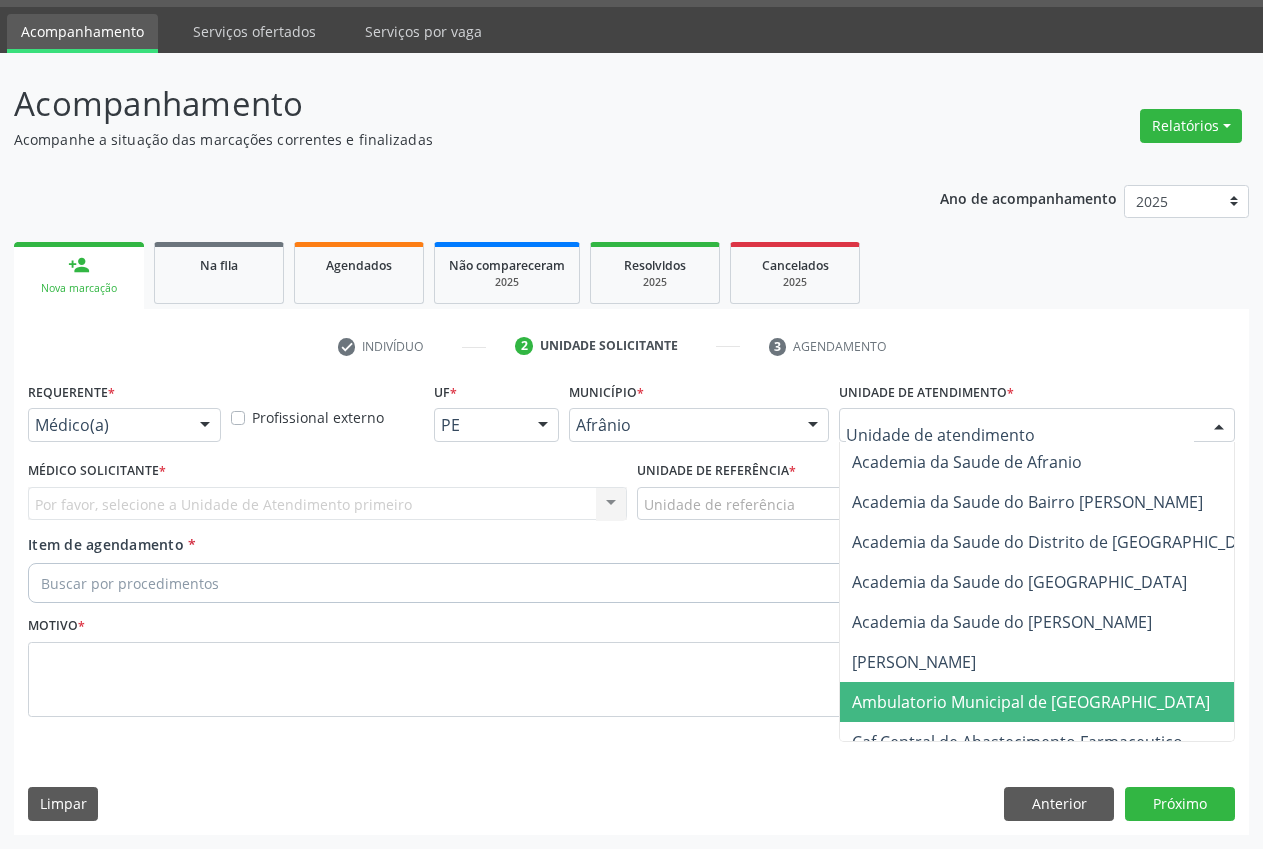 click on "Ambulatorio Municipal de [GEOGRAPHIC_DATA]" at bounding box center (1084, 702) 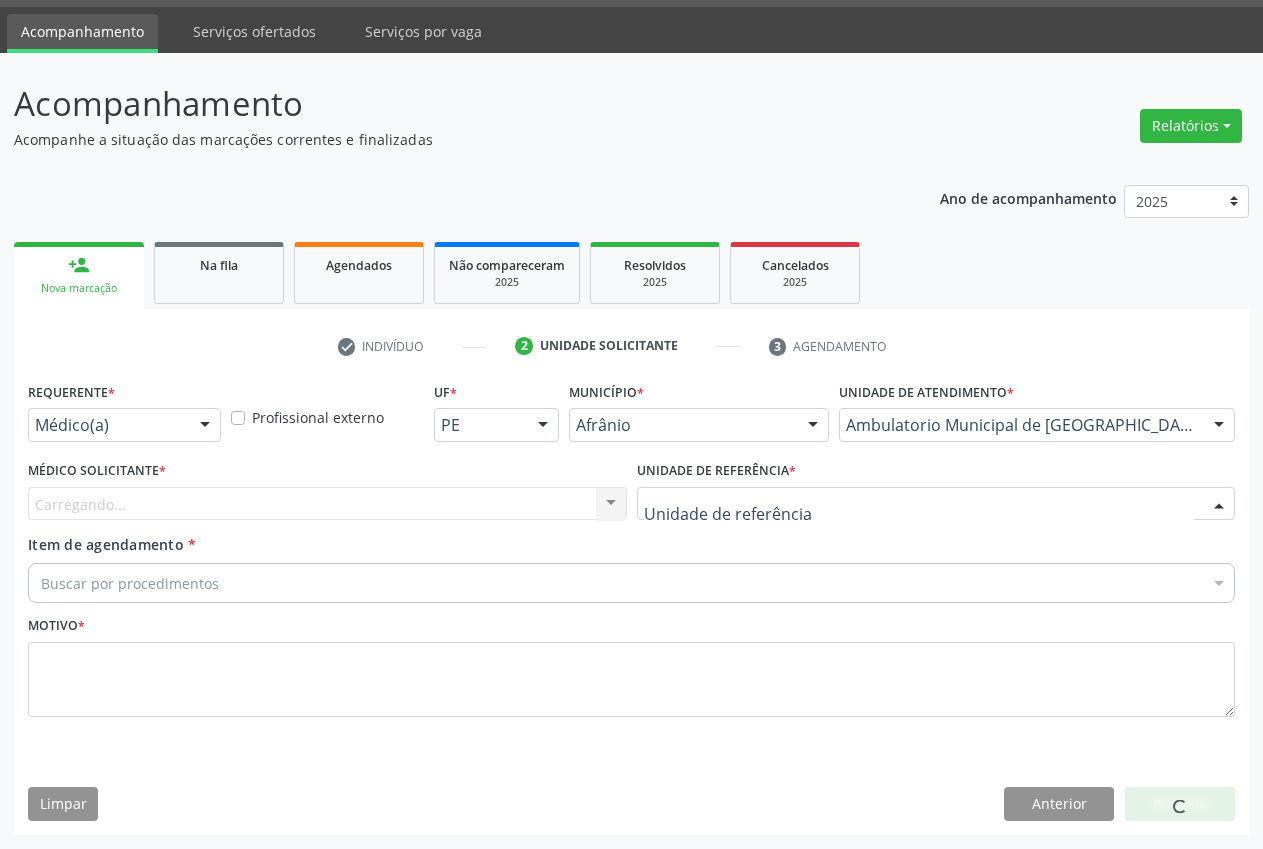click at bounding box center [936, 504] 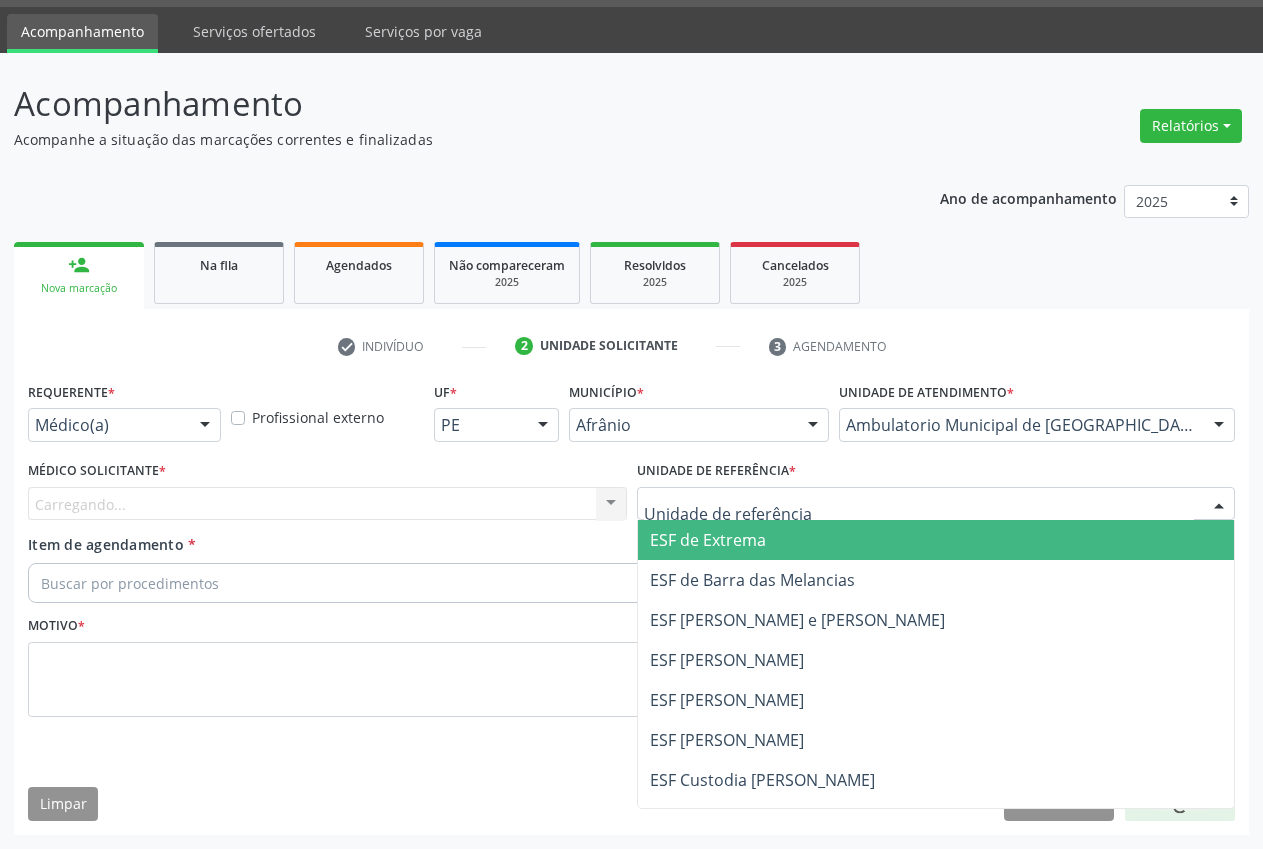 click on "ESF de Extrema" at bounding box center (936, 540) 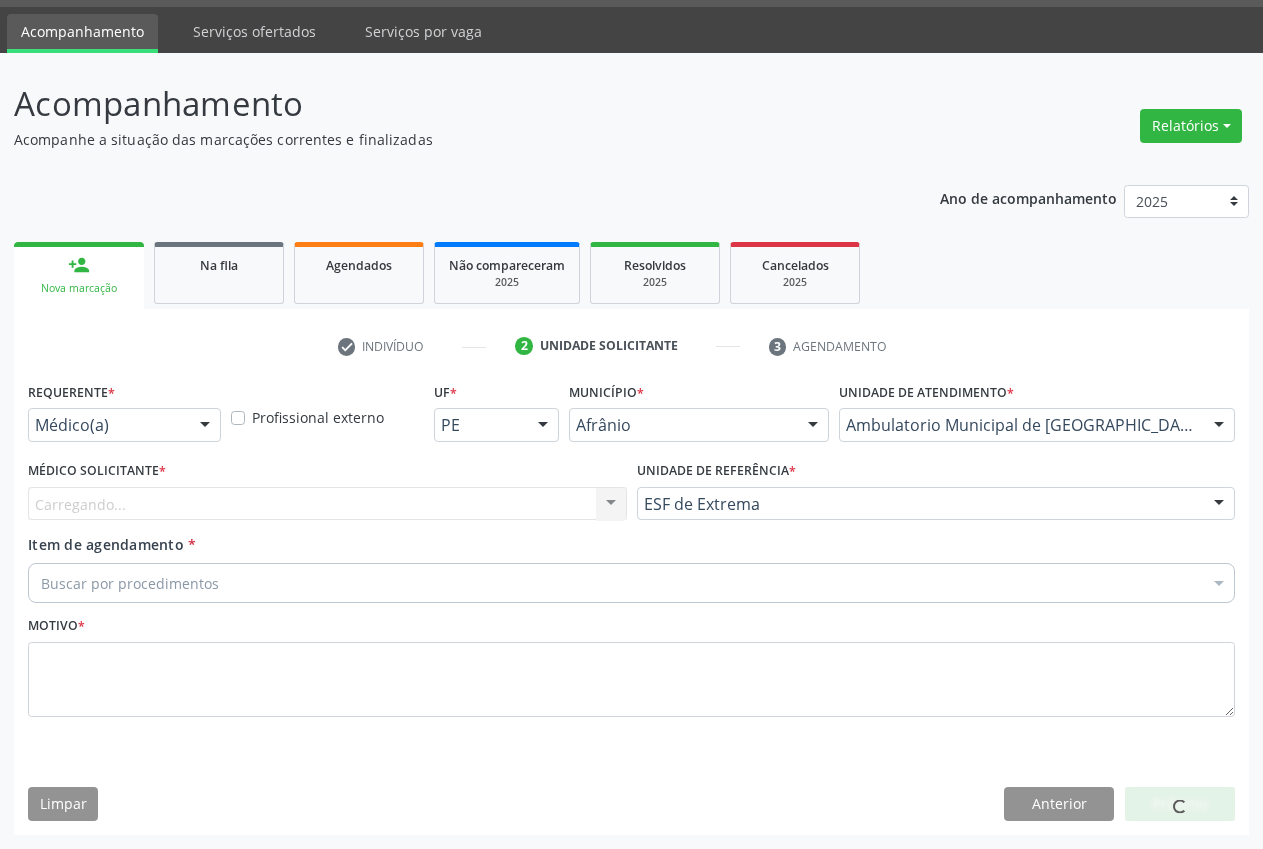 click on "Carregando...
Nenhum resultado encontrado para: "   "
Não há nenhuma opção para ser exibida." at bounding box center [327, 504] 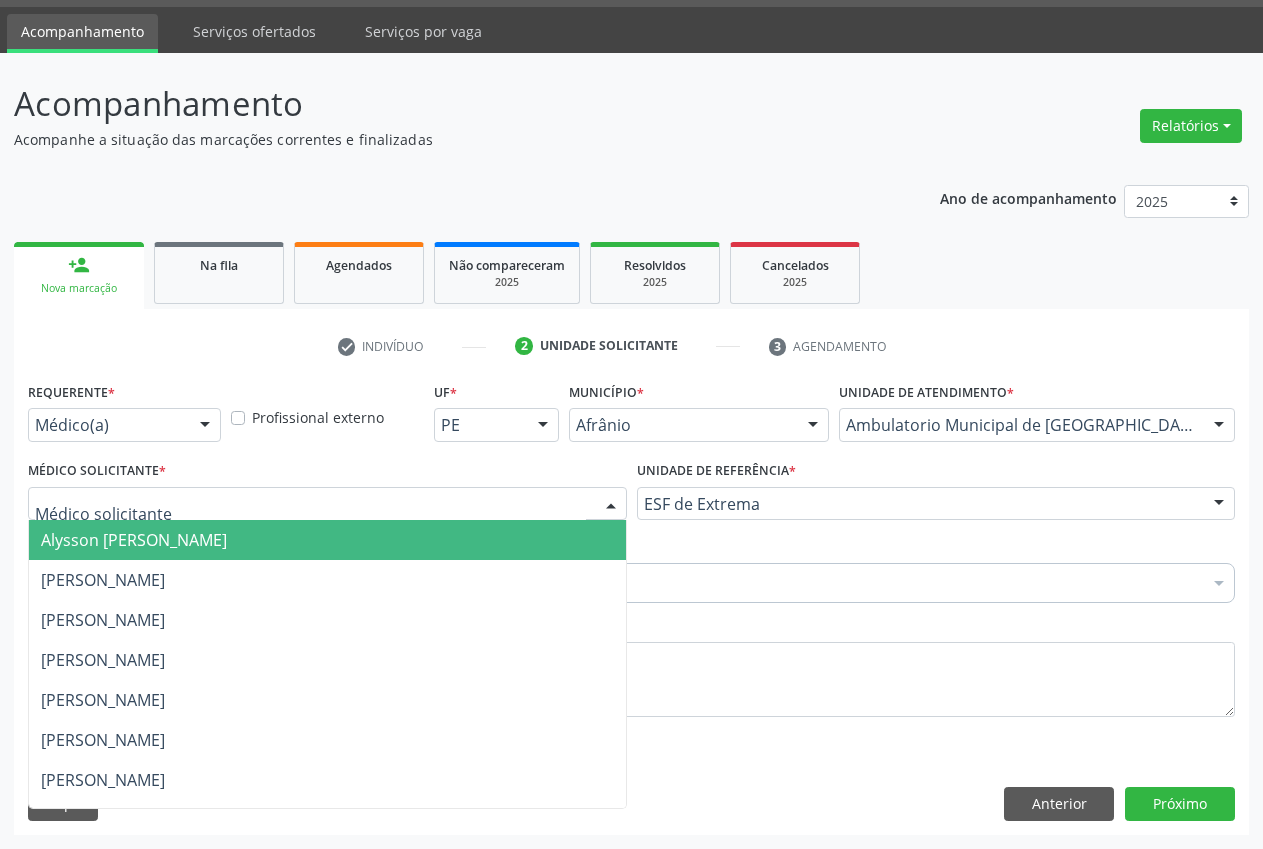 click at bounding box center (611, 505) 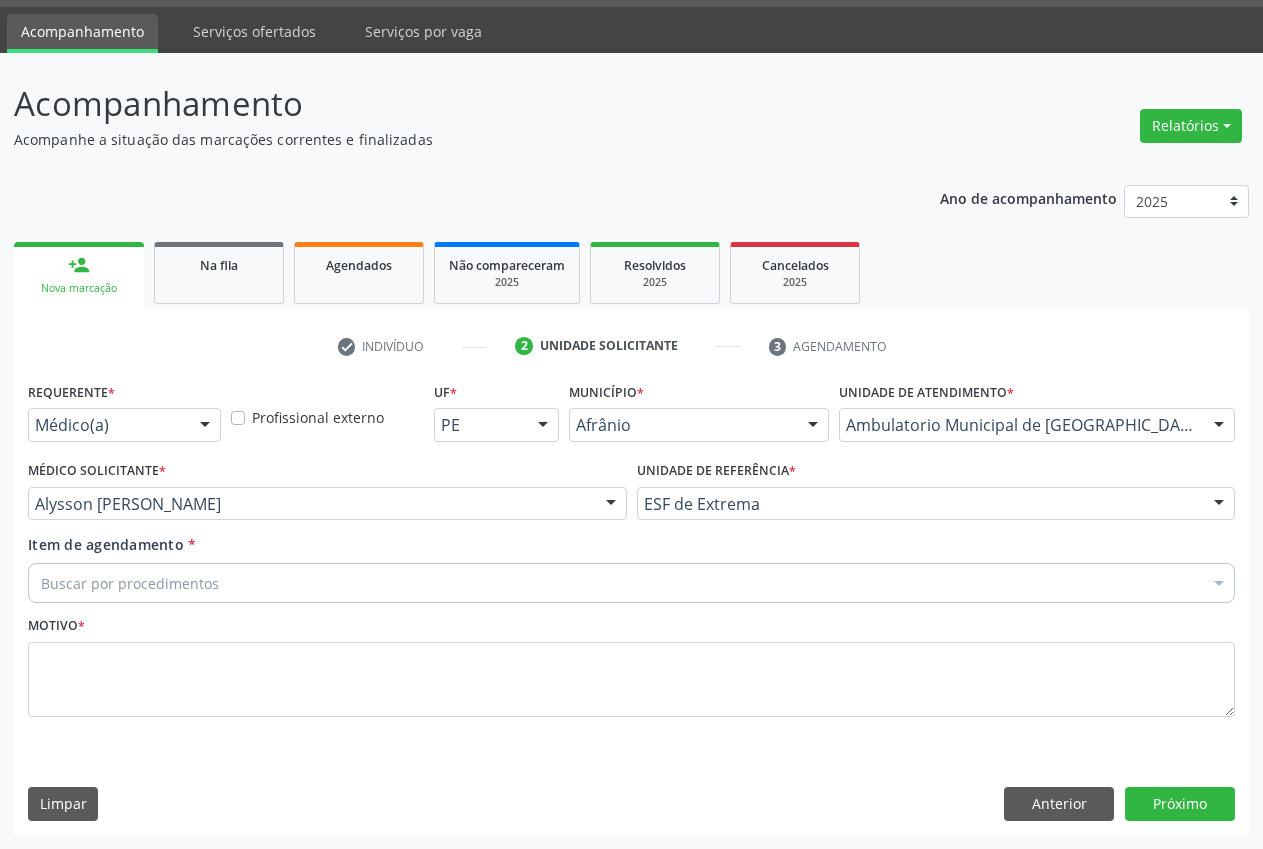 click on "Buscar por procedimentos" at bounding box center [631, 583] 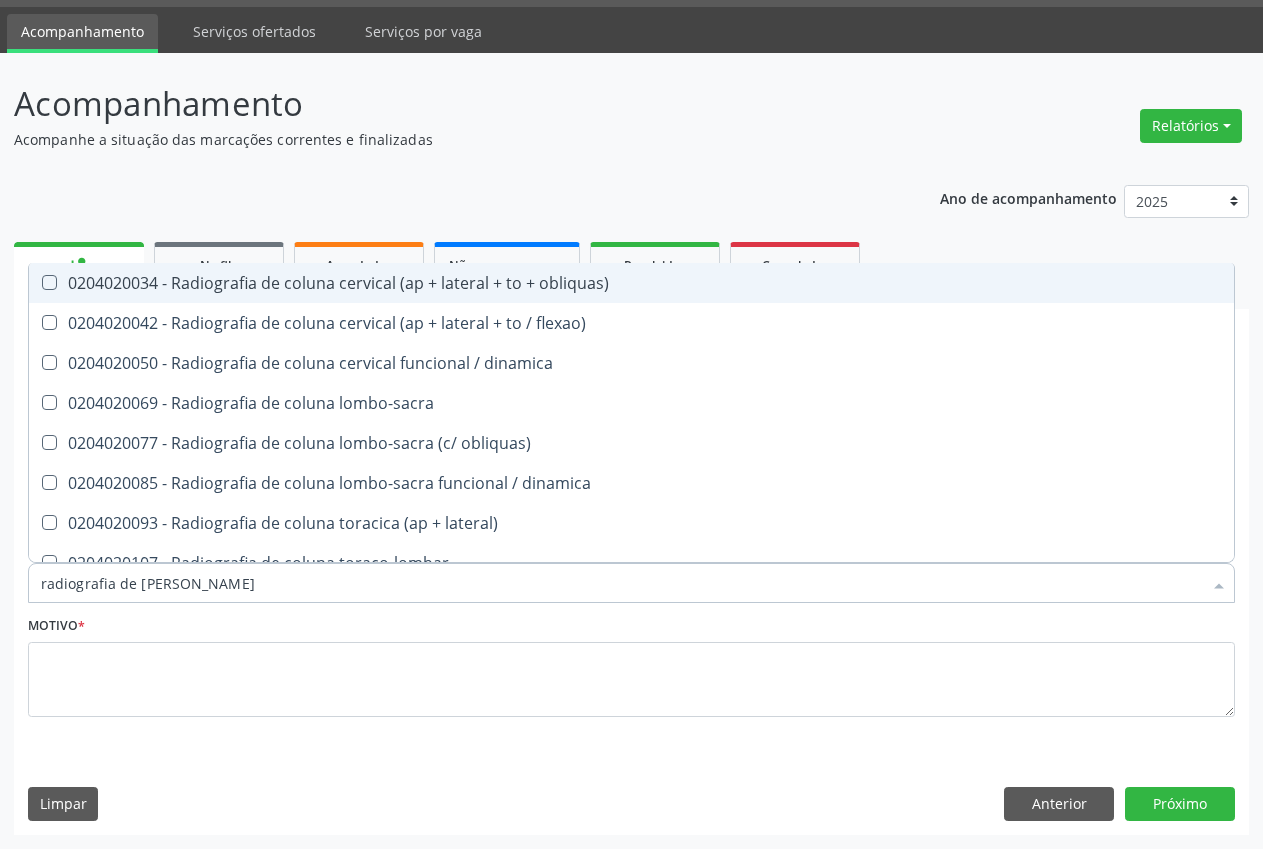 type on "radiografia de coluna" 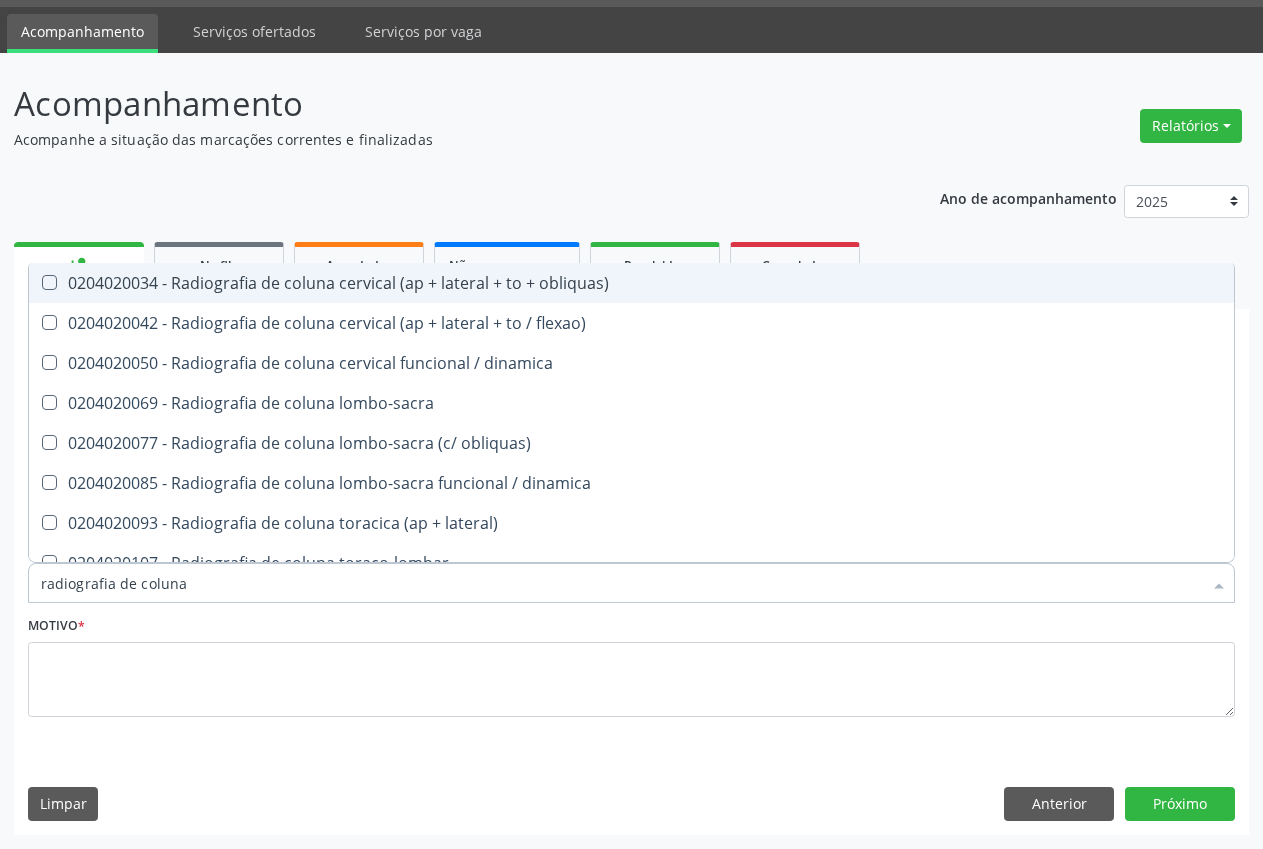 click on "0204020034 - Radiografia de coluna cervical (ap + lateral + to + obliquas)" at bounding box center (631, 283) 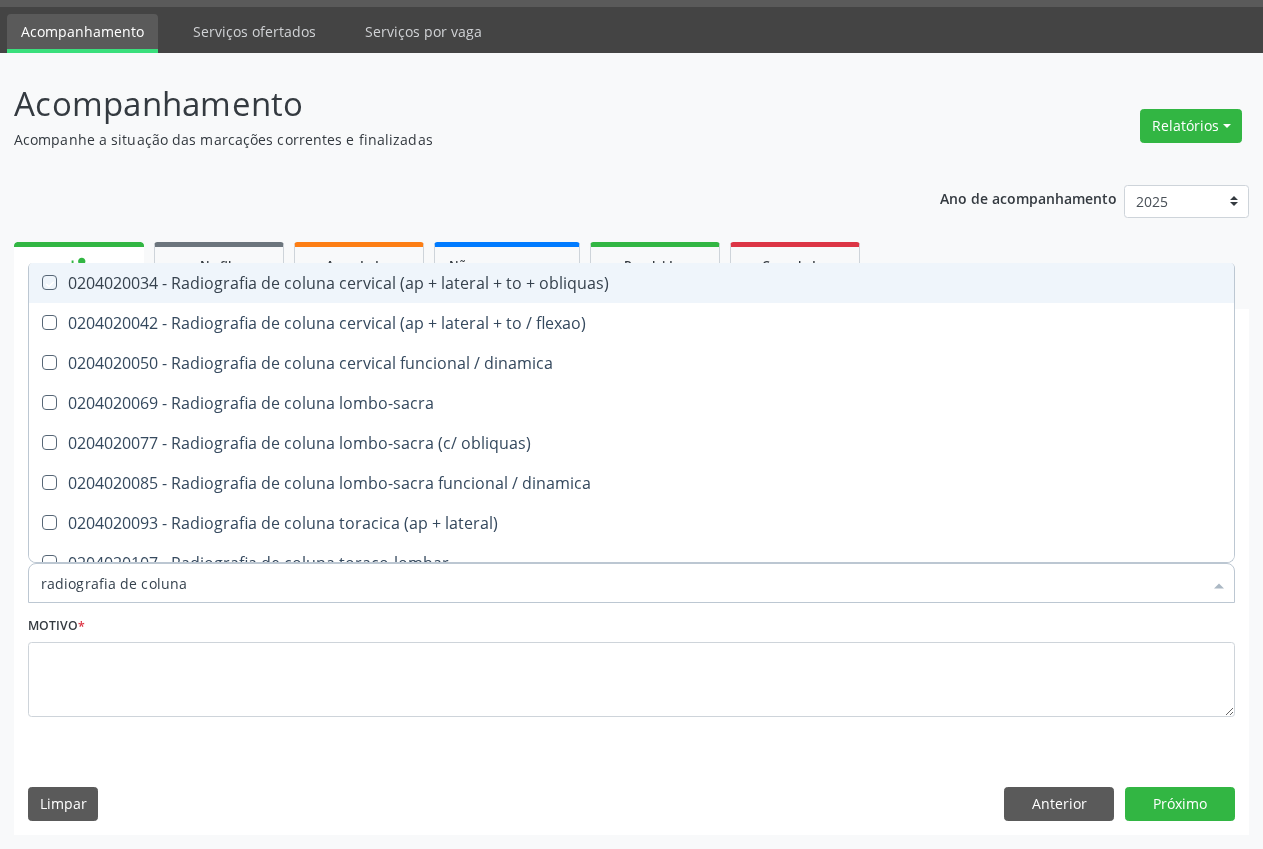 checkbox on "true" 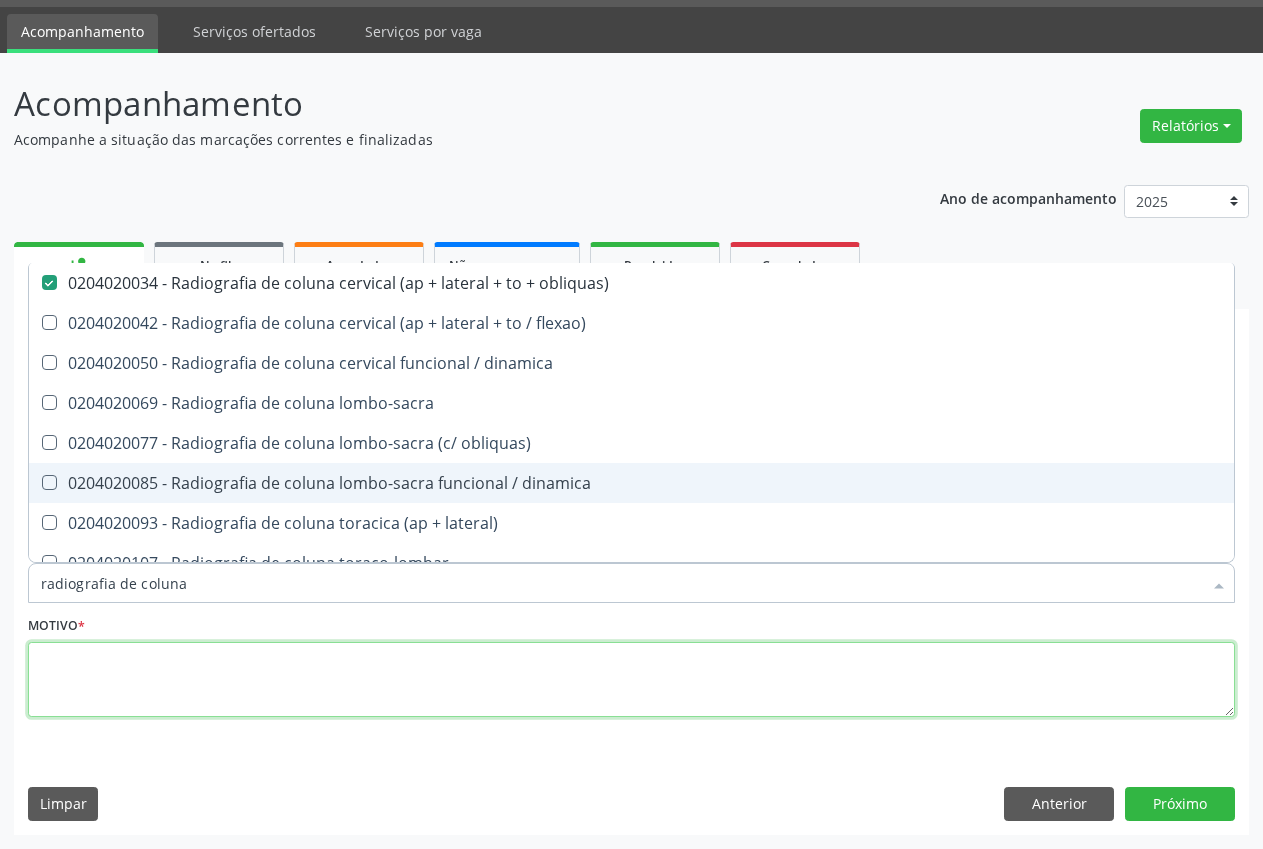 drag, startPoint x: 354, startPoint y: 677, endPoint x: 63, endPoint y: 605, distance: 299.7749 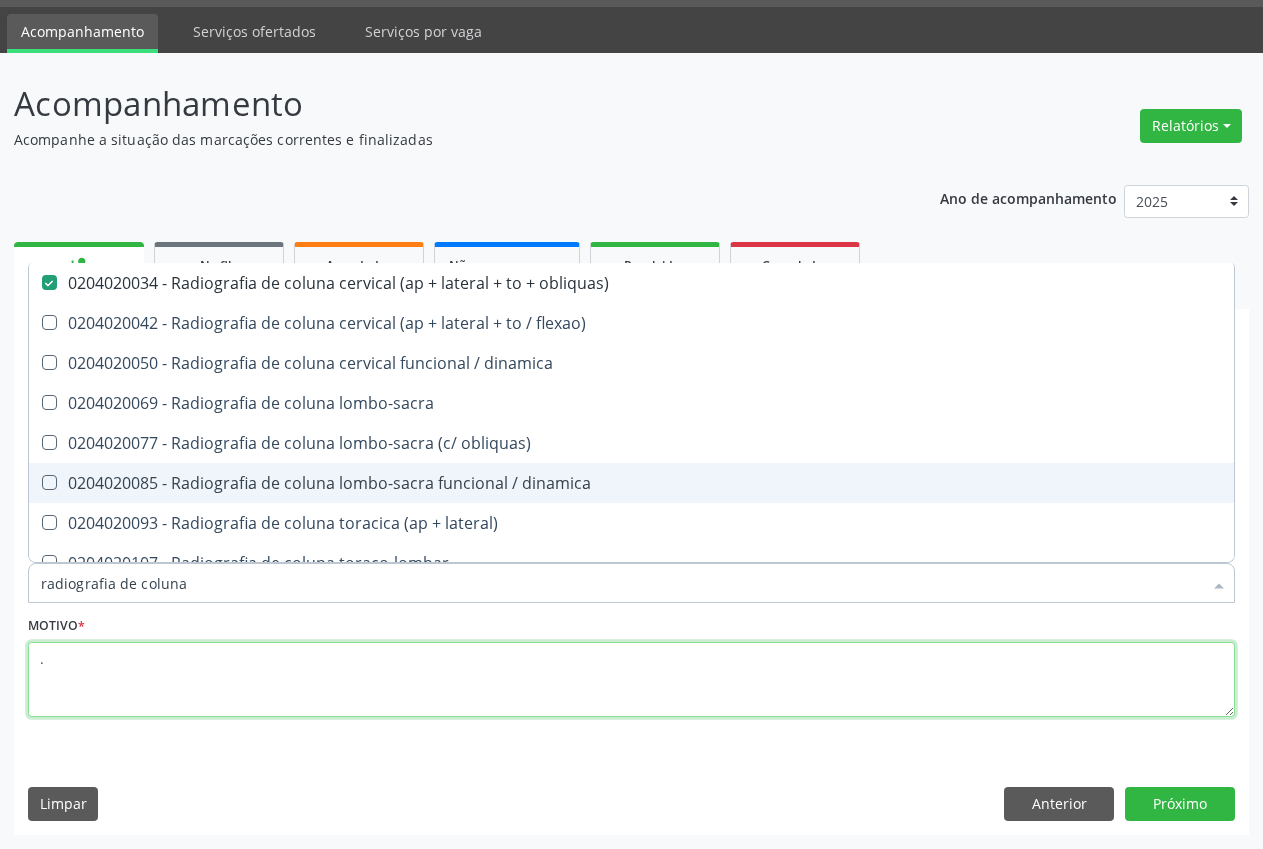 click on "." at bounding box center [631, 680] 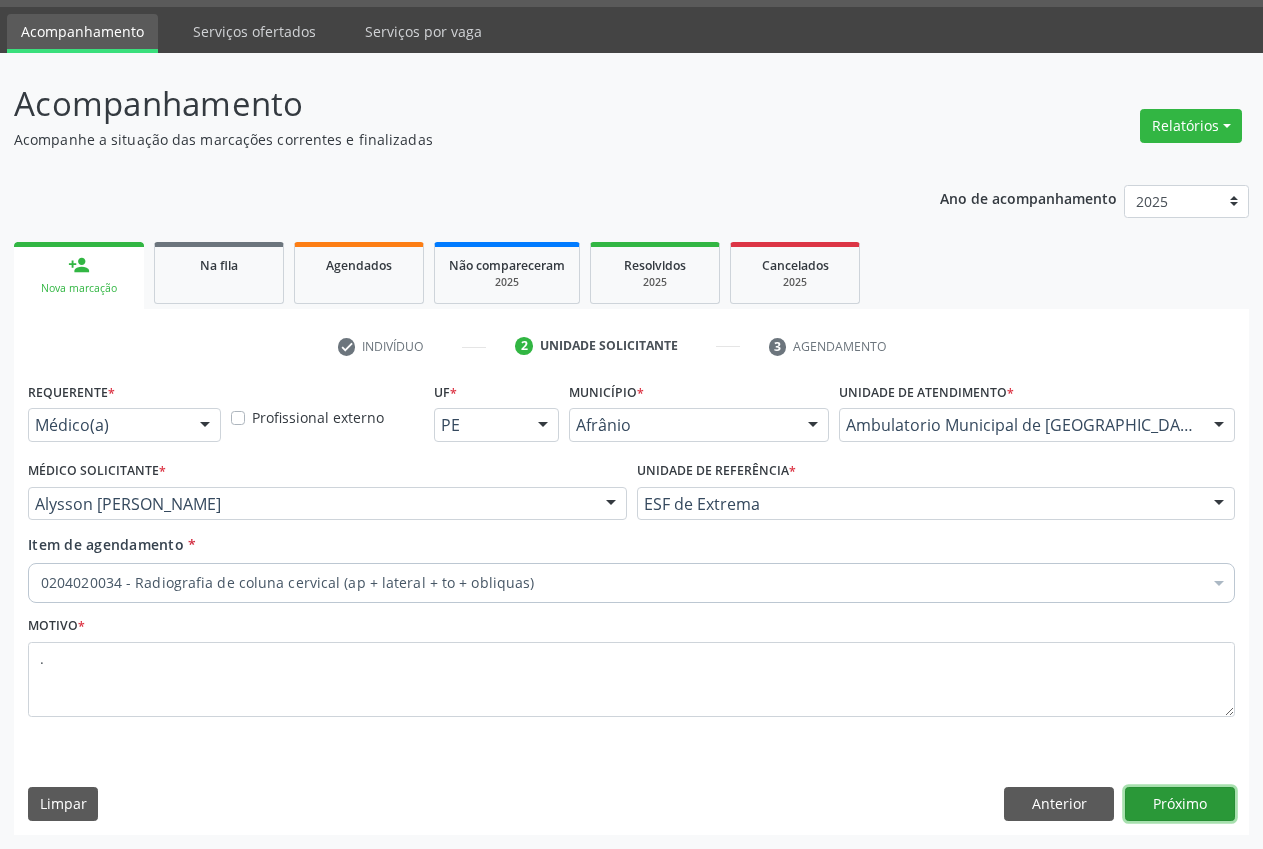 click on "Próximo" at bounding box center (1180, 804) 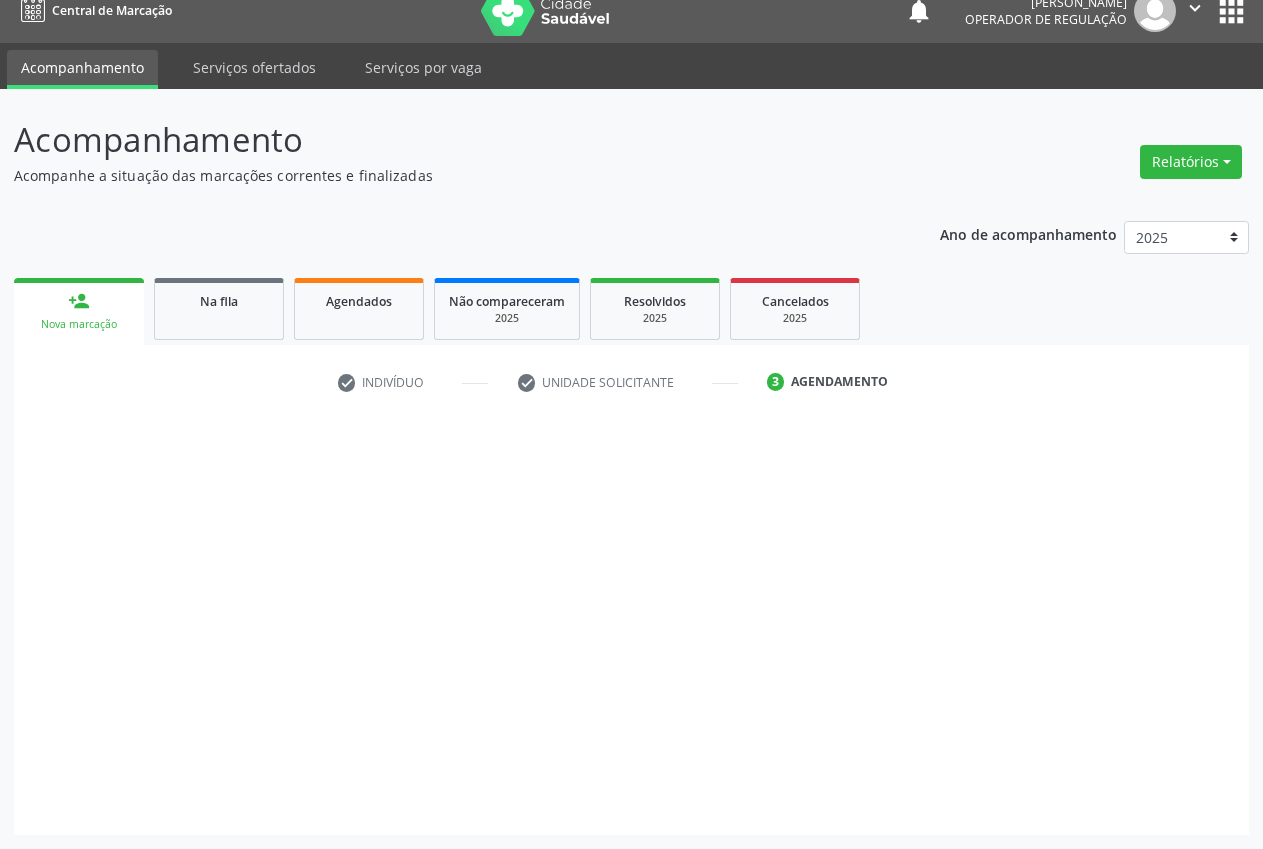 scroll, scrollTop: 21, scrollLeft: 0, axis: vertical 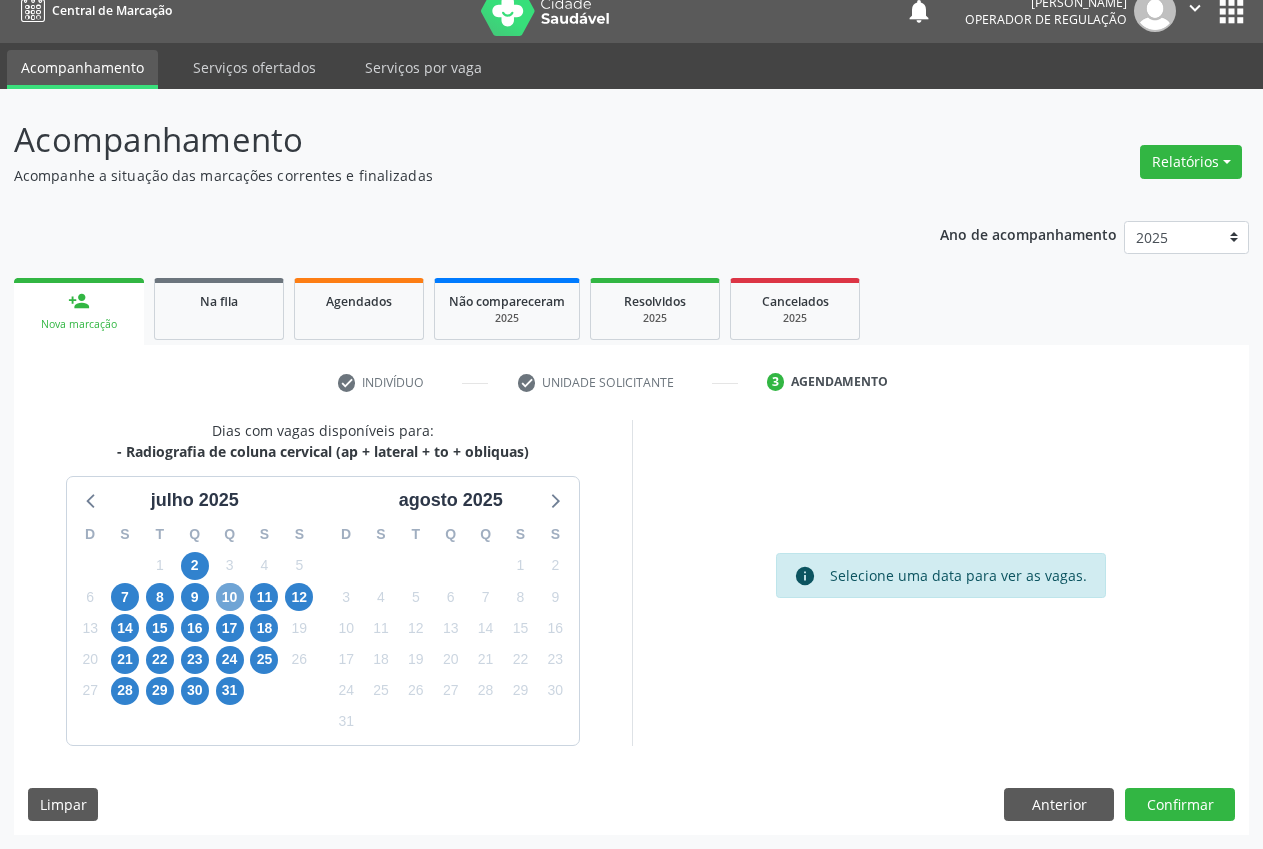 click on "10" at bounding box center [230, 597] 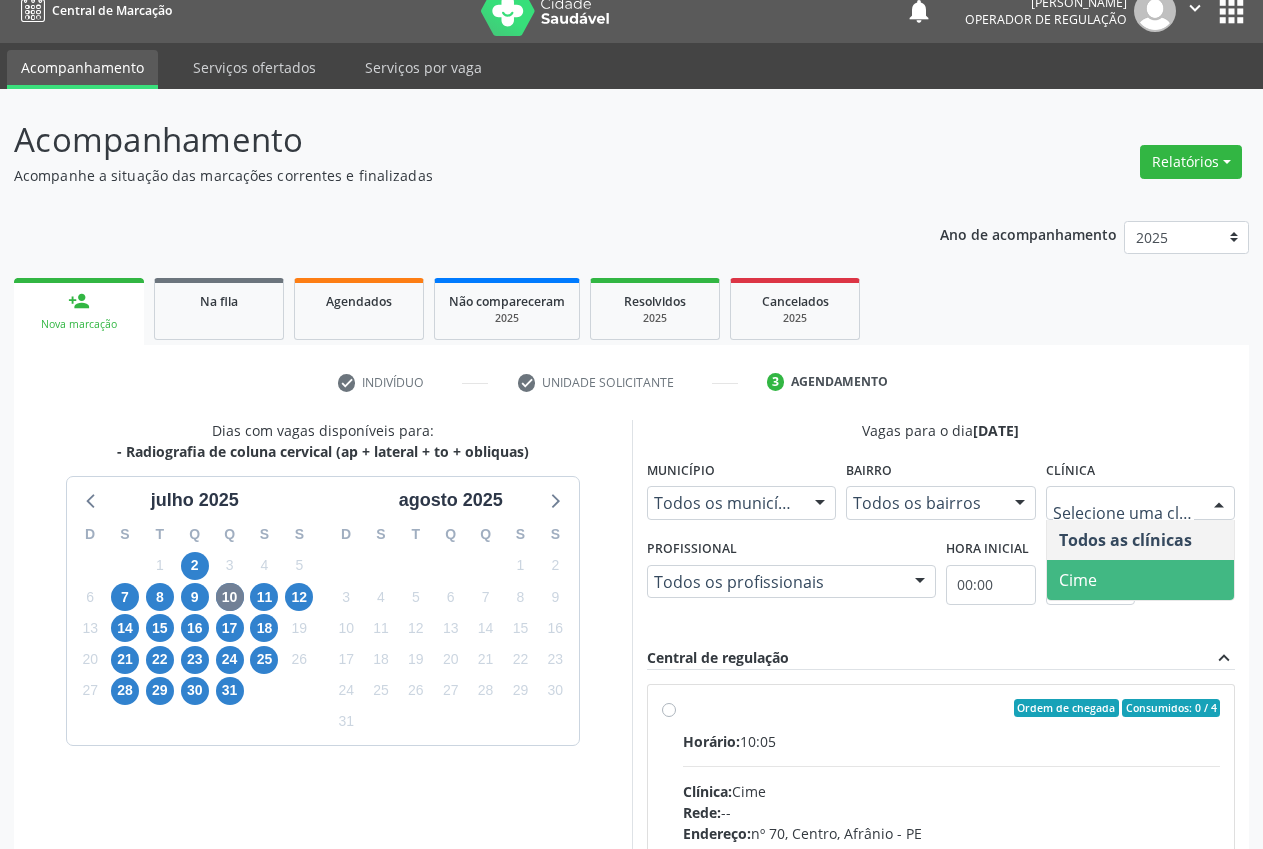 click on "Cime" at bounding box center (1141, 580) 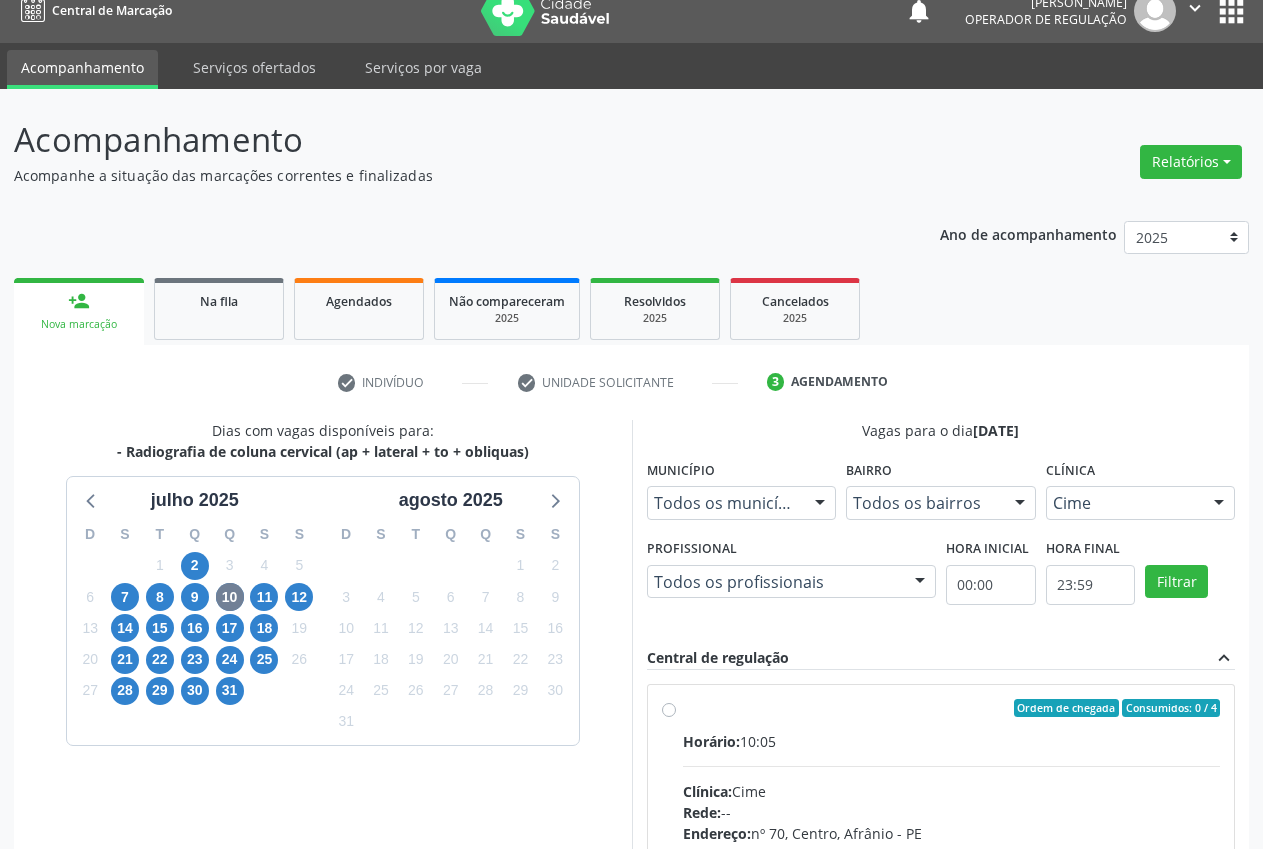 scroll, scrollTop: 310, scrollLeft: 0, axis: vertical 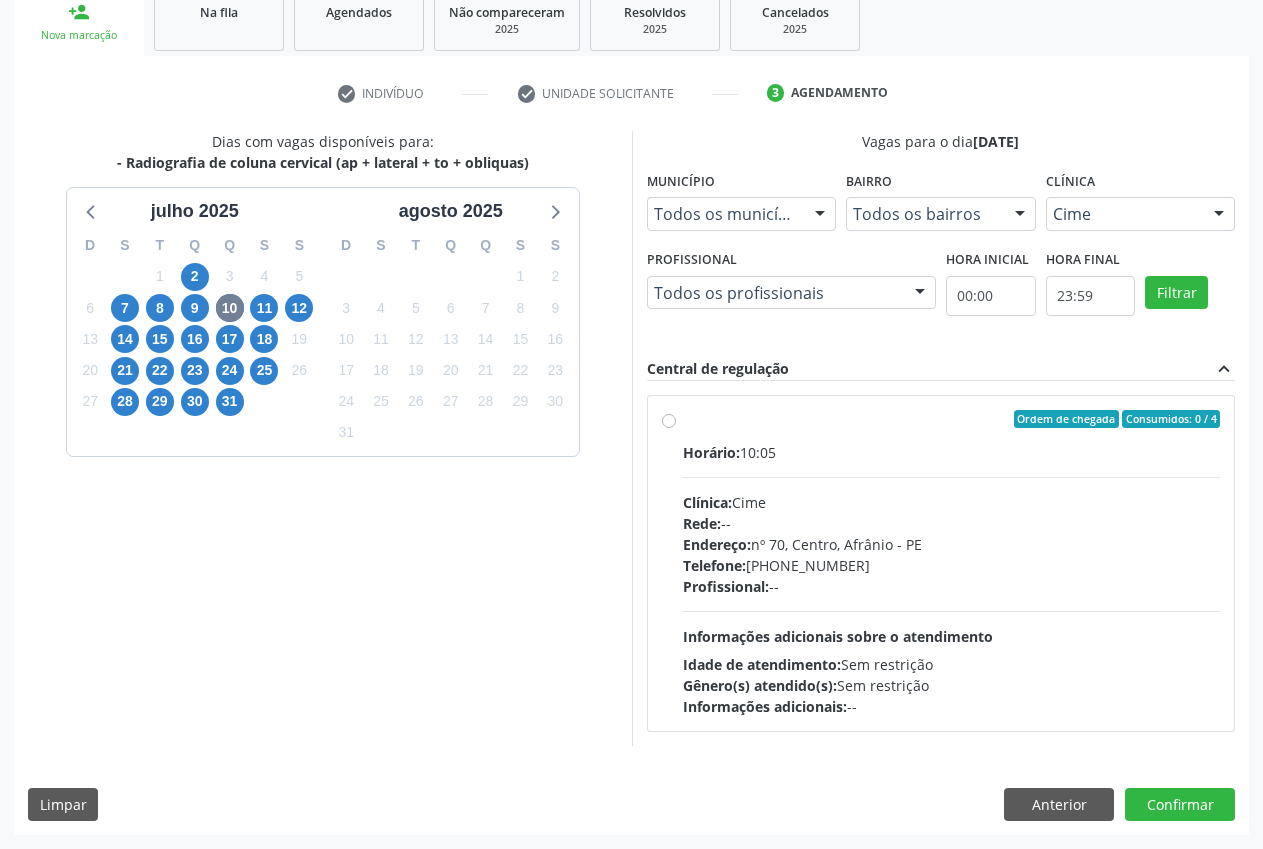 click on "Ordem de chegada
Consumidos: 0 / 4
Horário:   10:05
Clínica:  Cime
Rede:
--
Endereço:   [STREET_ADDRESS]
Telefone:   [PHONE_NUMBER]
Profissional:
--
Informações adicionais sobre o atendimento
Idade de atendimento:
Sem restrição
Gênero(s) atendido(s):
Sem restrição
Informações adicionais:
--" at bounding box center [941, 563] 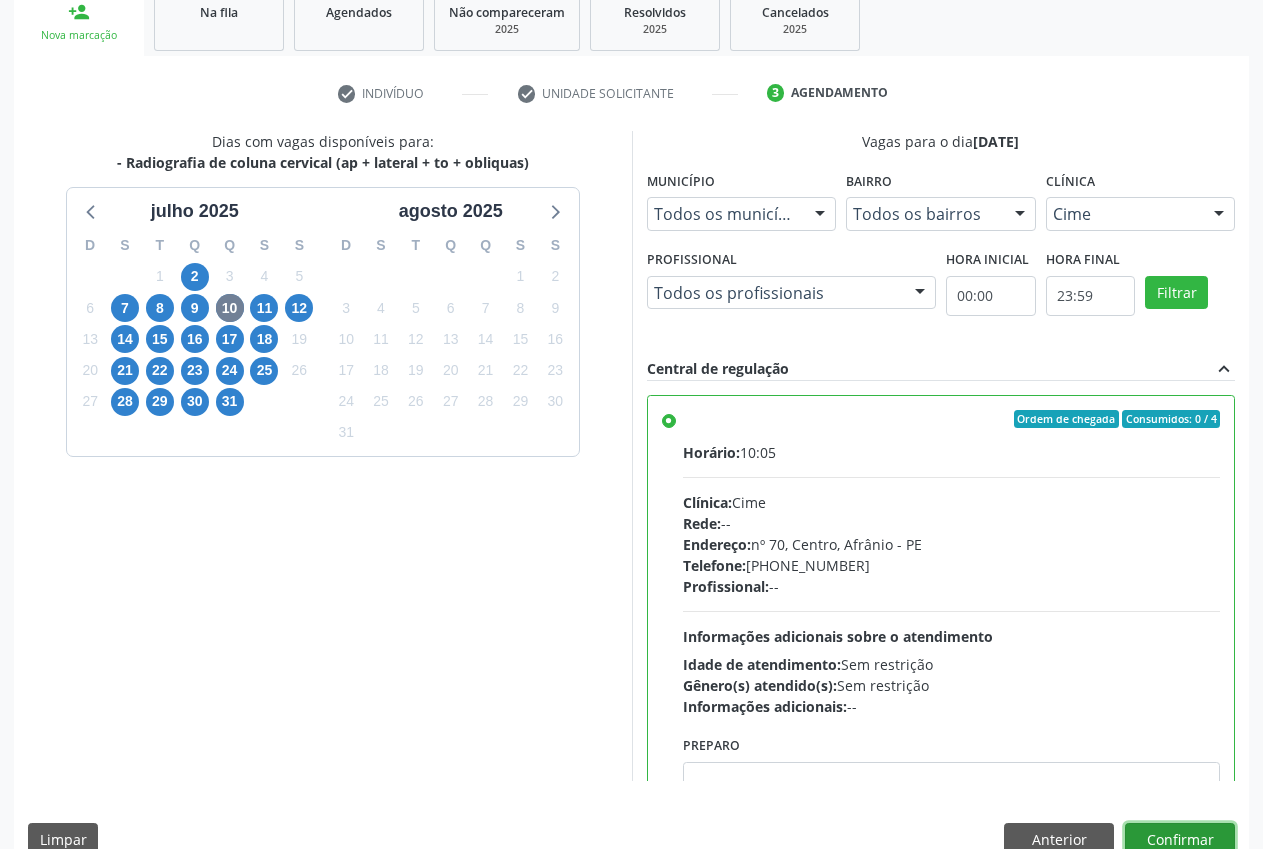click on "Confirmar" at bounding box center [1180, 840] 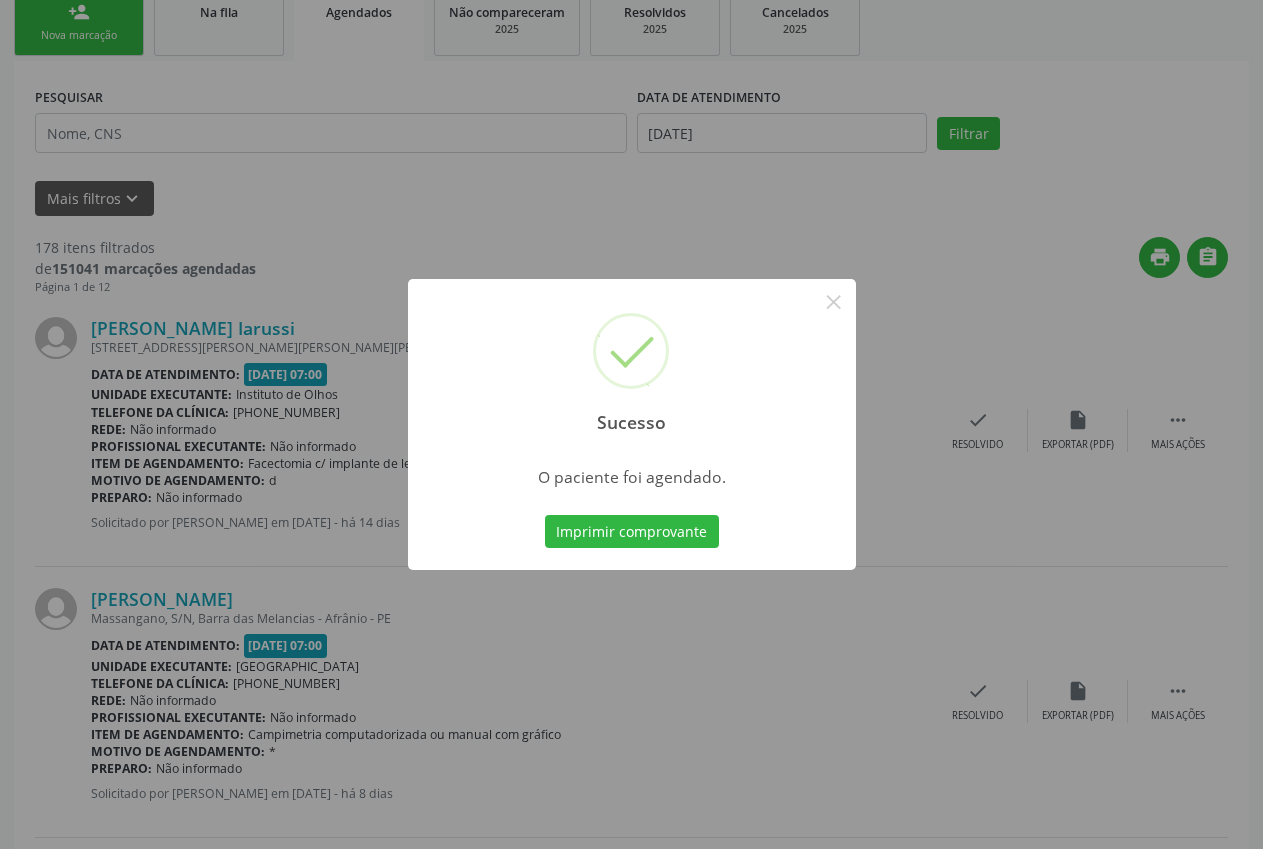 scroll, scrollTop: 0, scrollLeft: 0, axis: both 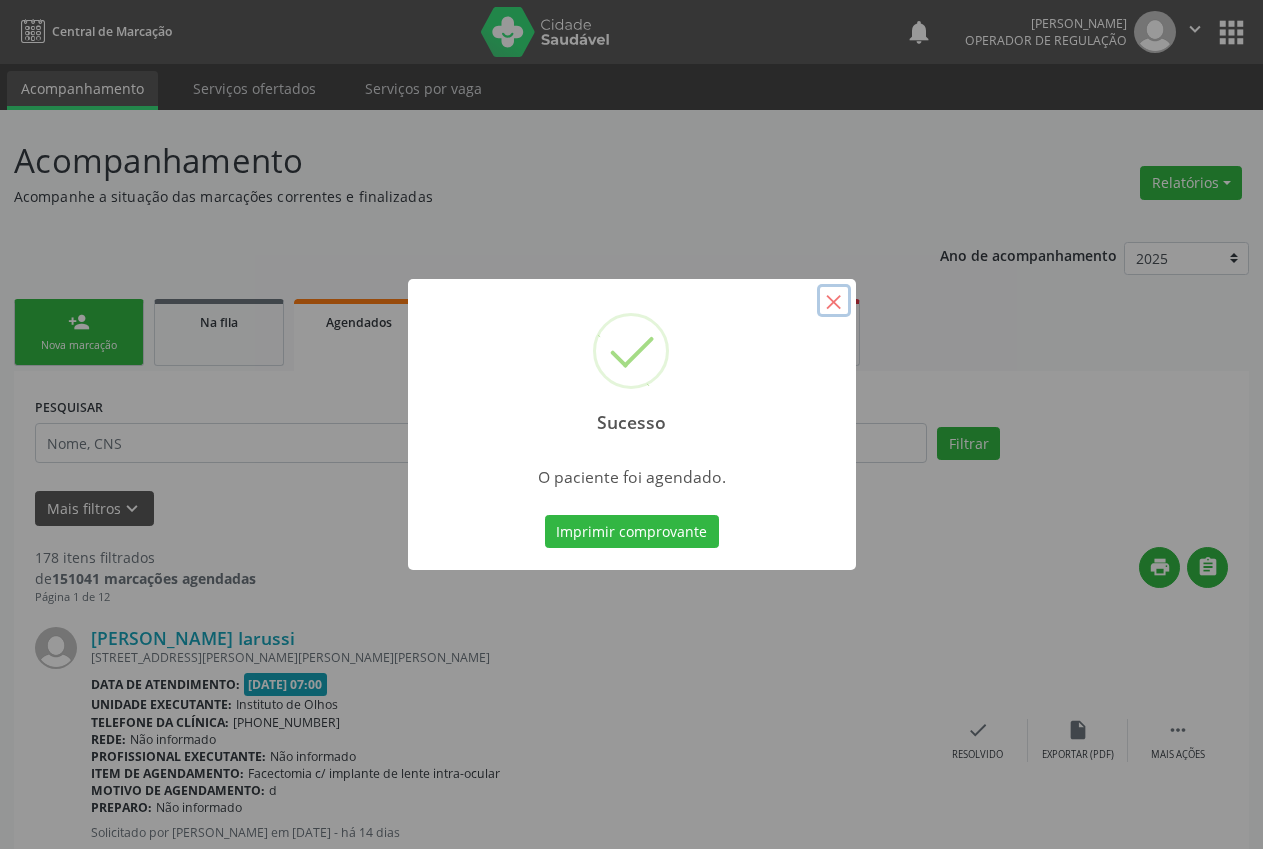 click on "×" at bounding box center [834, 301] 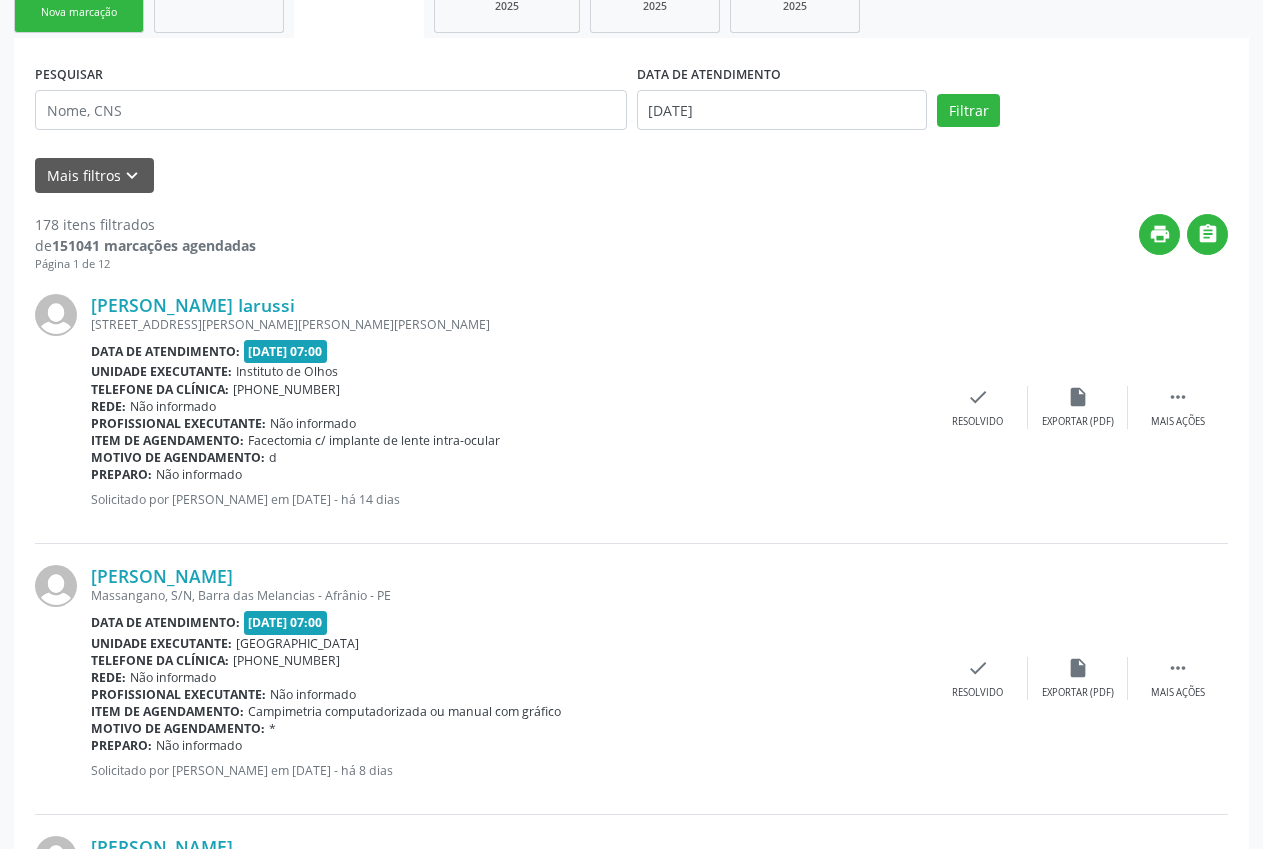 scroll, scrollTop: 339, scrollLeft: 0, axis: vertical 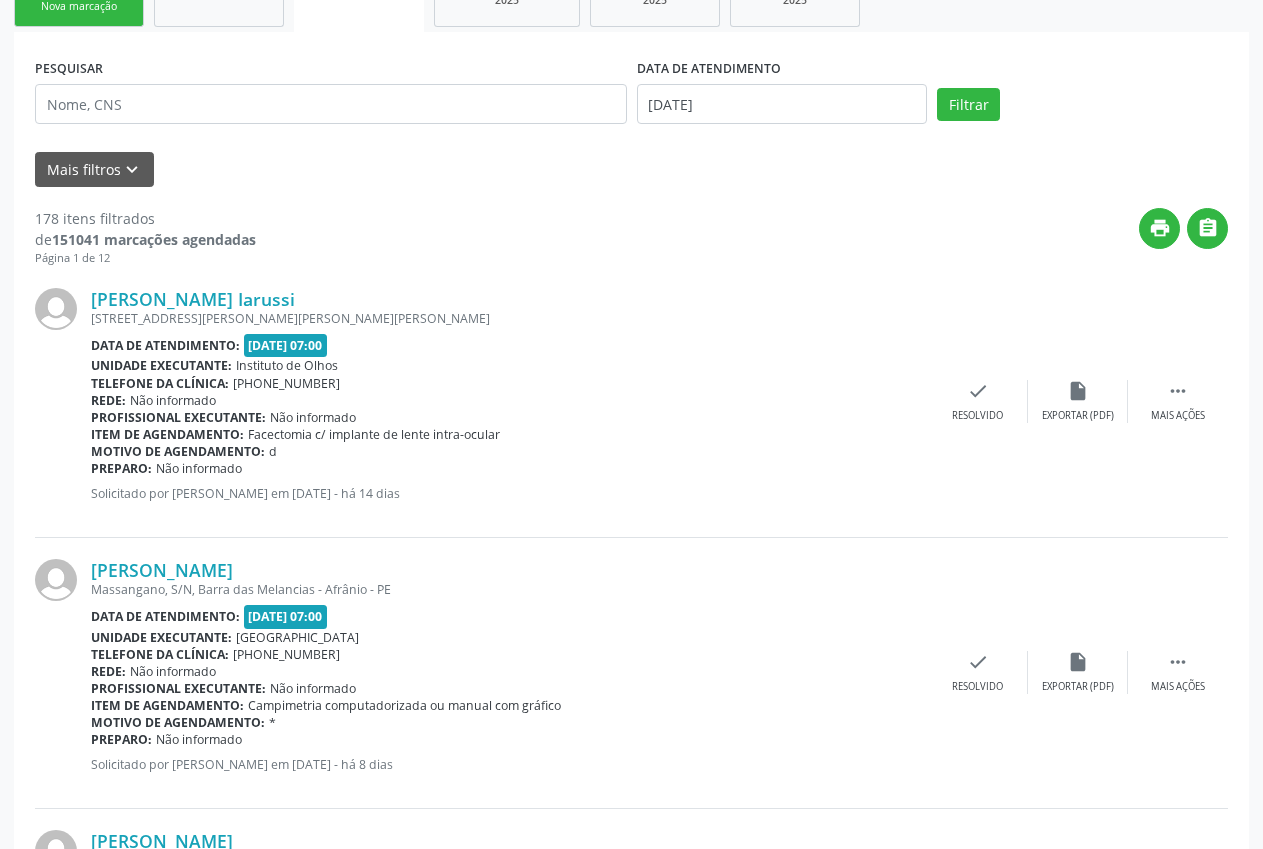 click on "person_add
Nova marcação" at bounding box center (79, -7) 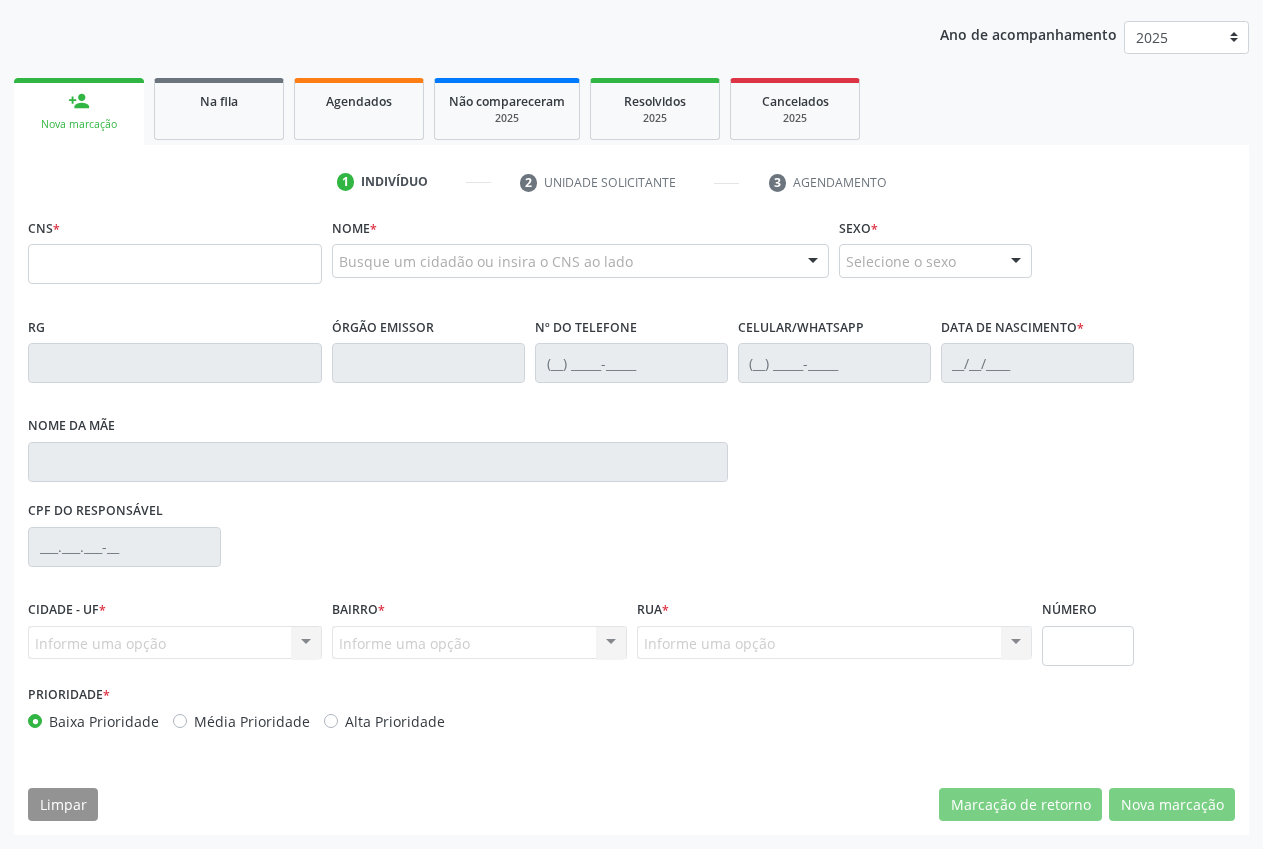 scroll, scrollTop: 0, scrollLeft: 0, axis: both 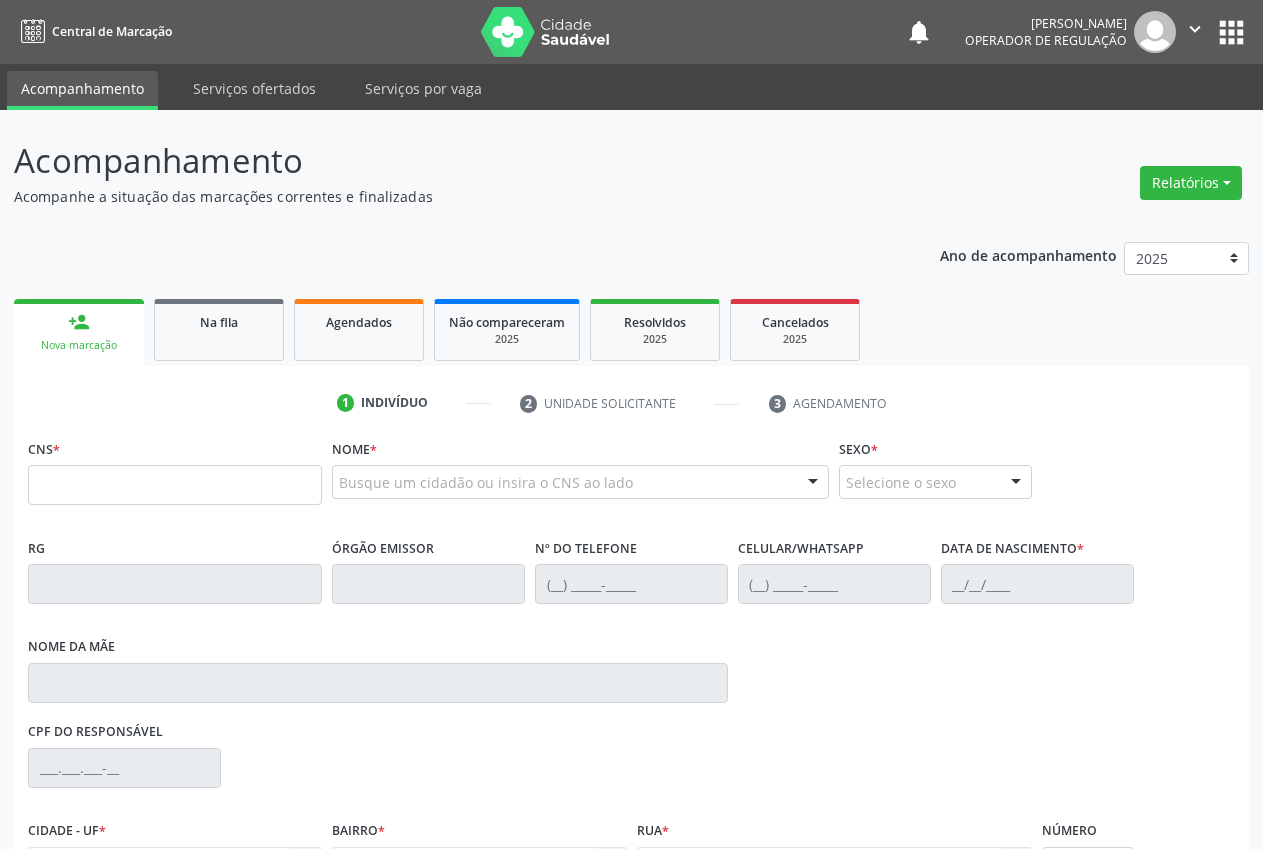click on "person_add" at bounding box center (79, 322) 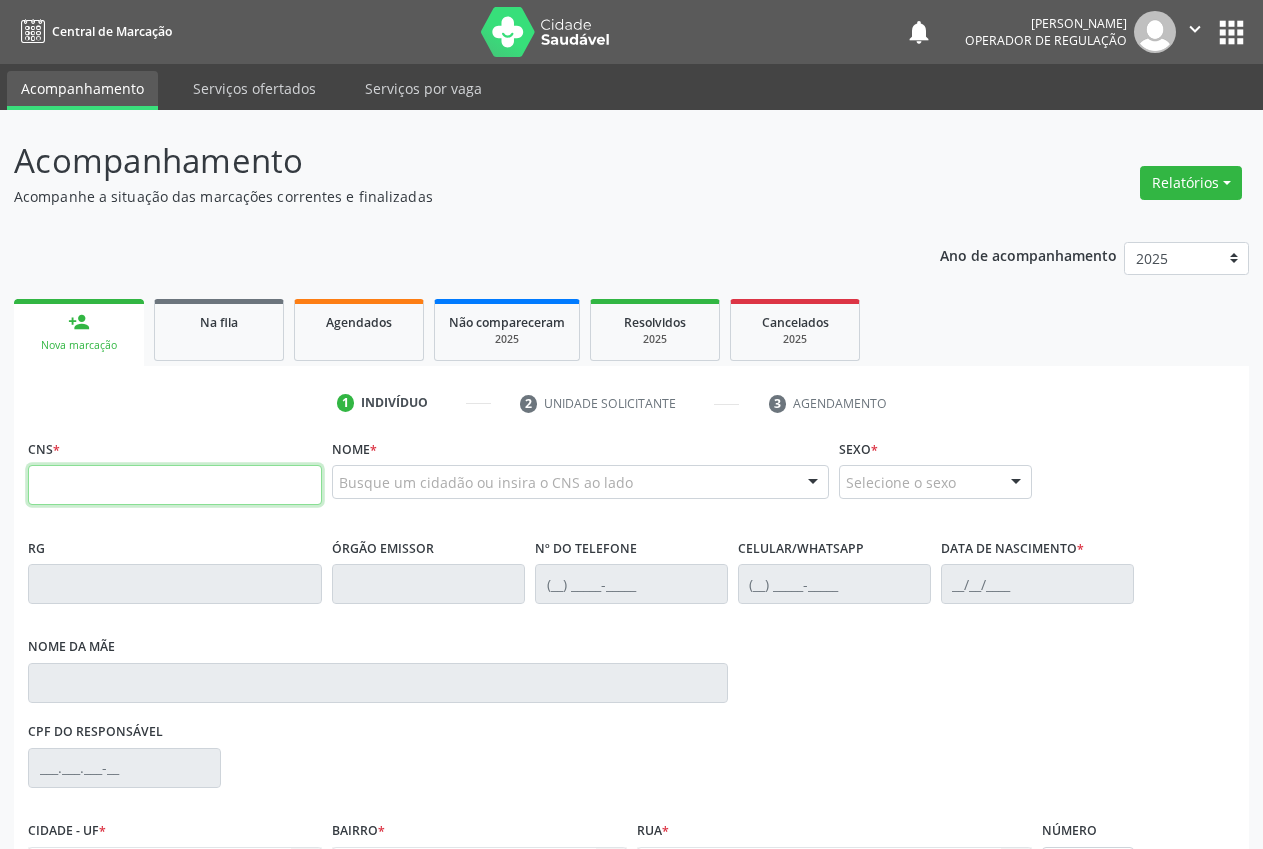 click at bounding box center [175, 485] 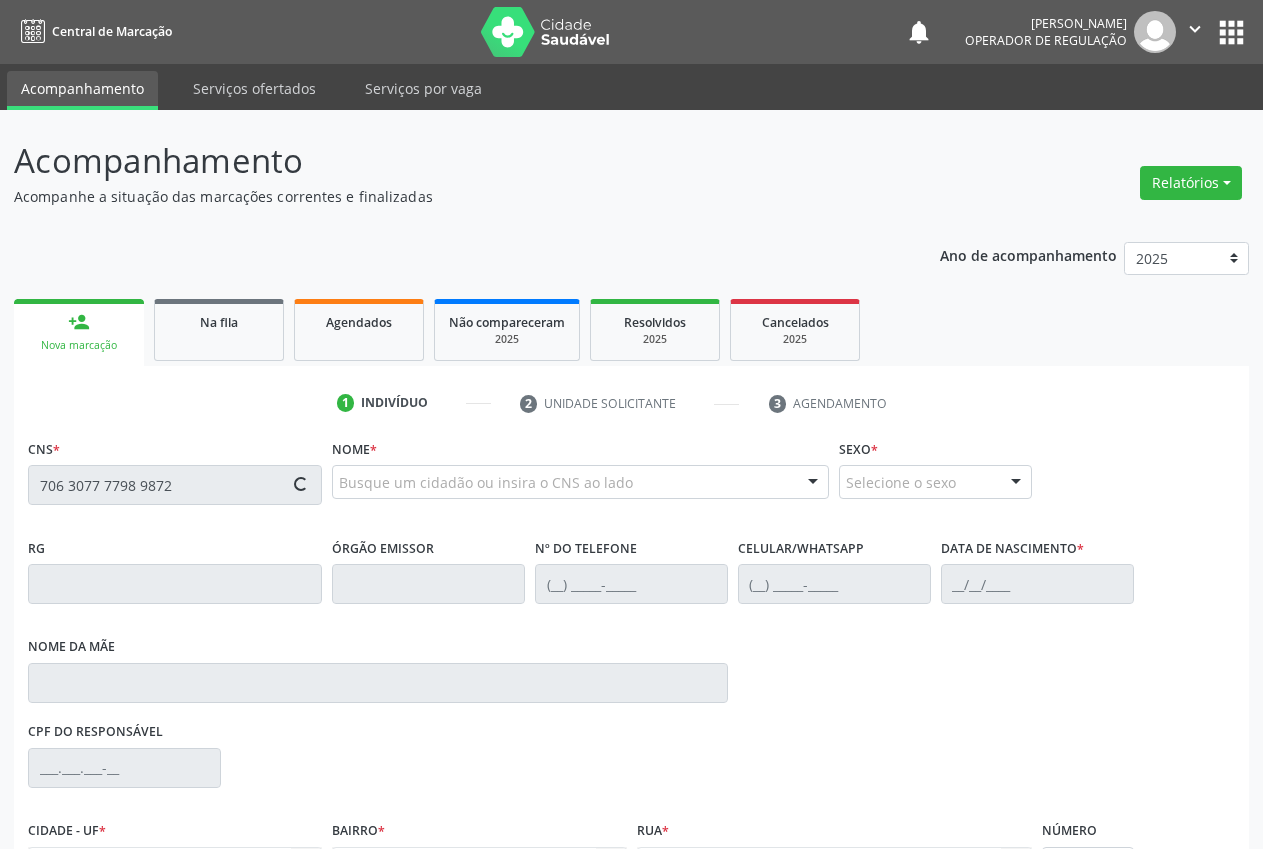 type on "706 3077 7798 9872" 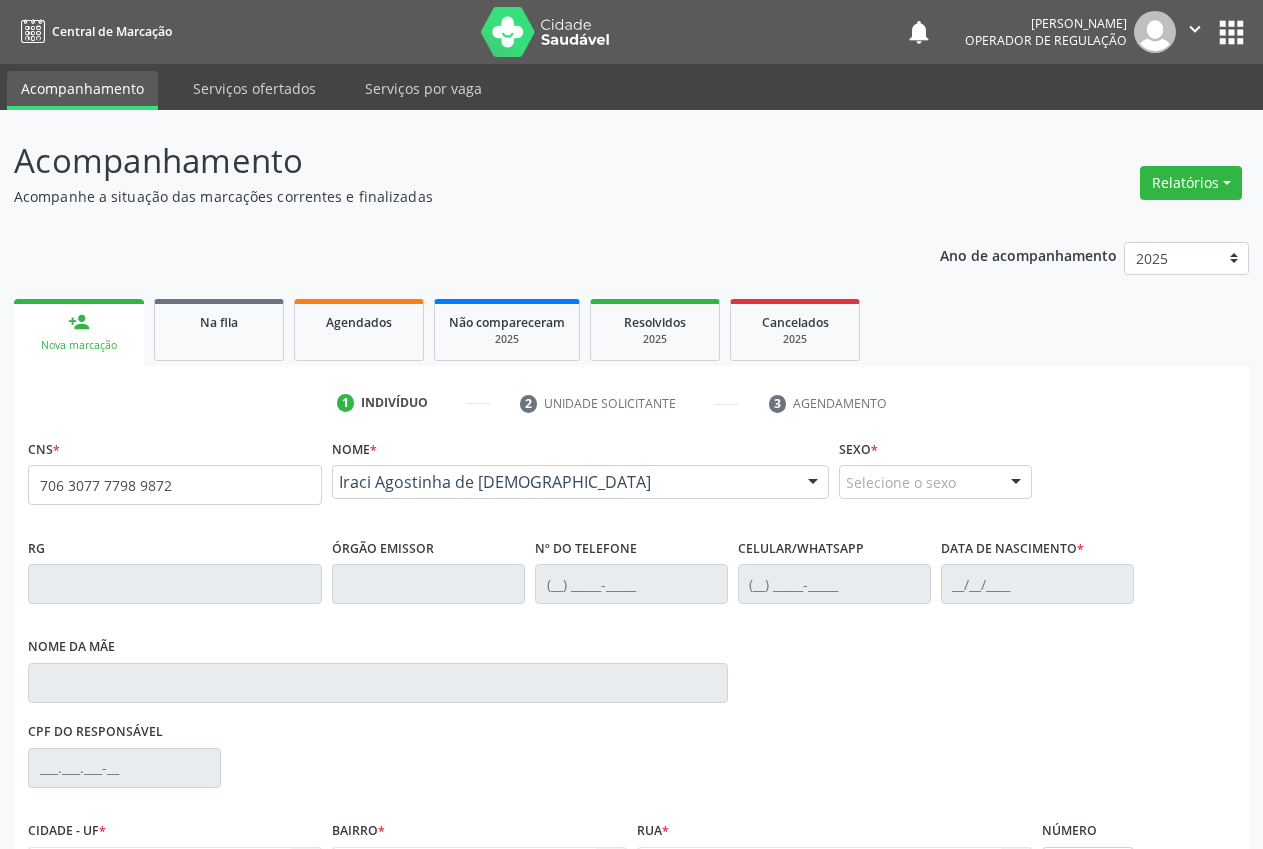 scroll, scrollTop: 196, scrollLeft: 0, axis: vertical 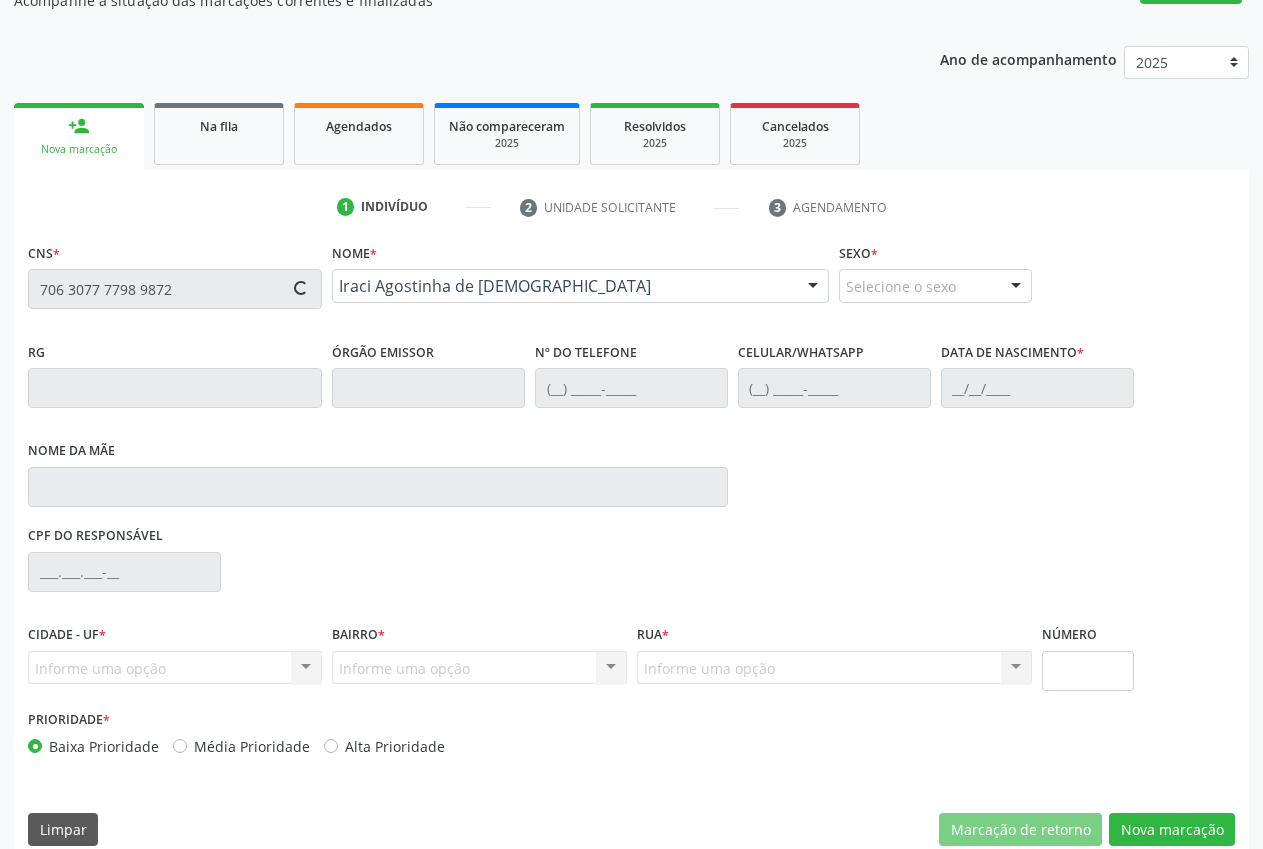 type on "[PHONE_NUMBER]" 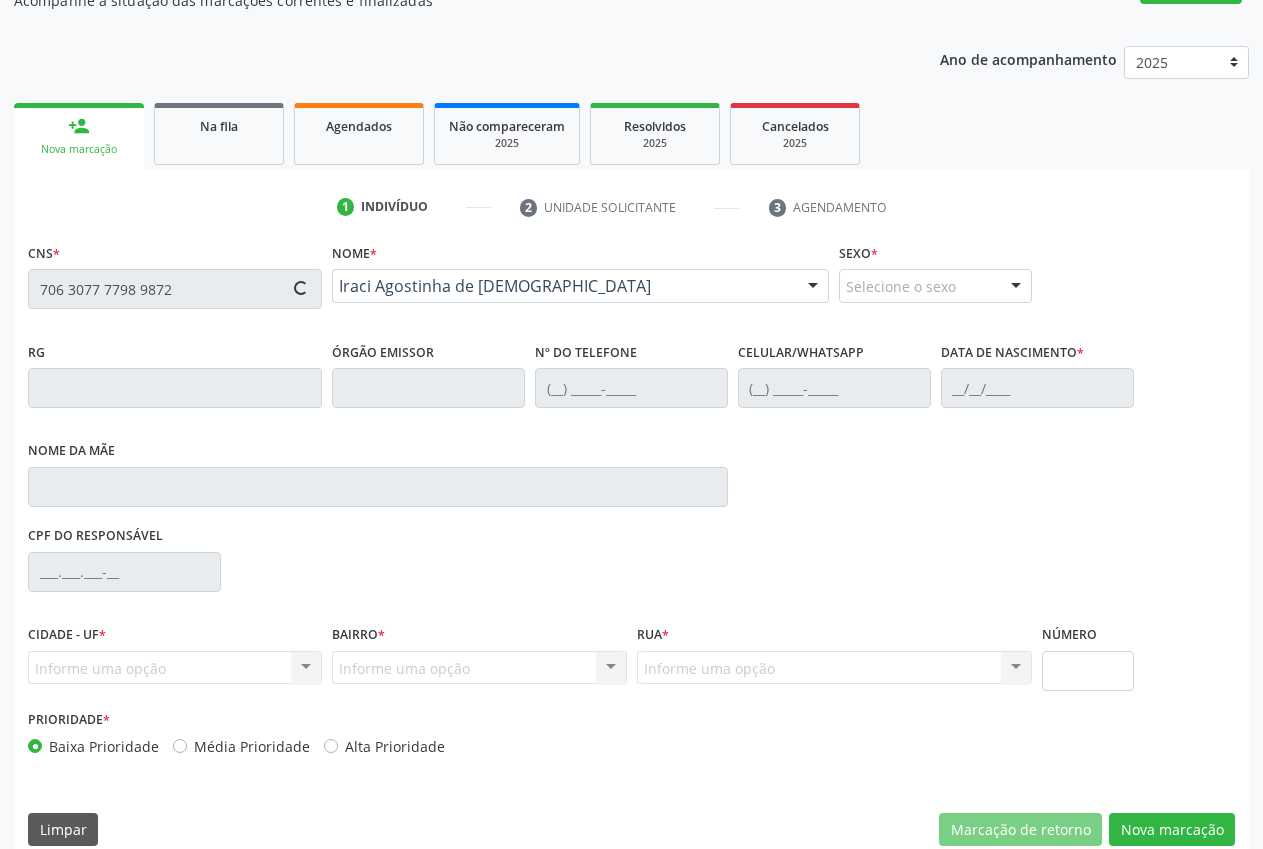 type on "[PHONE_NUMBER]" 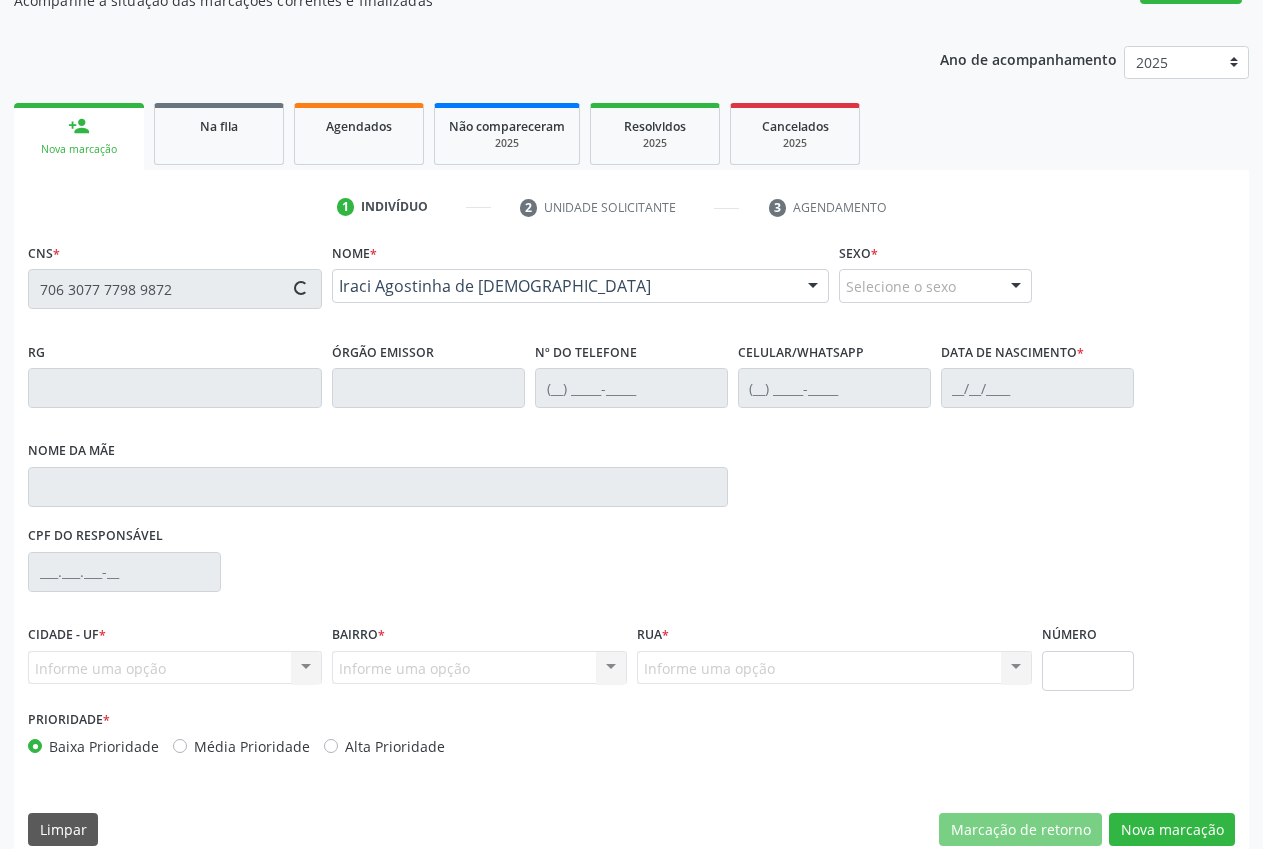 type on "594" 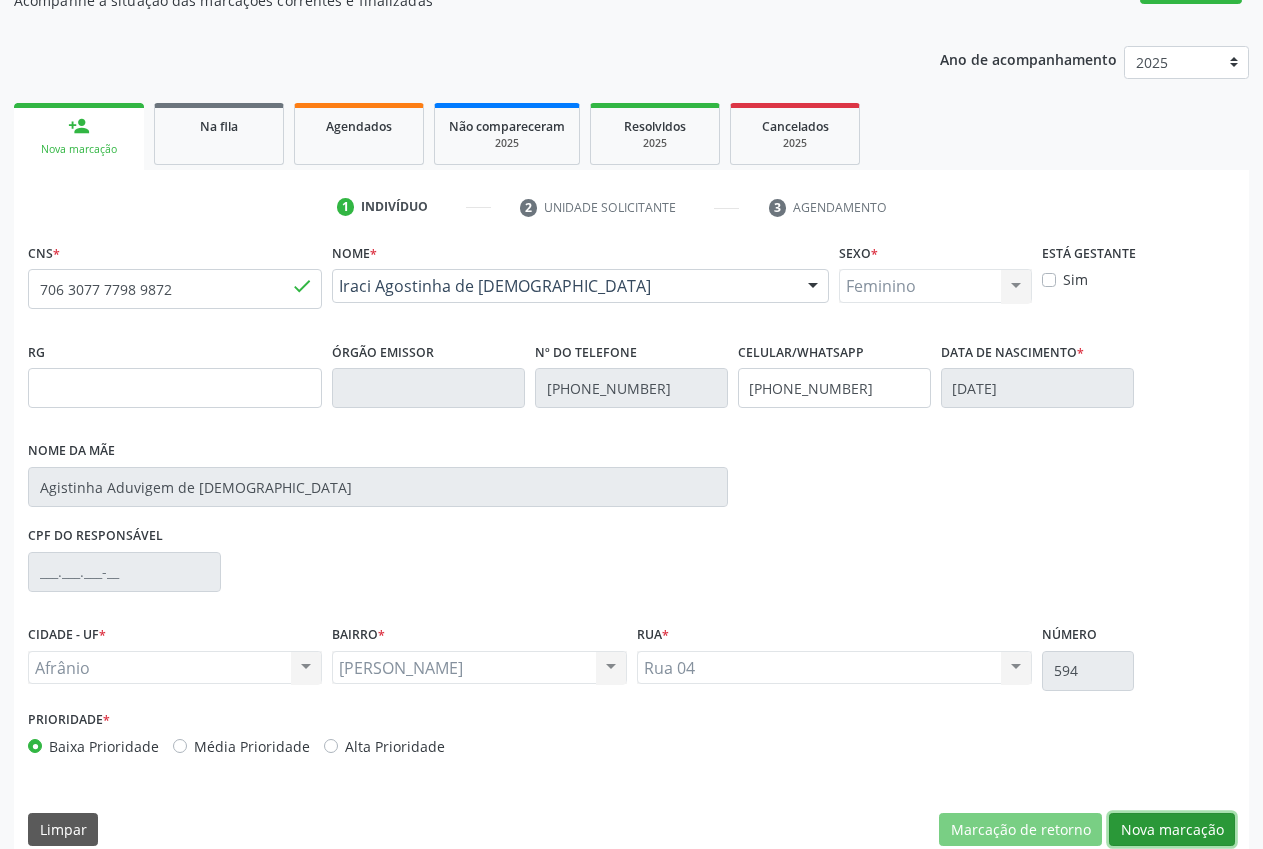 click on "Nova marcação" at bounding box center (1172, 830) 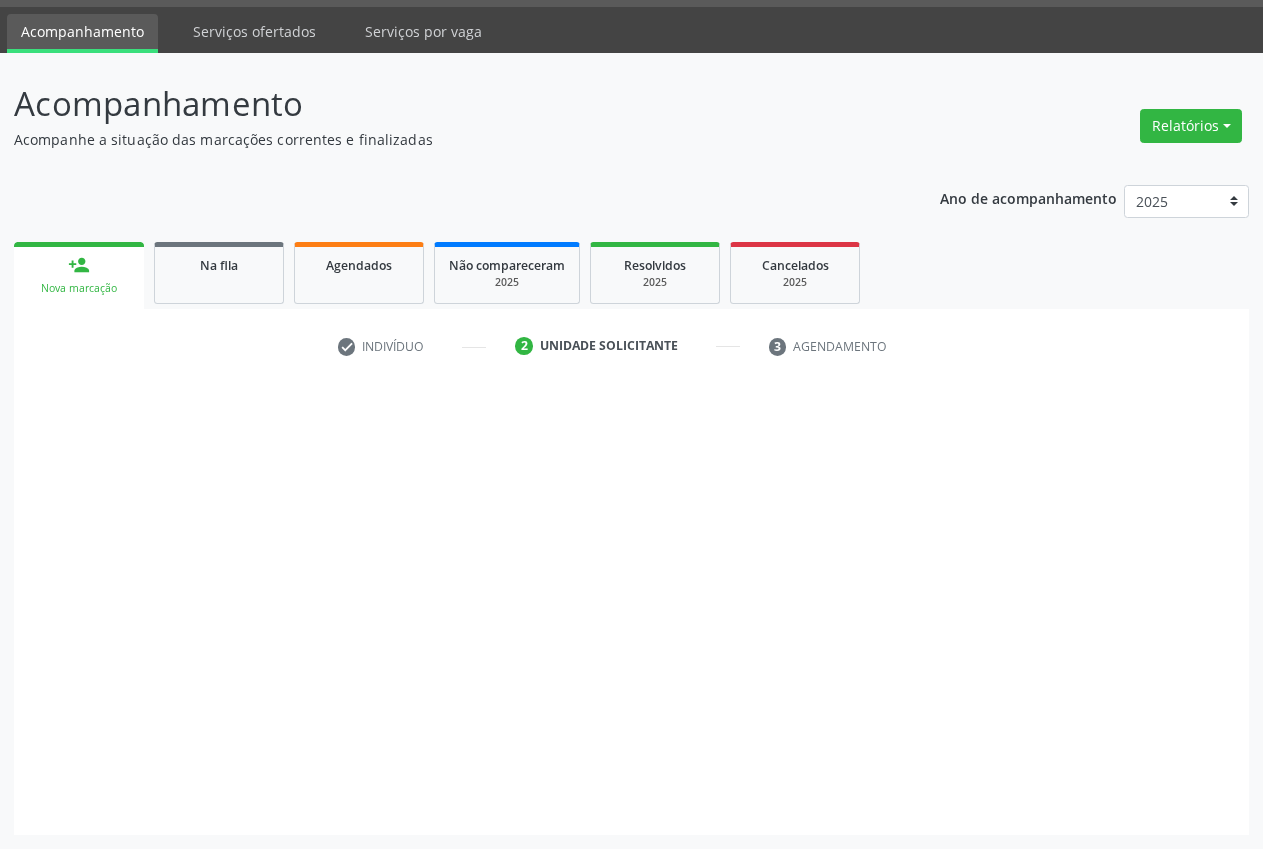 scroll, scrollTop: 57, scrollLeft: 0, axis: vertical 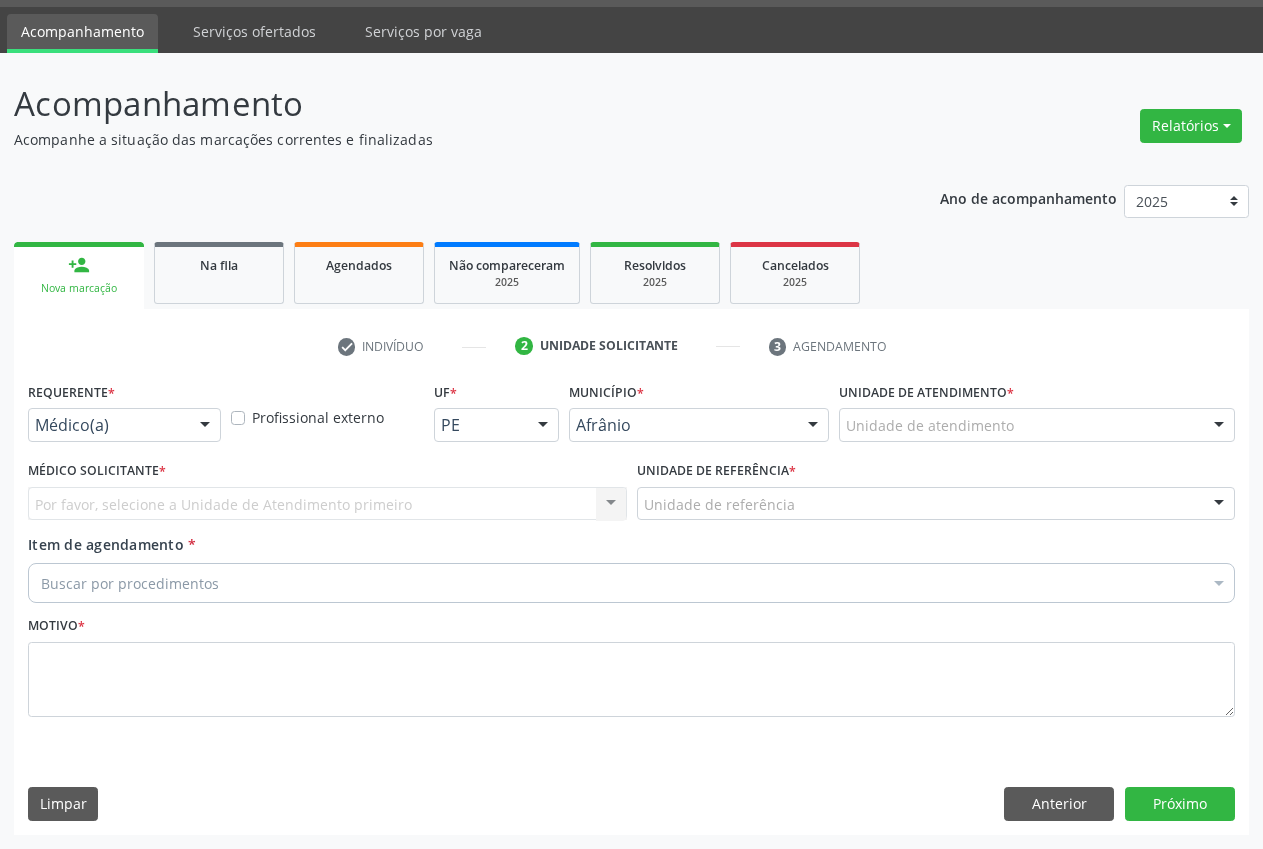 click on "Por favor, selecione a Unidade de Atendimento primeiro
Nenhum resultado encontrado para: "   "
Não há nenhuma opção para ser exibida." at bounding box center [327, 504] 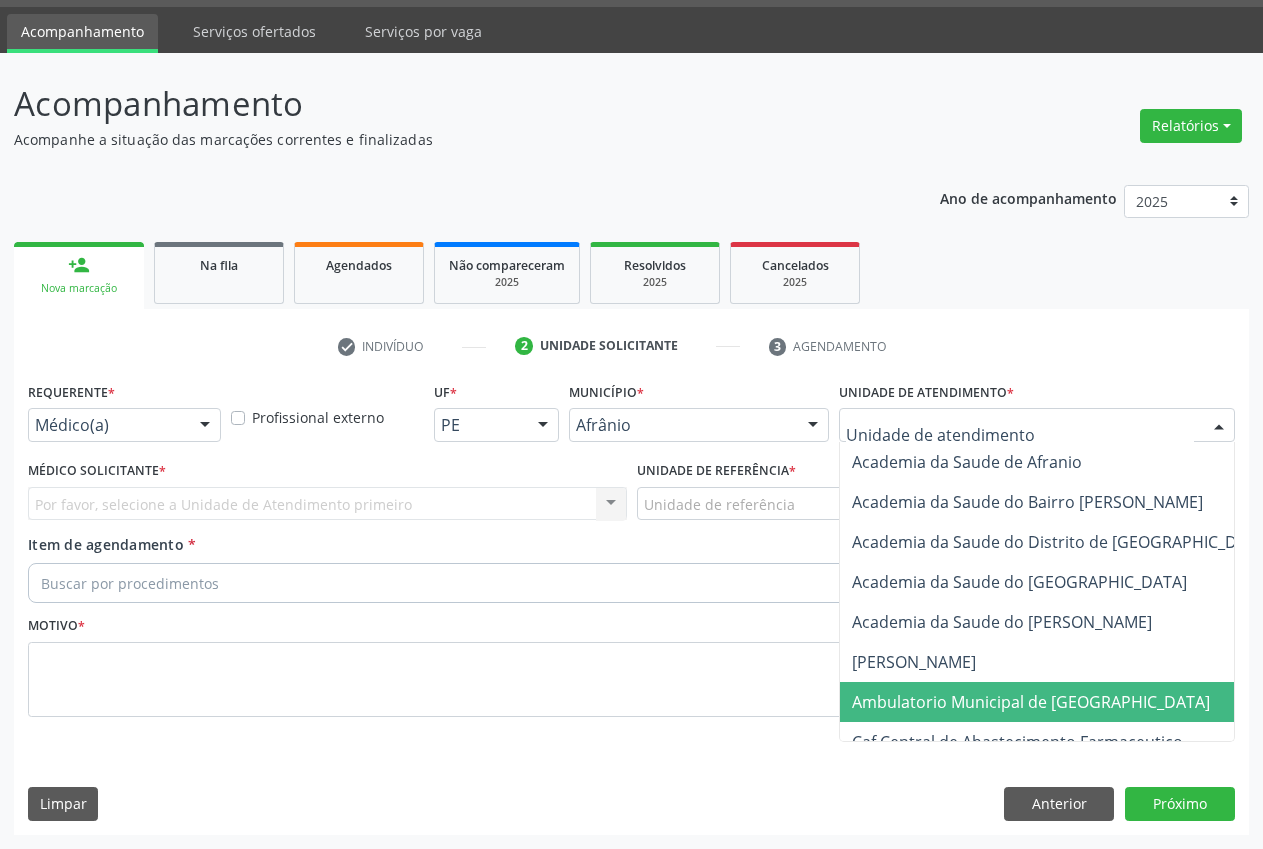 click on "Ambulatorio Municipal de [GEOGRAPHIC_DATA]" at bounding box center (1084, 702) 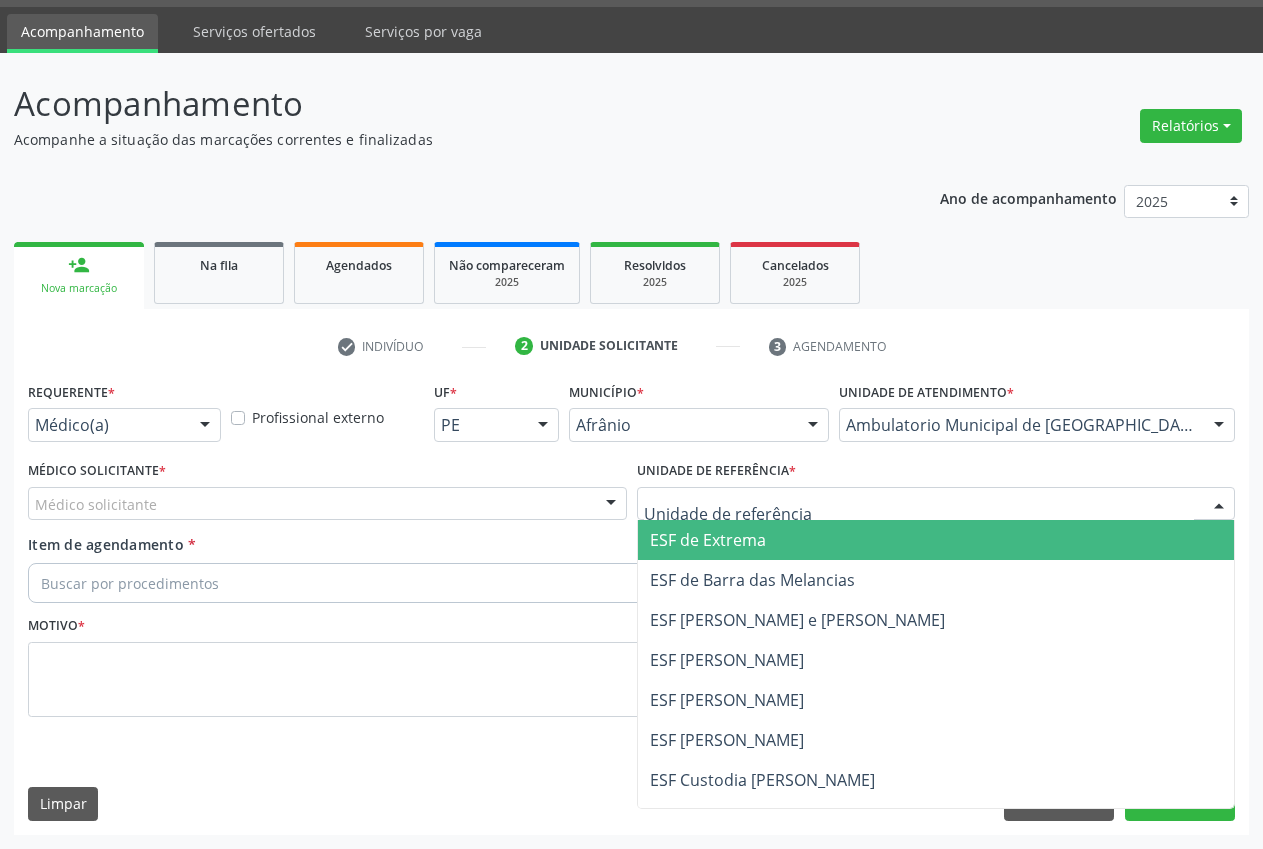 click on "ESF de Extrema" at bounding box center [936, 540] 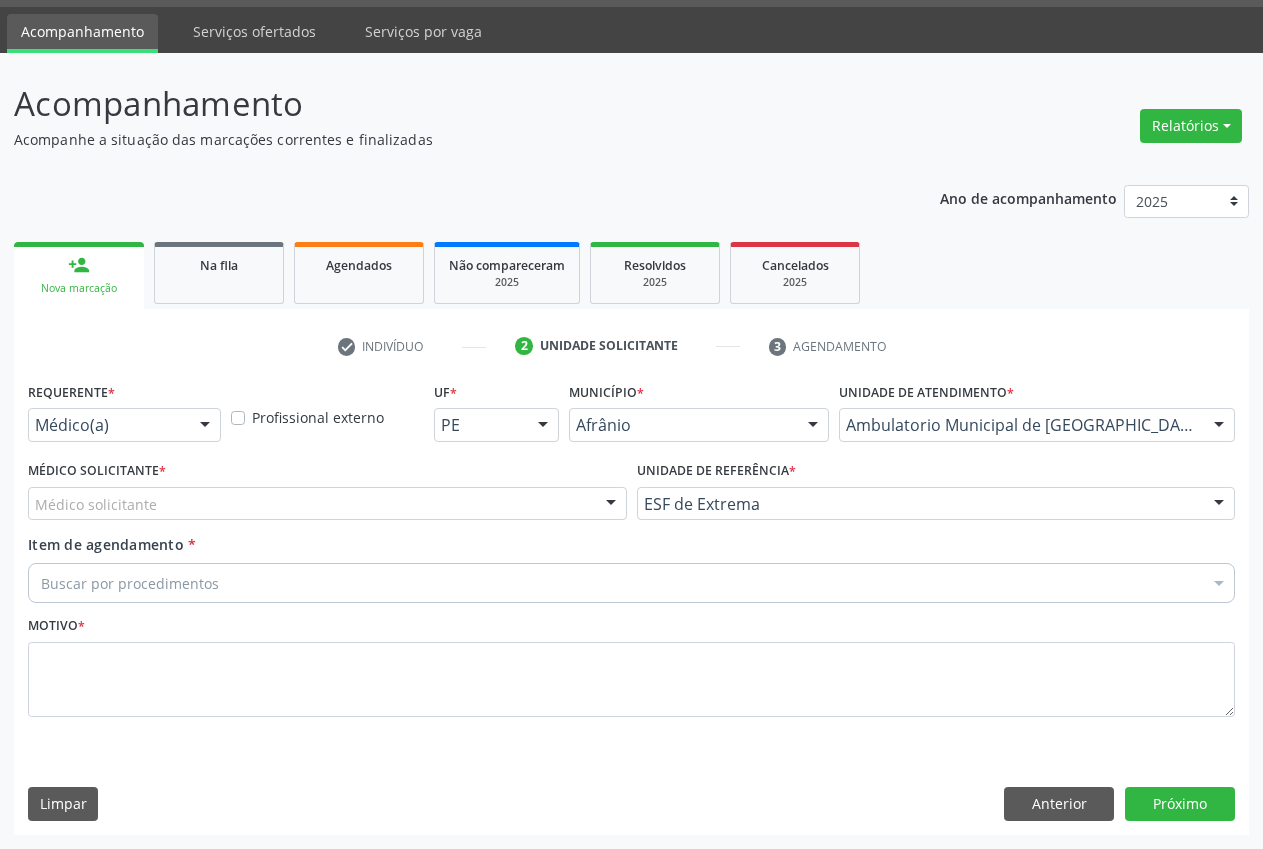 click on "Médico Solicitante
*
Médico solicitante
[PERSON_NAME]   [PERSON_NAME]   [PERSON_NAME]   [PERSON_NAME] de [PERSON_NAME]   [PERSON_NAME]   [PERSON_NAME] [PERSON_NAME]   [PERSON_NAME] [PERSON_NAME] [PERSON_NAME] de Sa   [PERSON_NAME] de [PERSON_NAME] [PERSON_NAME] resultado encontrado para: "   "
Não há nenhuma opção para ser exibida." at bounding box center [327, 495] 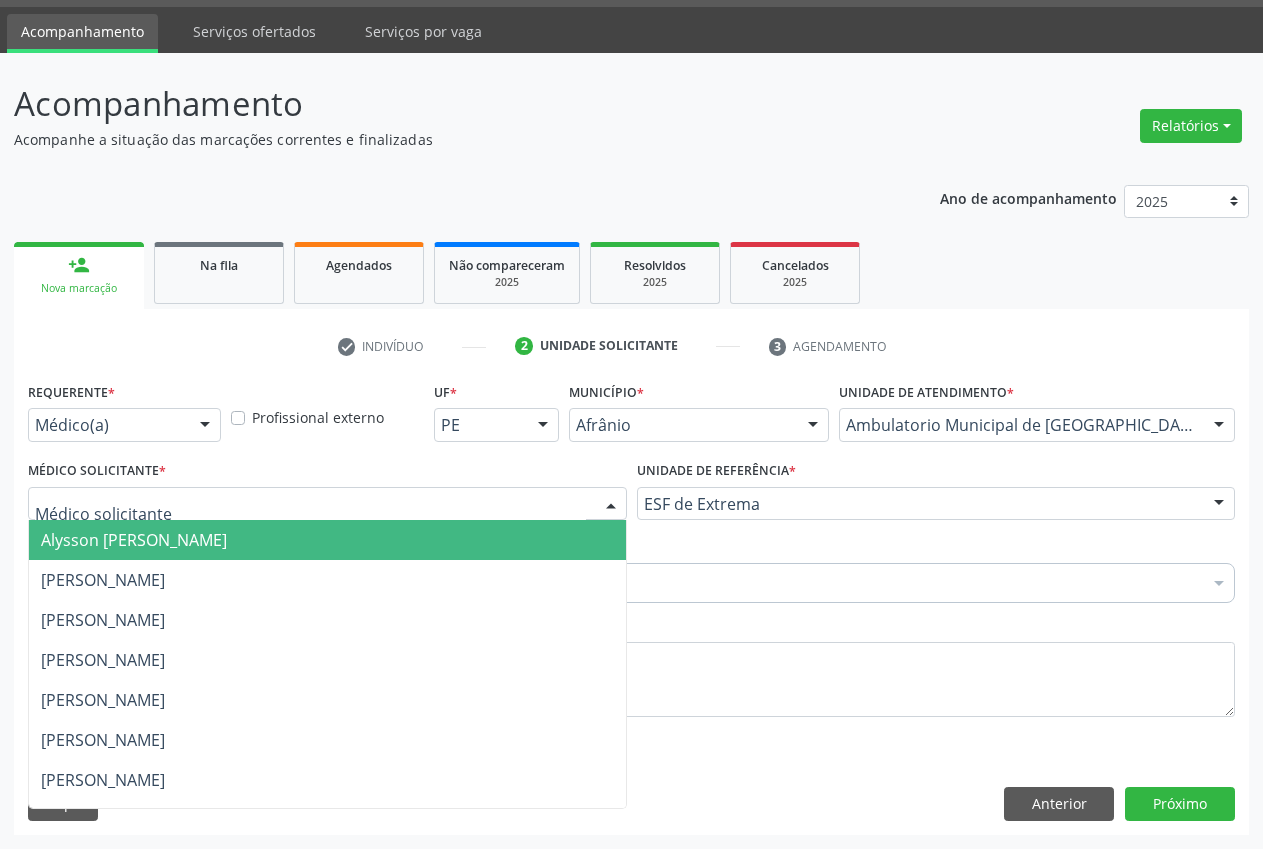 click at bounding box center (327, 504) 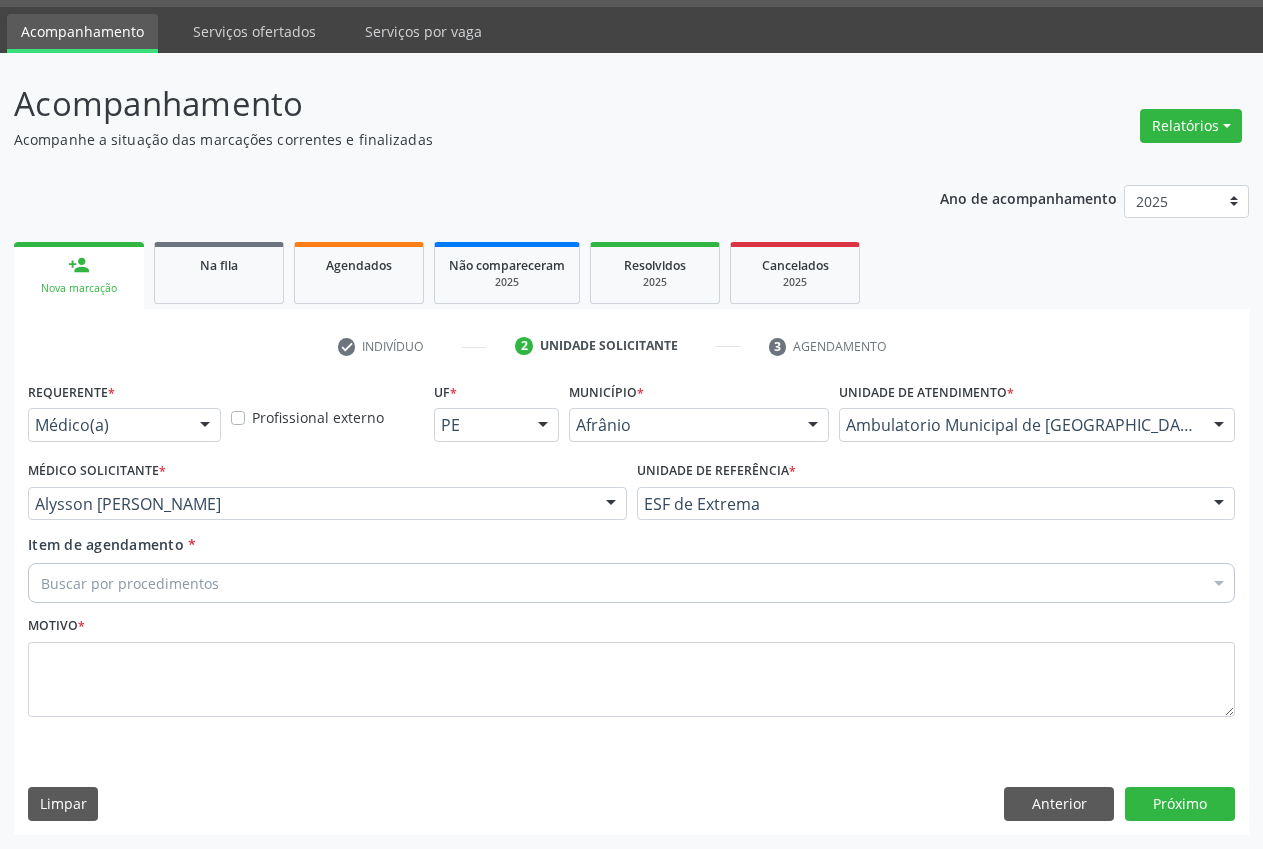 click on "Buscar por procedimentos" at bounding box center [631, 583] 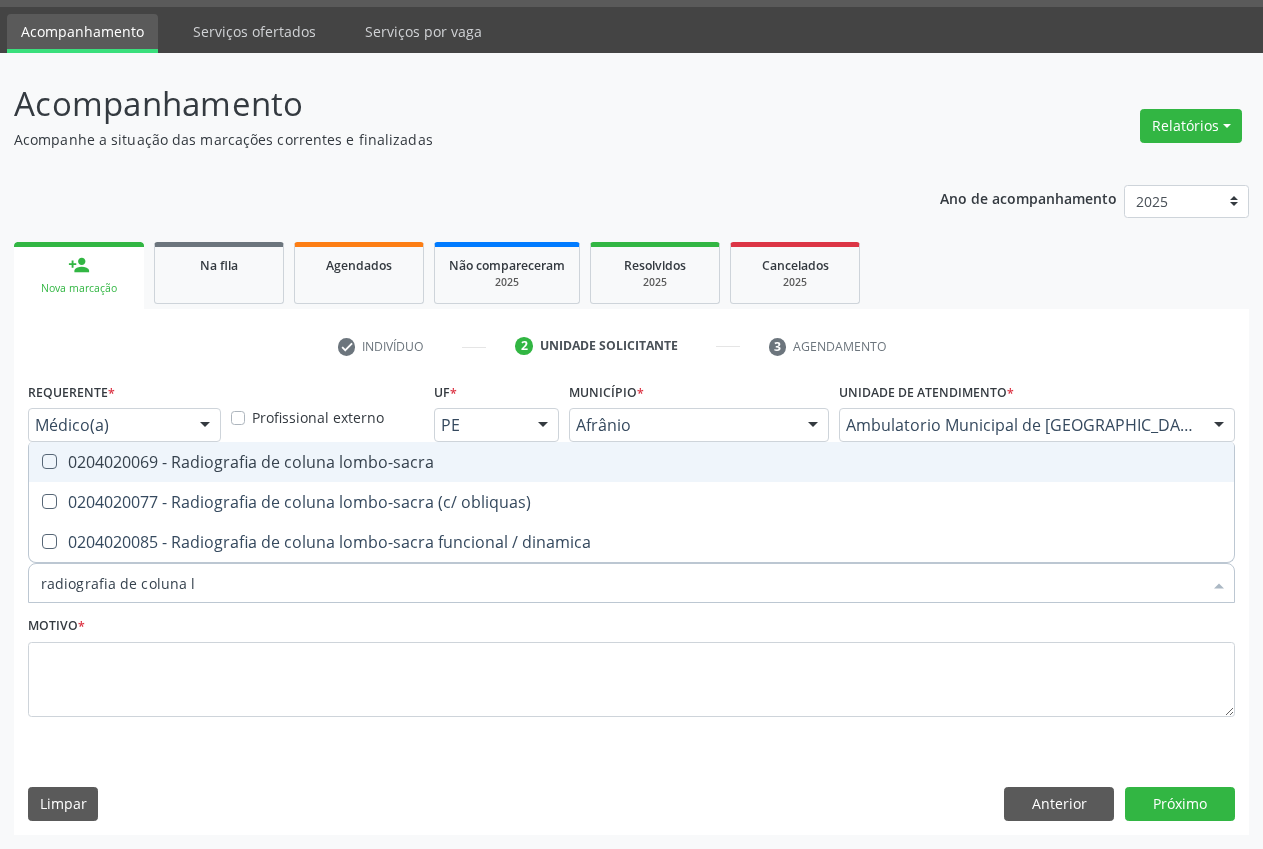 type on "radiografia de coluna lo" 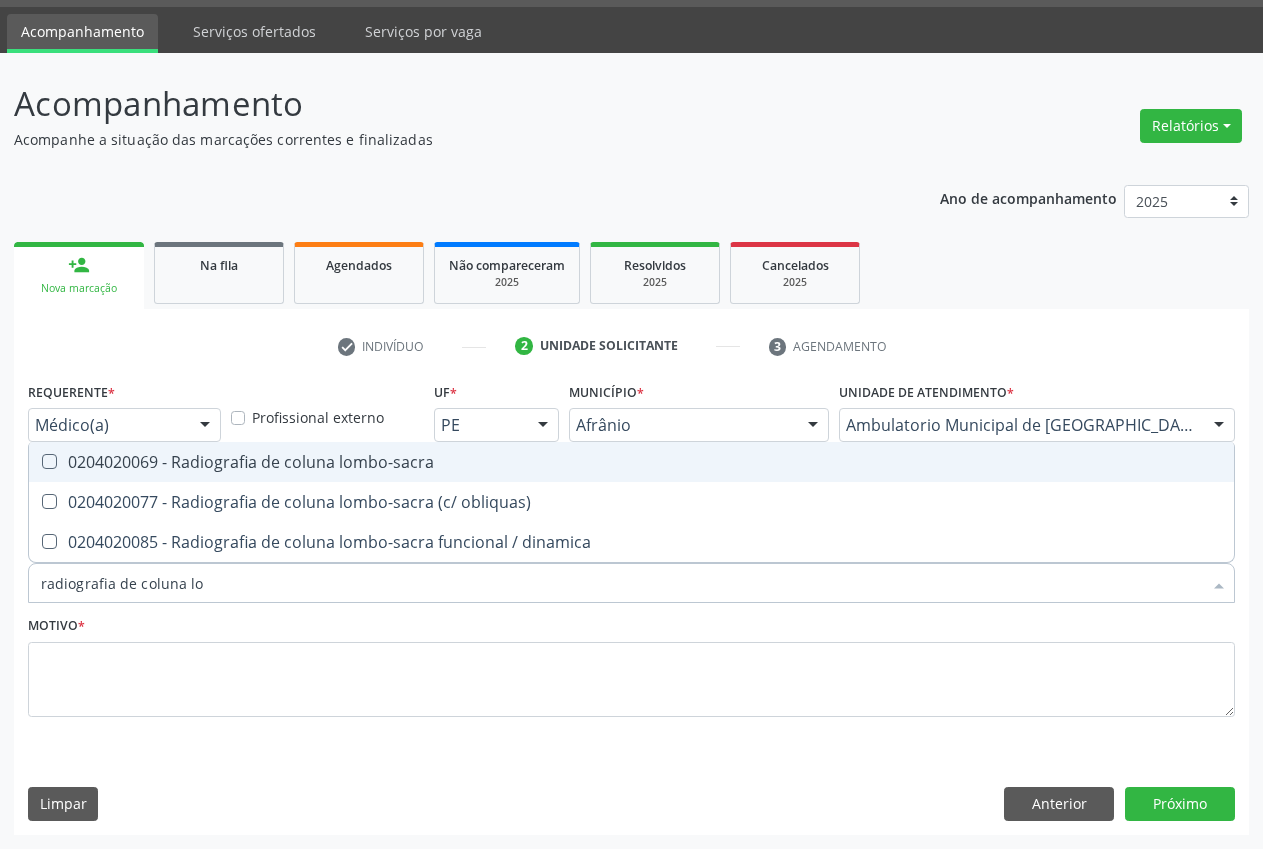 click on "0204020069 - Radiografia de coluna lombo-sacra" at bounding box center [631, 462] 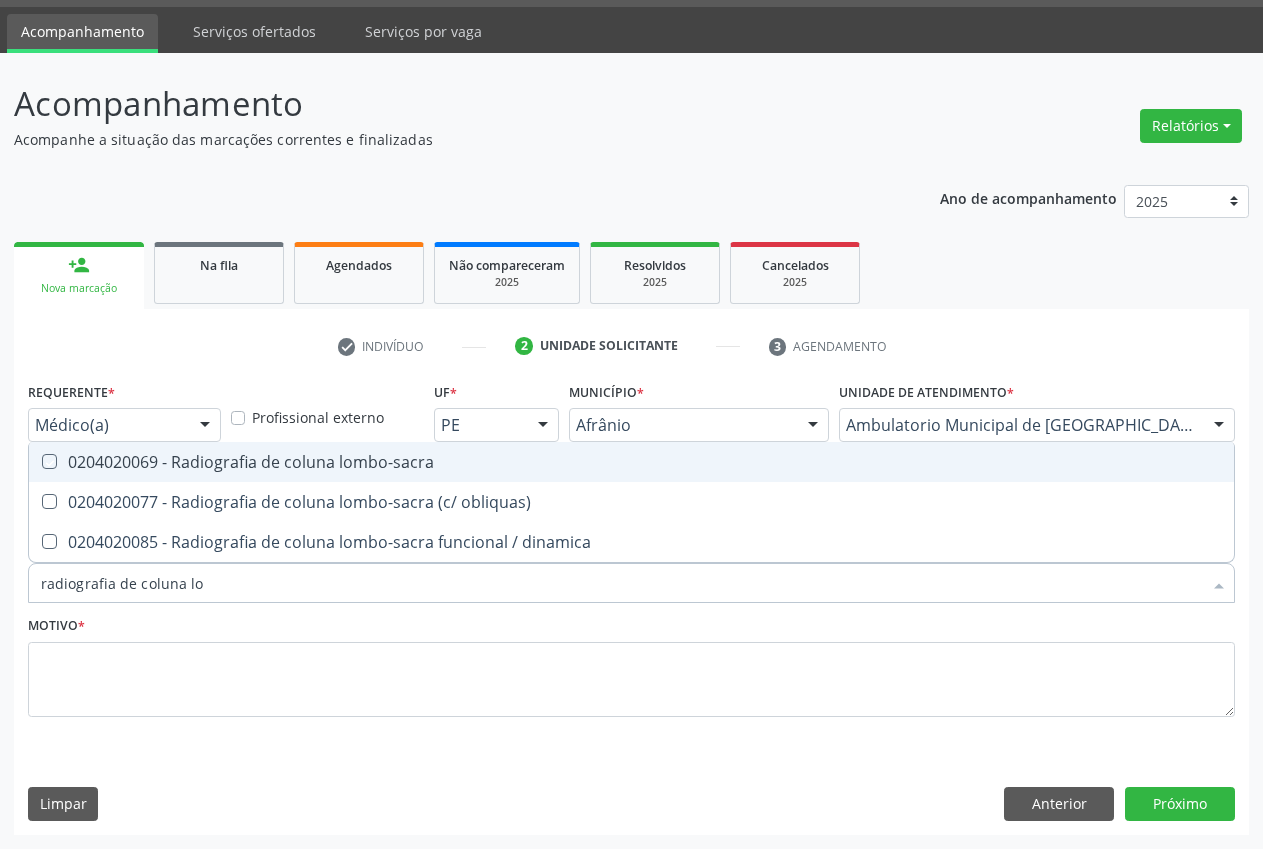 checkbox on "true" 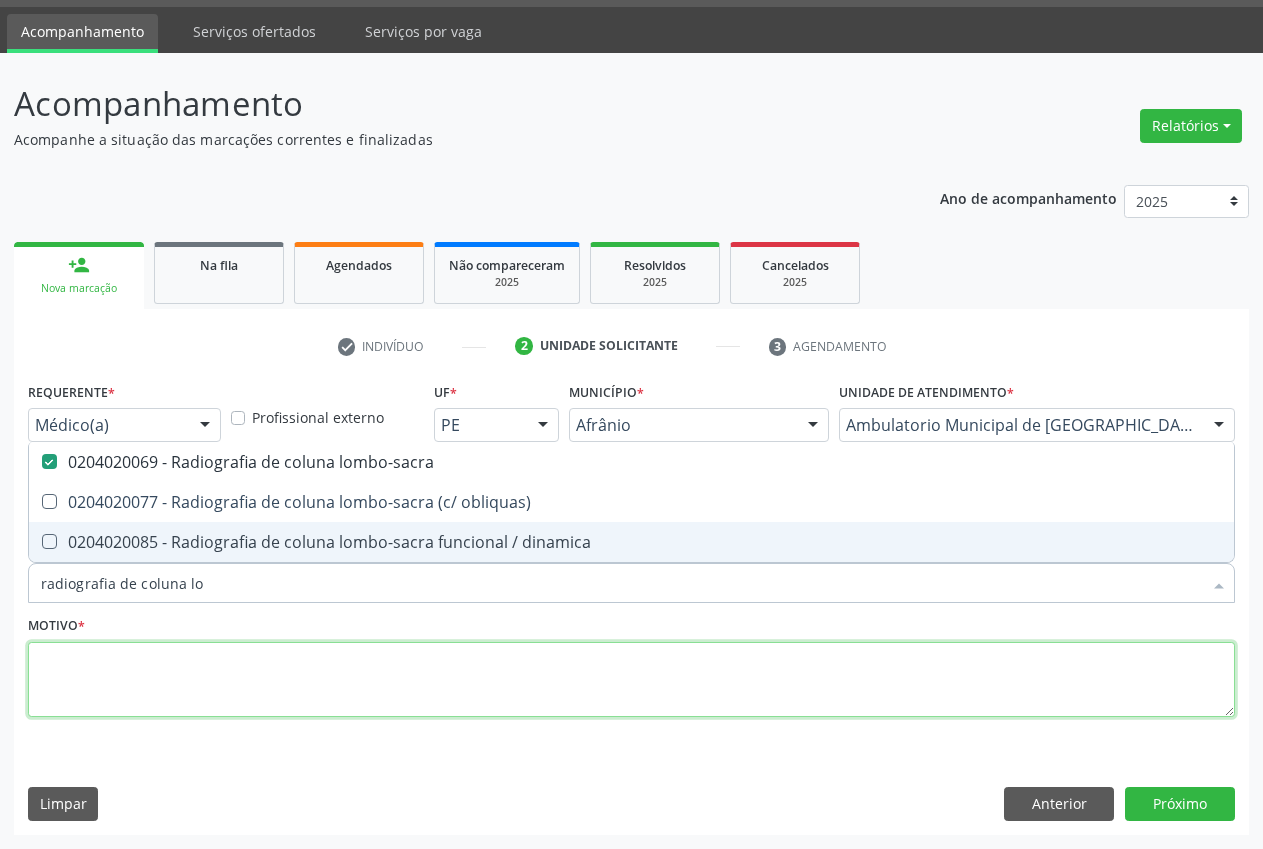 click at bounding box center [631, 680] 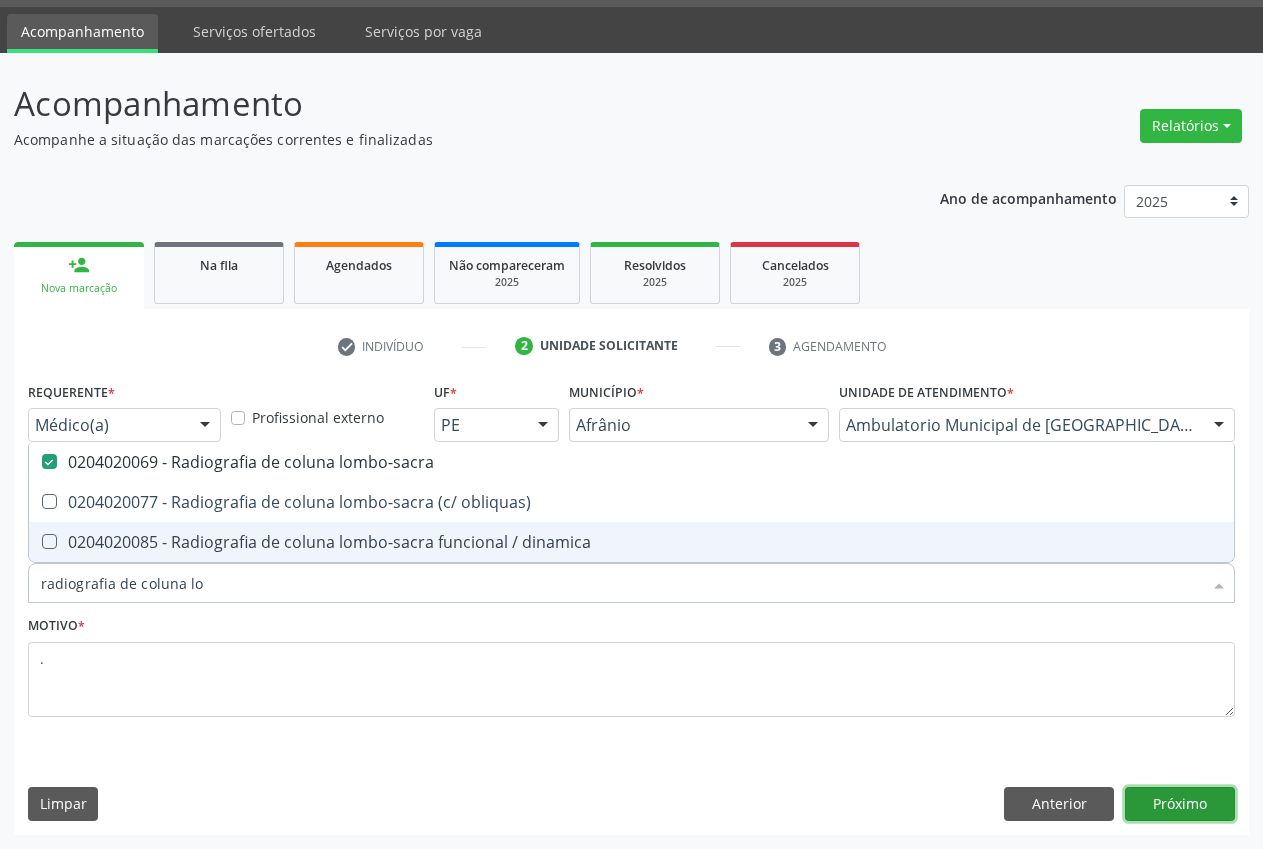 click on "Próximo" at bounding box center (1180, 804) 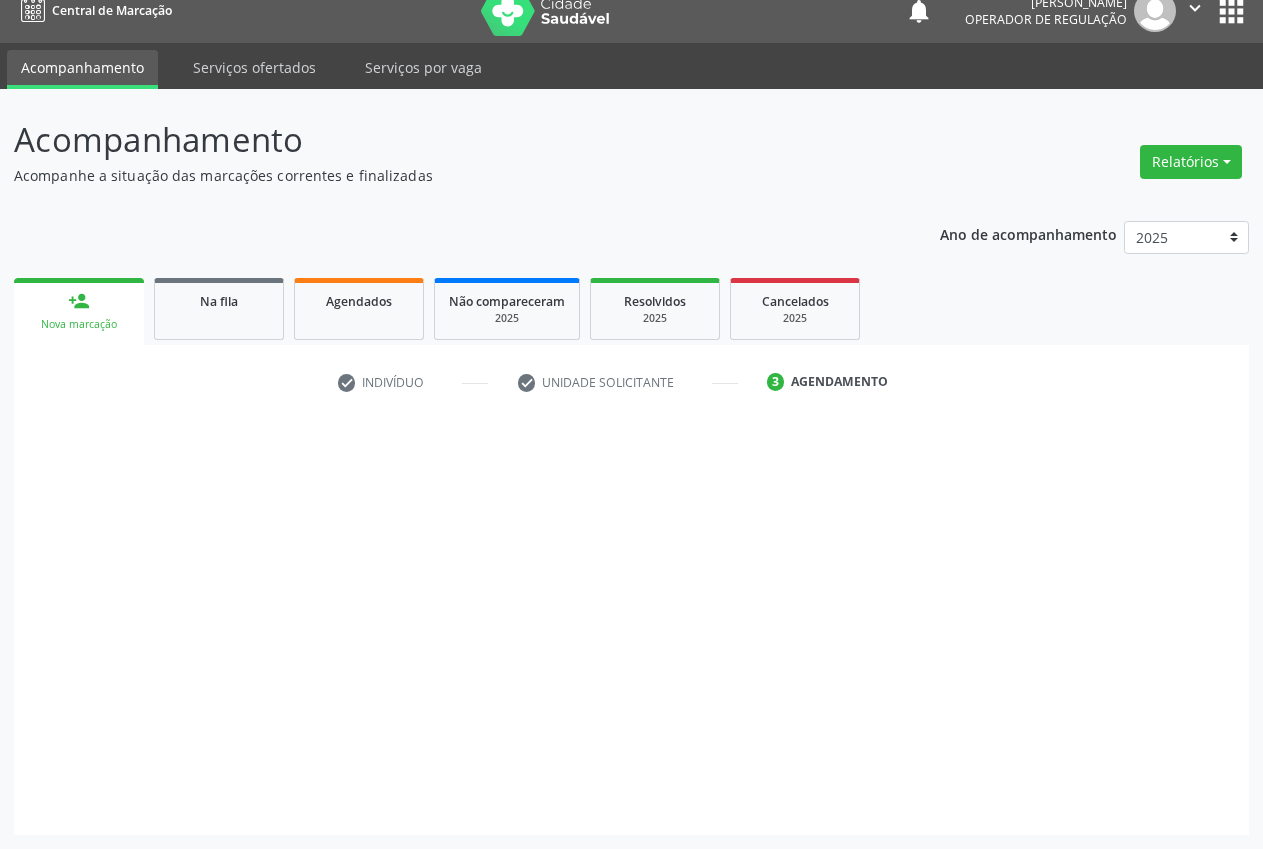 scroll, scrollTop: 21, scrollLeft: 0, axis: vertical 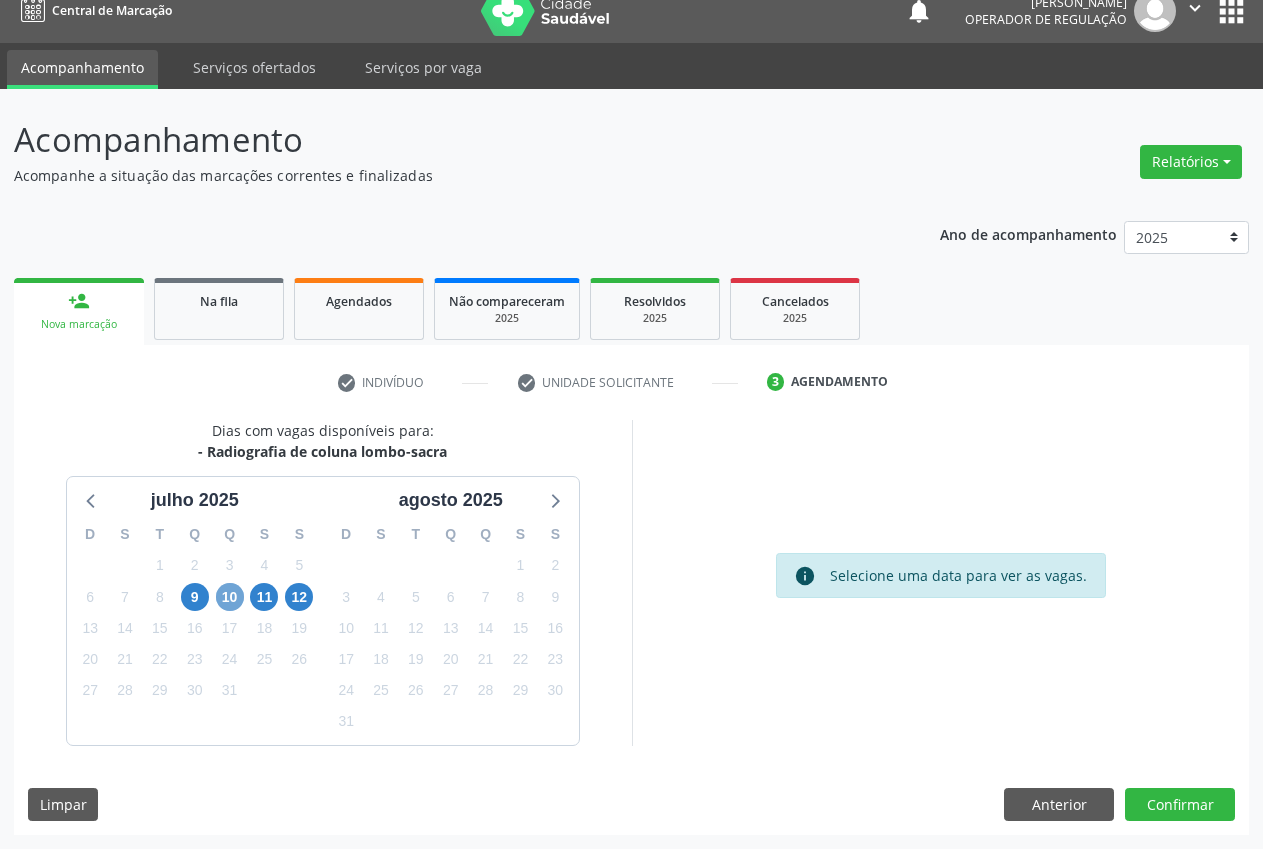 click on "10" at bounding box center (230, 597) 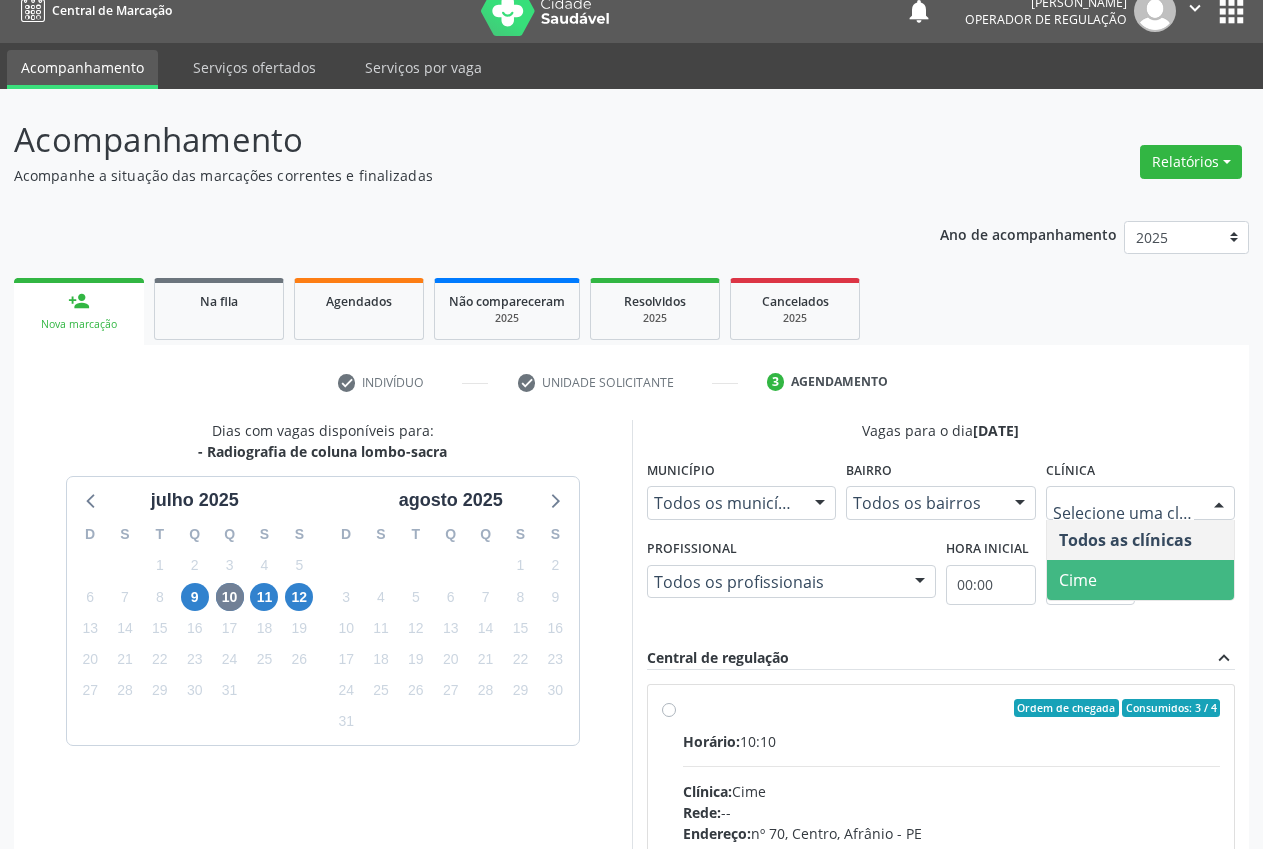 click on "Cime" at bounding box center [1078, 580] 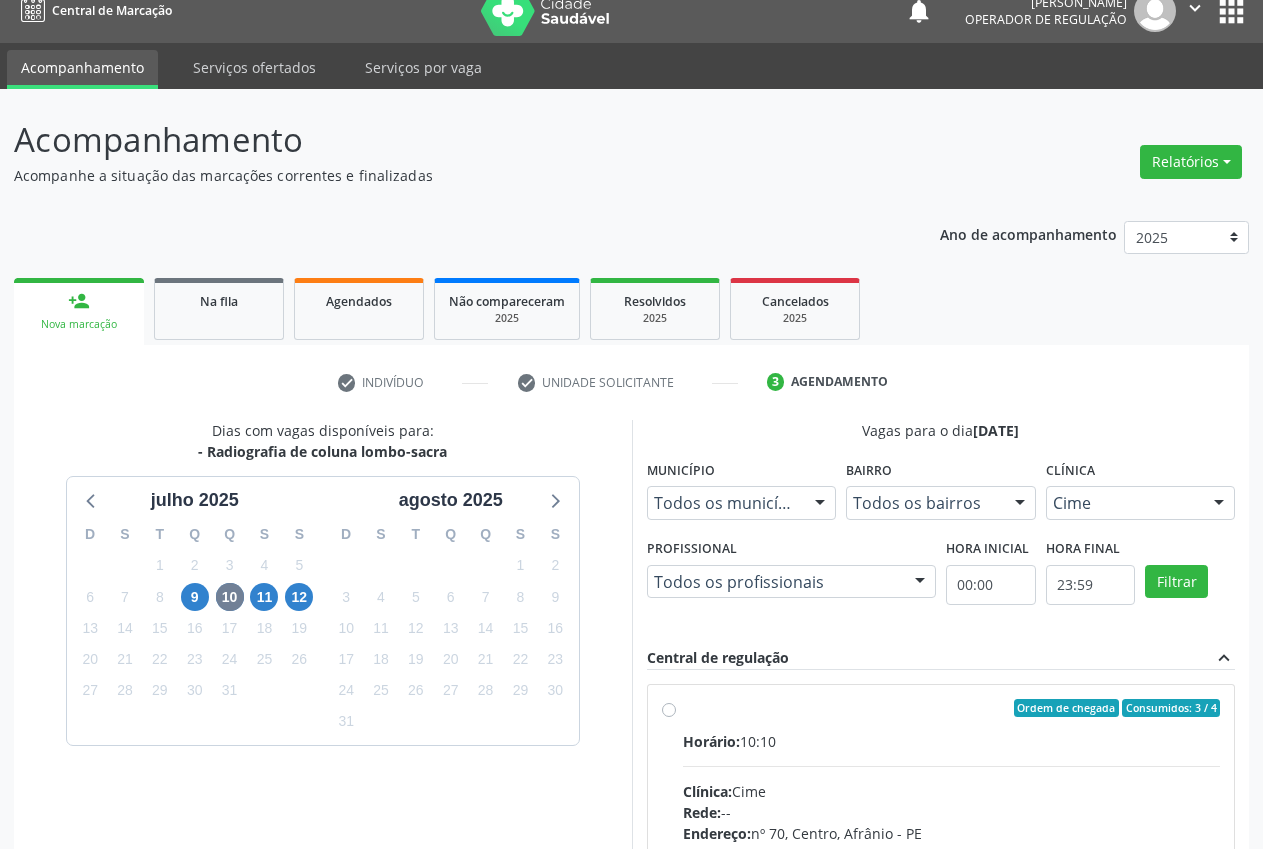 click on "Ordem de chegada
Consumidos: 3 / 4
Horário:   10:10
Clínica:  Cime
Rede:
--
Endereço:   [STREET_ADDRESS]
Telefone:   [PHONE_NUMBER]
Profissional:
--
Informações adicionais sobre o atendimento
Idade de atendimento:
Sem restrição
Gênero(s) atendido(s):
Sem restrição
Informações adicionais:
--" at bounding box center [941, 852] 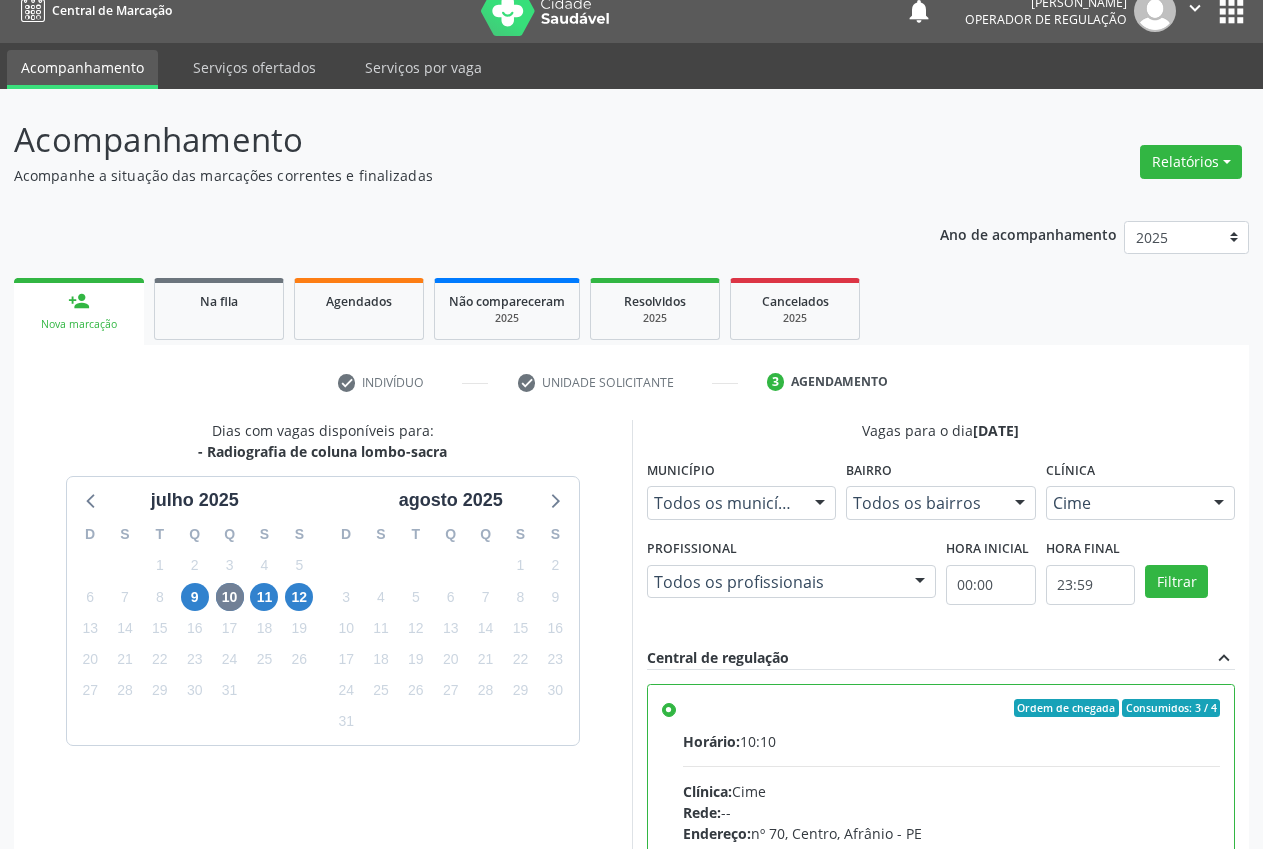click on "Vagas para o dia
[DATE]
Município
Todos os municípios         Todos os municípios   [GEOGRAPHIC_DATA] resultado encontrado para: "   "
Não há nenhuma opção para ser exibida.
Bairro
Todos os bairros         Todos os bairros   [GEOGRAPHIC_DATA] resultado encontrado para: "   "
Não há nenhuma opção para ser exibida.
Clínica
Cime         Todos as clínicas   Cime
Nenhum resultado encontrado para: "   "
Não há nenhuma opção para ser exibida.
Profissional
Todos os profissionais         Todos os profissionais
Nenhum resultado encontrado para: "   "
Não há nenhuma opção para ser exibida.
Hora inicial
00:00
Hora final
23:59
Filtrar
Central de regulação
expand_less
Horário:   10:10" at bounding box center (941, 745) 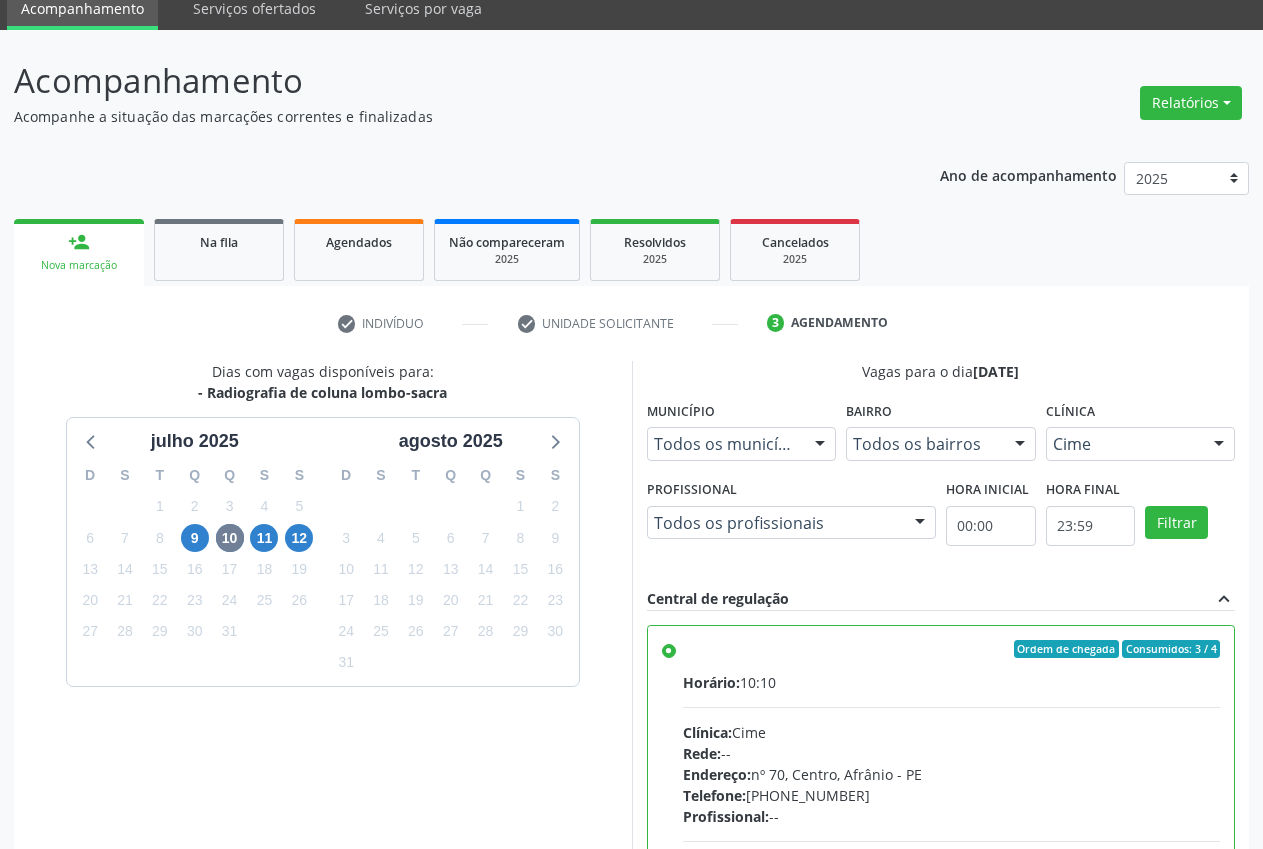 scroll, scrollTop: 346, scrollLeft: 0, axis: vertical 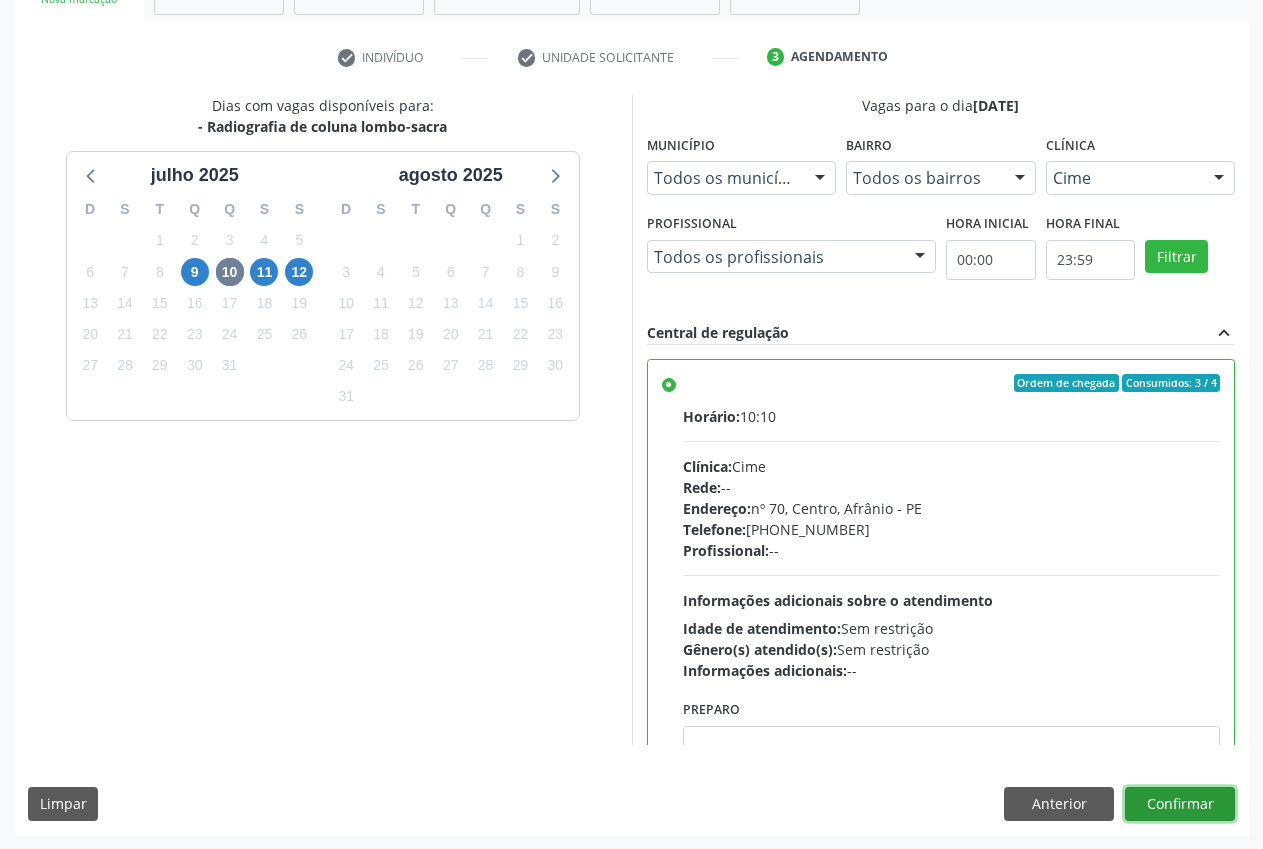 click on "Confirmar" at bounding box center [1180, 804] 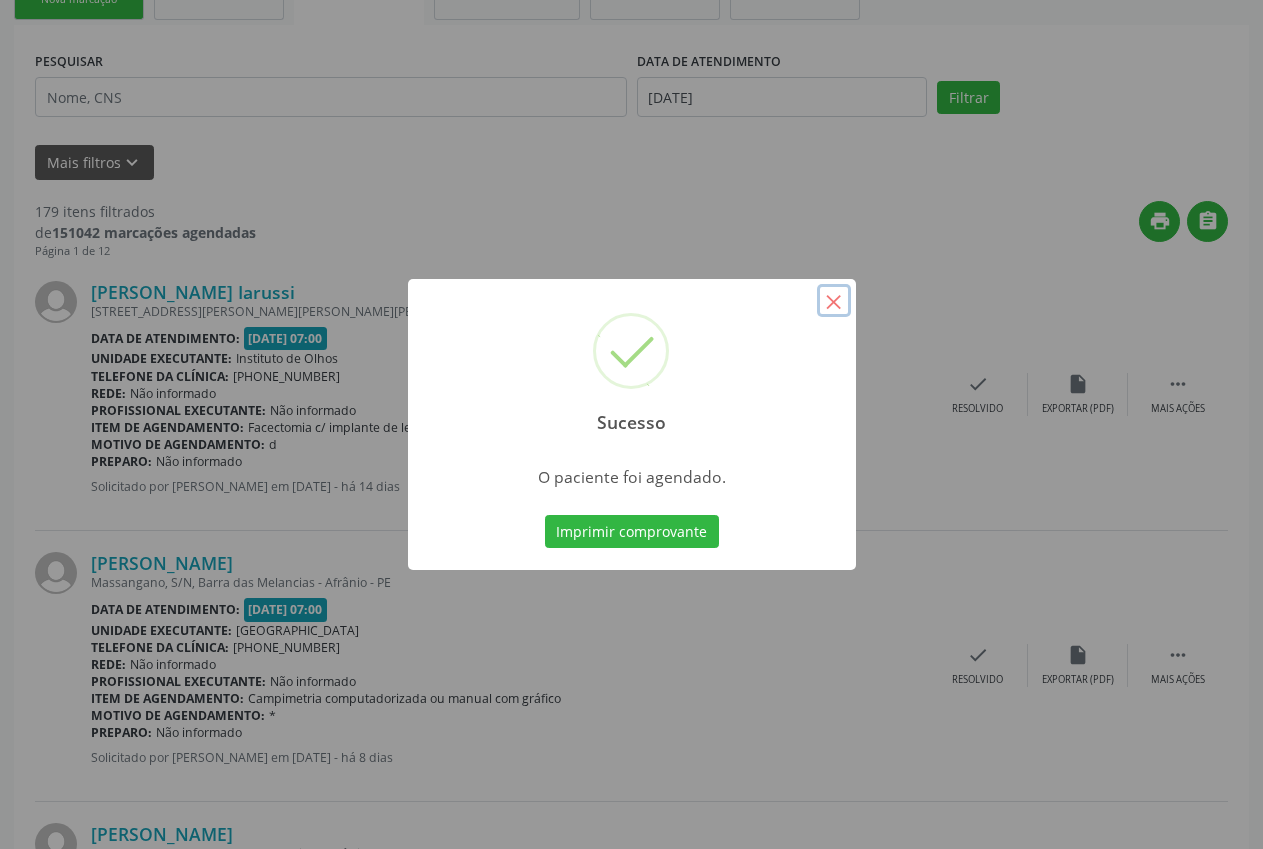 click on "×" at bounding box center (834, 301) 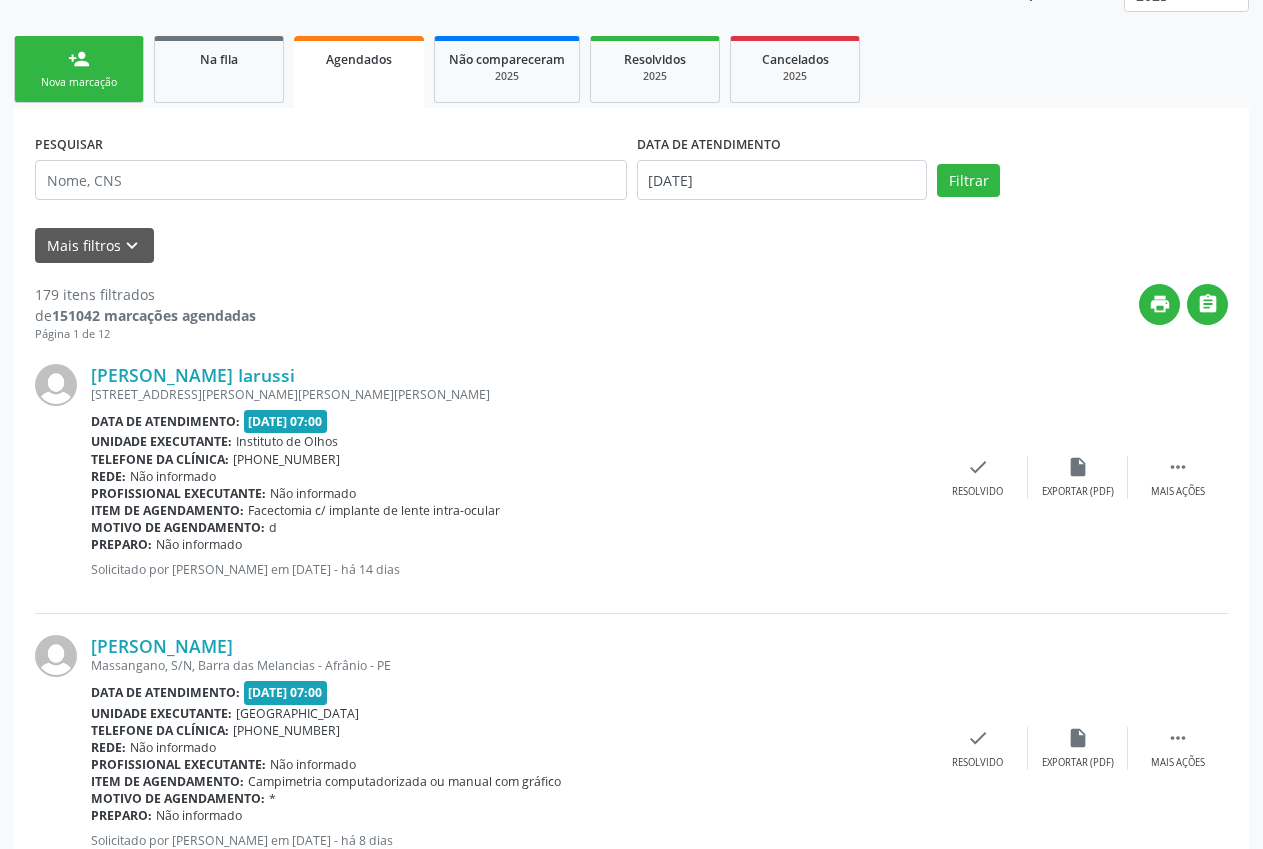scroll, scrollTop: 269, scrollLeft: 0, axis: vertical 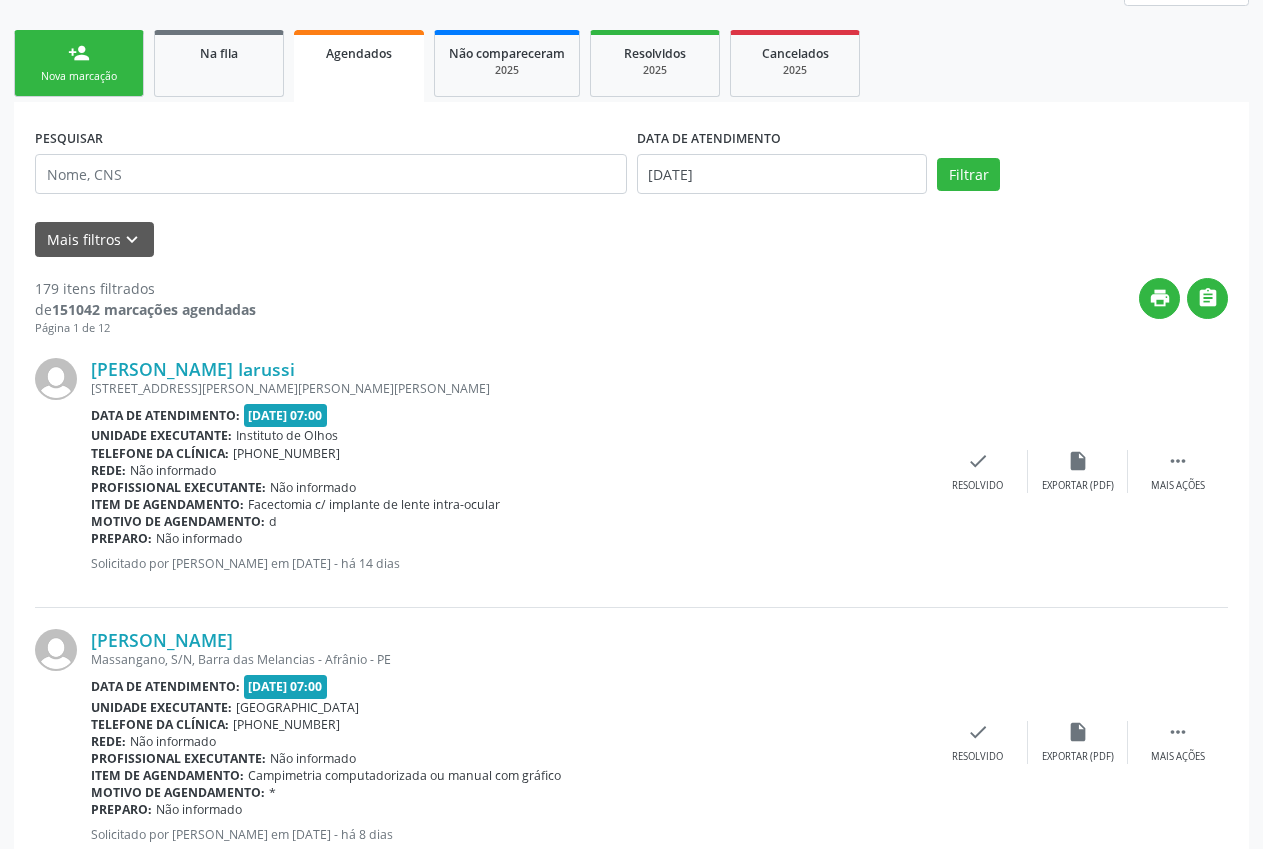 click on "Nova marcação" at bounding box center [79, 76] 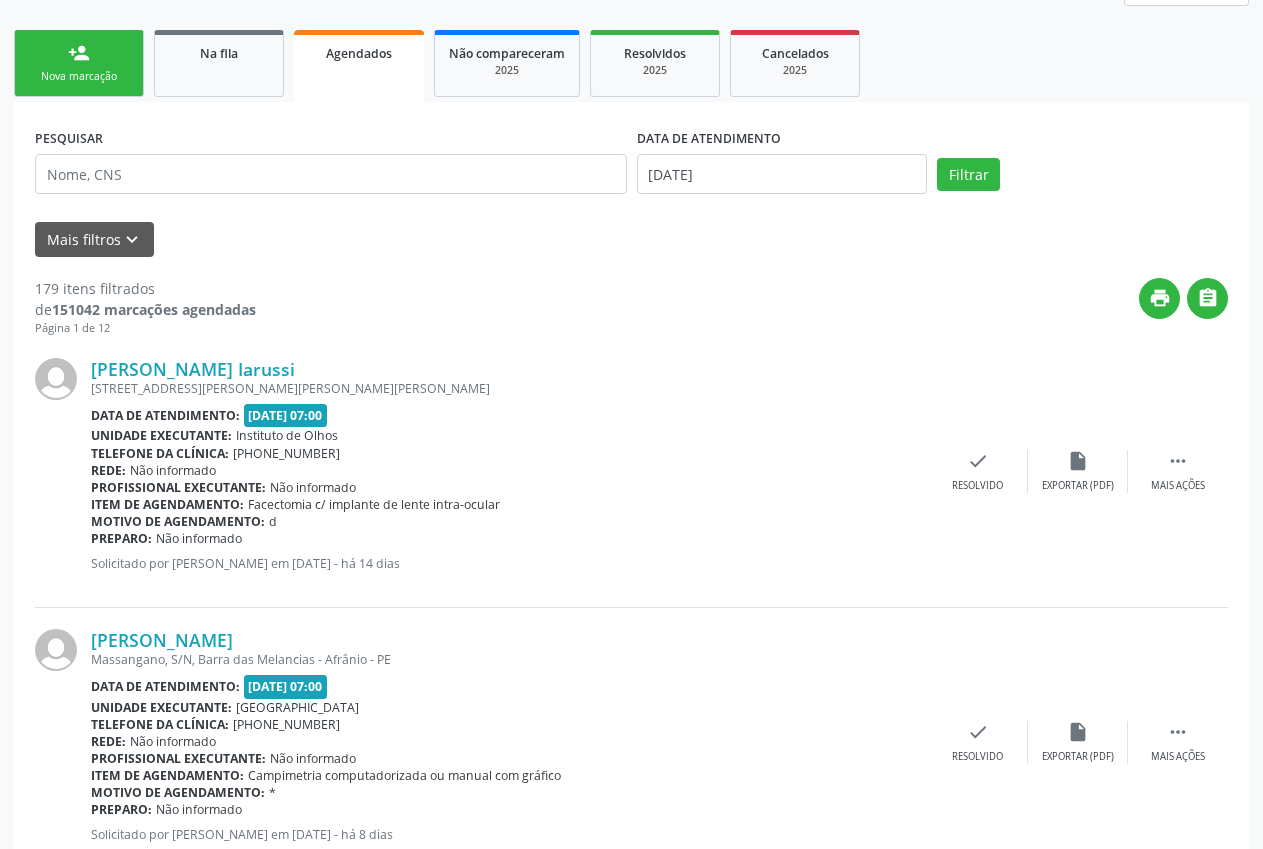 click on "Ano de acompanhamento
2025 2024 2023 2022 2021 2020 2019 2018
person_add
Nova marcação
Na fila   Agendados   Não compareceram
2025
Resolvidos
2025
Cancelados
2025
PESQUISAR
DATA DE ATENDIMENTO
[DATE]
Filtrar
UNIDADE DE REFERÊNCIA
Selecione uma UBS
Todas as UBS   ESF de Extrema   ESF de Barra das Melancias   ESF [PERSON_NAME] e [PERSON_NAME]   ESF [PERSON_NAME]   ESF [PERSON_NAME]   ESF [PERSON_NAME]   ESF Custodia [PERSON_NAME]   ESF [PERSON_NAME]   ESF [PERSON_NAME]   ESF [PERSON_NAME] Nonato
Nenhum resultado encontrado para: "   "
Não há nenhuma opção para ser exibida.
UNIDADE EXECUTANTE
Selecione uma unidade
Todos as unidades   4 Grupamento de Bombeiros     A B Nascimento Gonzaga   A C S Saude" at bounding box center (631, 2220) 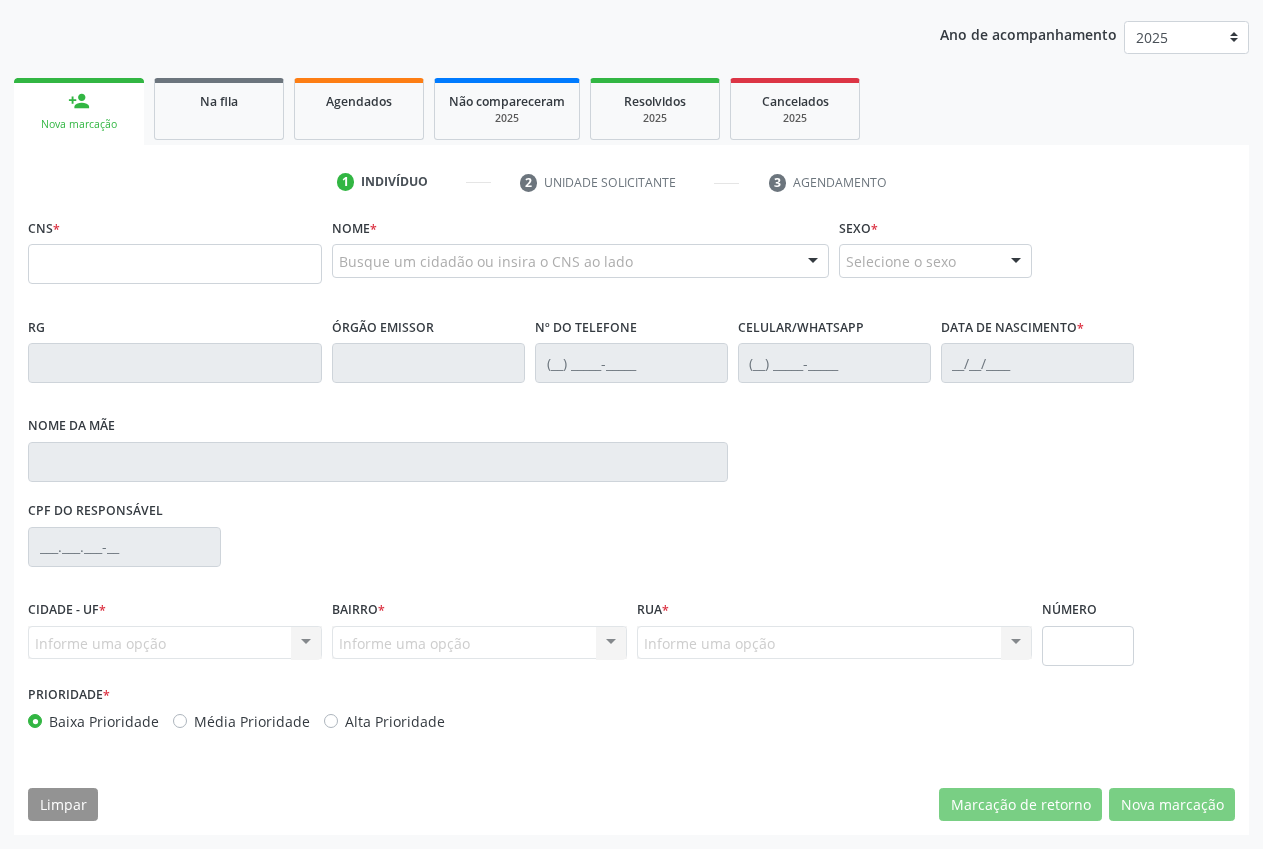 click on "person_add
Nova marcação
Na fila   Agendados   Não compareceram
2025
Resolvidos
2025
Cancelados
2025
1
Indivíduo
2
Unidade solicitante
3
Agendamento
CNS
*
Nome
*
Busque um cidadão ou insira o CNS ao lado
Nenhum resultado encontrado para: "   "
Digite o nome ou CNS para buscar um indivíduo
Sexo
*
Selecione o sexo
Masculino   Feminino
Nenhum resultado encontrado para: "   "
Não há nenhuma opção para ser exibida.
RG
Órgão emissor
Nº do Telefone
Celular/WhatsApp
Data de nascimento
*
Nome da mãe
*" at bounding box center [631, 454] 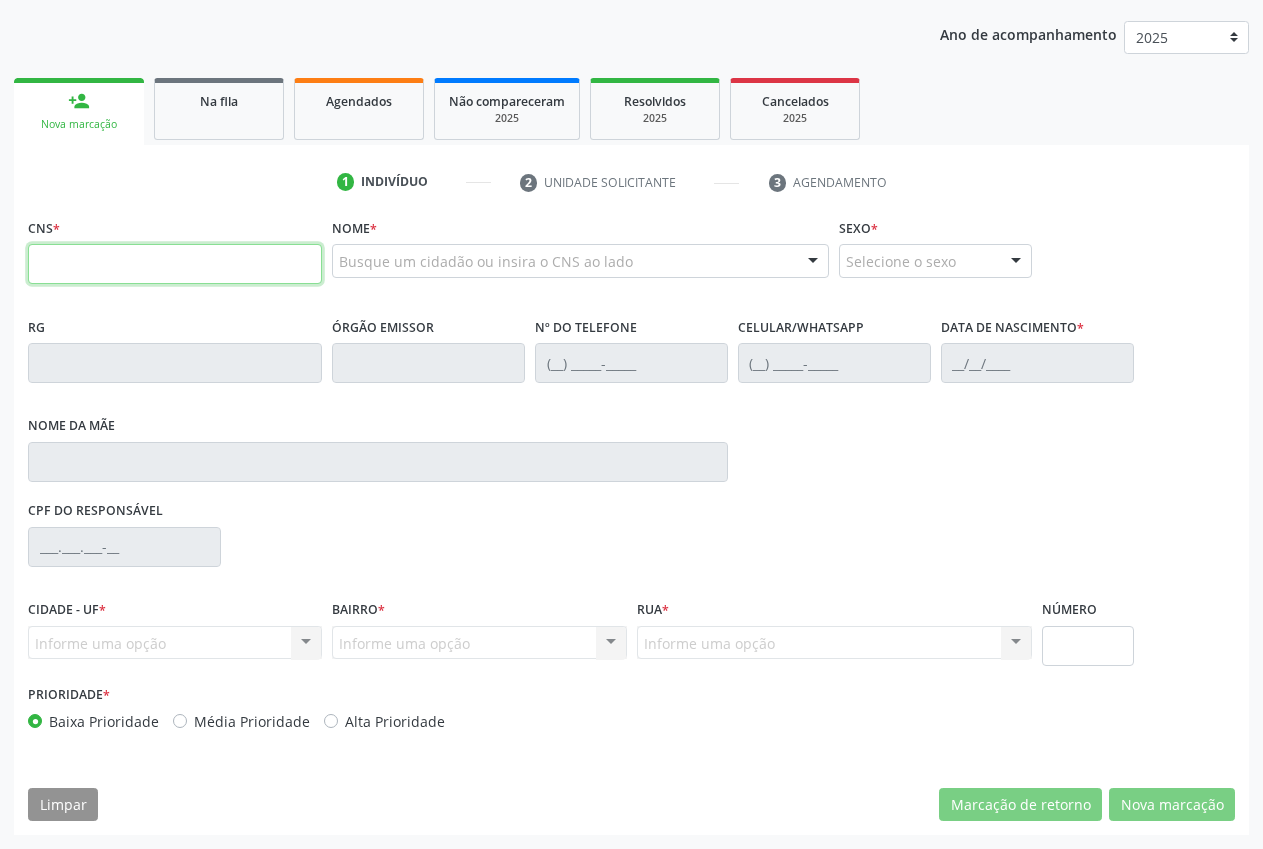 click at bounding box center (175, 264) 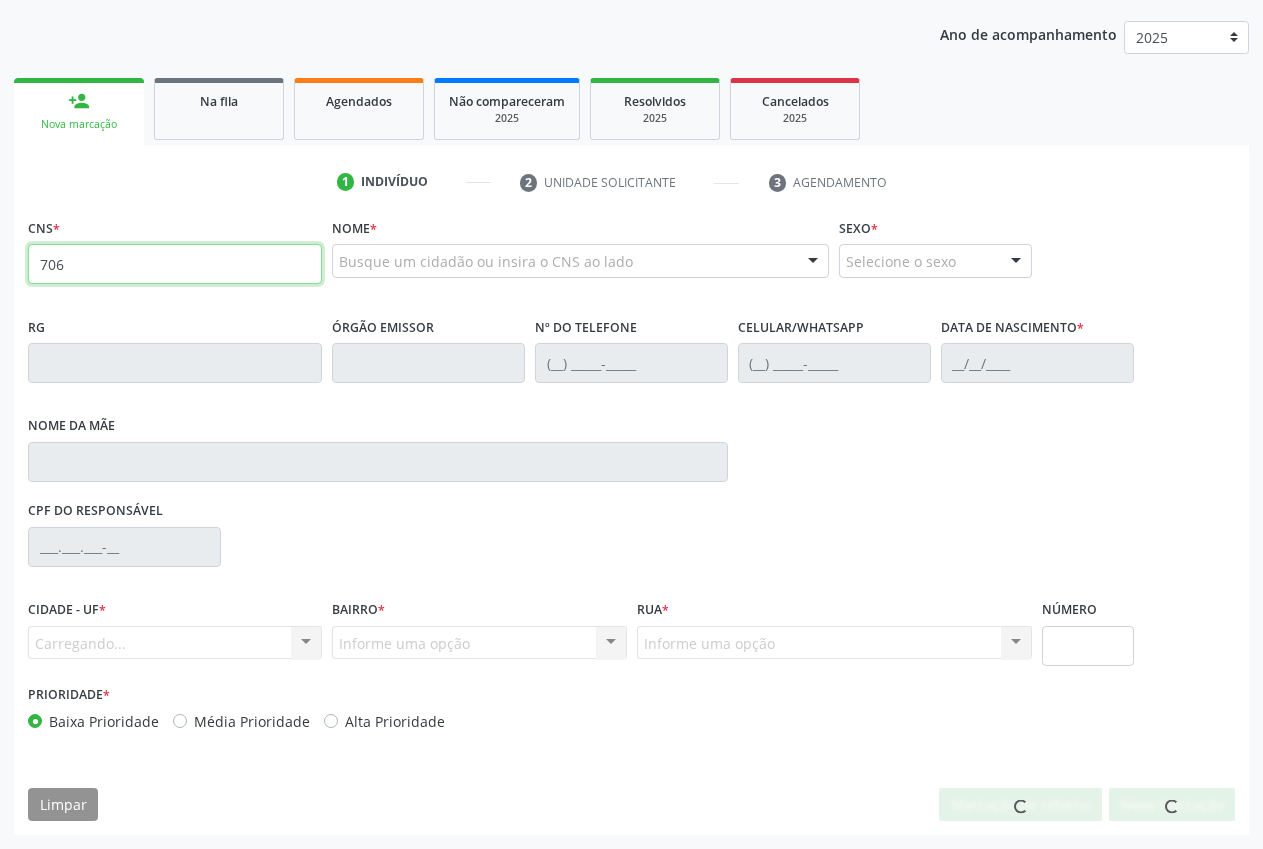 scroll, scrollTop: 0, scrollLeft: 0, axis: both 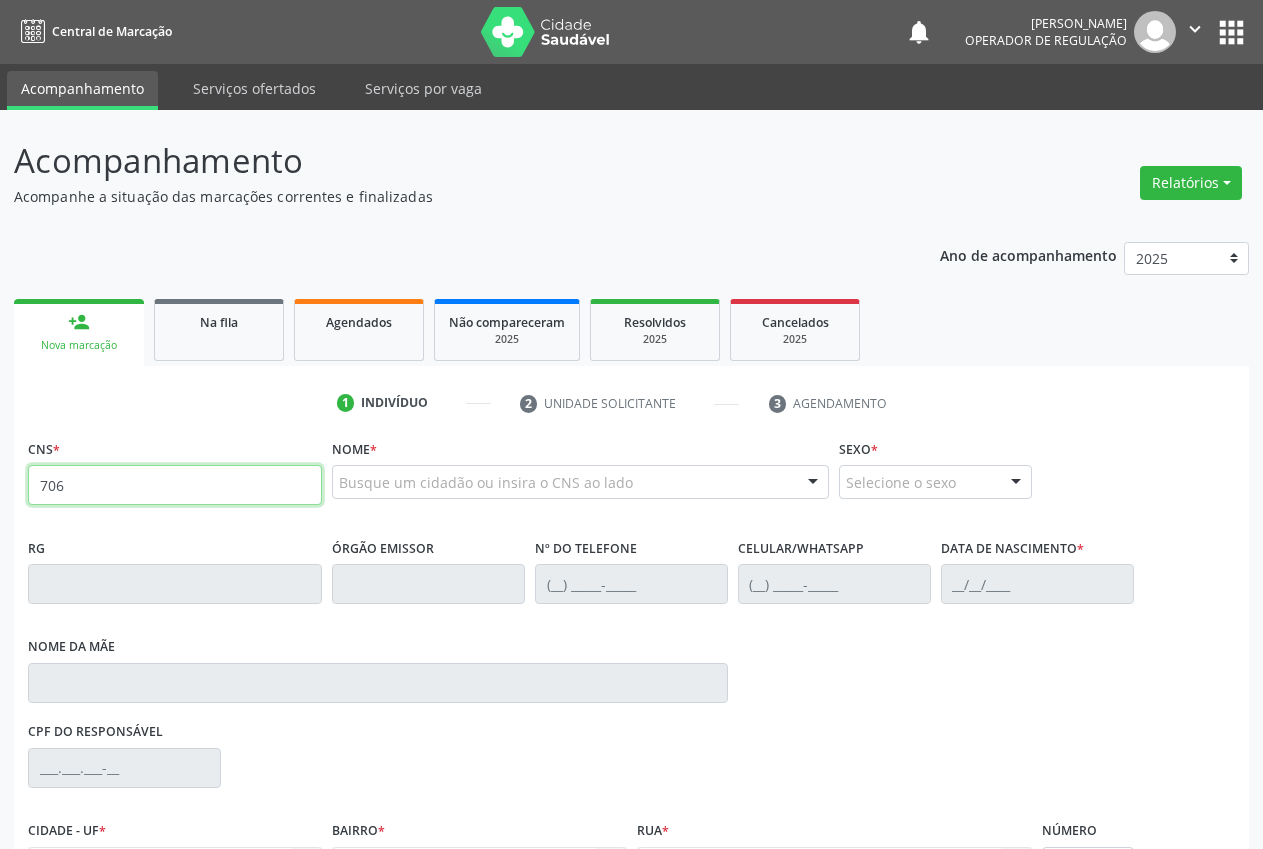 click on "706" at bounding box center [175, 485] 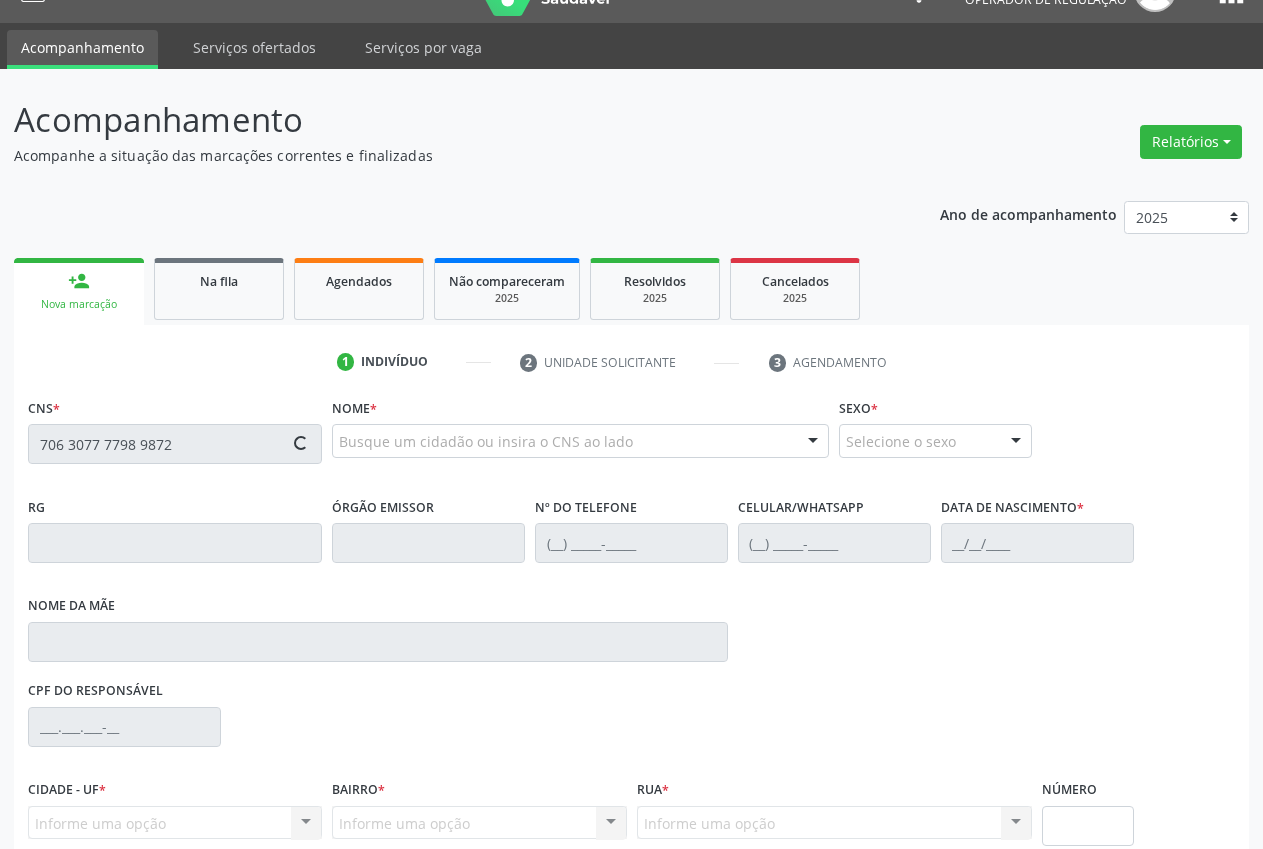 scroll, scrollTop: 221, scrollLeft: 0, axis: vertical 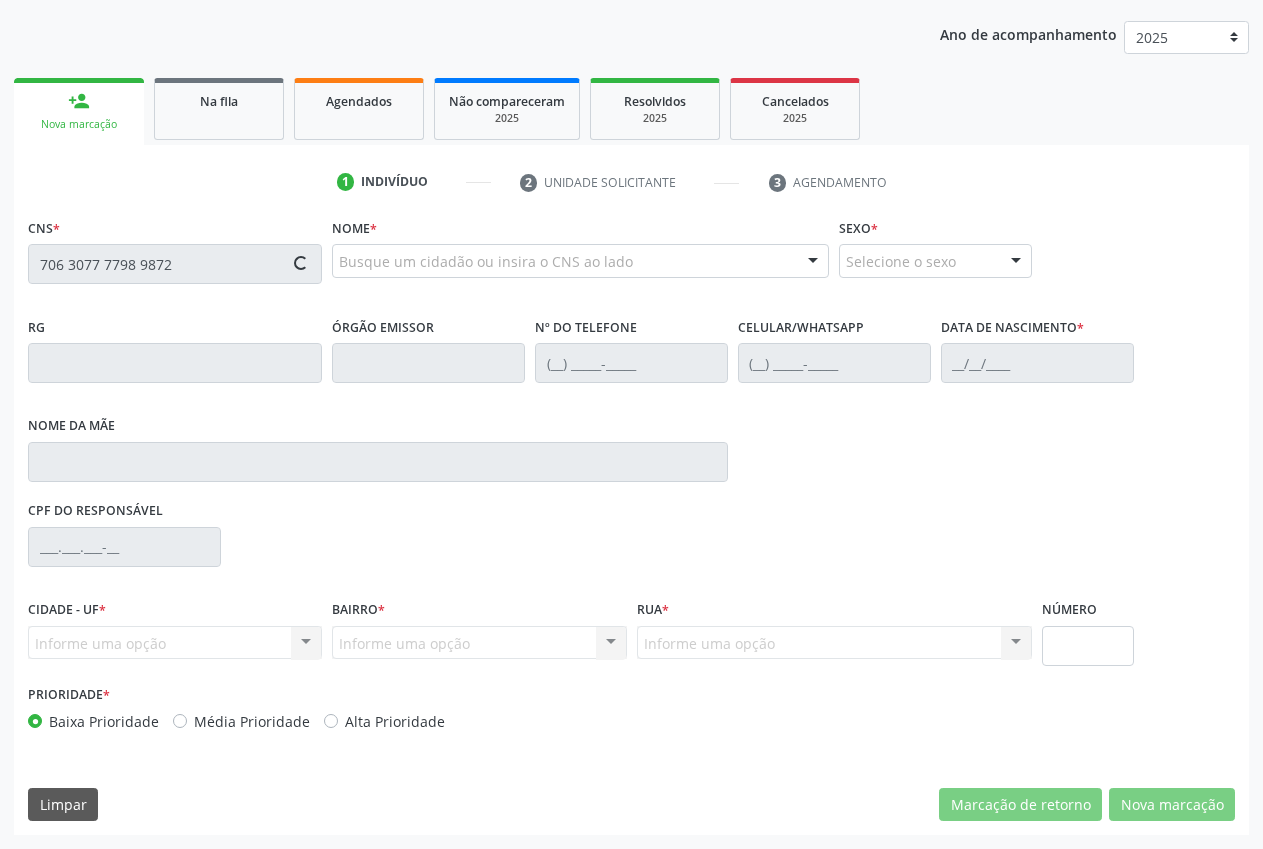 type on "706 3077 7798 9872" 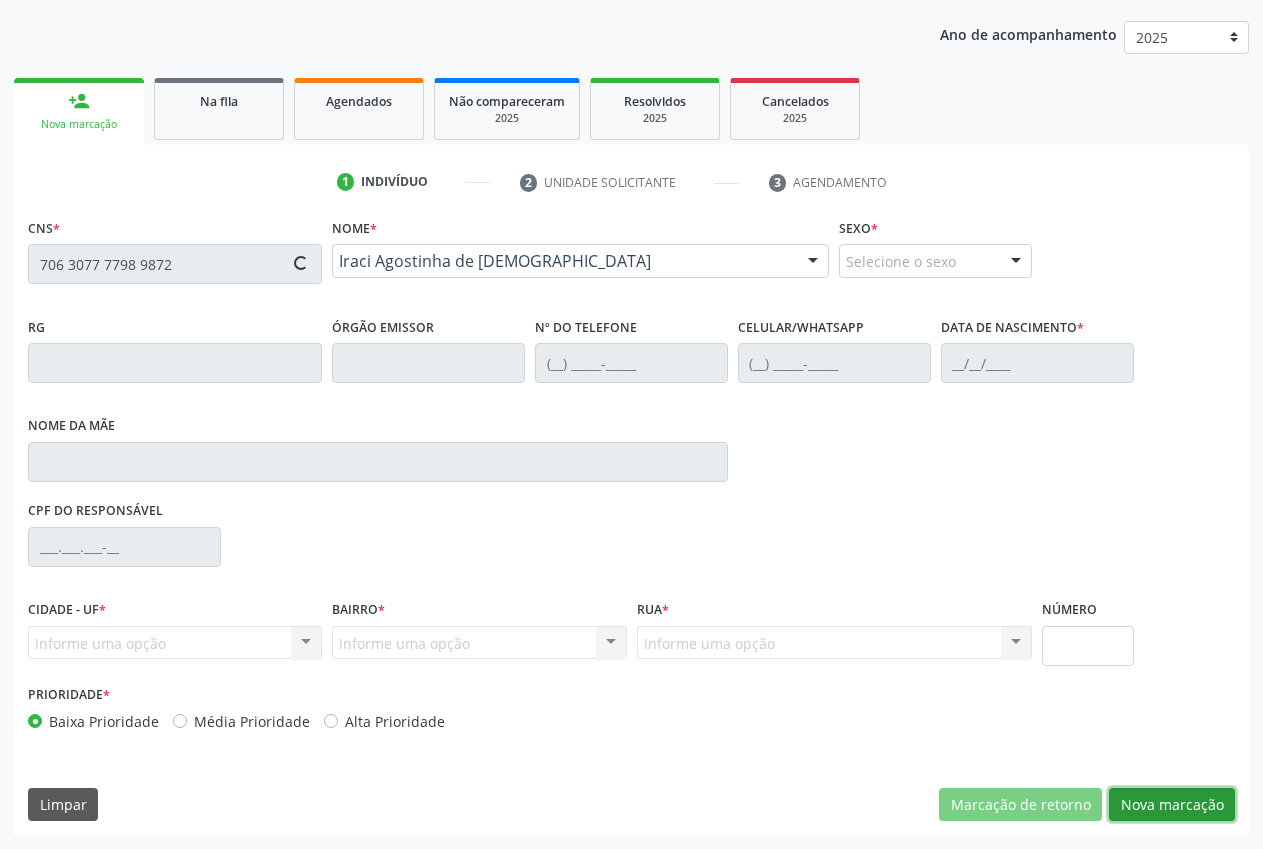 click on "Nova marcação" at bounding box center (1172, 805) 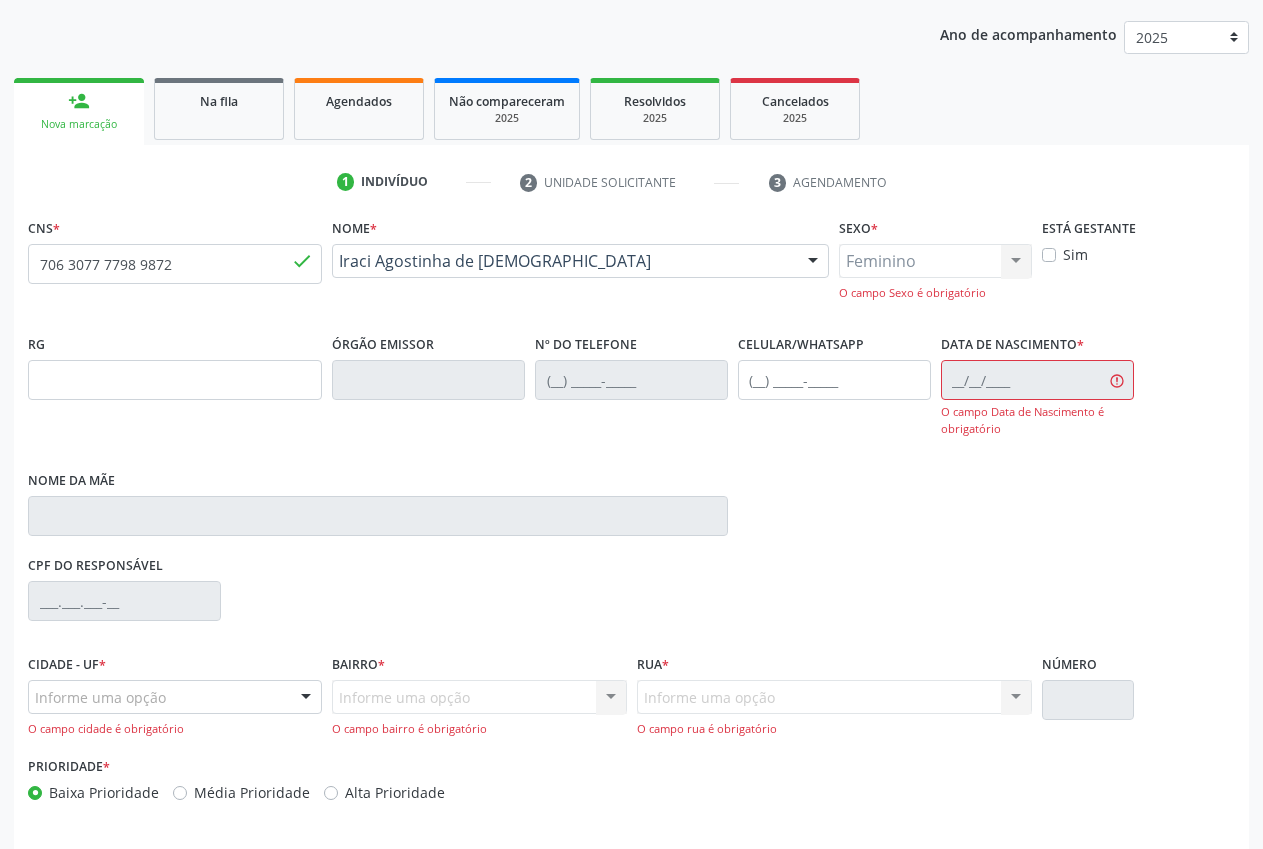 type on "[PHONE_NUMBER]" 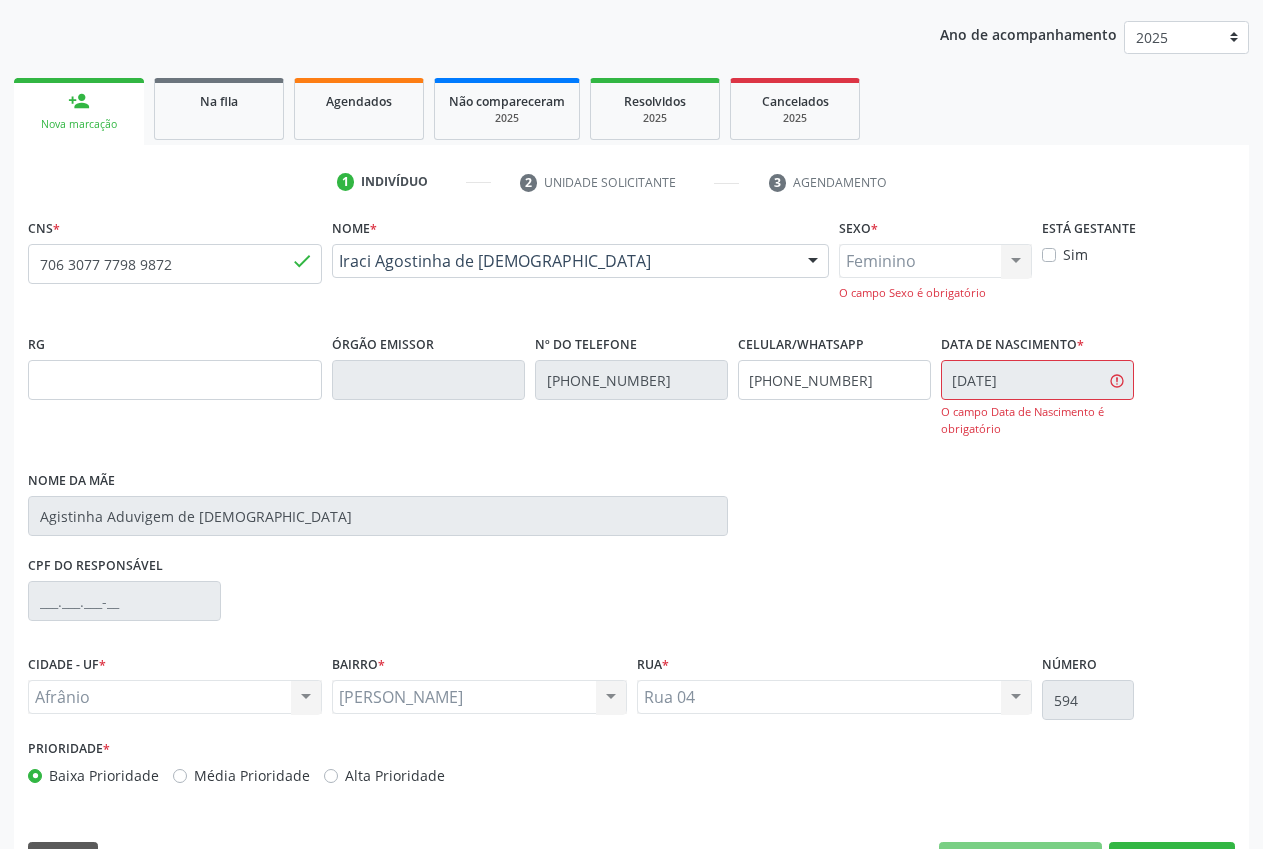 click on "RG
Órgão emissor
Nº do Telefone
[PHONE_NUMBER]
Celular/WhatsApp
[PHONE_NUMBER]
Data de nascimento
*
[DATE]
O campo Data de Nascimento é obrigatório
Nome da mãe
Agistinha Aduvigem de [DEMOGRAPHIC_DATA]" at bounding box center (631, 440) 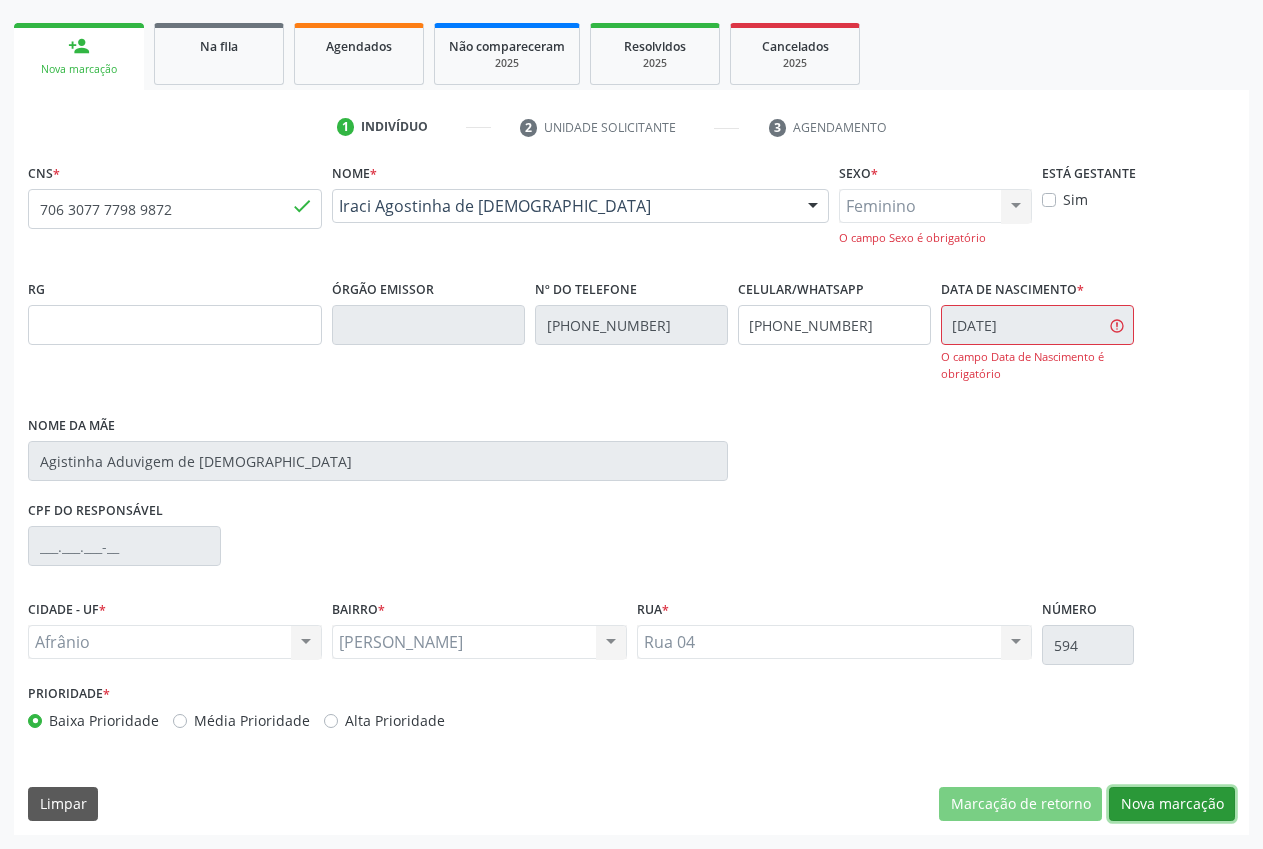 click on "Nova marcação" at bounding box center (1172, 804) 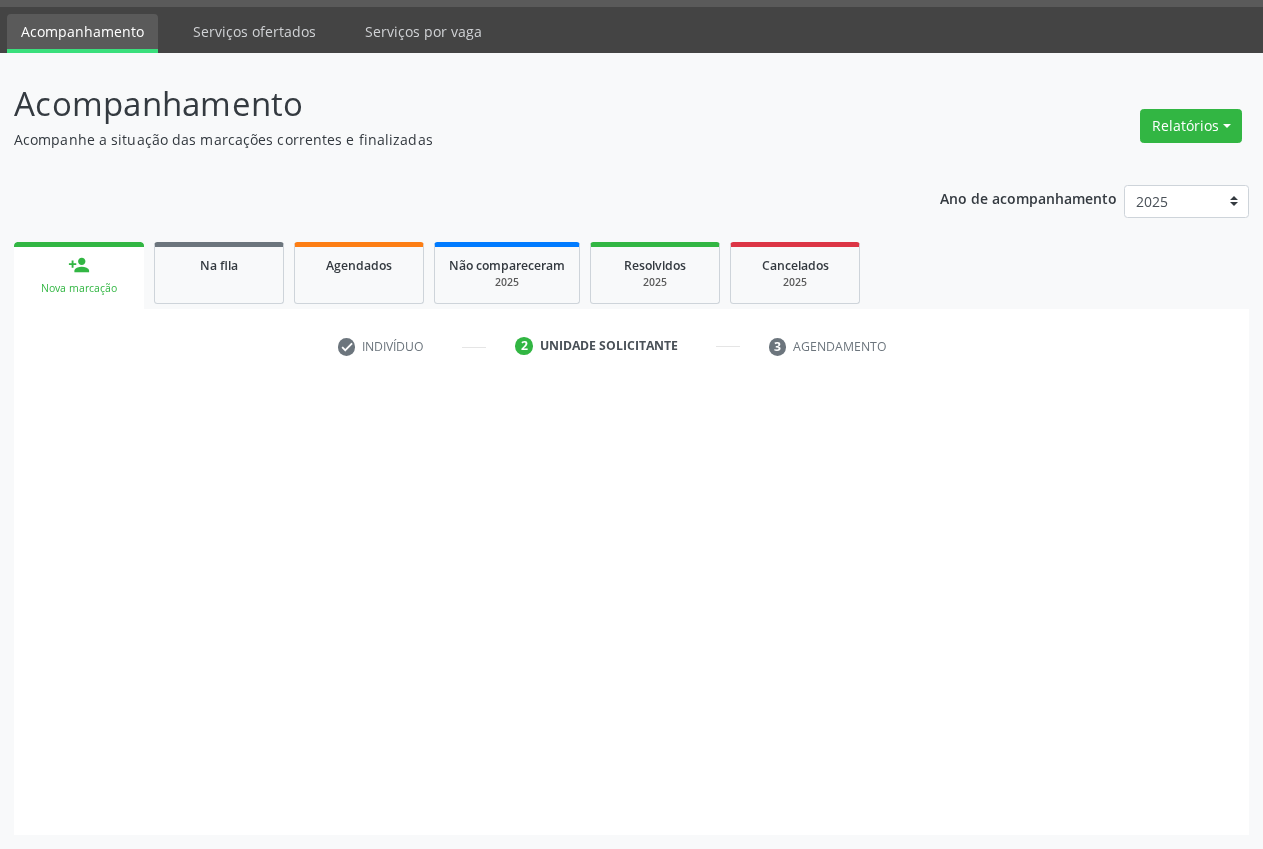 scroll, scrollTop: 57, scrollLeft: 0, axis: vertical 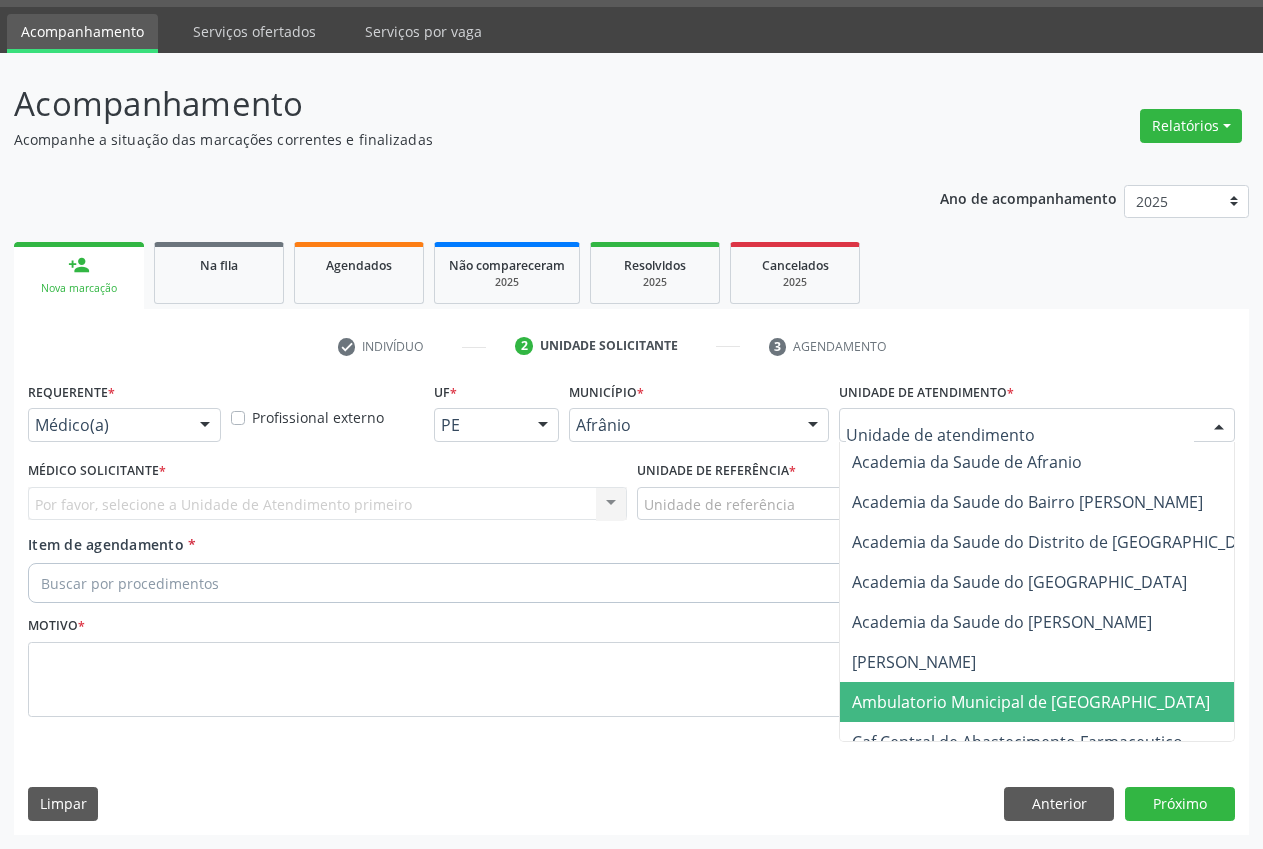 click on "Ambulatorio Municipal de [GEOGRAPHIC_DATA]" at bounding box center (1031, 702) 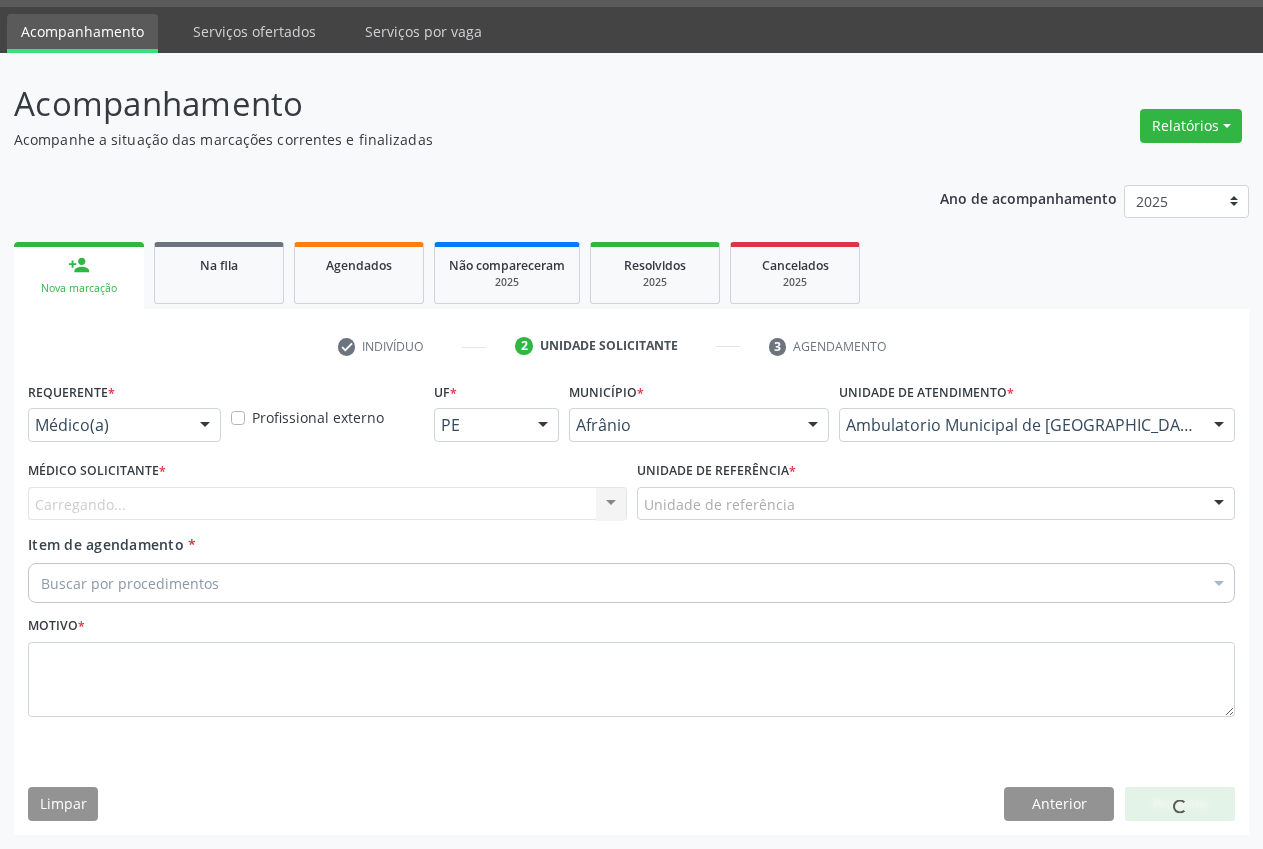 click on "Carregando...
Nenhum resultado encontrado para: "   "
Não há nenhuma opção para ser exibida." at bounding box center [327, 504] 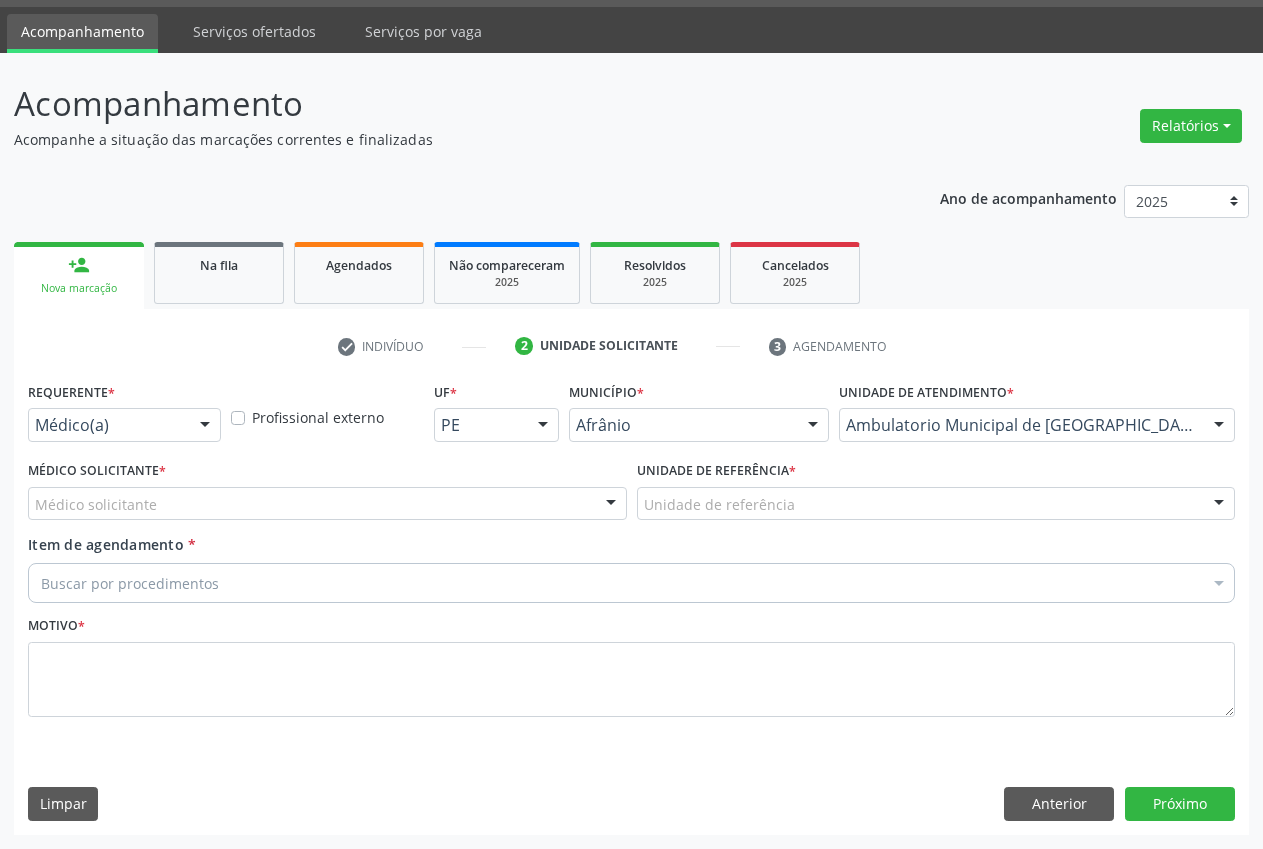click on "Médico solicitante" at bounding box center [327, 504] 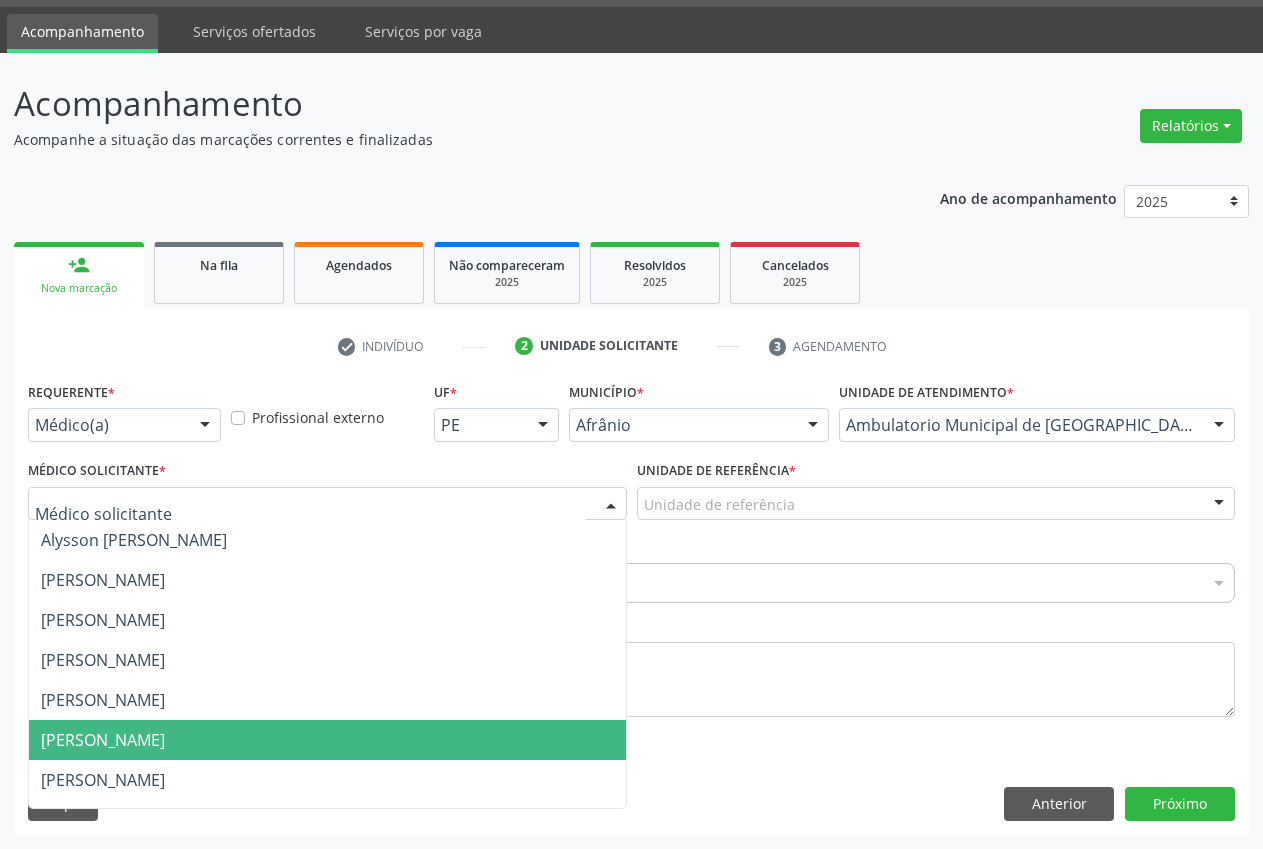 drag, startPoint x: 229, startPoint y: 727, endPoint x: 229, endPoint y: 714, distance: 13 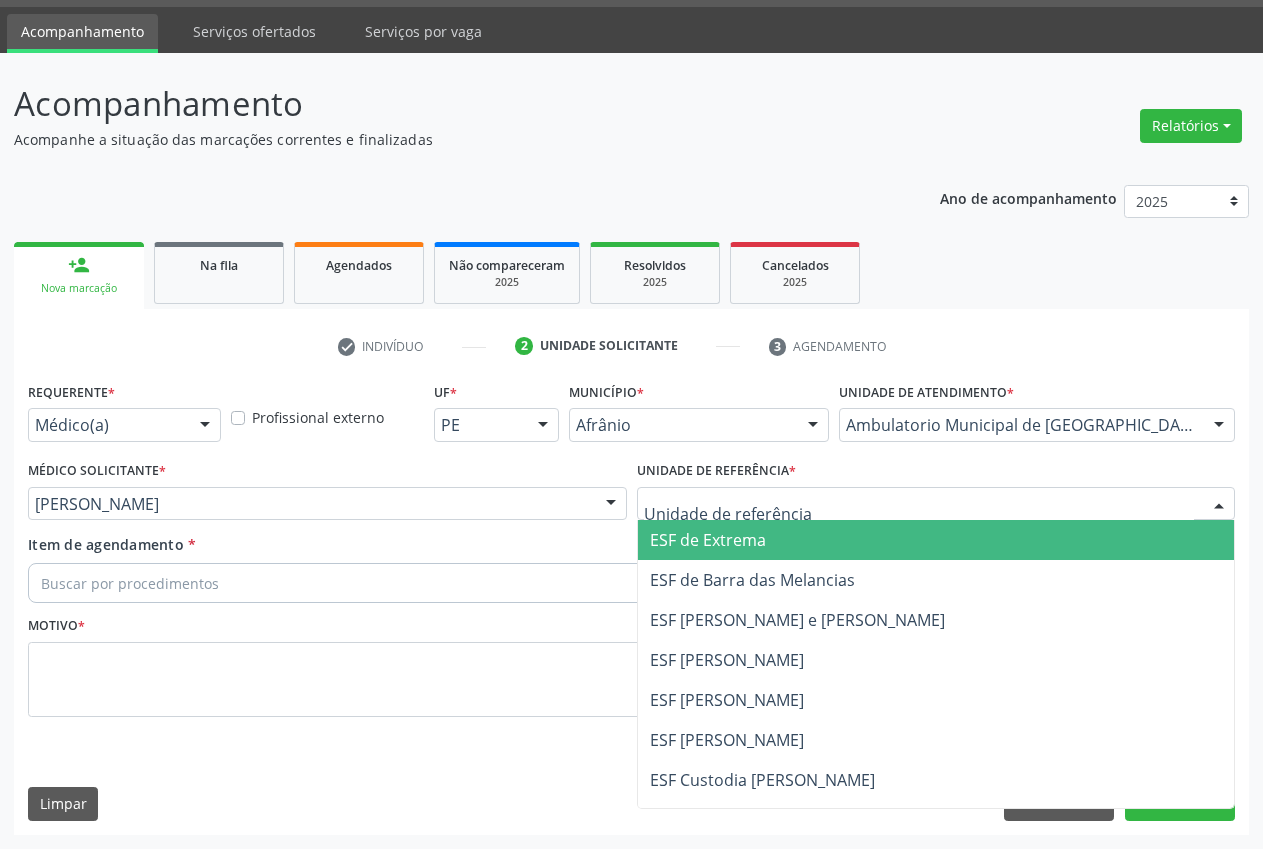 click on "ESF de Extrema" at bounding box center (708, 540) 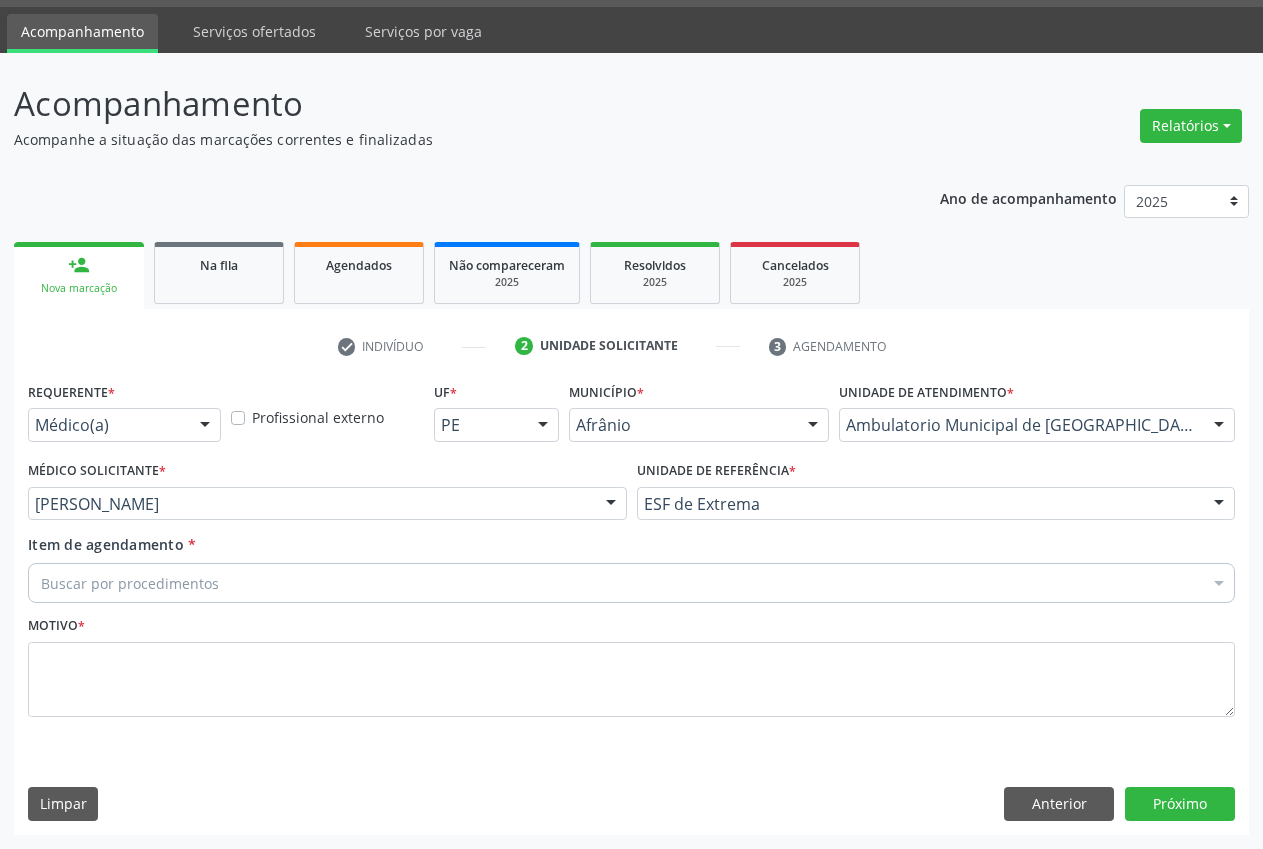 click on "Buscar por procedimentos" at bounding box center (631, 583) 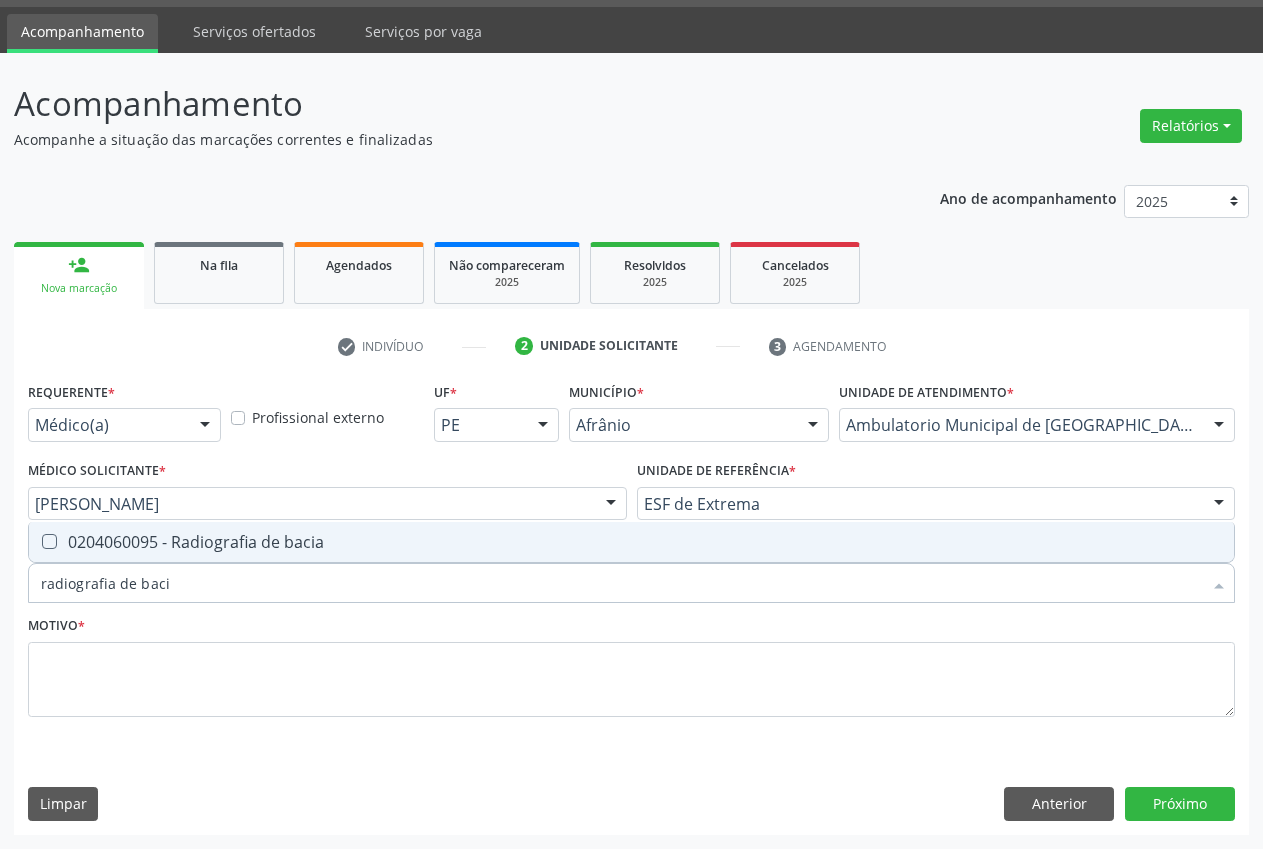 type on "radiografia de bacia" 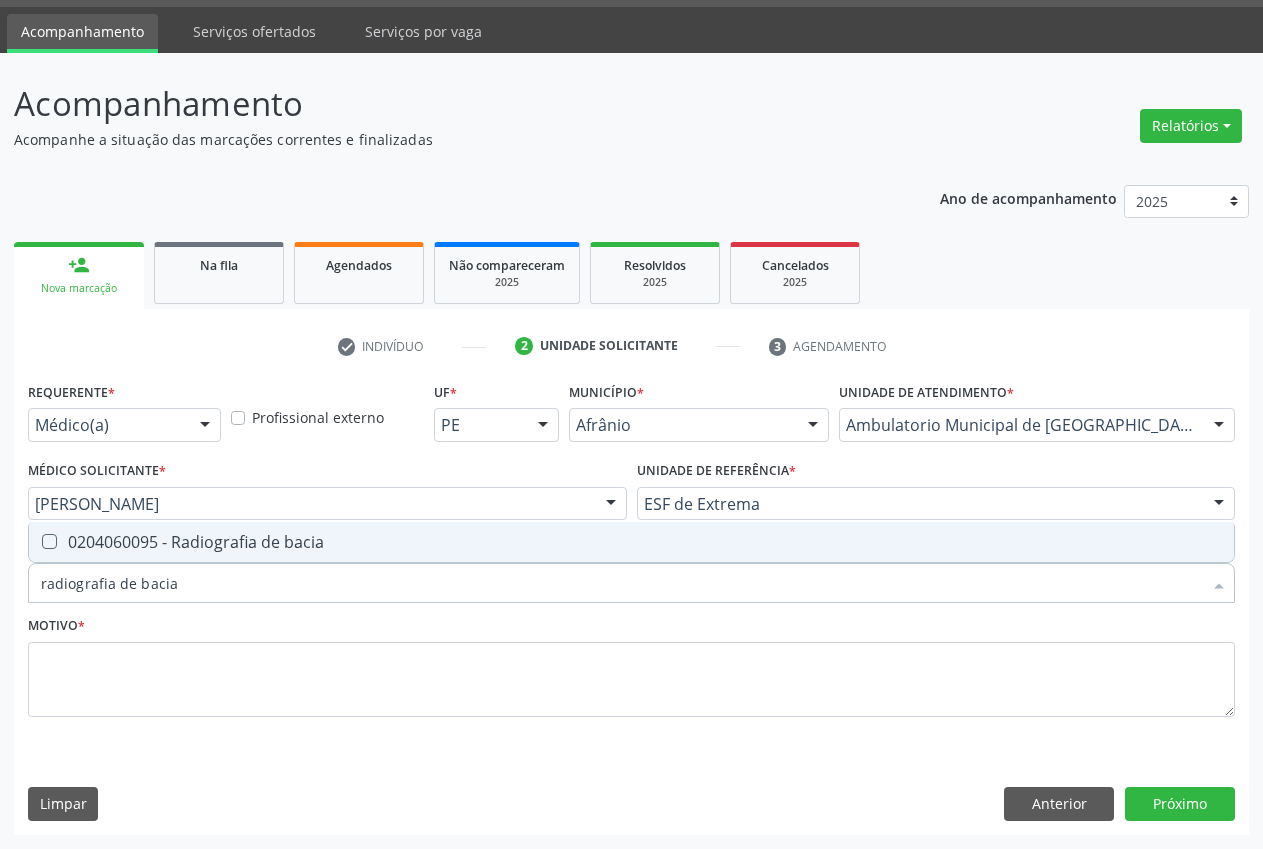 click on "0204060095 - Radiografia de bacia" at bounding box center (631, 542) 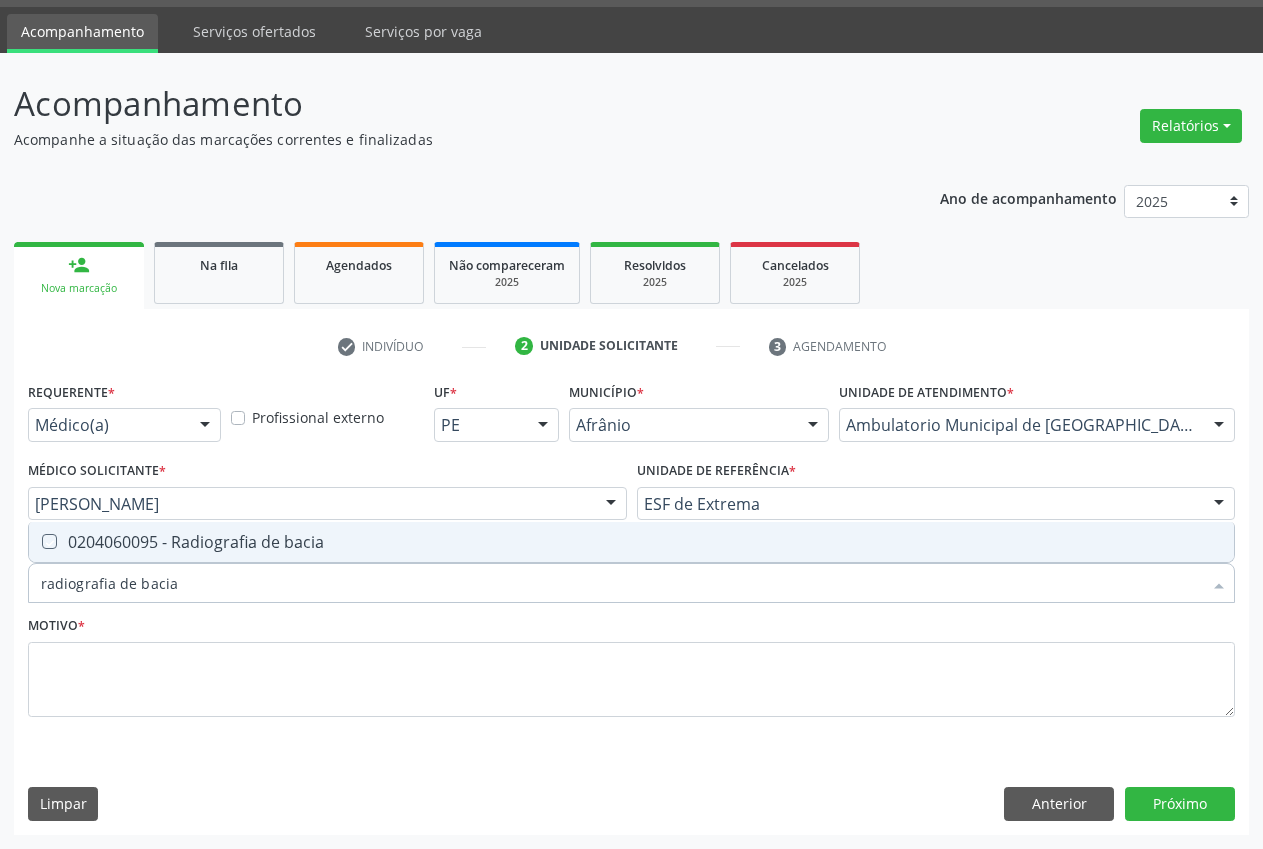 checkbox on "true" 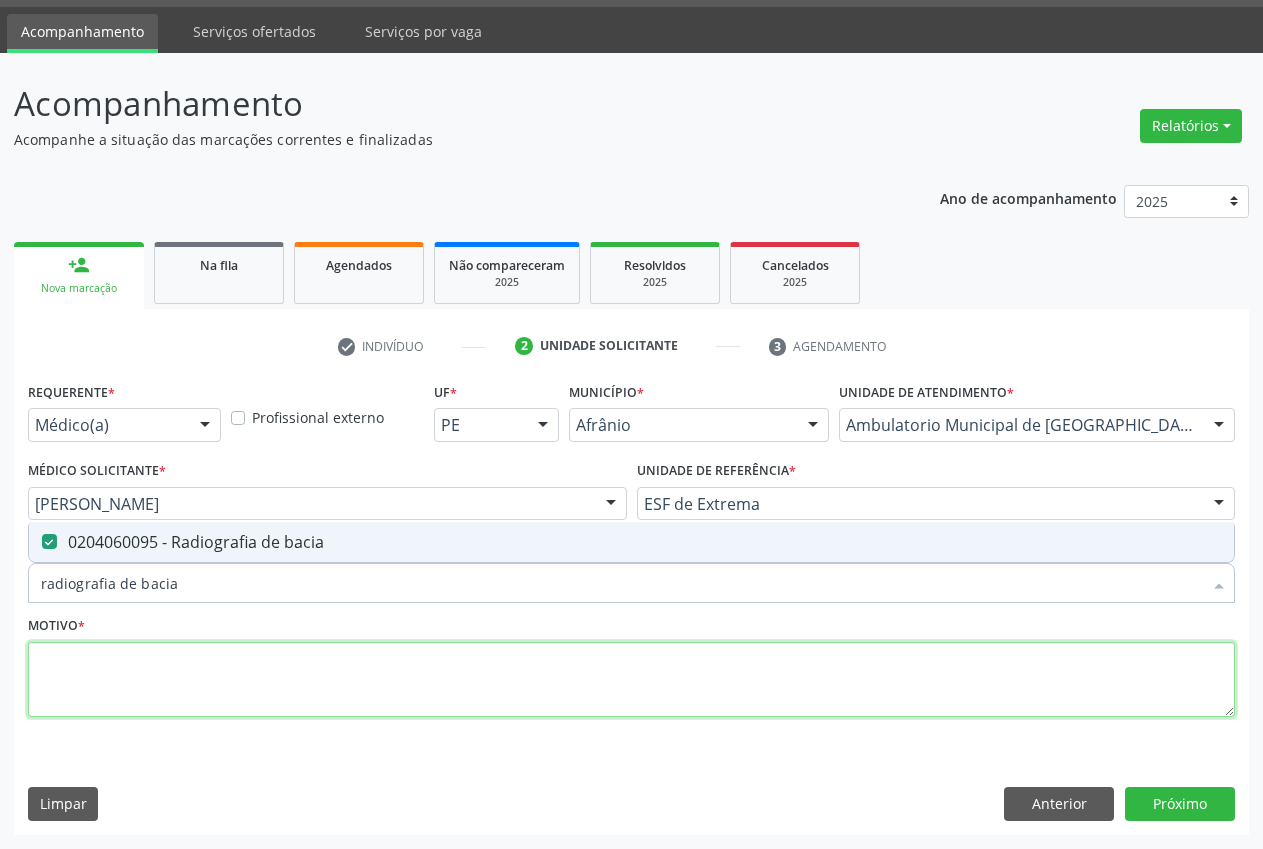 drag, startPoint x: 728, startPoint y: 666, endPoint x: 978, endPoint y: 570, distance: 267.79843 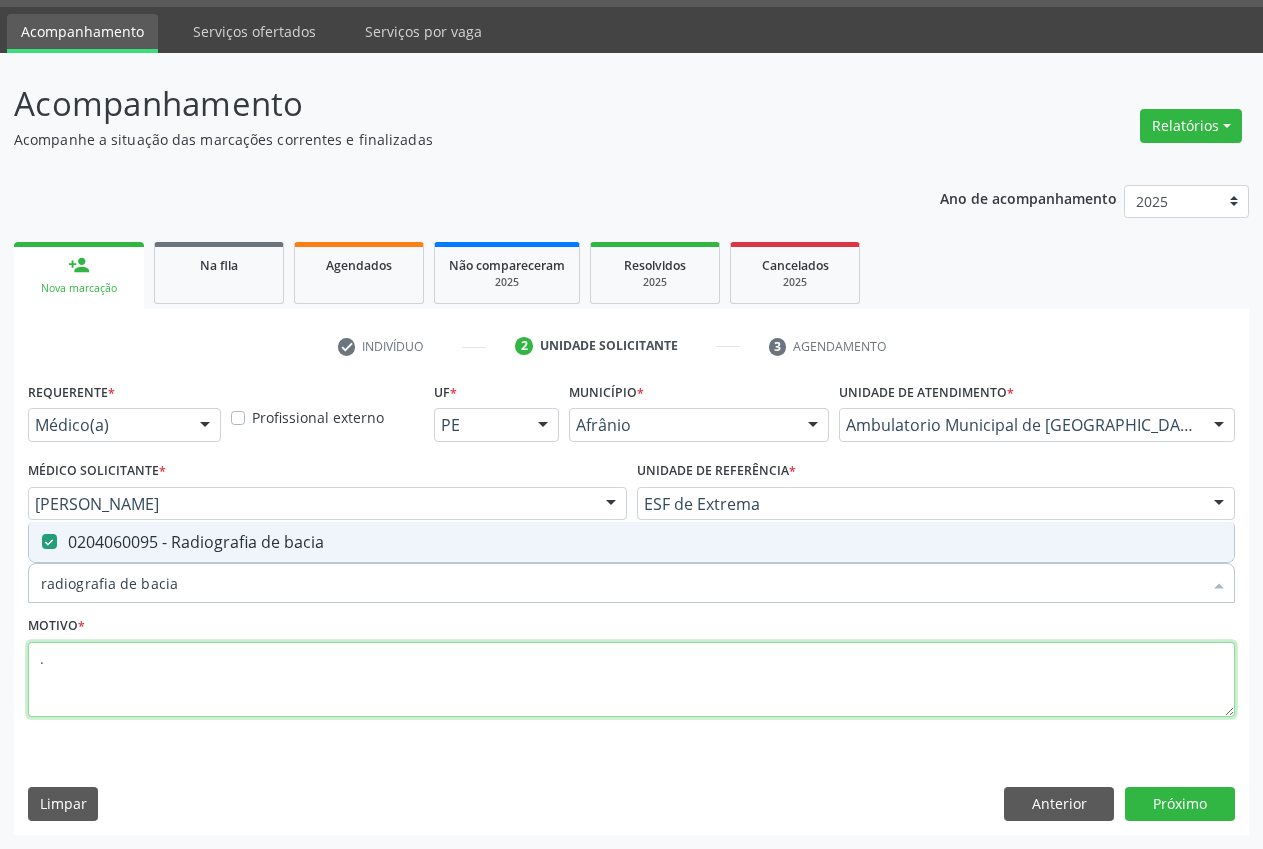 click on "." at bounding box center (631, 680) 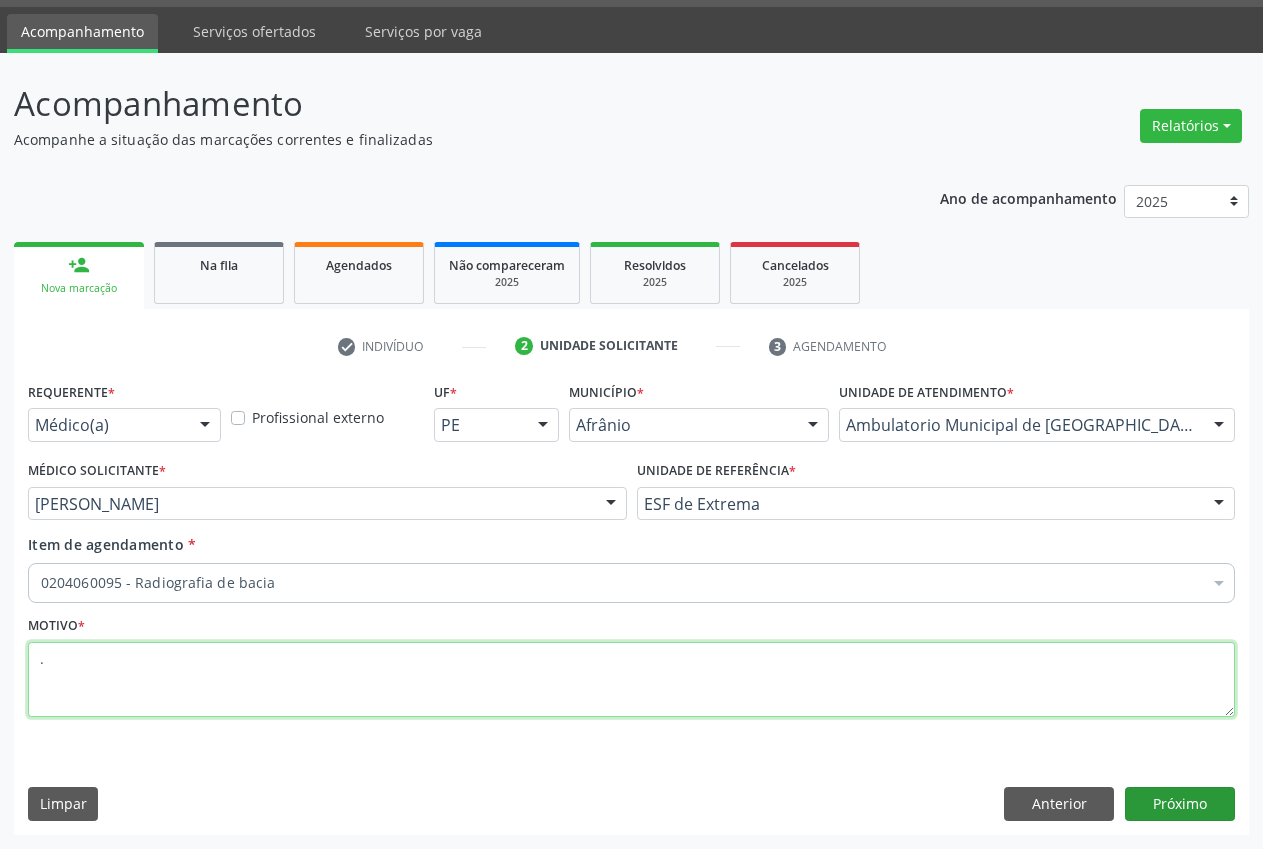 type on "." 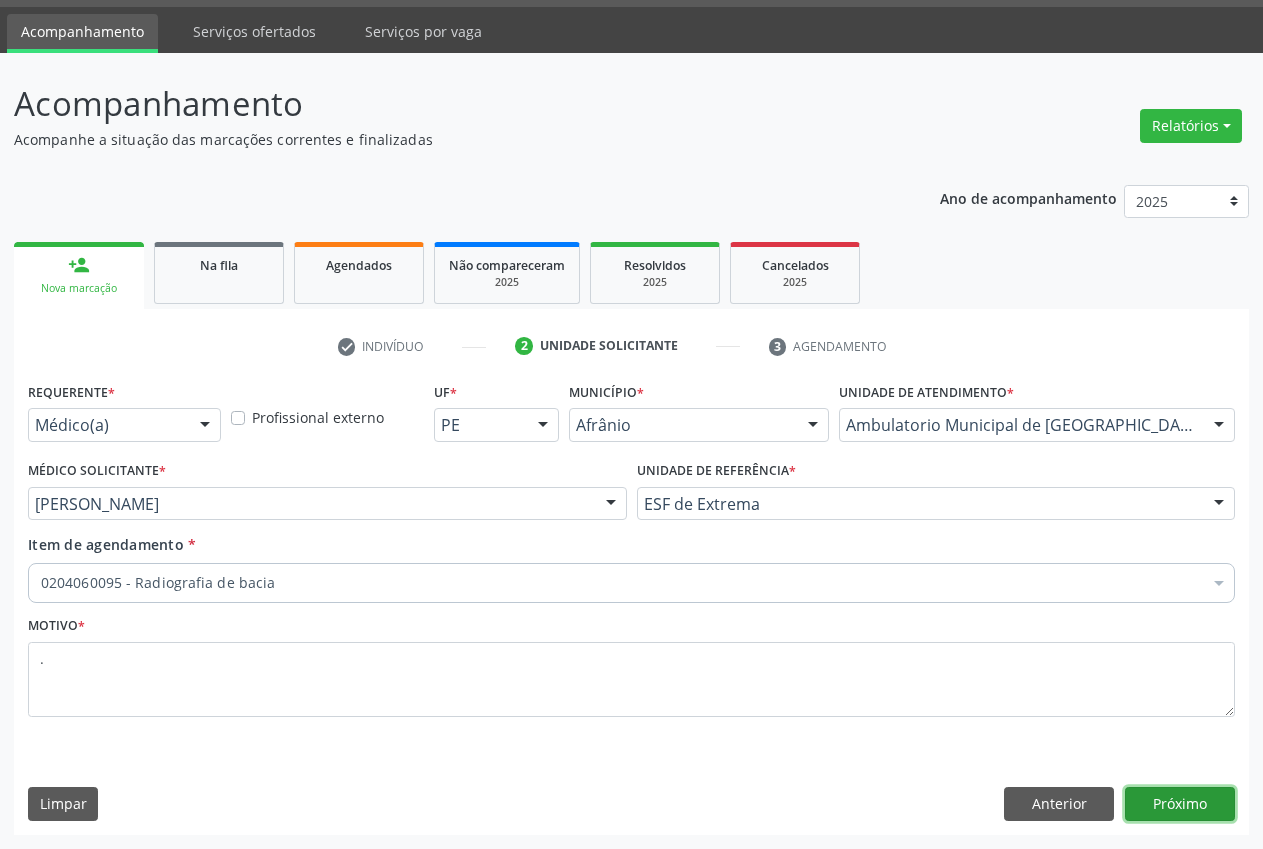 click on "Próximo" at bounding box center (1180, 804) 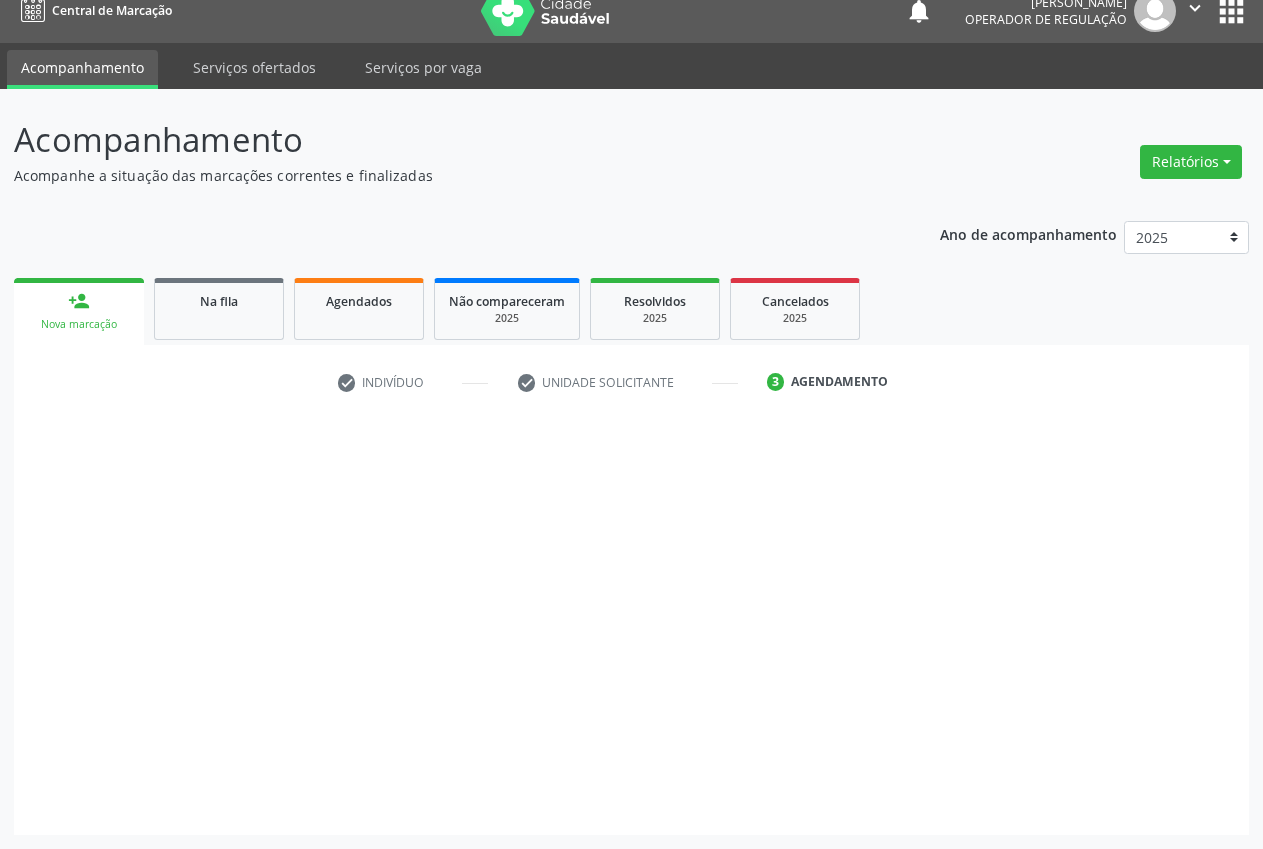 scroll, scrollTop: 21, scrollLeft: 0, axis: vertical 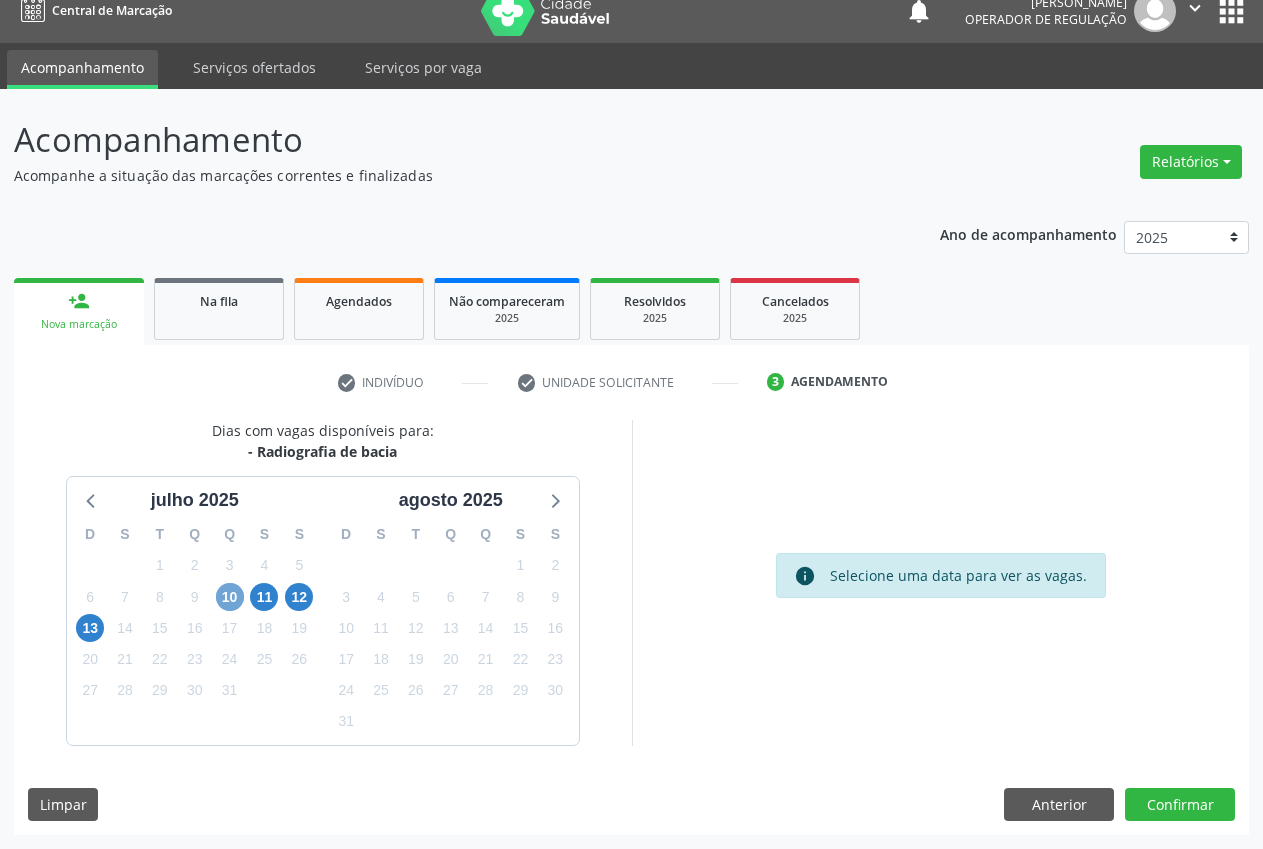 click on "10" at bounding box center (230, 597) 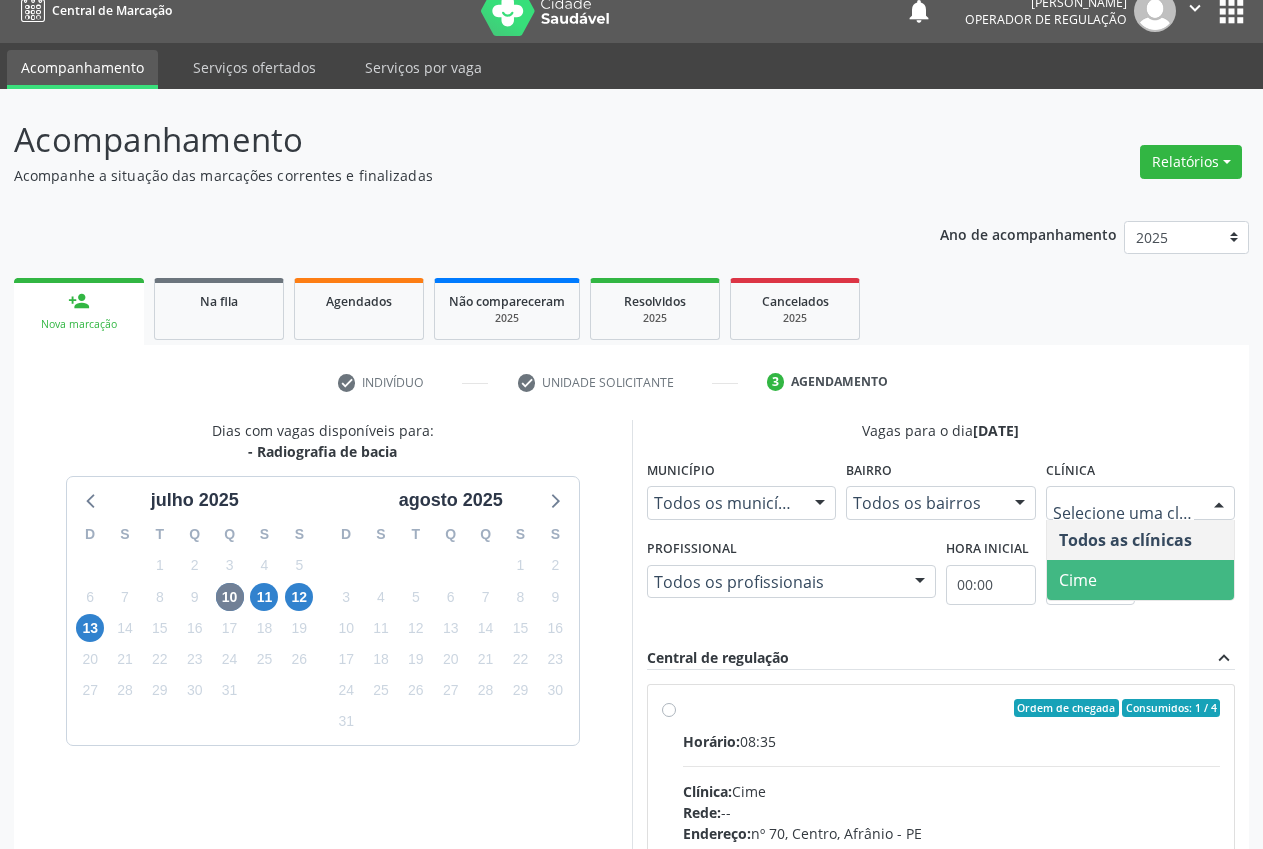 click on "Cime" at bounding box center [1141, 580] 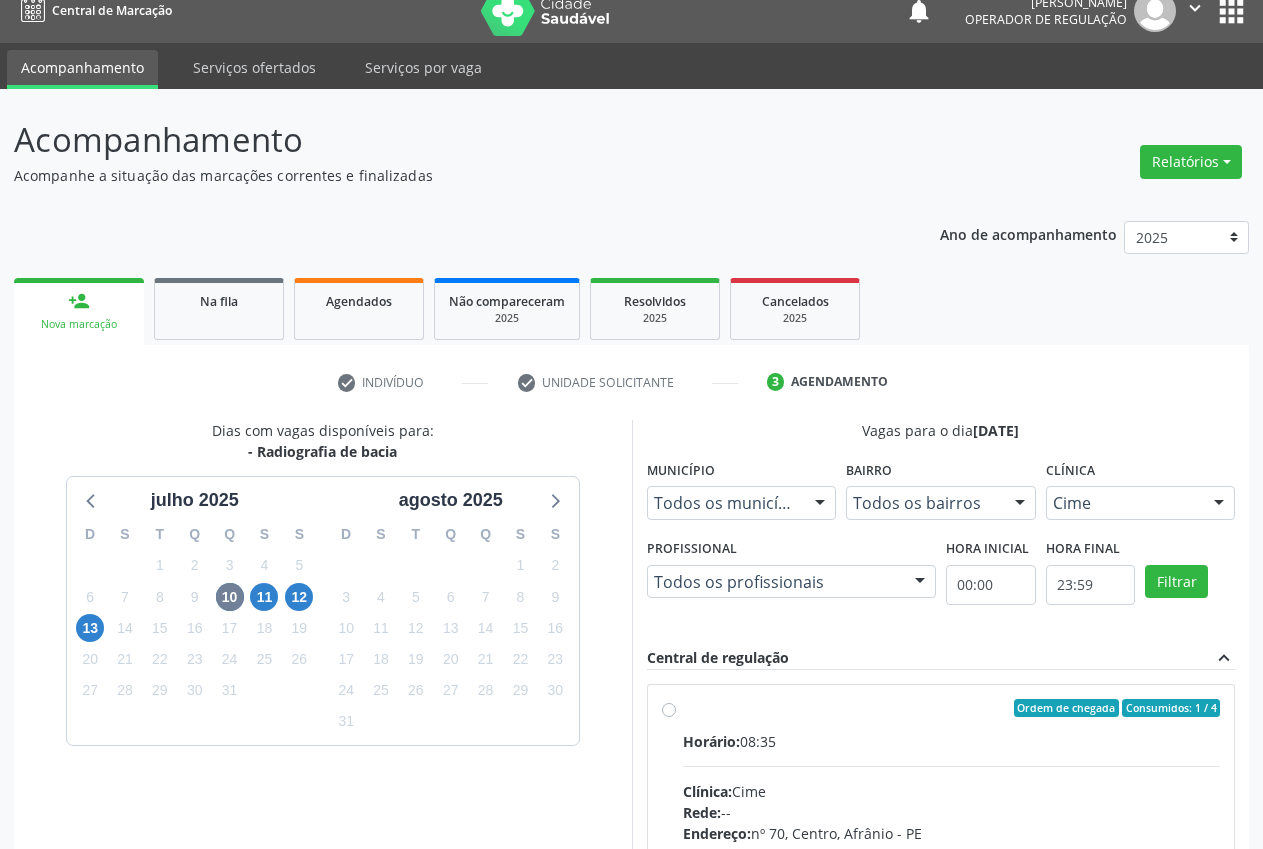 click on "Ordem de chegada
Consumidos: 1 / 4
Horário:   08:35
Clínica:  Cime
Rede:
--
Endereço:   [STREET_ADDRESS]
Telefone:   [PHONE_NUMBER]
Profissional:
--
Informações adicionais sobre o atendimento
Idade de atendimento:
Sem restrição
Gênero(s) atendido(s):
Sem restrição
Informações adicionais:
--" at bounding box center (952, 852) 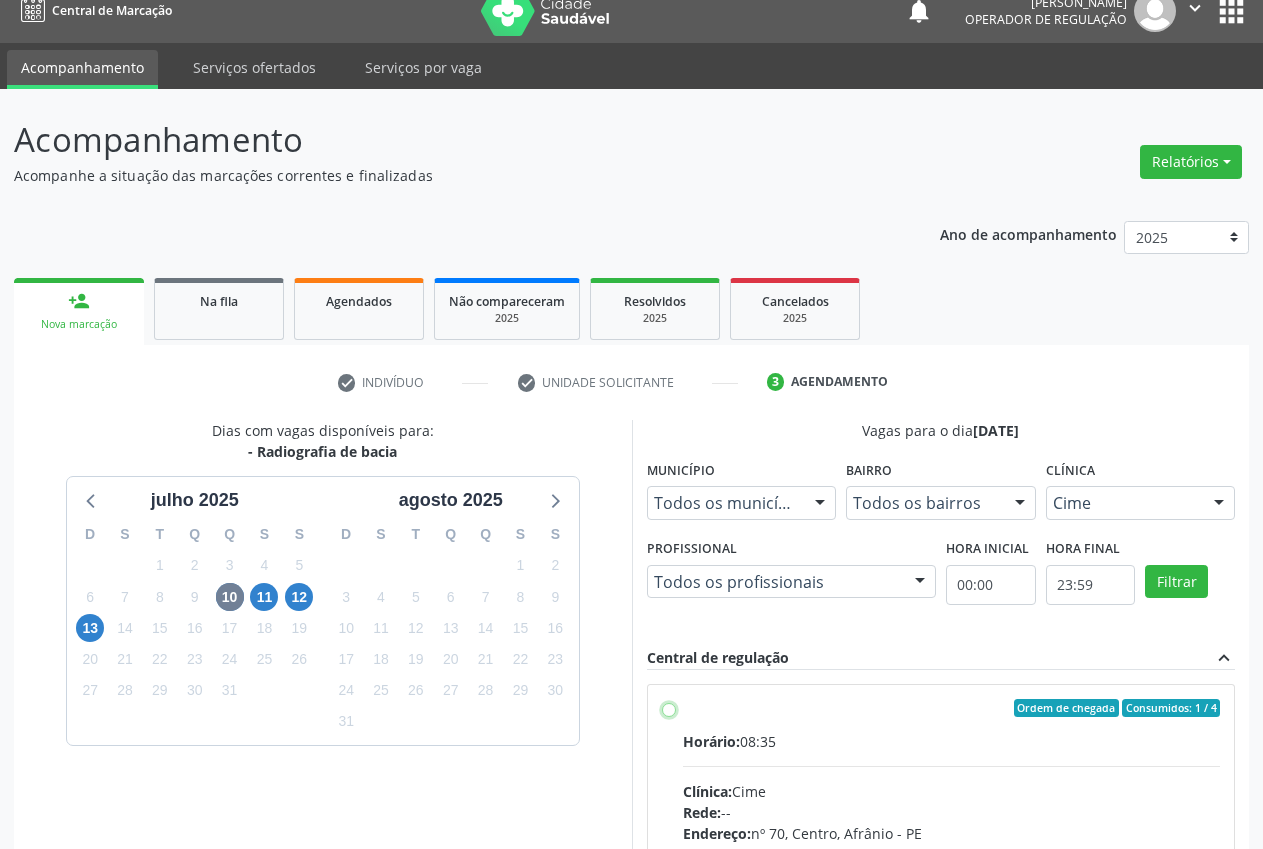 click on "Ordem de chegada
Consumidos: 1 / 4
Horário:   08:35
Clínica:  Cime
Rede:
--
Endereço:   [STREET_ADDRESS]
Telefone:   [PHONE_NUMBER]
Profissional:
--
Informações adicionais sobre o atendimento
Idade de atendimento:
Sem restrição
Gênero(s) atendido(s):
Sem restrição
Informações adicionais:
--" at bounding box center (669, 708) 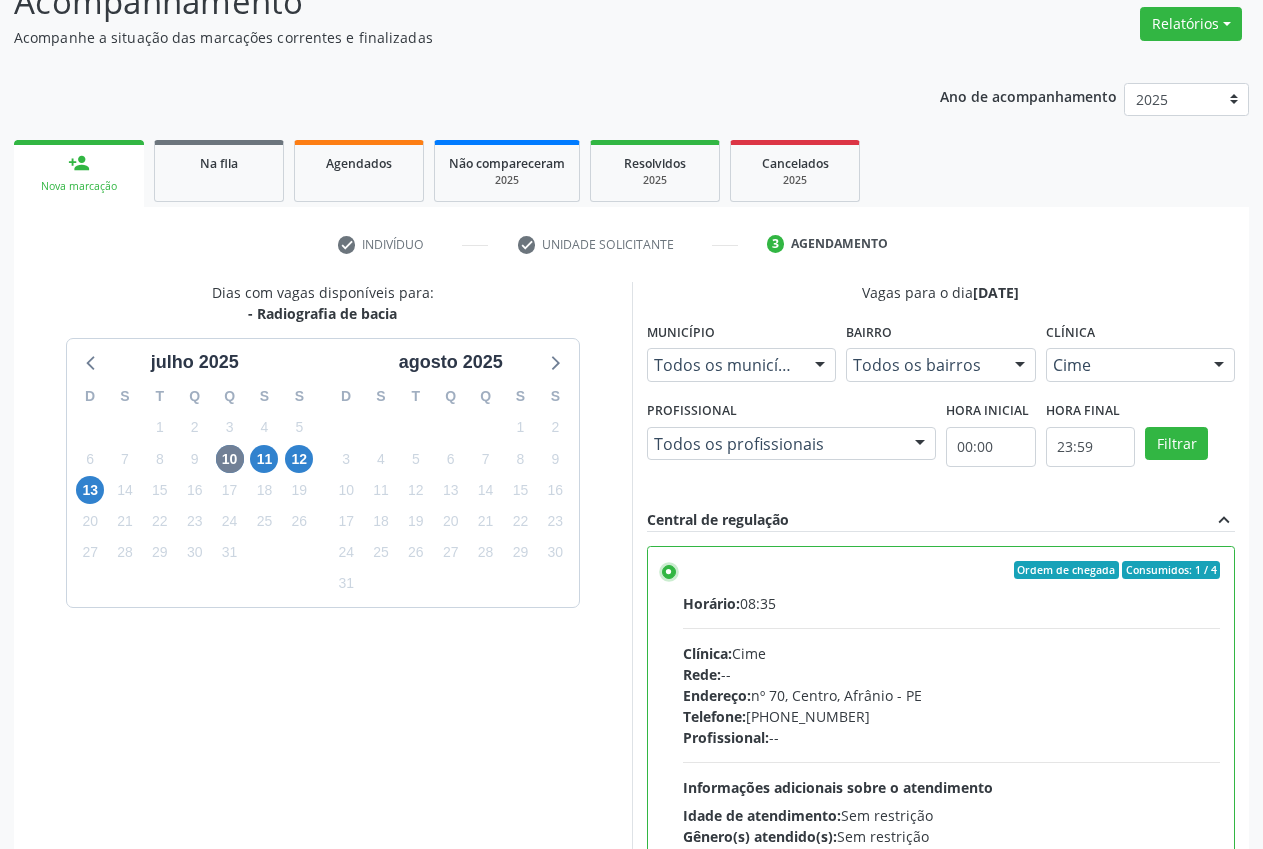 scroll, scrollTop: 346, scrollLeft: 0, axis: vertical 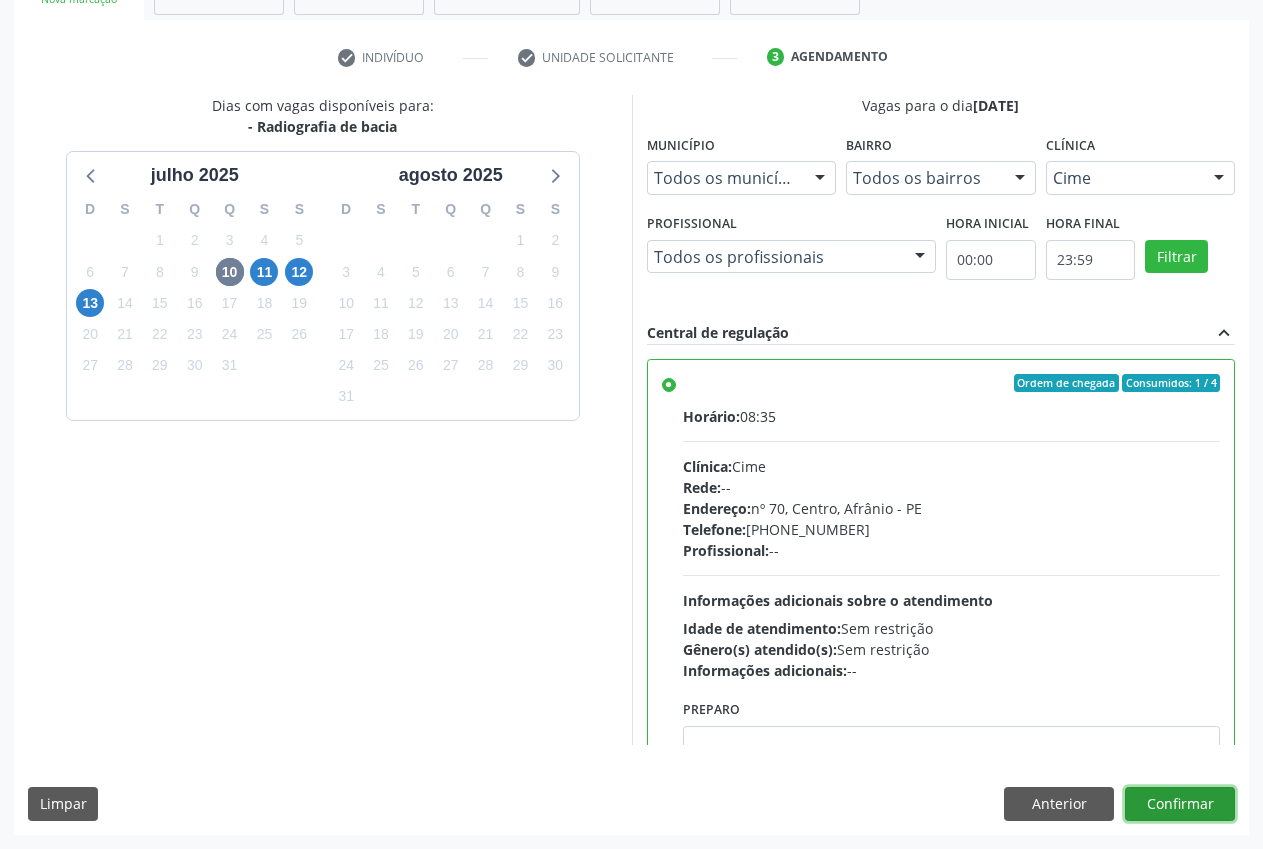 click on "Confirmar" at bounding box center (1180, 804) 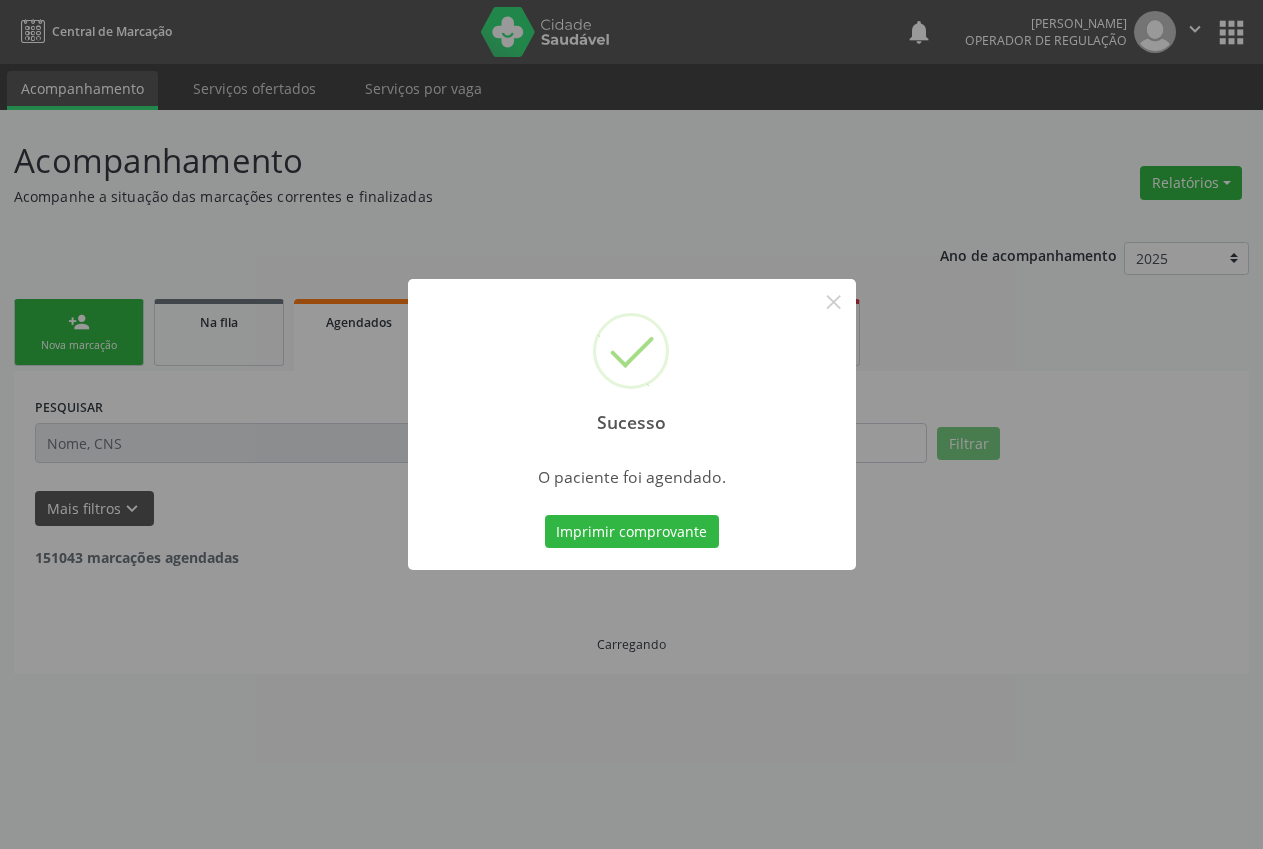 scroll, scrollTop: 0, scrollLeft: 0, axis: both 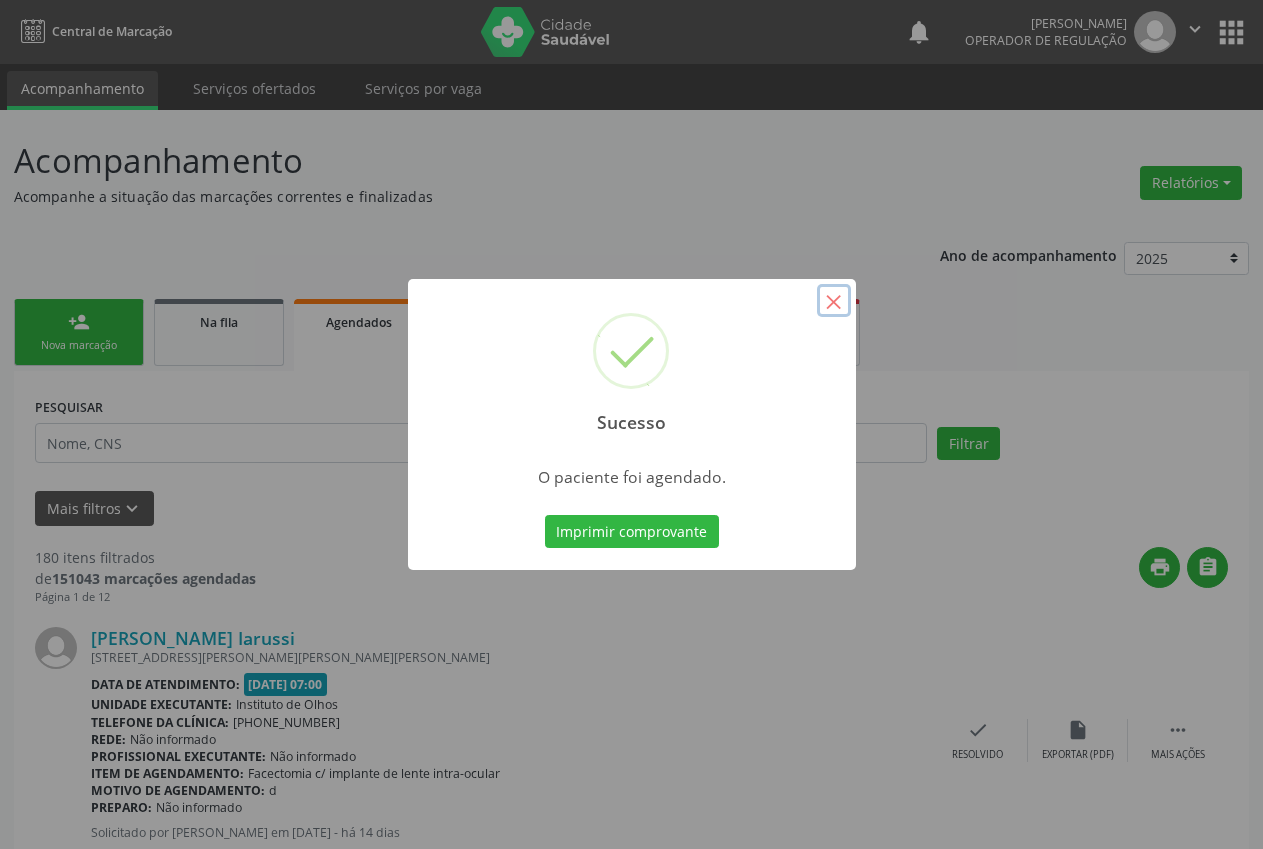 click on "×" at bounding box center [834, 301] 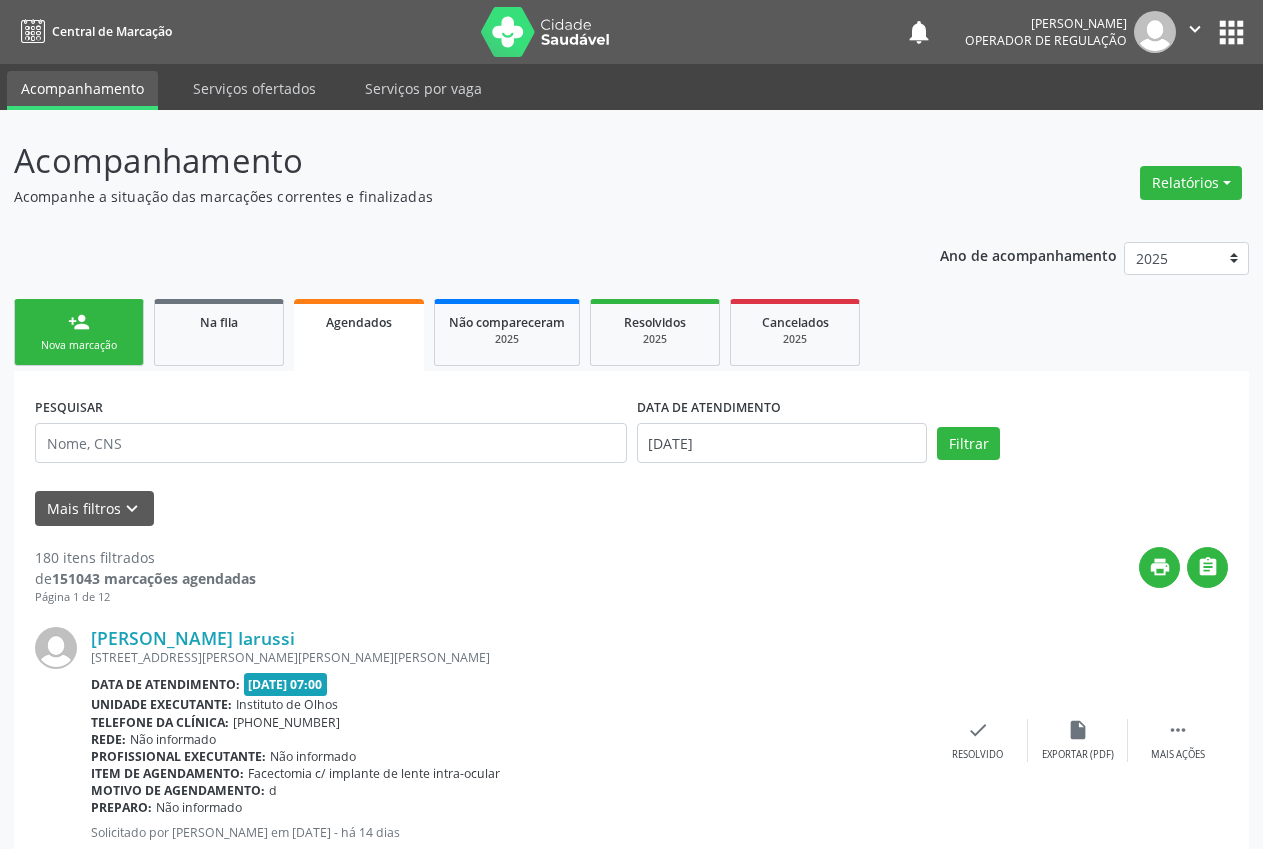 click on "person_add
Nova marcação" at bounding box center [79, 332] 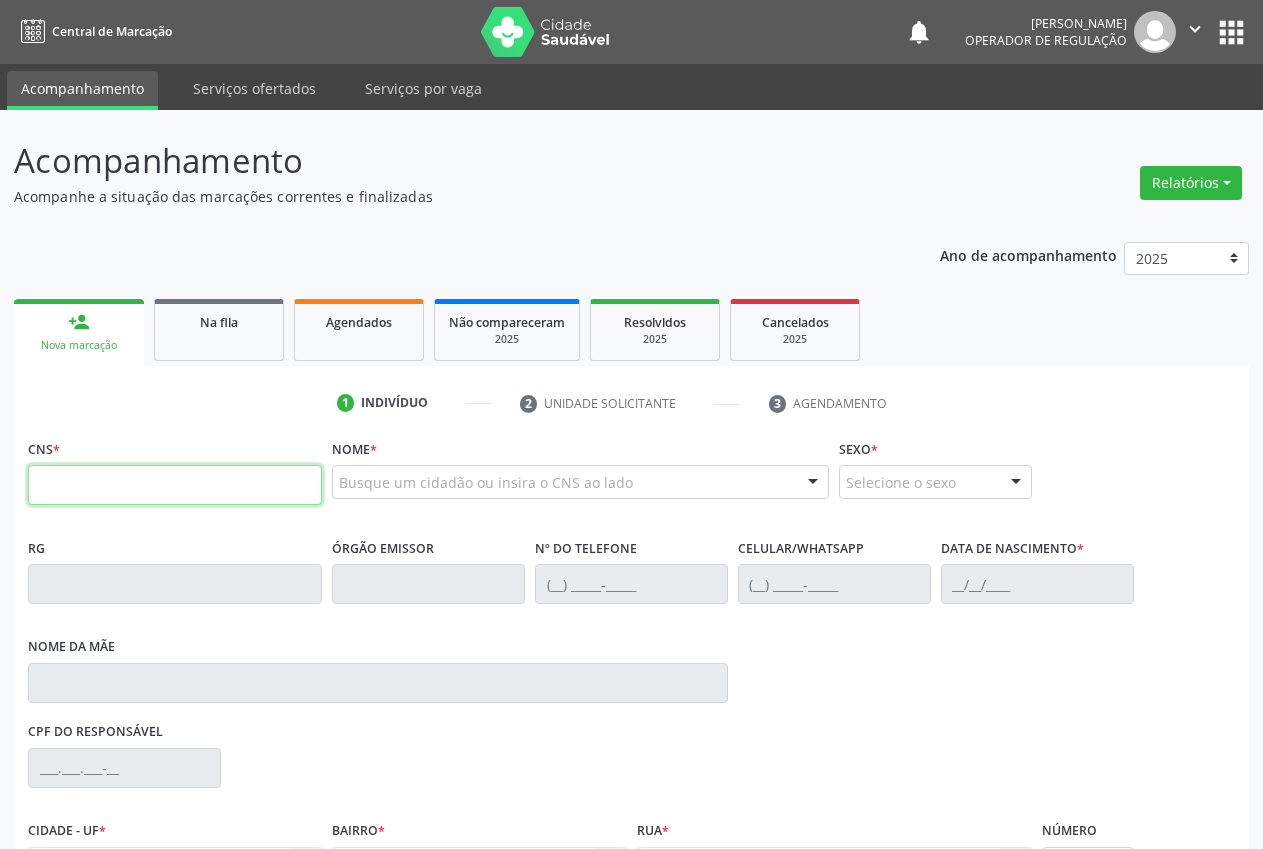 click at bounding box center (175, 485) 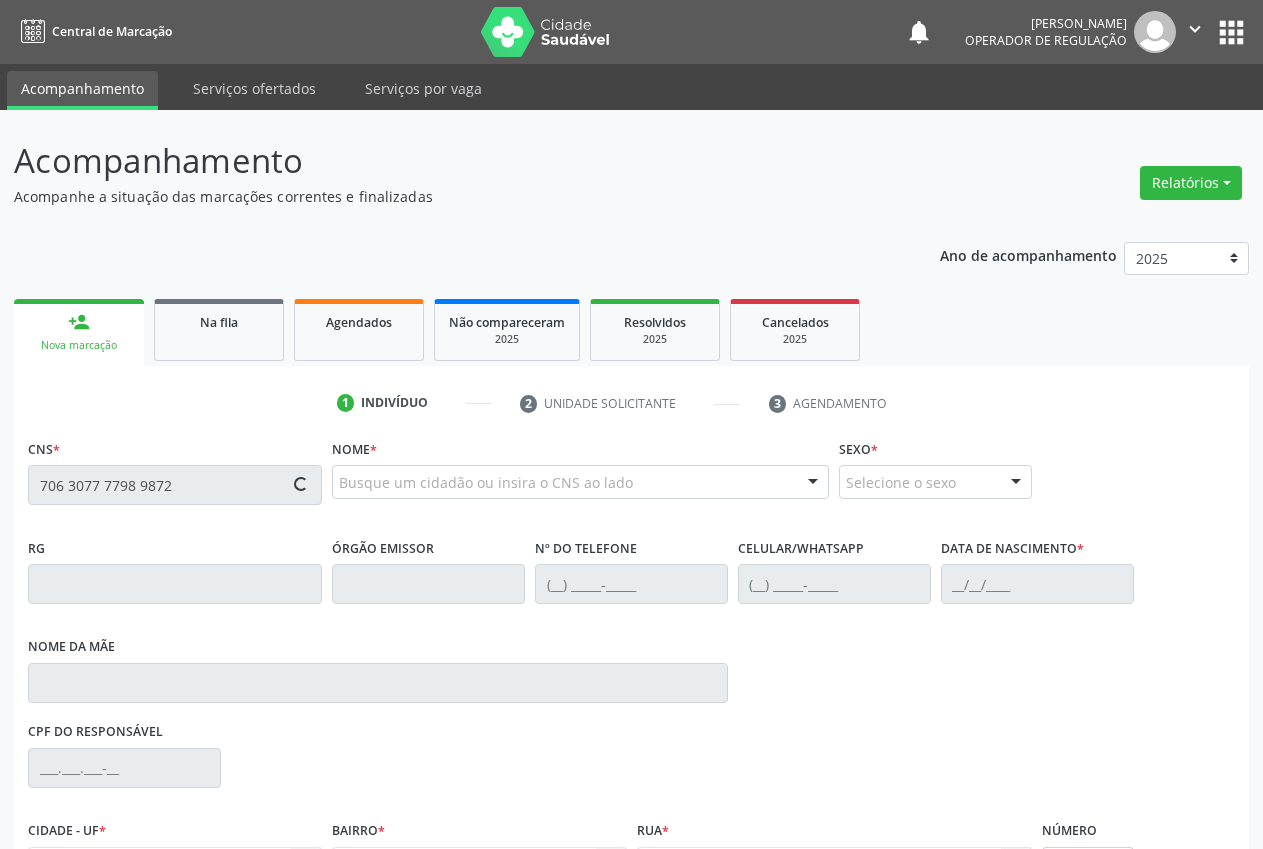 type on "706 3077 7798 9872" 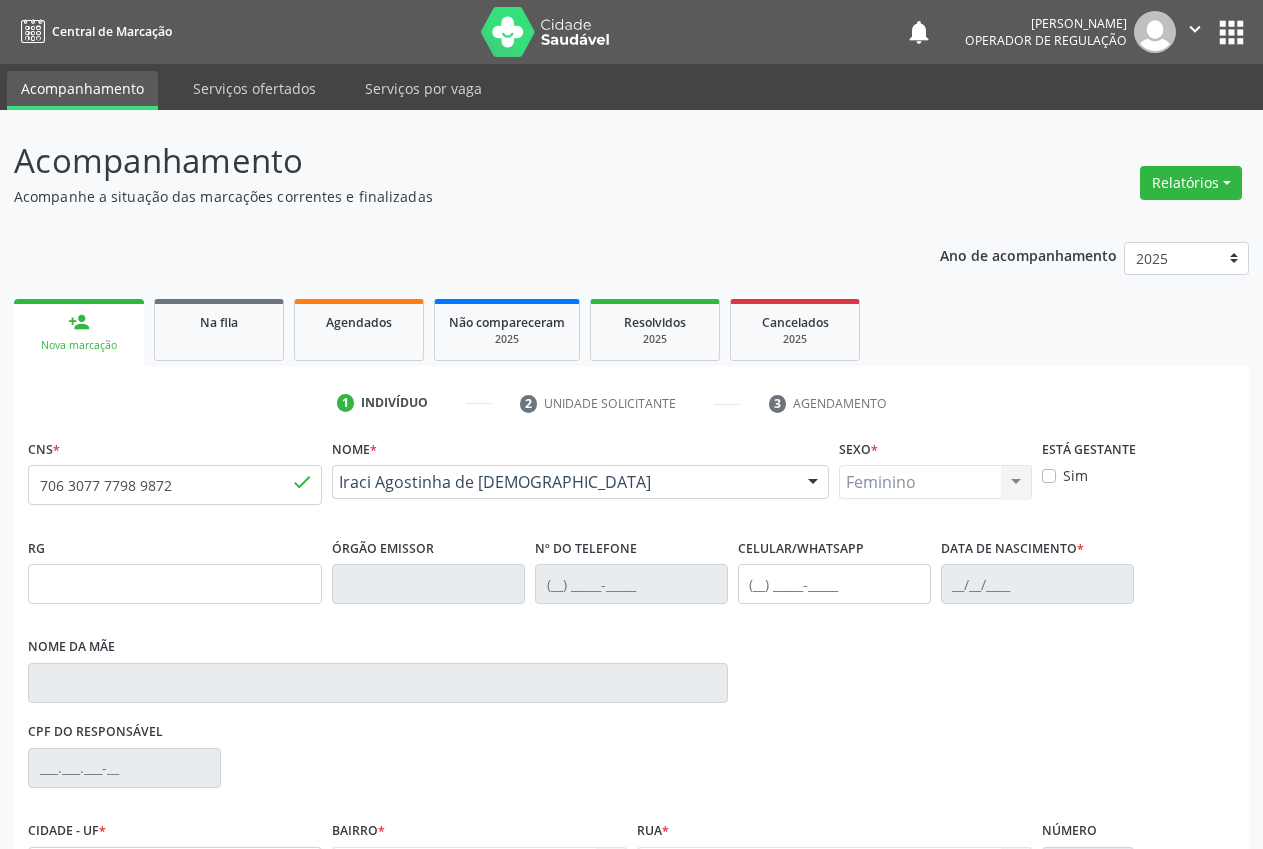 type on "[PHONE_NUMBER]" 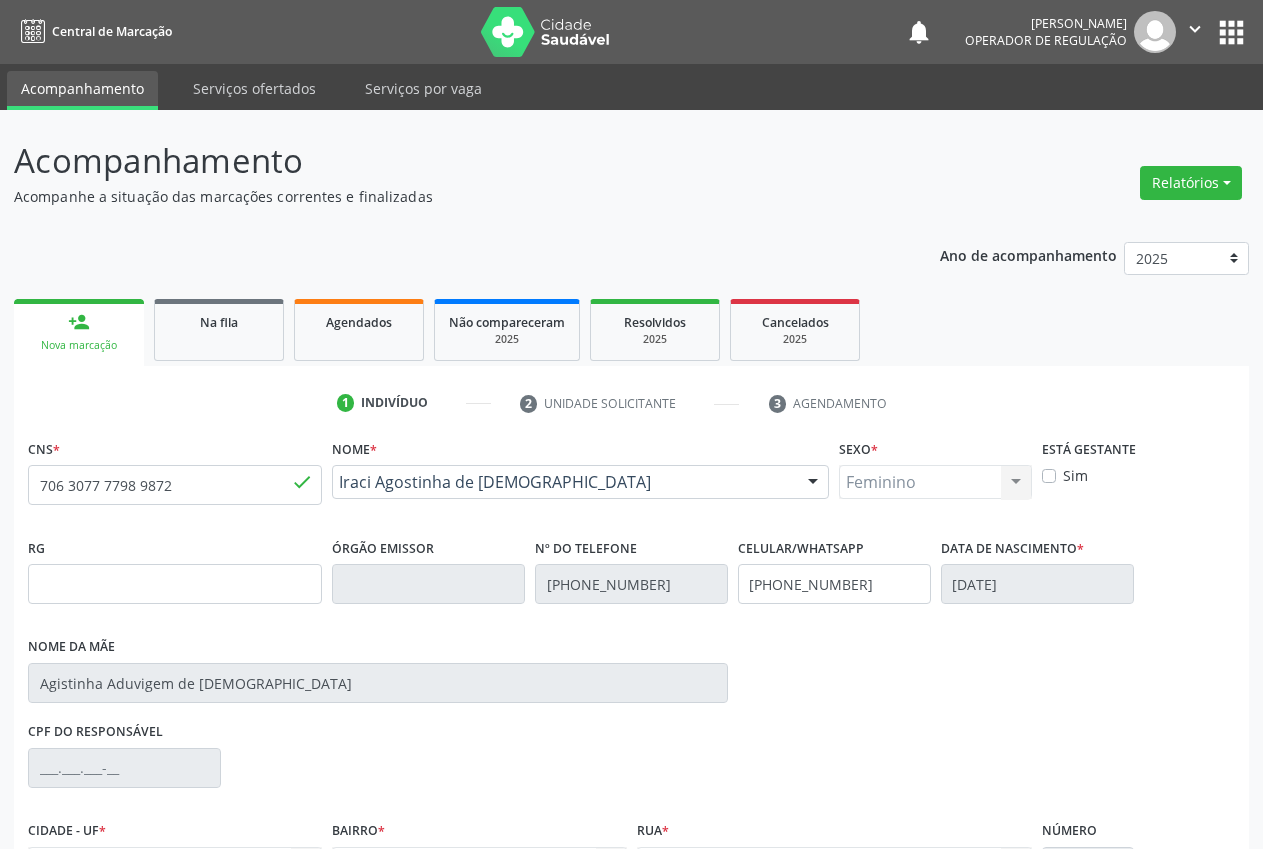 scroll, scrollTop: 221, scrollLeft: 0, axis: vertical 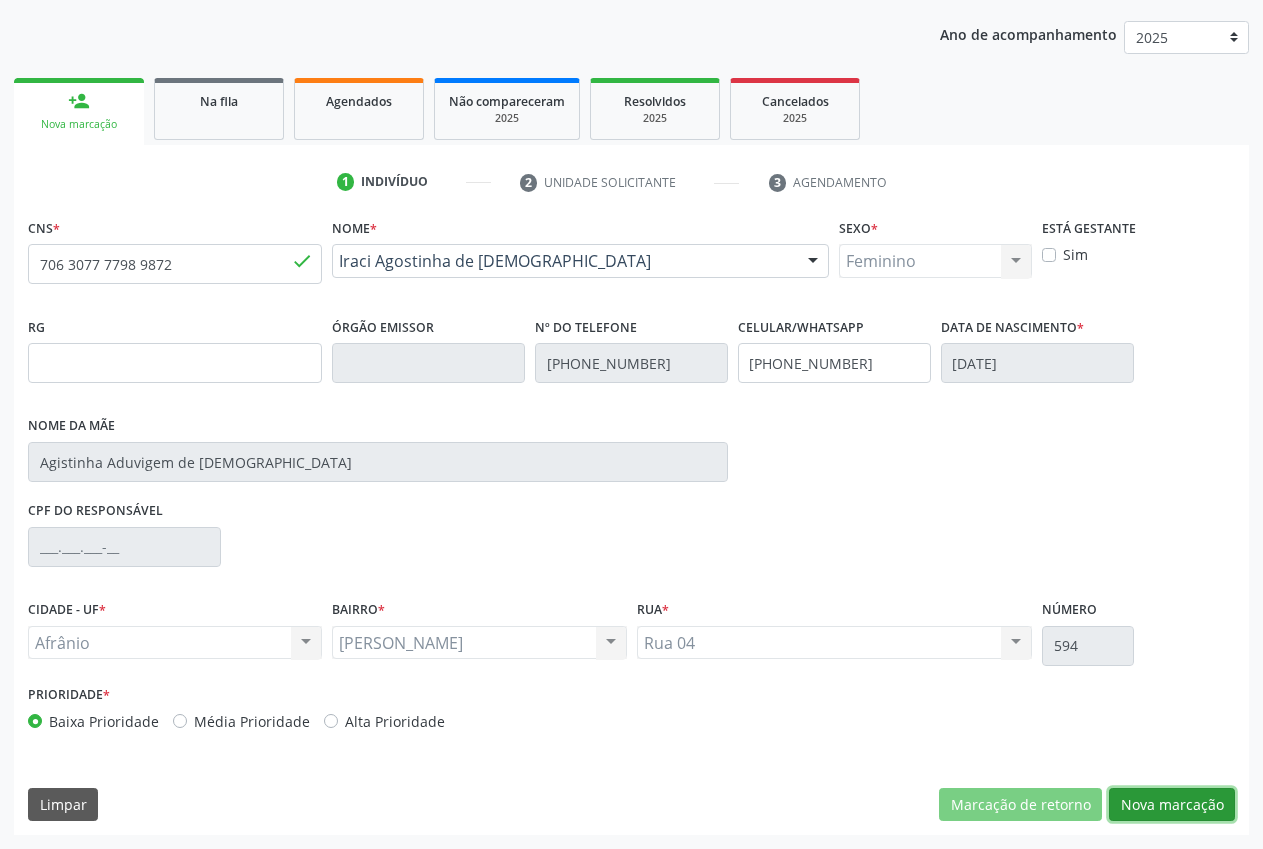 click on "Nova marcação" at bounding box center [1172, 805] 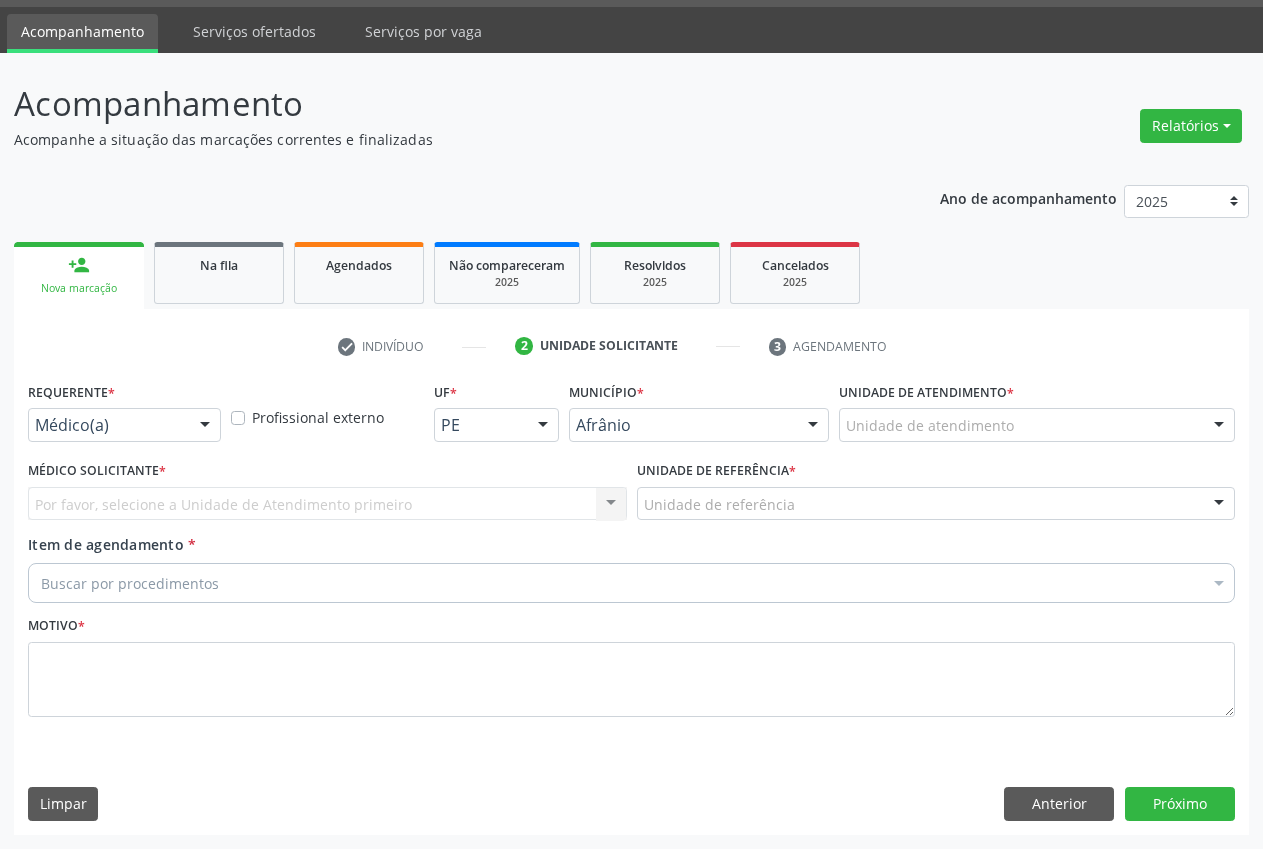 scroll, scrollTop: 57, scrollLeft: 0, axis: vertical 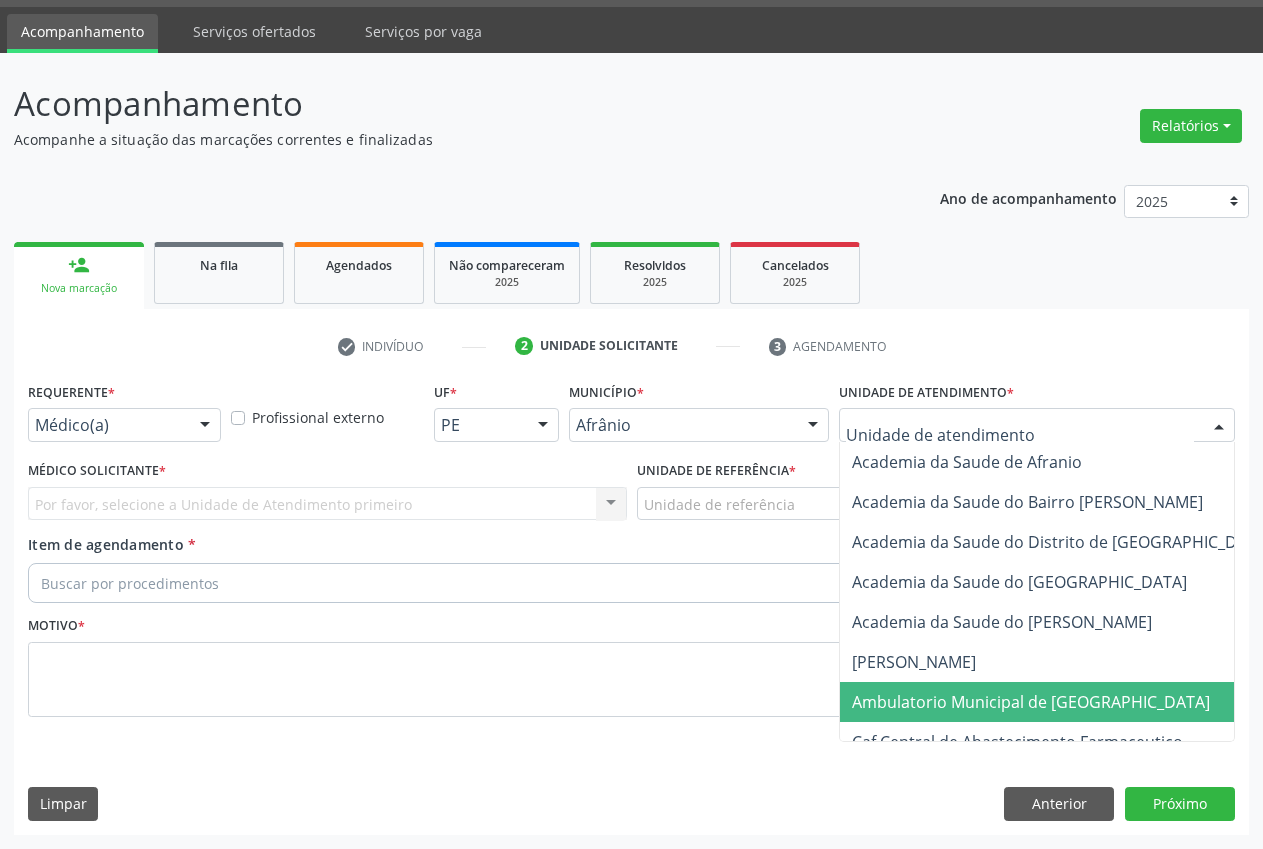 click on "Ambulatorio Municipal de [GEOGRAPHIC_DATA]" at bounding box center (1084, 702) 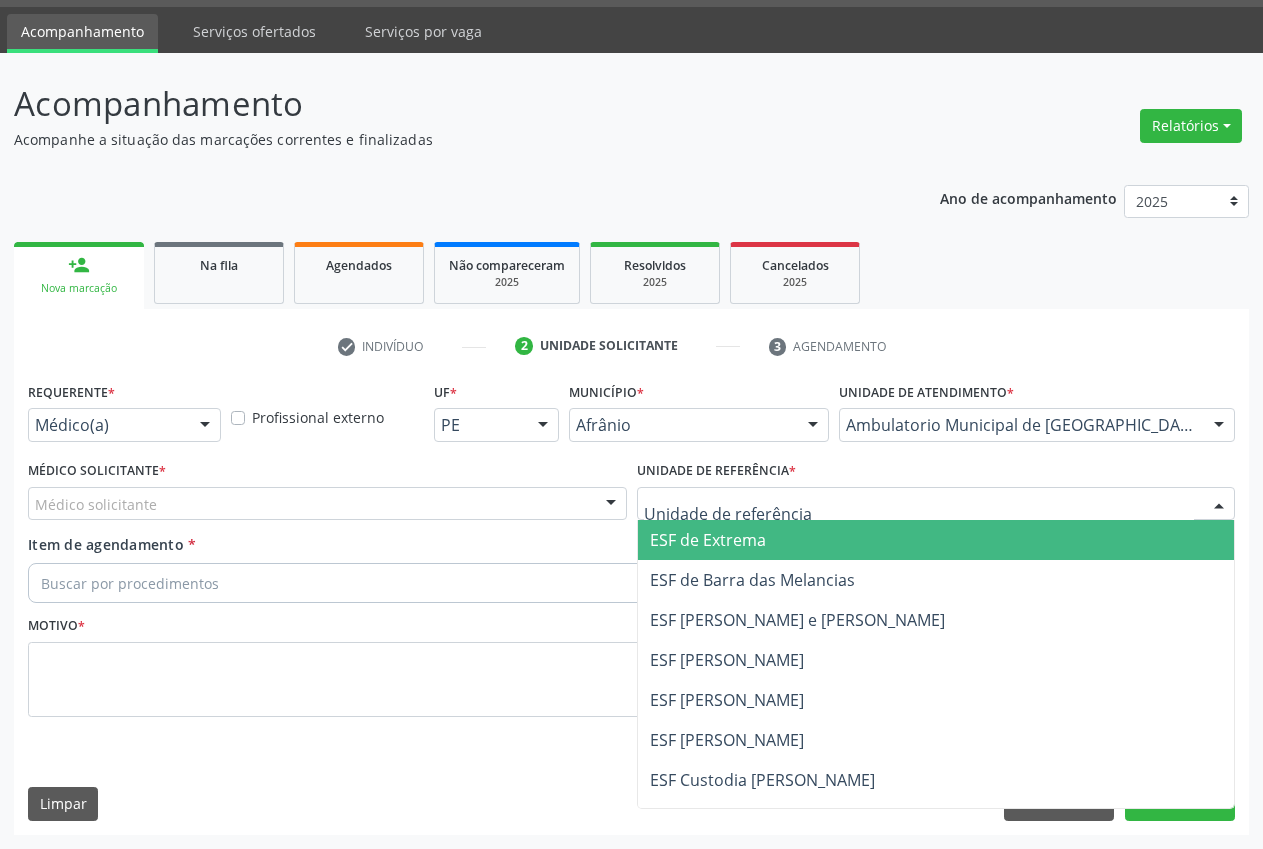click on "ESF de Extrema" at bounding box center [936, 540] 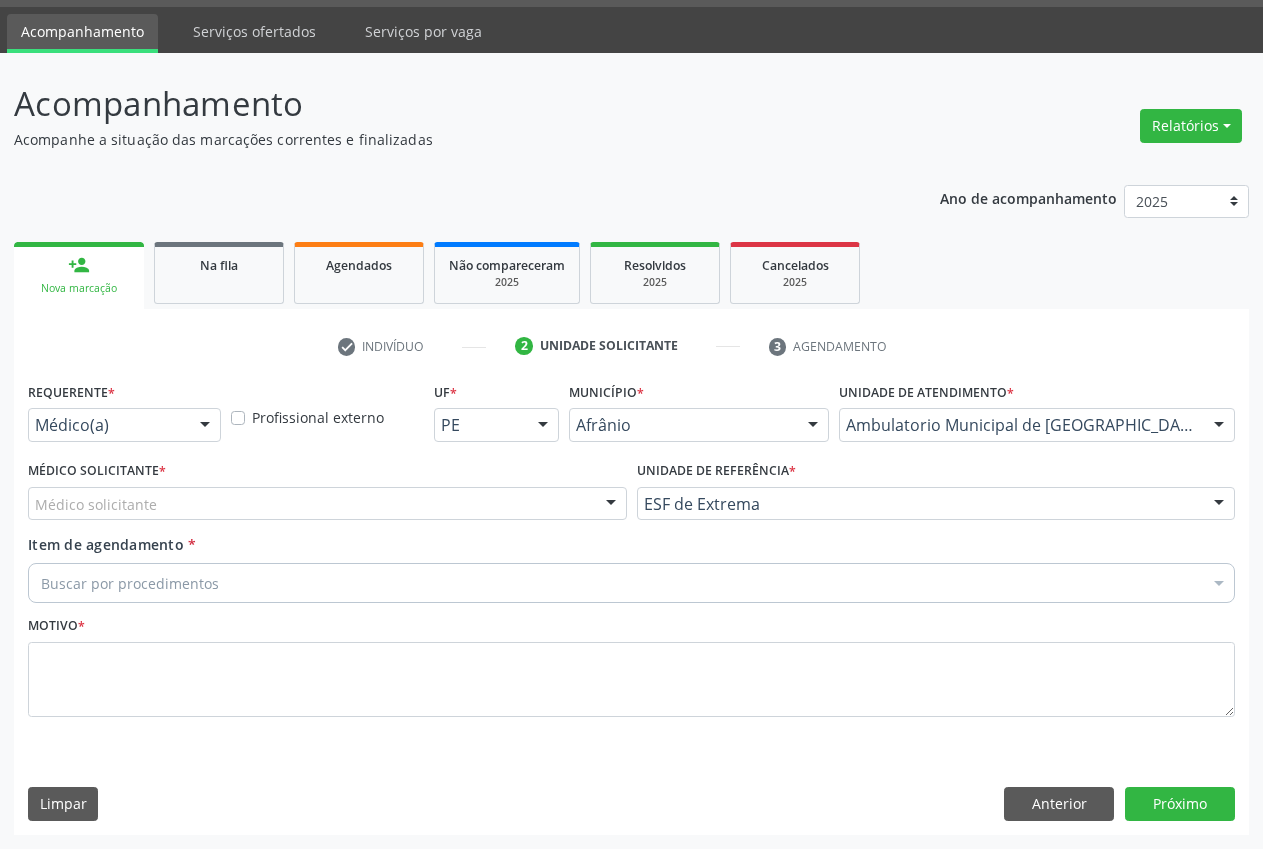 click on "Médico solicitante" at bounding box center [327, 504] 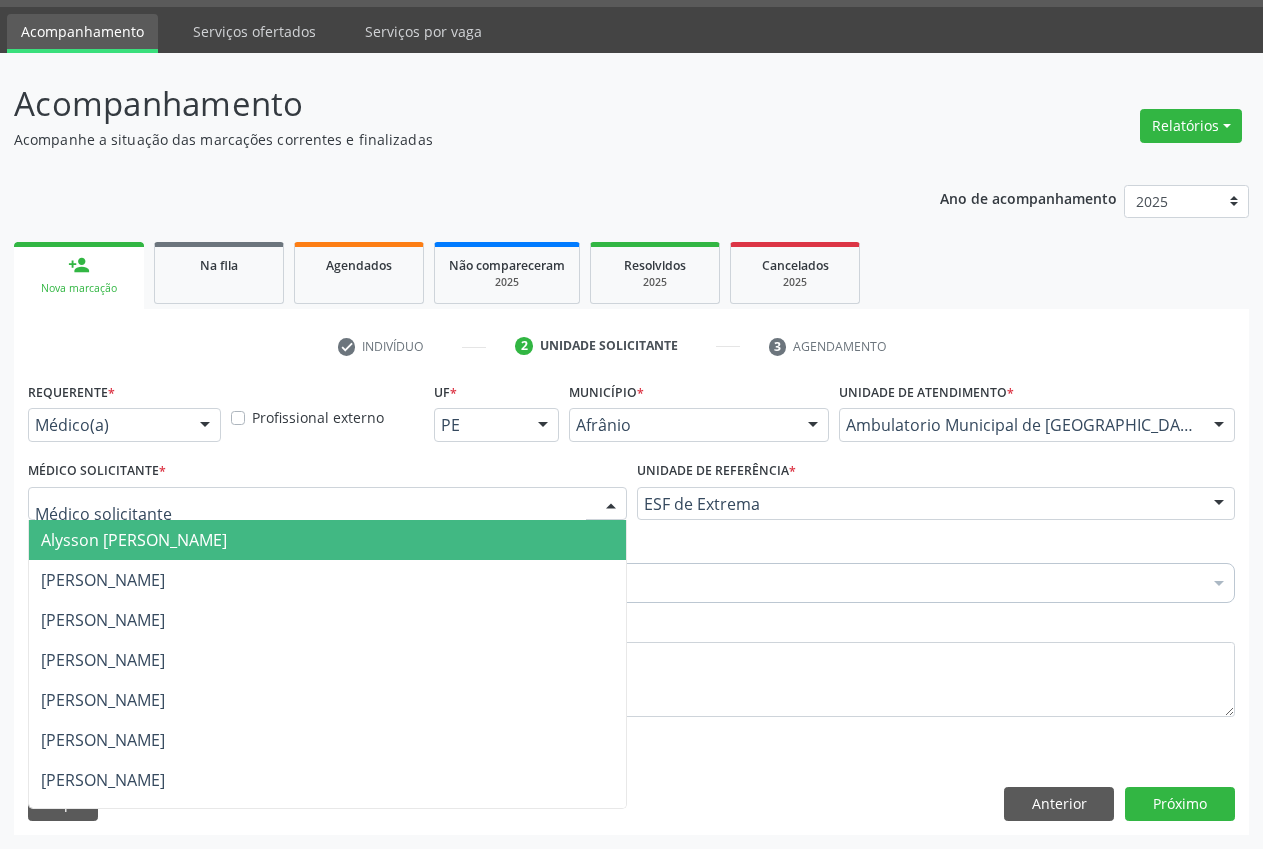 click on "Alysson [PERSON_NAME]" at bounding box center (327, 540) 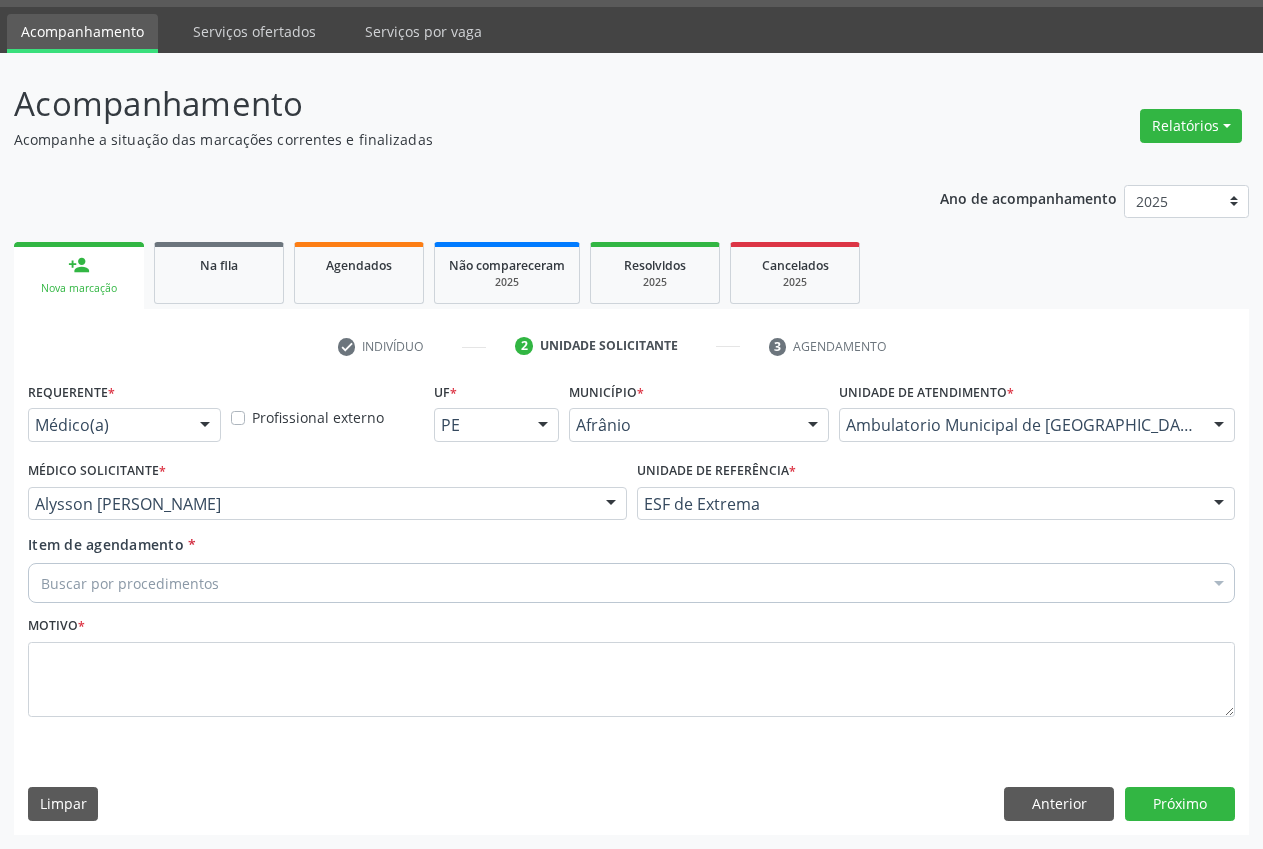 click on "Buscar por procedimentos" at bounding box center (631, 583) 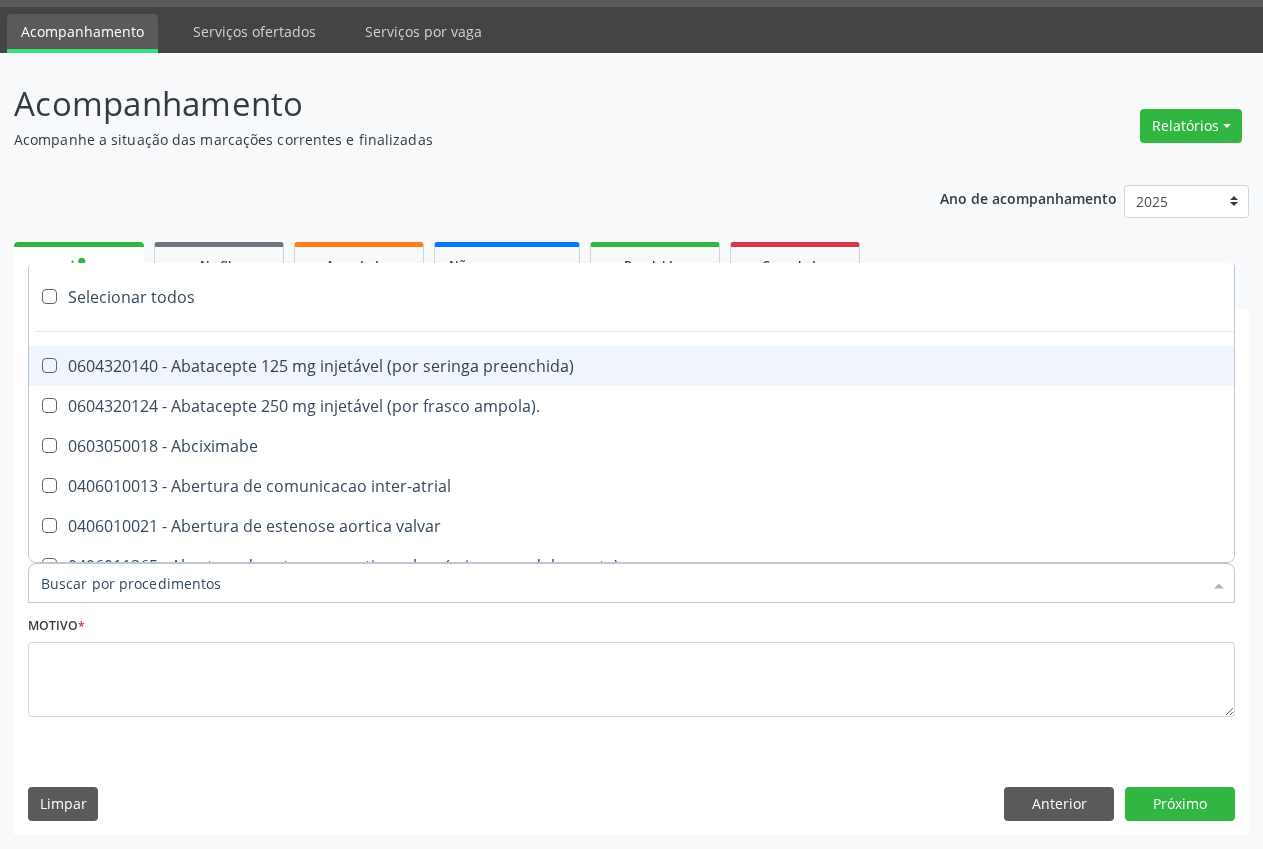 click on "Item de agendamento
*" at bounding box center (621, 583) 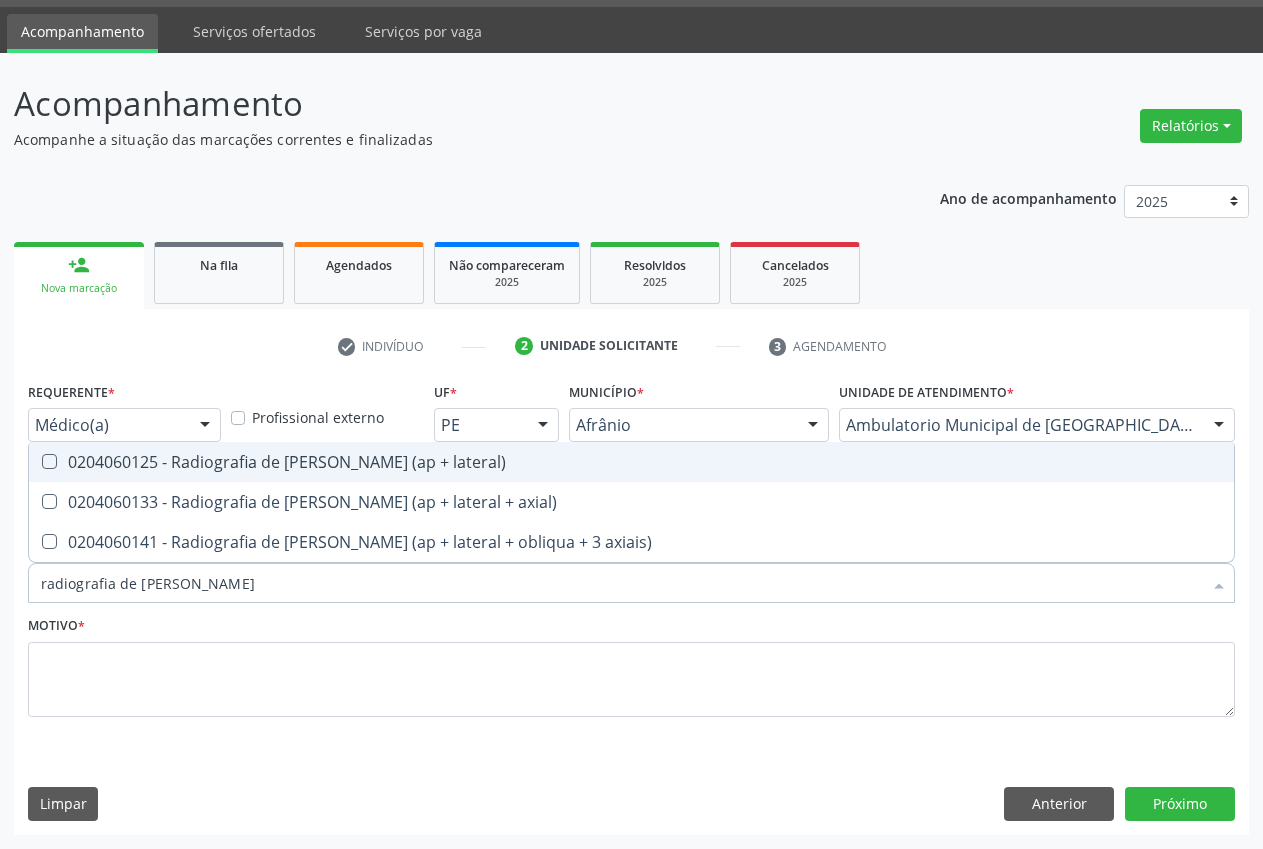 type on "radiografia de [PERSON_NAME]" 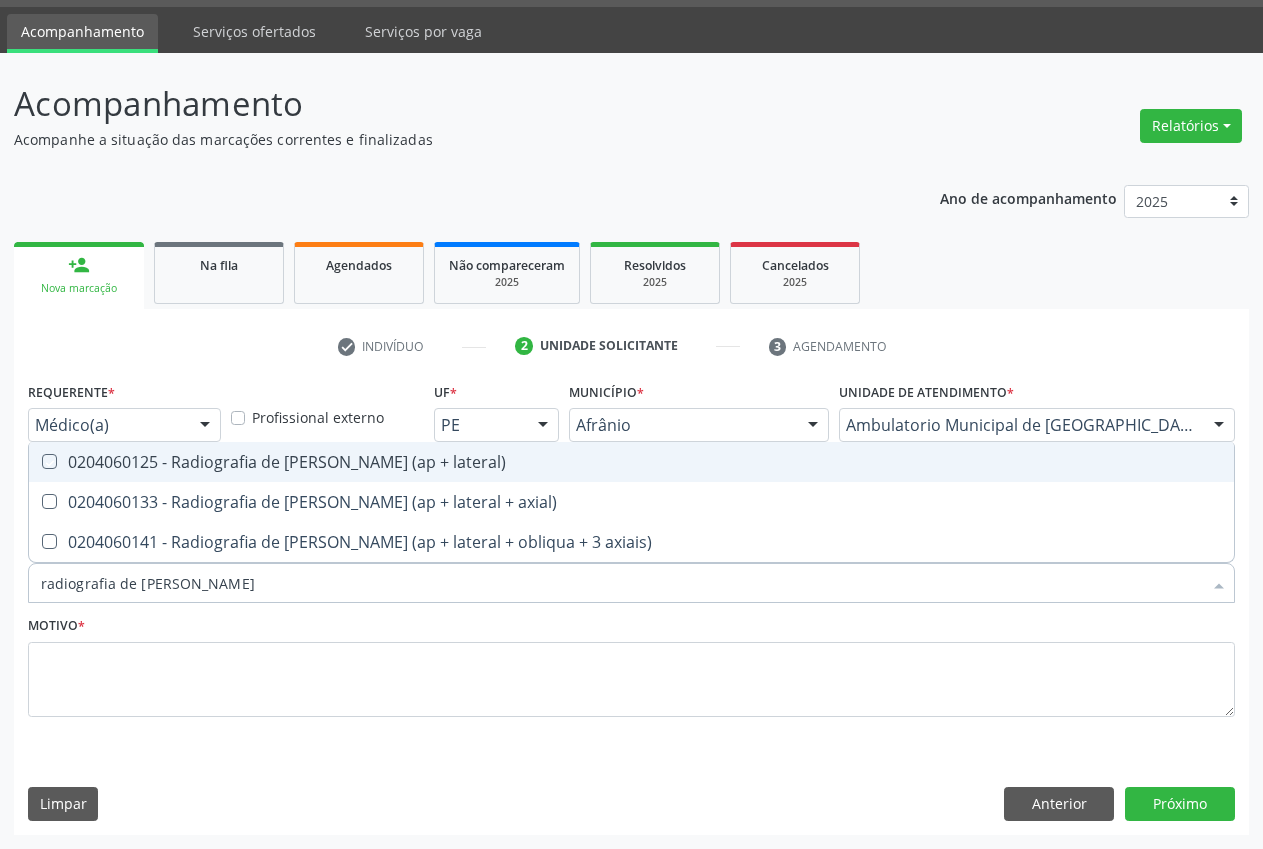 checkbox on "true" 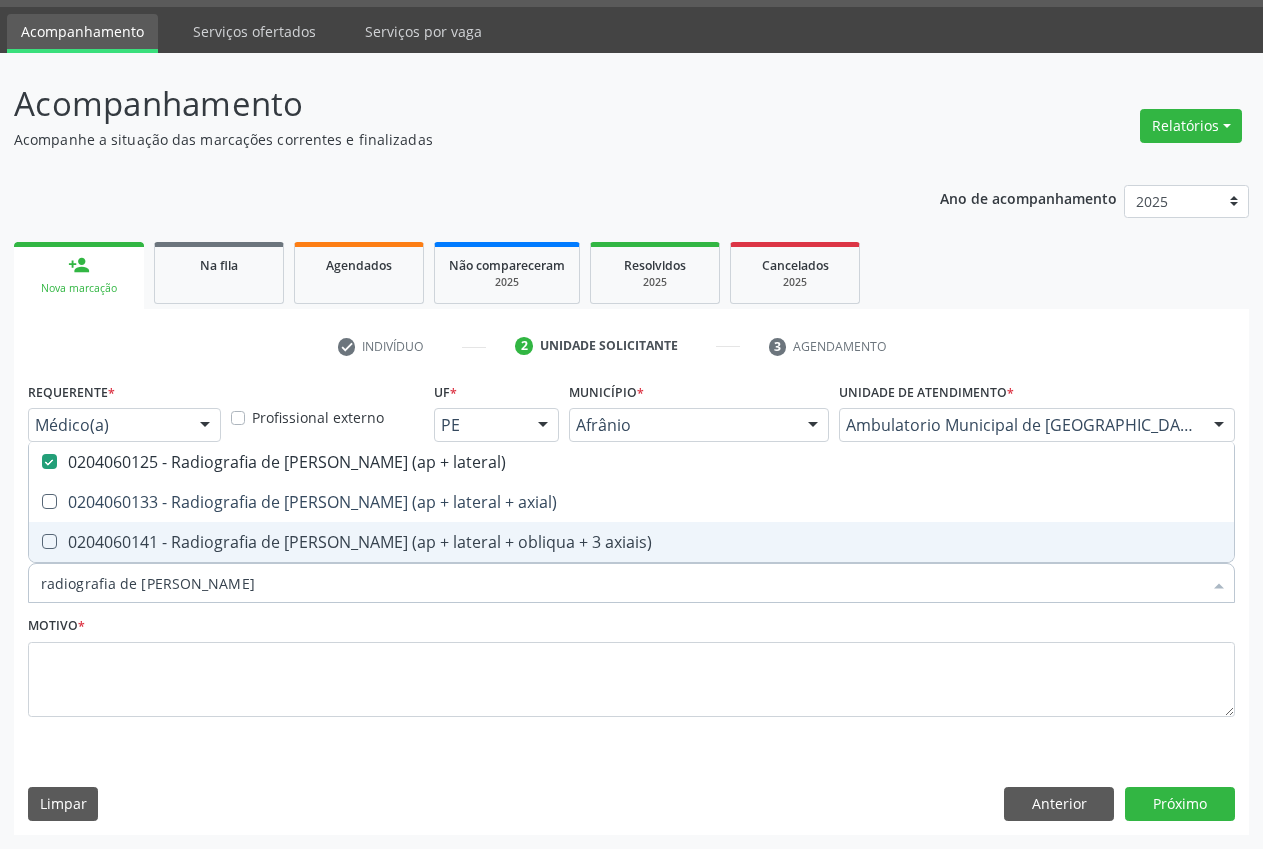 scroll, scrollTop: 57, scrollLeft: 0, axis: vertical 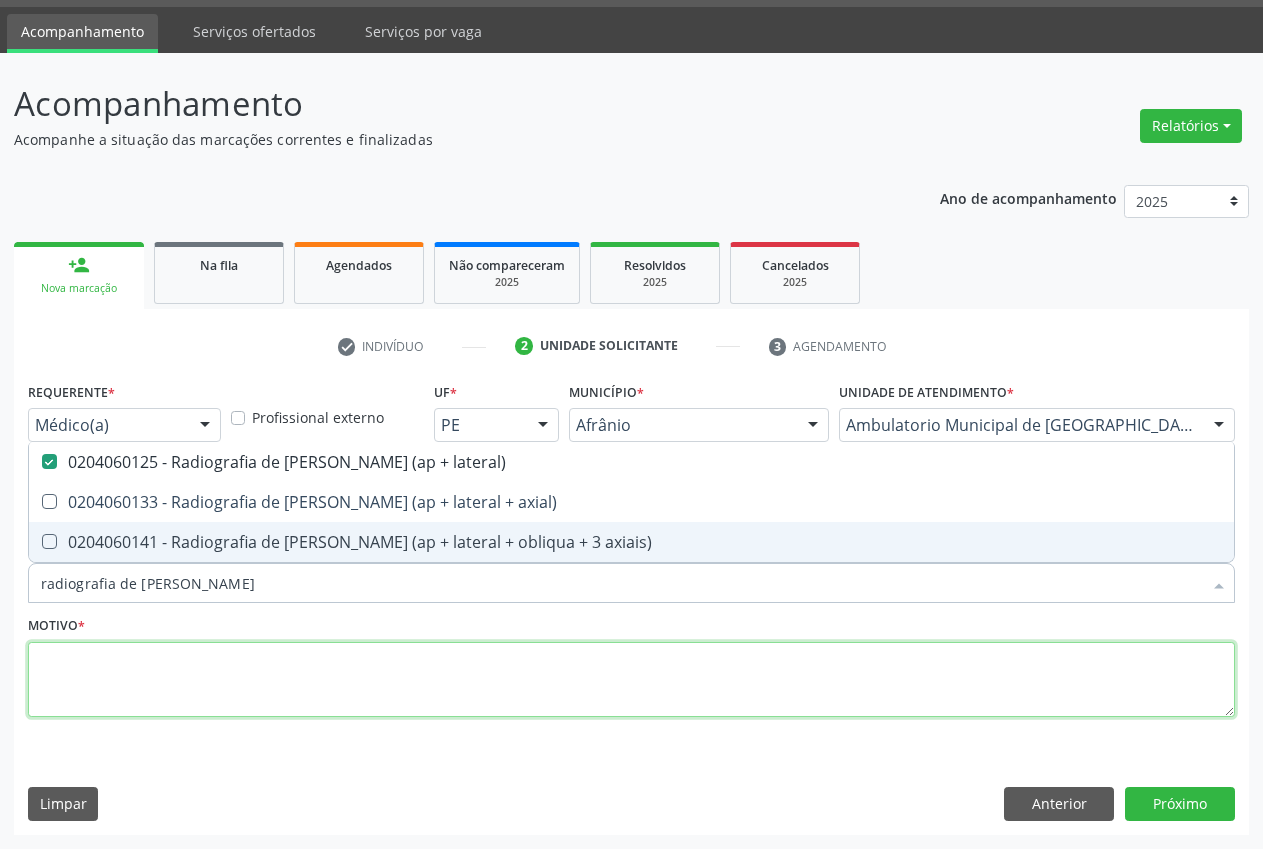 drag, startPoint x: 283, startPoint y: 646, endPoint x: 300, endPoint y: 657, distance: 20.248457 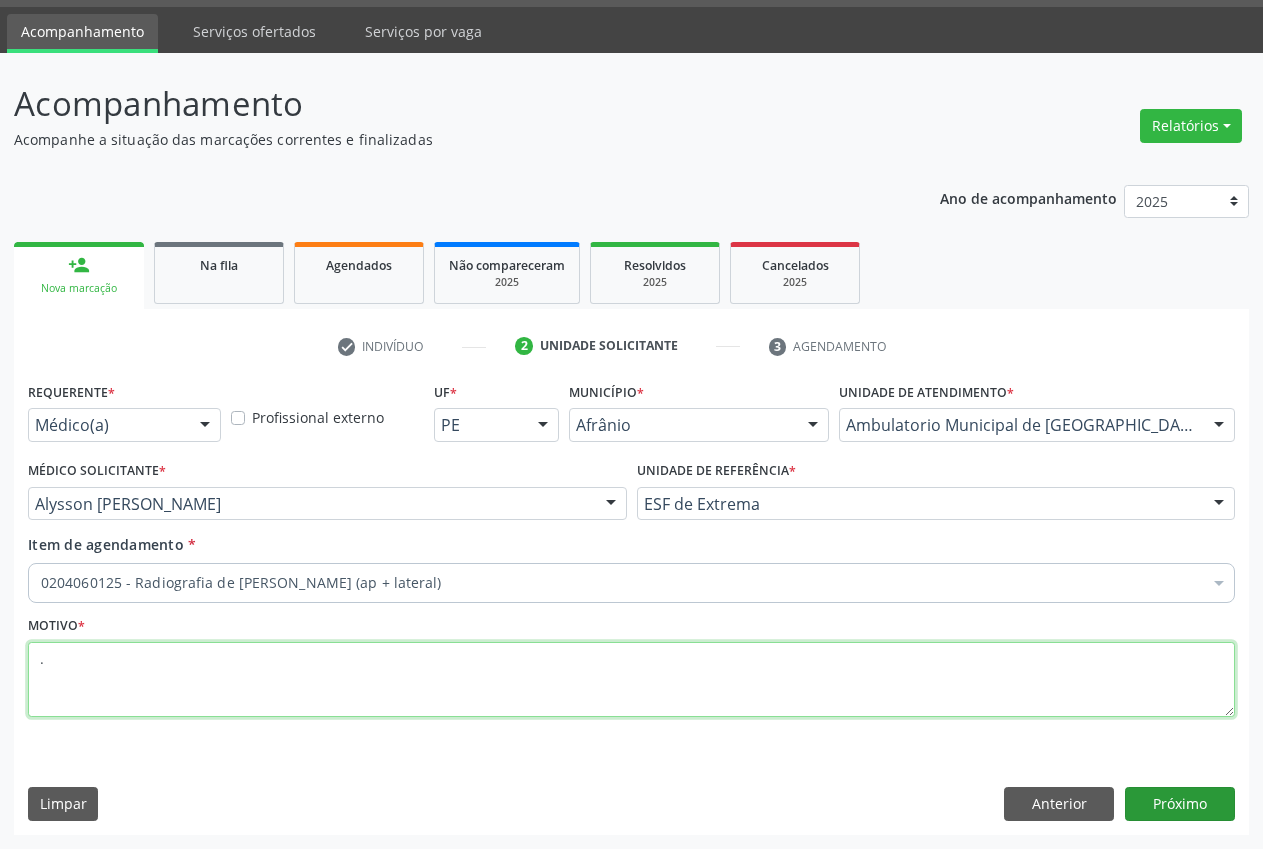 type on "." 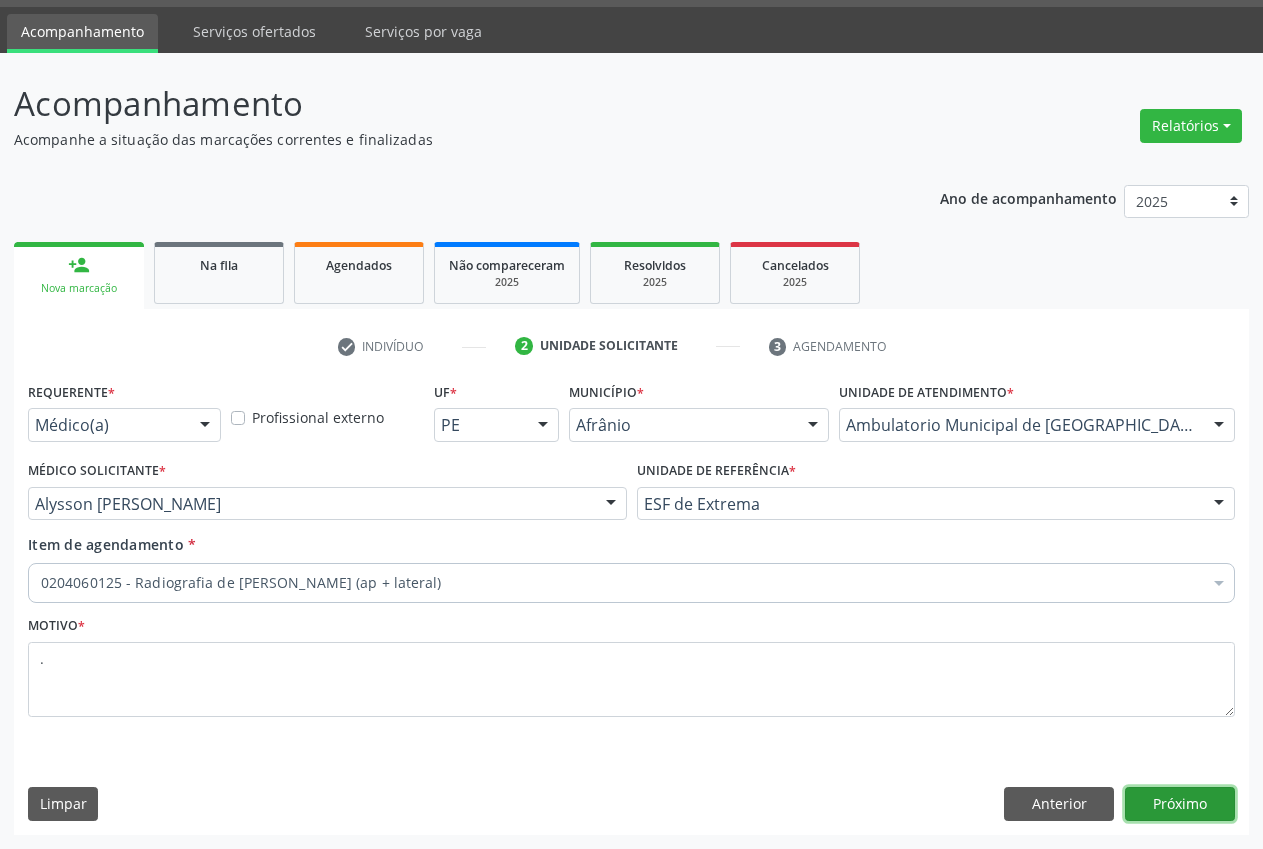 click on "Próximo" at bounding box center [1180, 804] 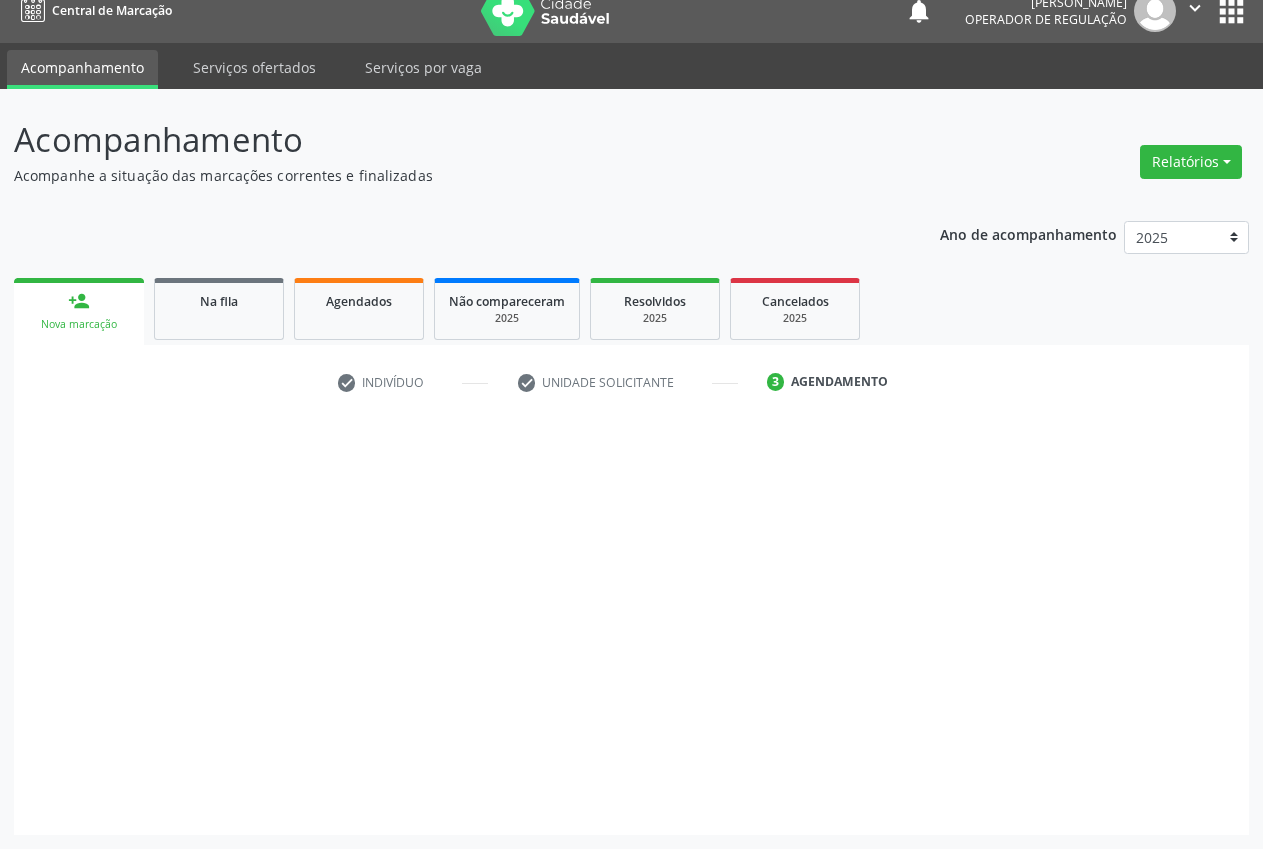 scroll, scrollTop: 21, scrollLeft: 0, axis: vertical 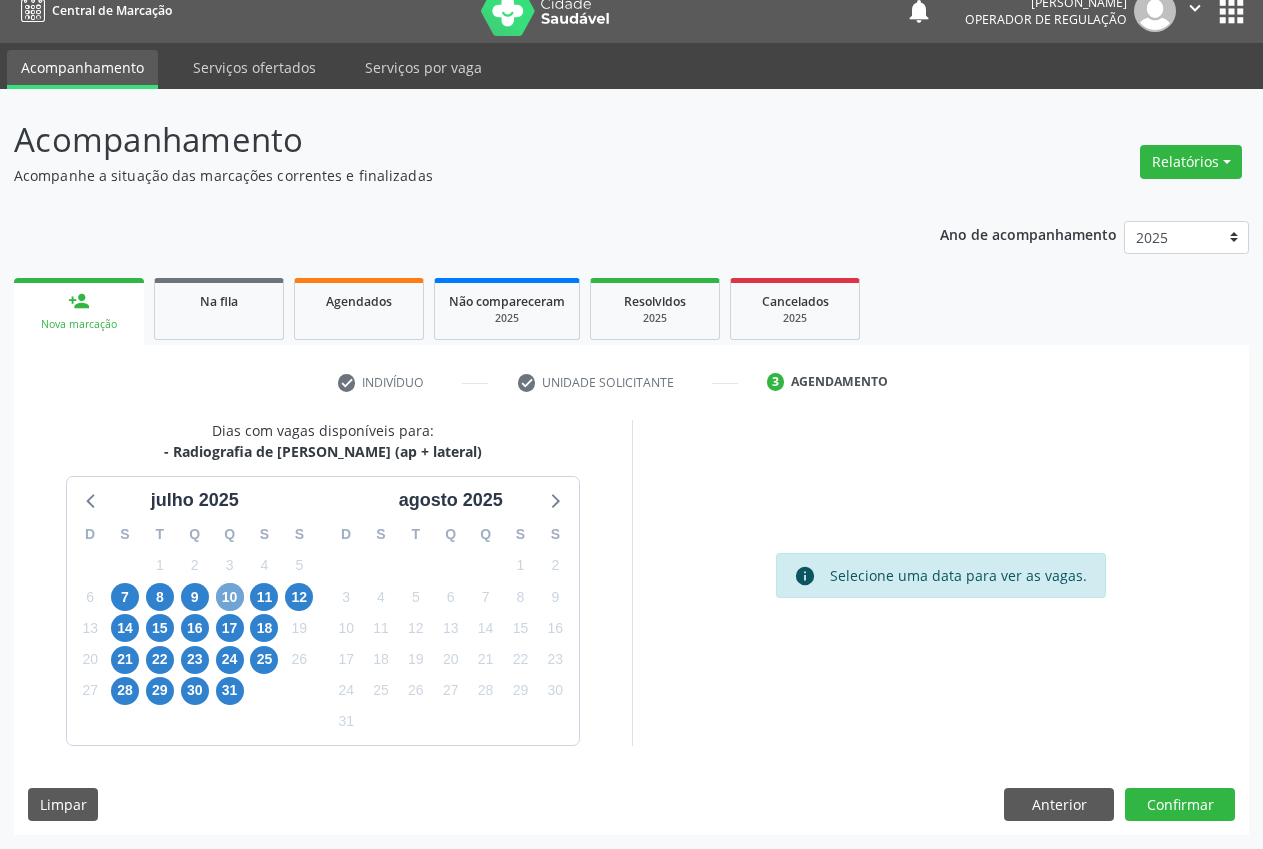 click on "10" at bounding box center [230, 597] 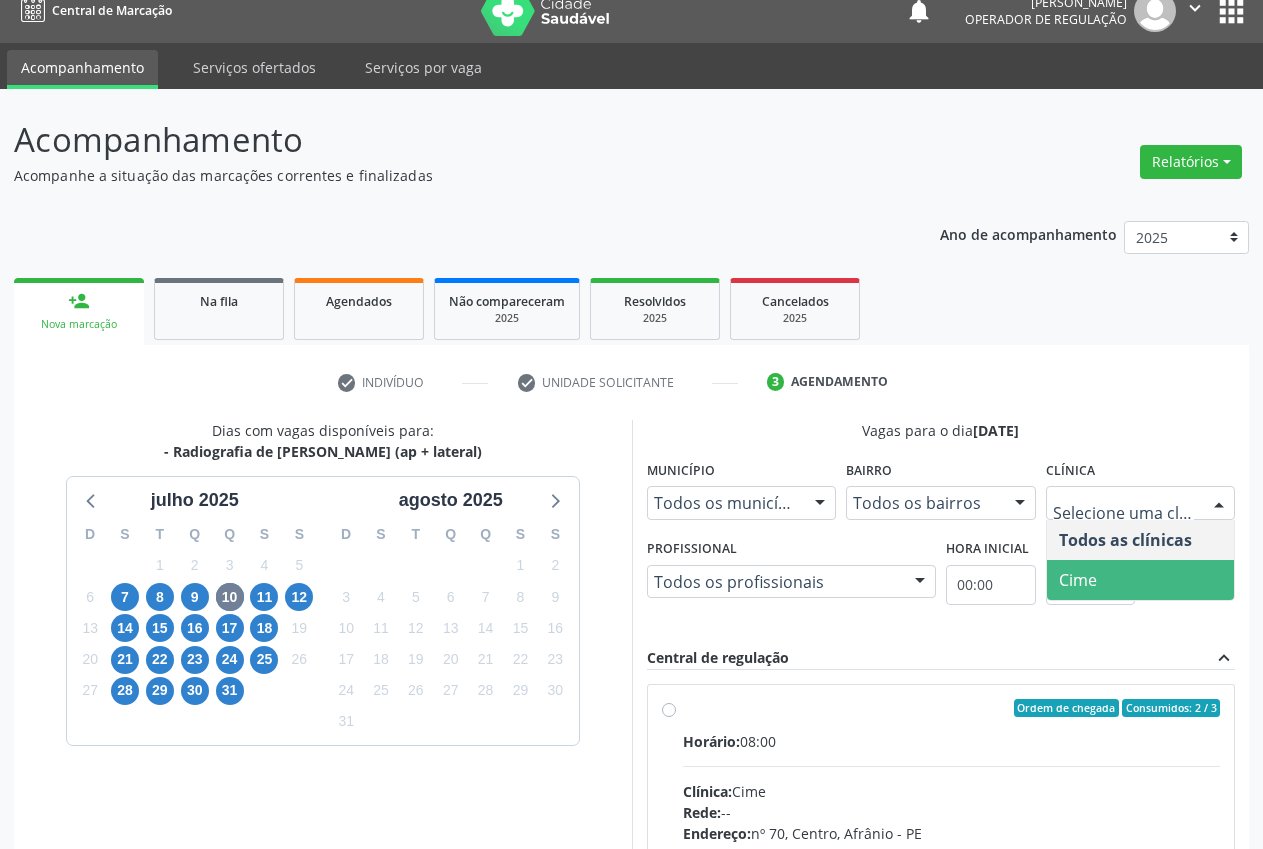 click on "Cime" at bounding box center (1141, 580) 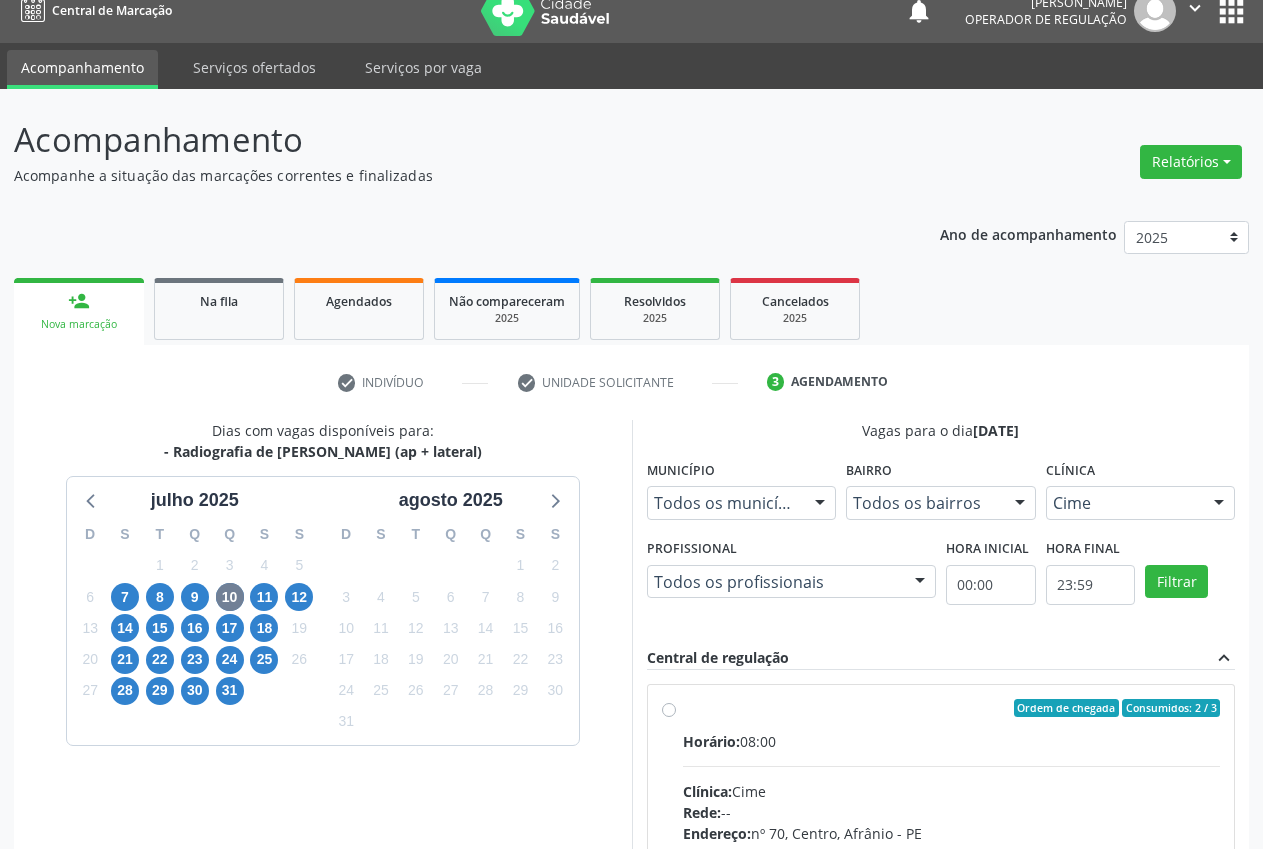 click on "Ordem de chegada
Consumidos: 2 / 3
Horário:   08:00
Clínica:  Cime
Rede:
--
Endereço:   nº 70, Centro, Afrânio - PE
Telefone:   (87) 88416145
Profissional:
--
Informações adicionais sobre o atendimento
Idade de atendimento:
Sem restrição
Gênero(s) atendido(s):
Sem restrição
Informações adicionais:
--" at bounding box center (941, 852) 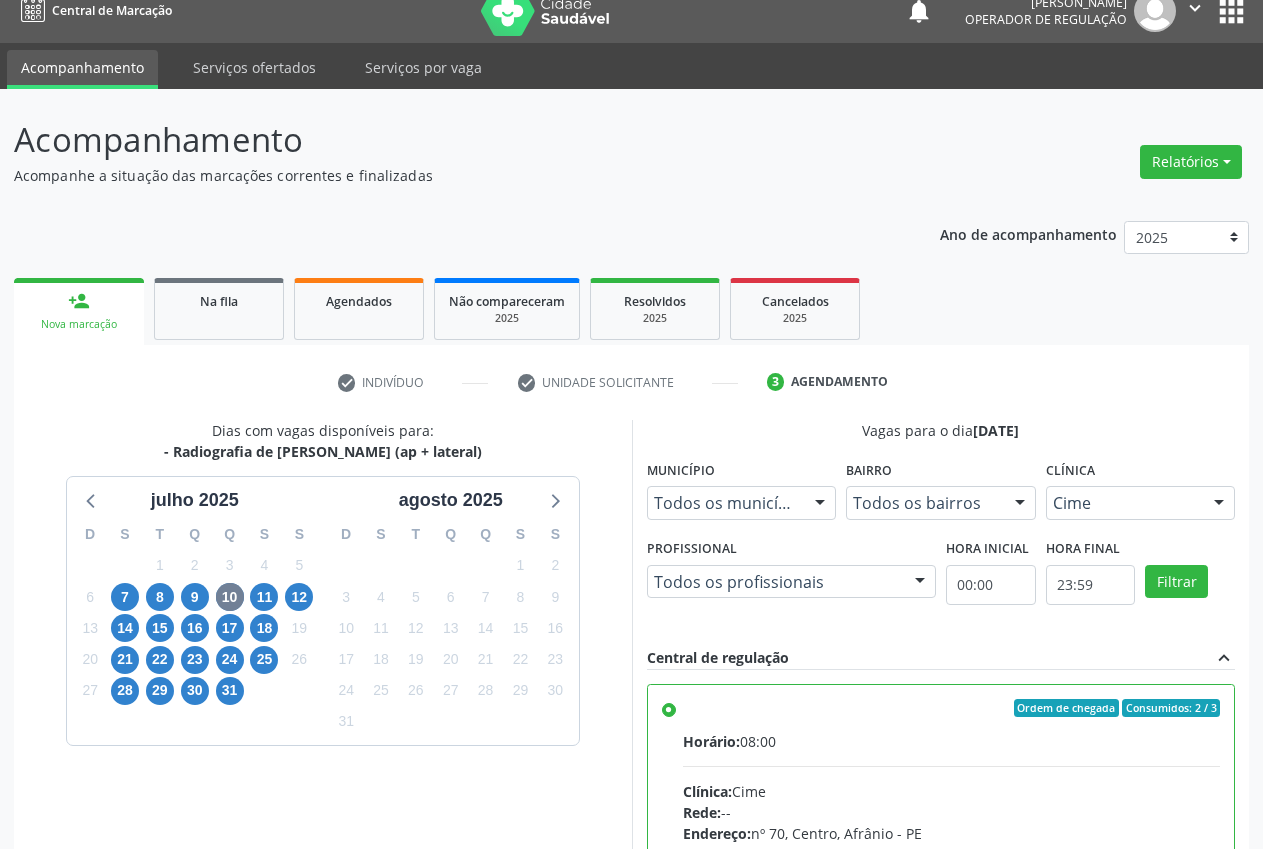 scroll, scrollTop: 346, scrollLeft: 0, axis: vertical 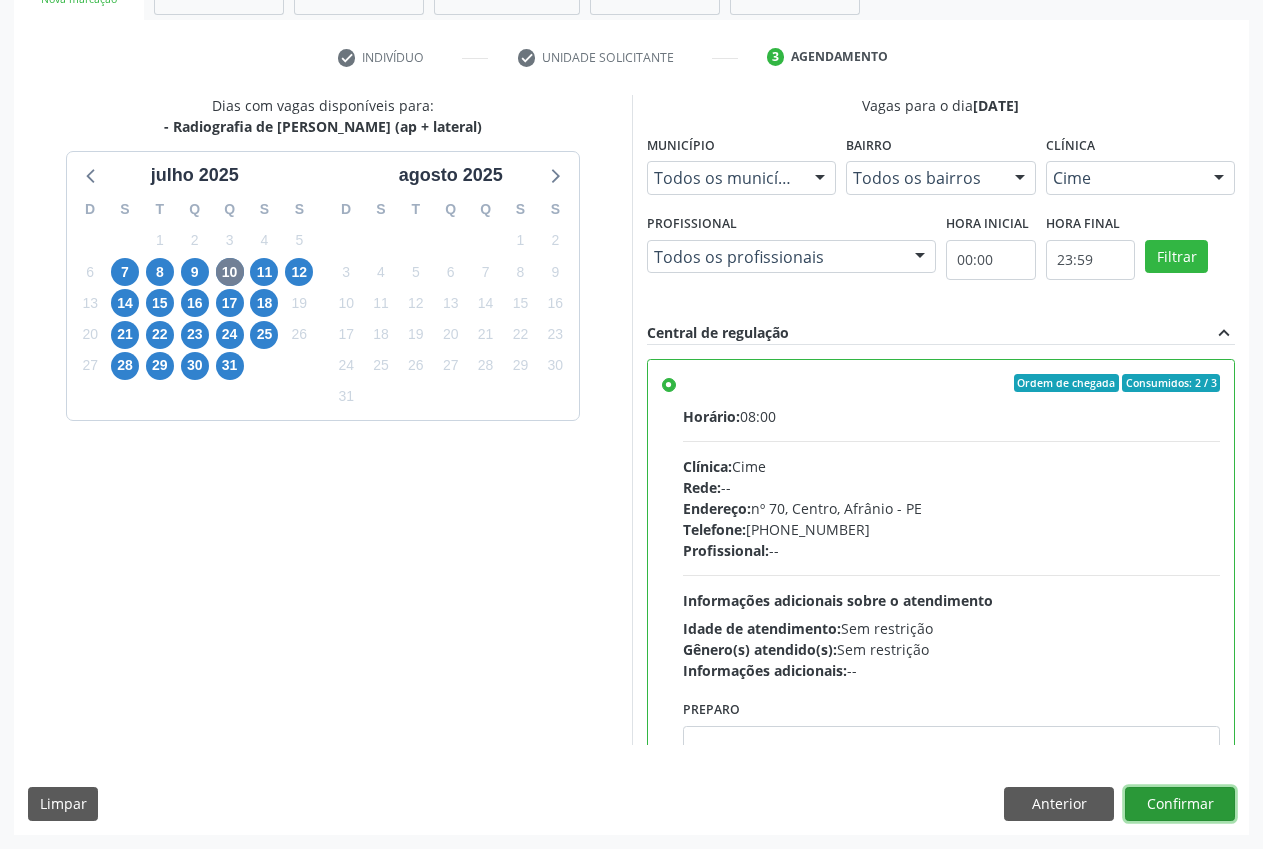 click on "Confirmar" at bounding box center (1180, 804) 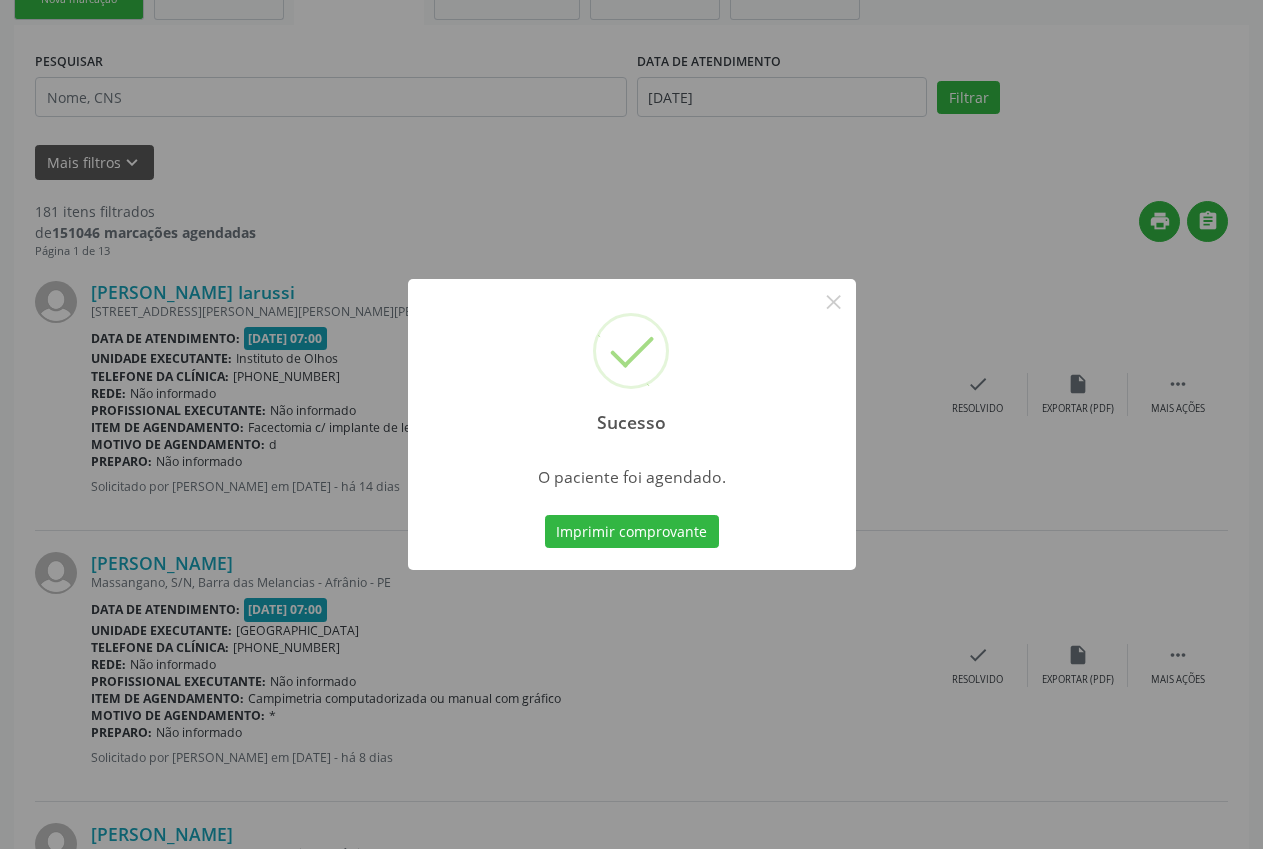 scroll, scrollTop: 0, scrollLeft: 0, axis: both 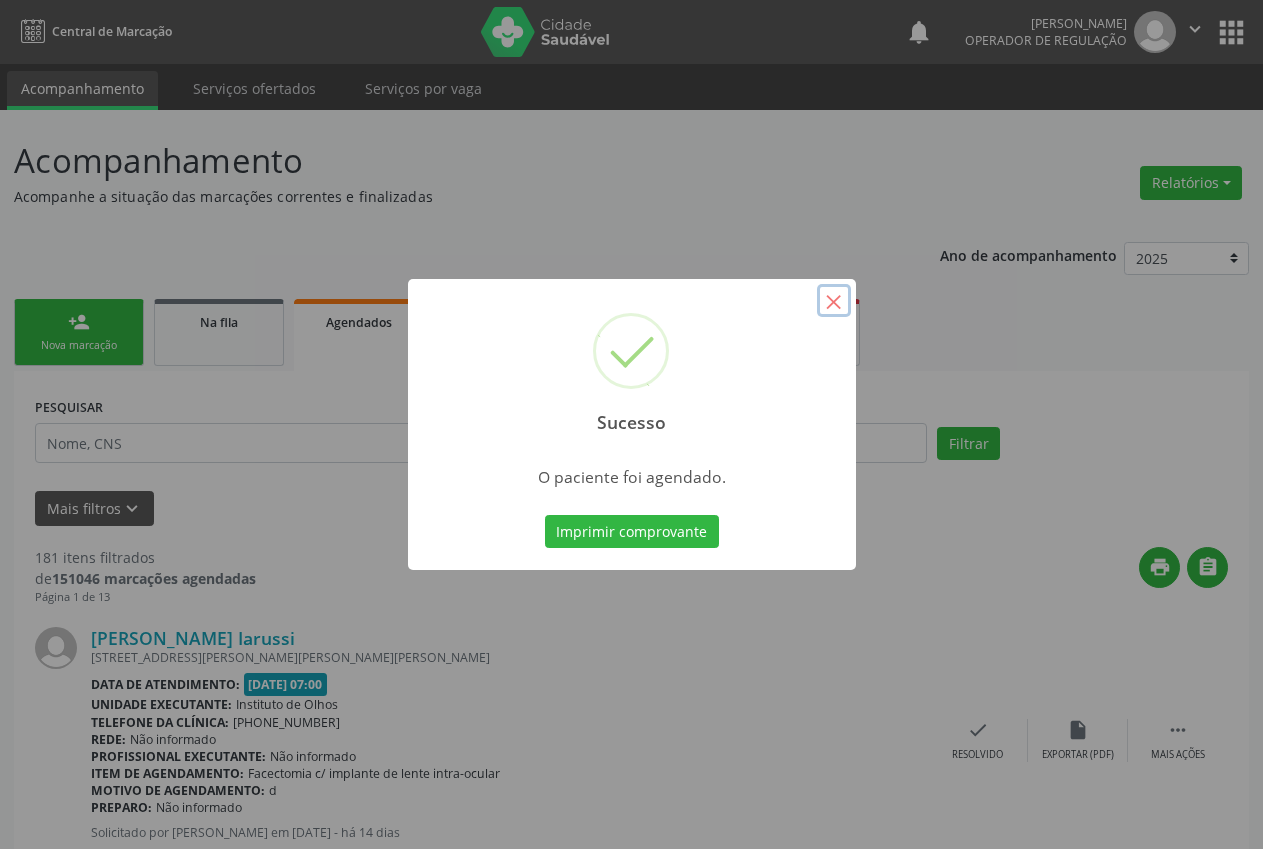 click on "×" at bounding box center (834, 301) 